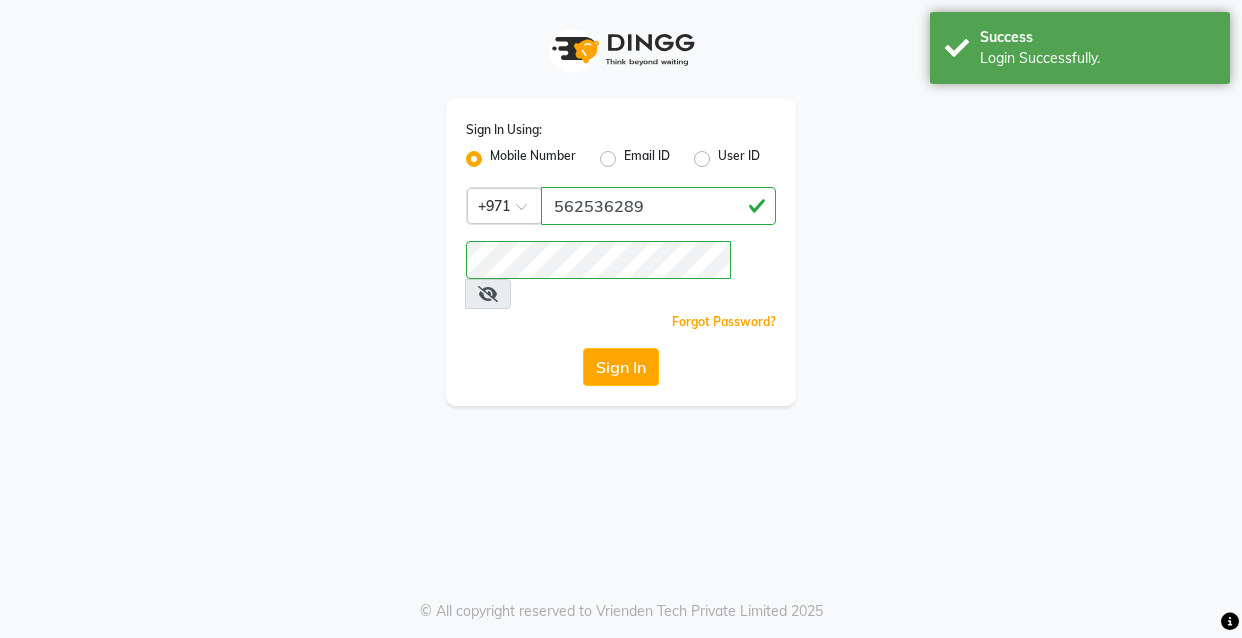 scroll, scrollTop: 0, scrollLeft: 0, axis: both 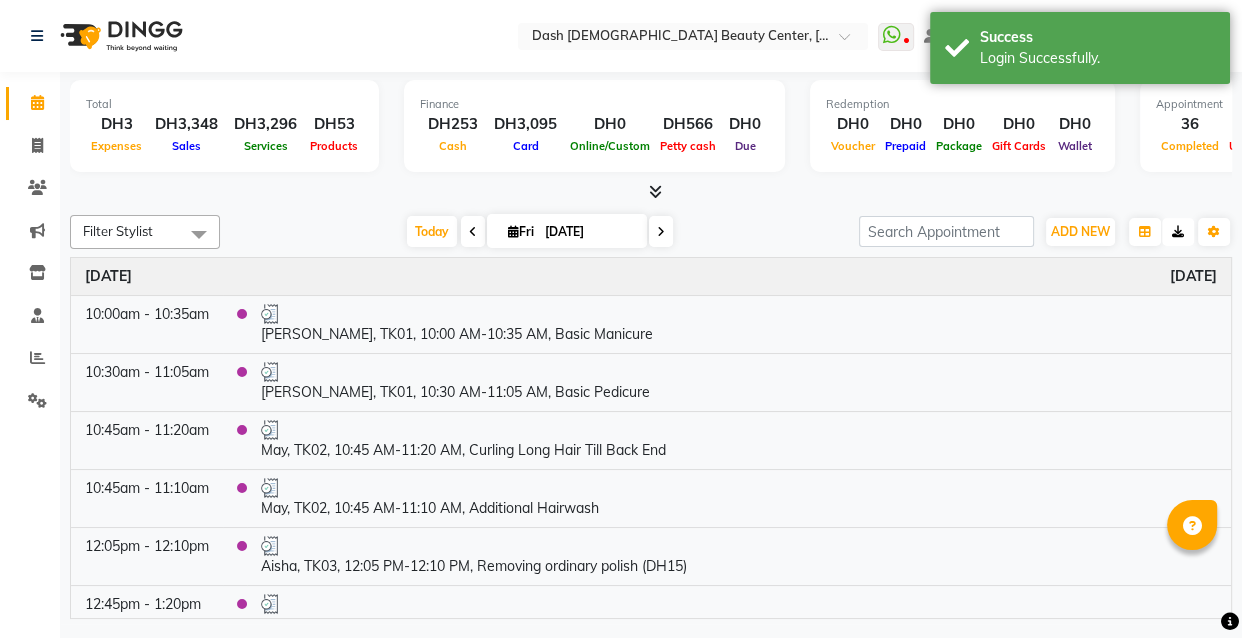 click at bounding box center (1178, 232) 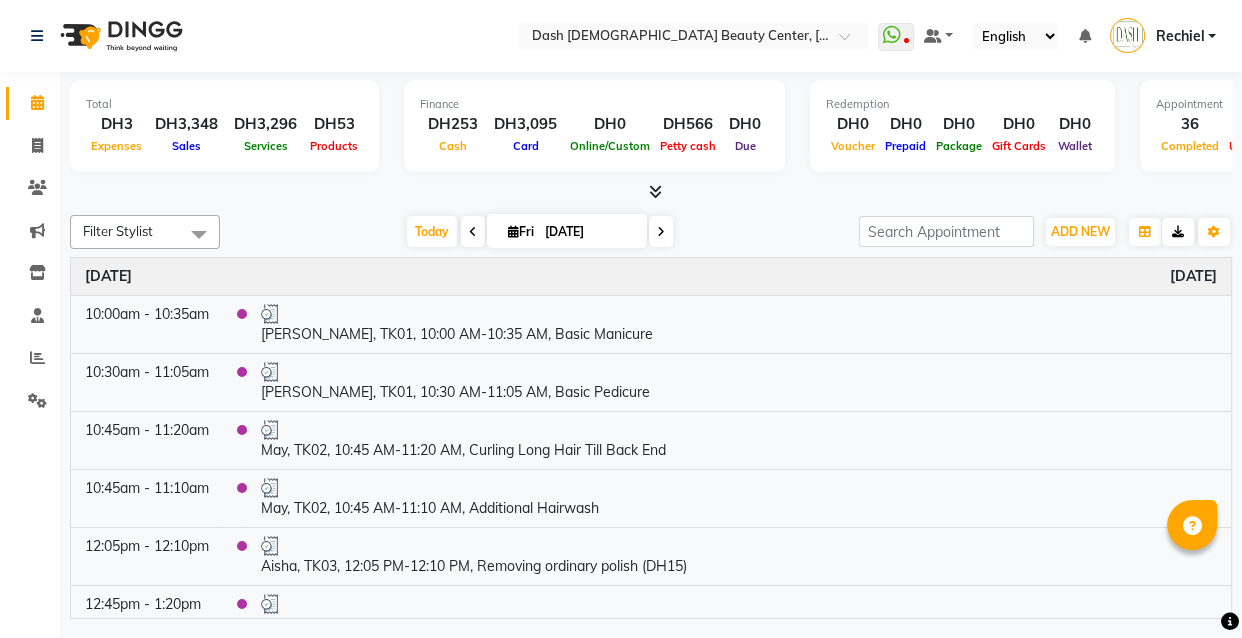 scroll, scrollTop: 0, scrollLeft: 0, axis: both 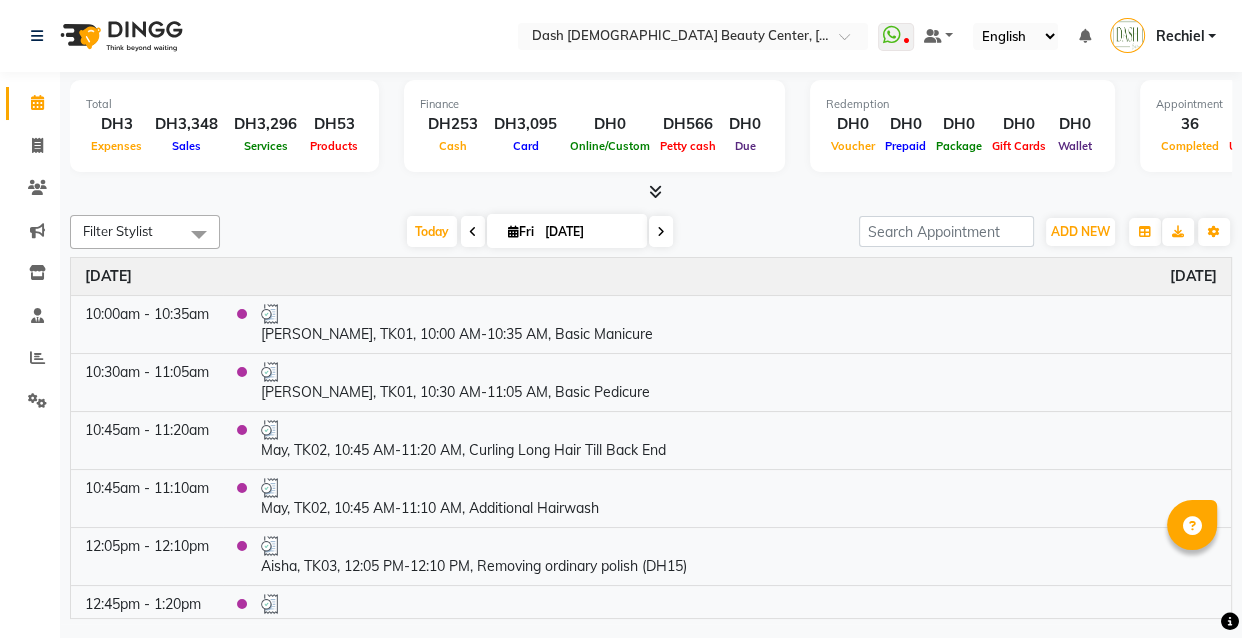 click on "May, TK02, 10:45 AM-11:20 AM, Curling Long Hair Till Back End" at bounding box center [823, 221] 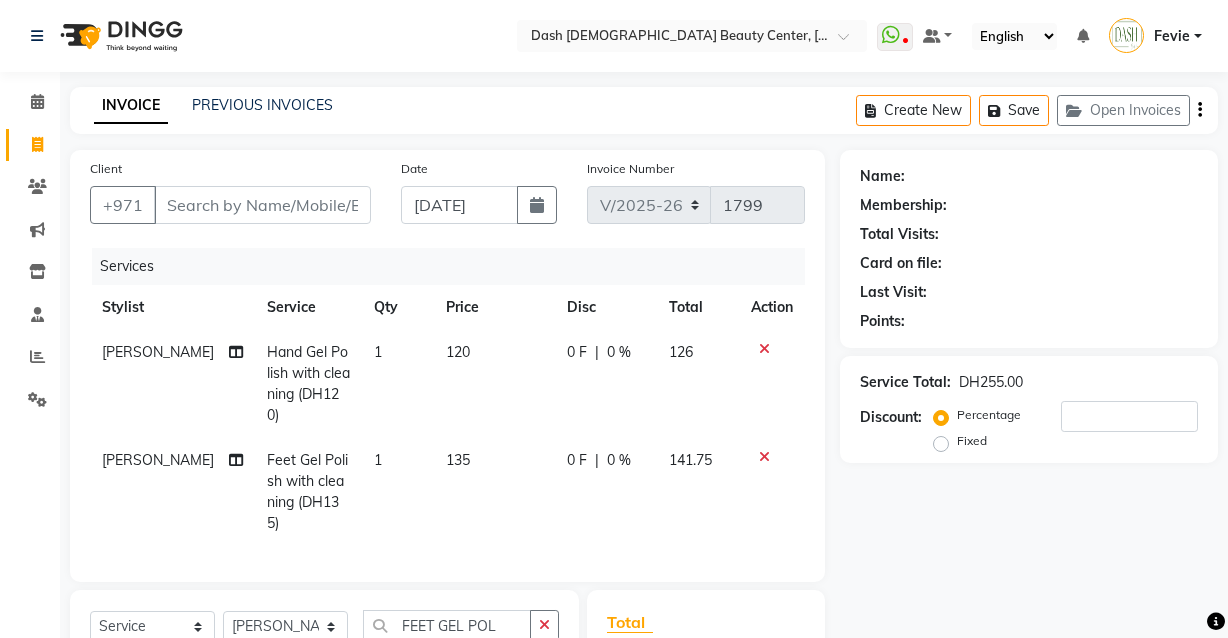 select on "8372" 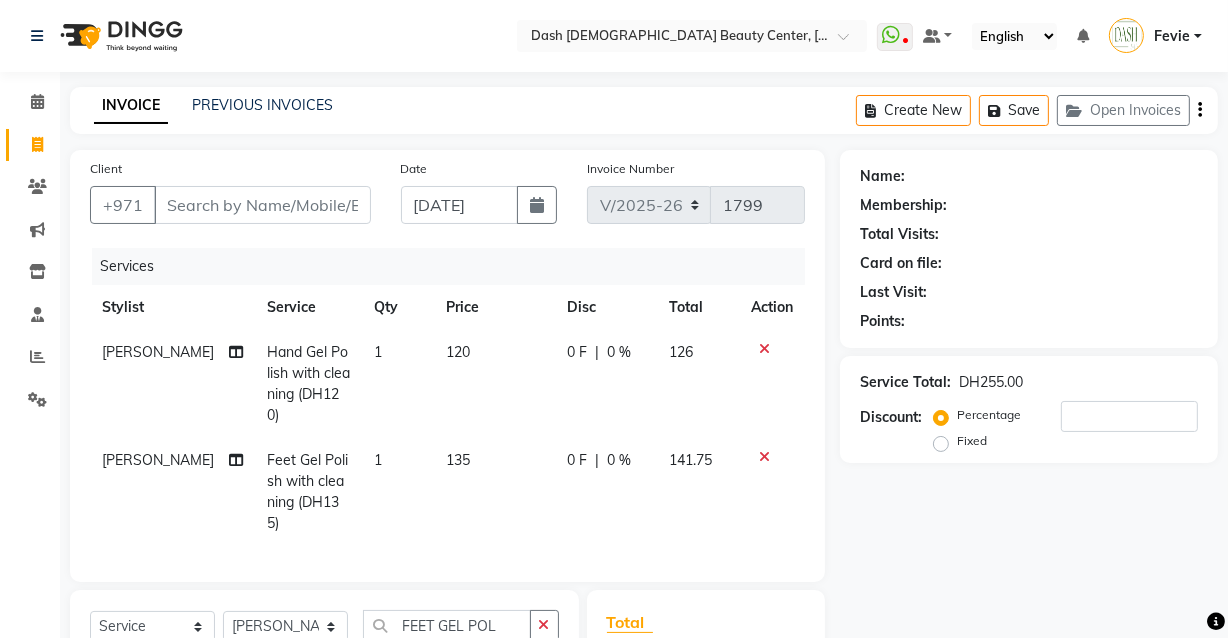 scroll, scrollTop: 0, scrollLeft: 0, axis: both 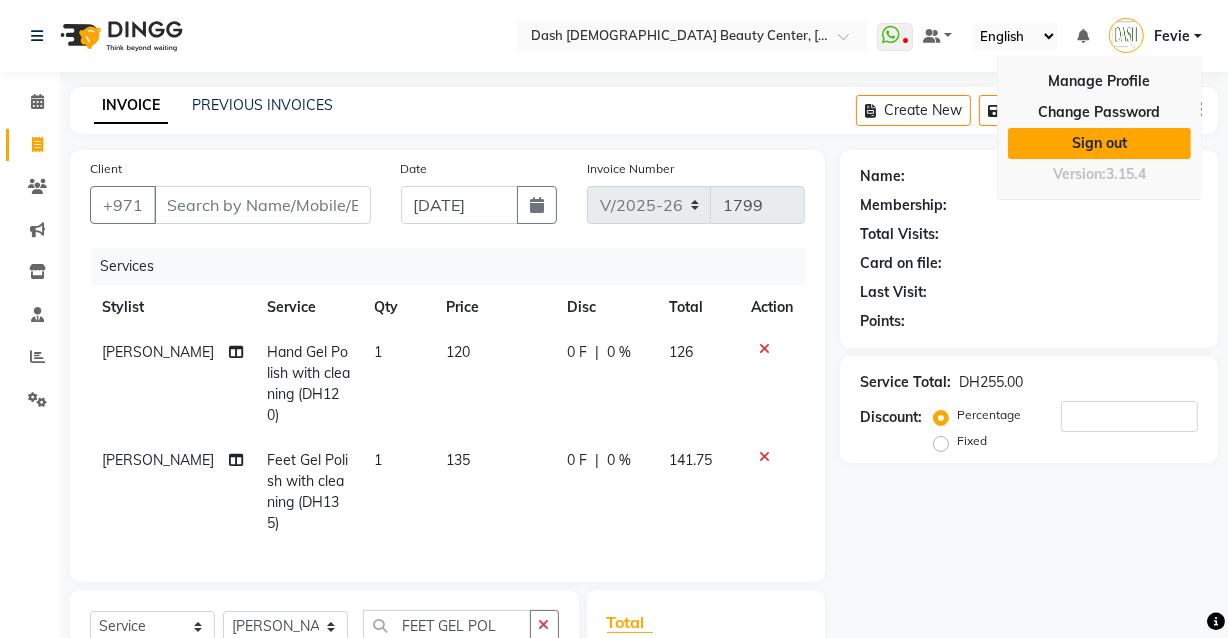 click on "Sign out" at bounding box center [1099, 143] 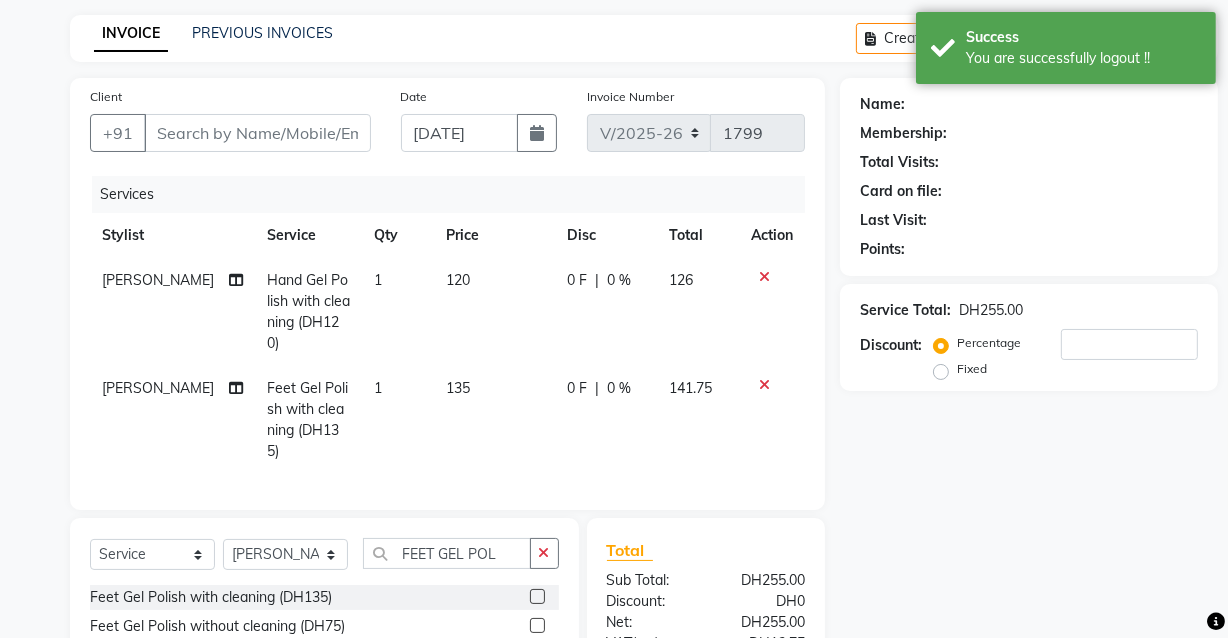 click on "INVOICE PREVIOUS INVOICES Create New   Save   Open Invoices  Client +91 Date 11-07-2025 Invoice Number V/2025 V/2025-26 1799 Services Stylist Service Qty Price Disc Total Action Nilam Hand Gel Polish with cleaning (DH120) 1 120 0 F | 0 % 126 Nilam Feet Gel Polish with cleaning (DH135) 1 135 0 F | 0 % 141.75 Select  Service  Product  Membership  Package Voucher Prepaid Gift Card  Select Stylist Aizel Angelina Anna Bobi Edlyn Fevie  Flora Grace Hamda Janine Jelyn Mariel Maya May Joy (Cafe) Nabasirye (Cafe) Nancy Nilam Noreen Owner Peace Rechiel Rose Marie Saman Talina FEET GEL POL Feet Gel Polish with cleaning (DH135)  Feet Gel Polish without cleaning (DH75)  Feet Gel Polish Removal with cleaning (DH105)  Feet Gel Polish Removal without cleaning (DH45)  Feet Gel Polish with cleaning (DH165)  Feet Gel Polish without cleaning (DH115)  Feet Gel Polish removal with cleaning (DH140)  Feet Gel Polish removal without cleaning (DH75)  Total Sub Total: DH255.00 Discount: DH0 Net: DH255.00 Vat  ( 5% ) DH12.75 Total: DH0" 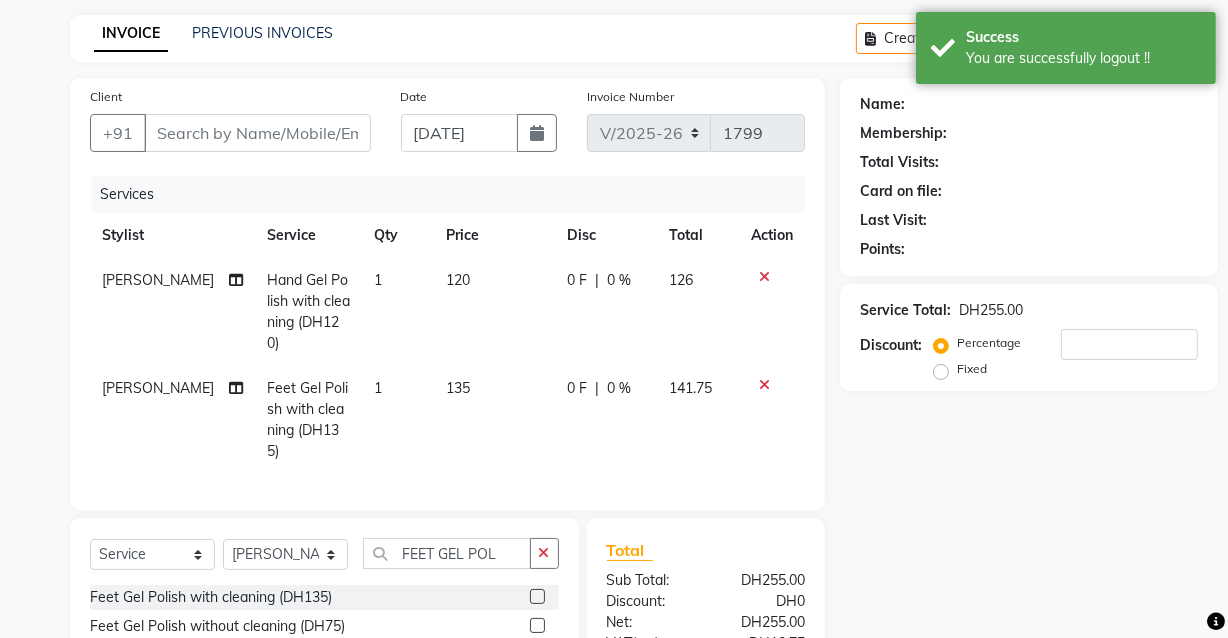 click on "Name: Membership: Total Visits: Card on file: Last Visit:  Points:  Service Total:  DH255.00  Discount:  Percentage   Fixed" 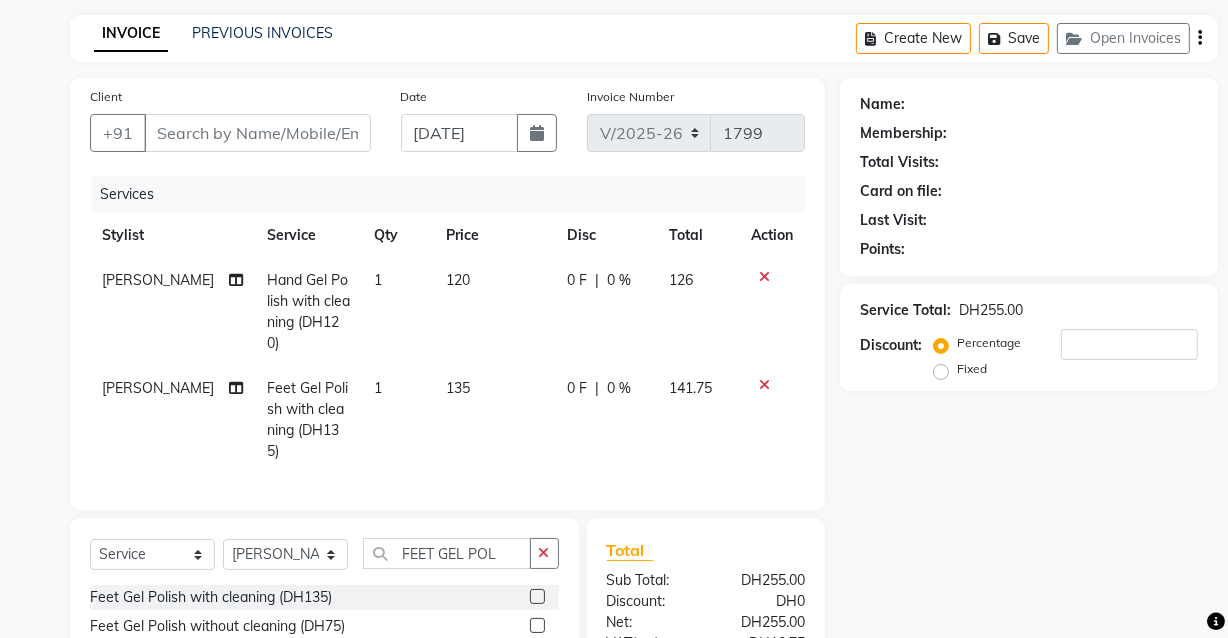 click 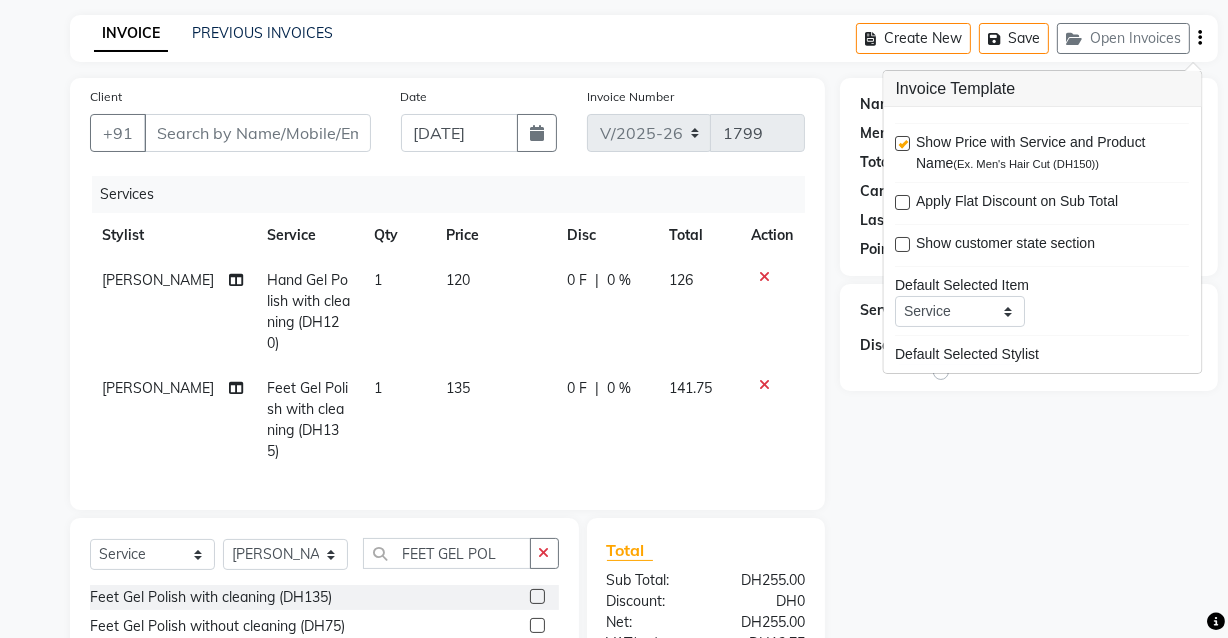 click on "Name: Membership: Total Visits: Card on file: Last Visit:  Points:  Service Total:  DH255.00  Discount:  Percentage   Fixed" 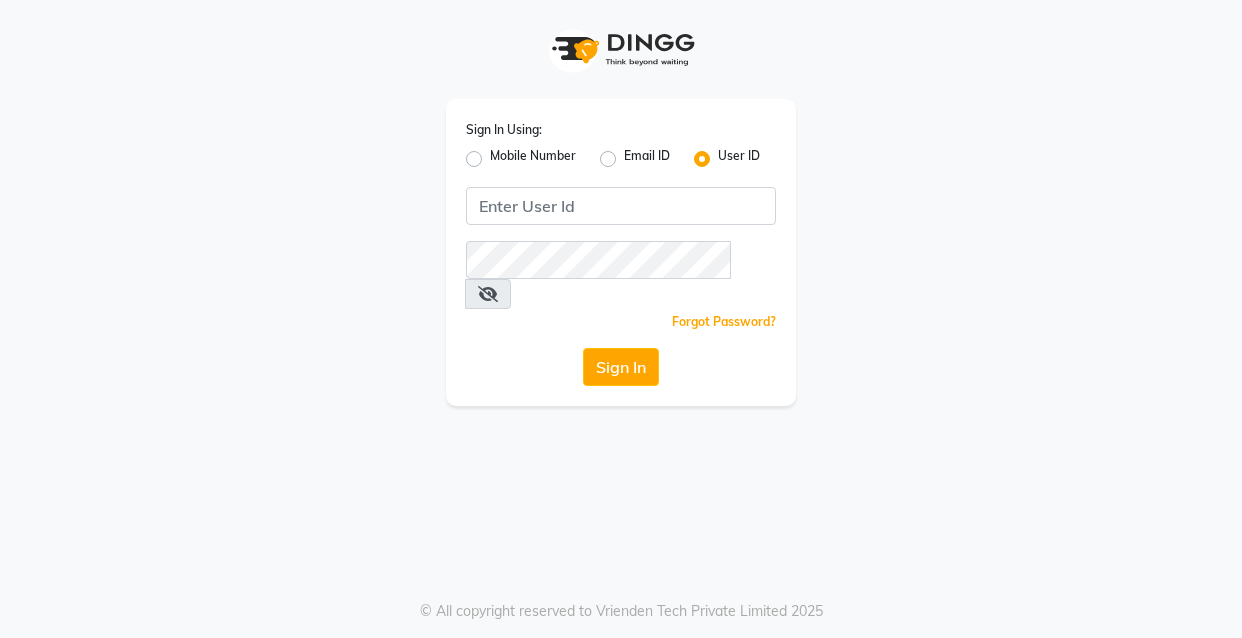 scroll, scrollTop: 0, scrollLeft: 0, axis: both 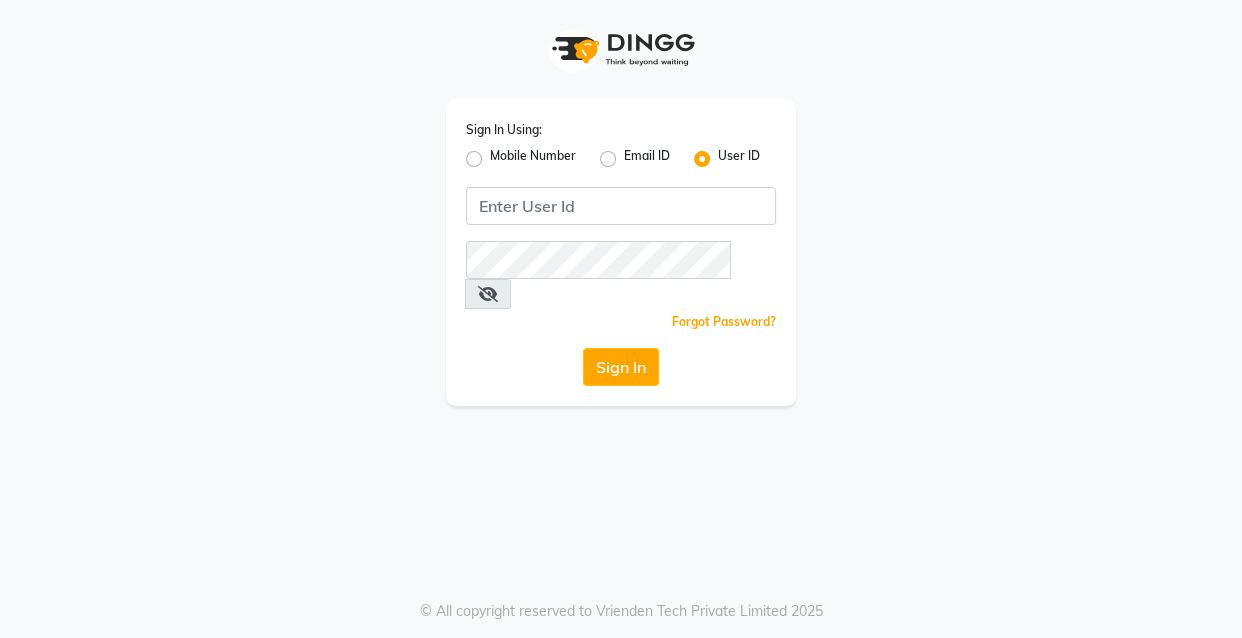click on "Mobile Number" 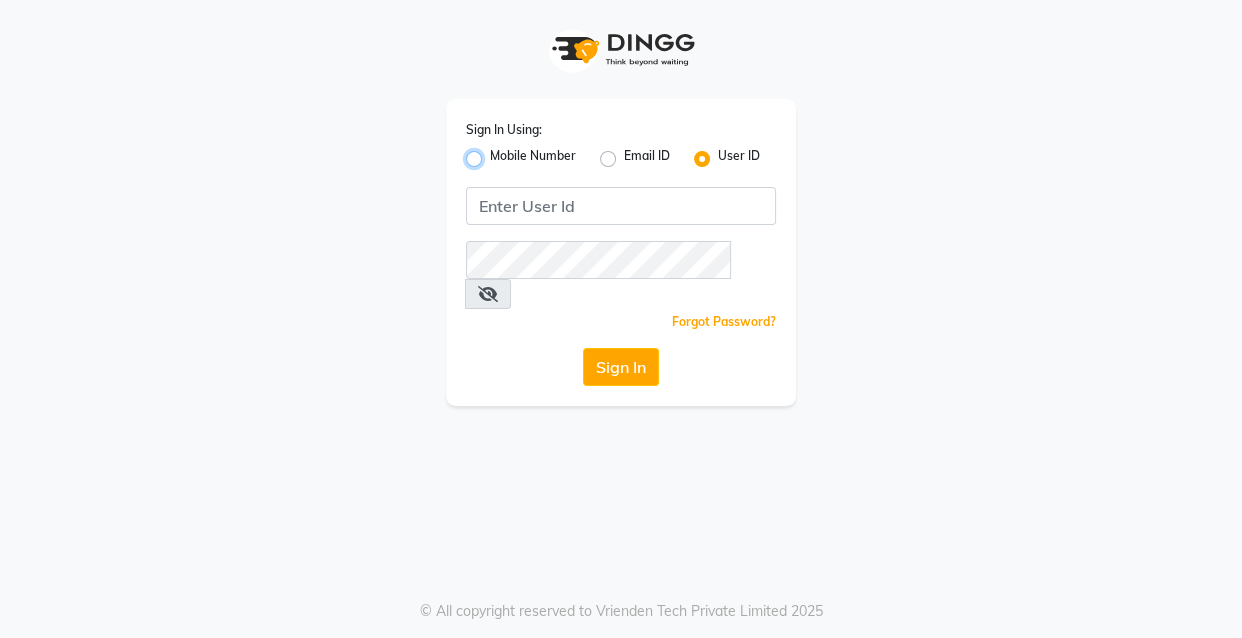 click on "Mobile Number" at bounding box center [496, 153] 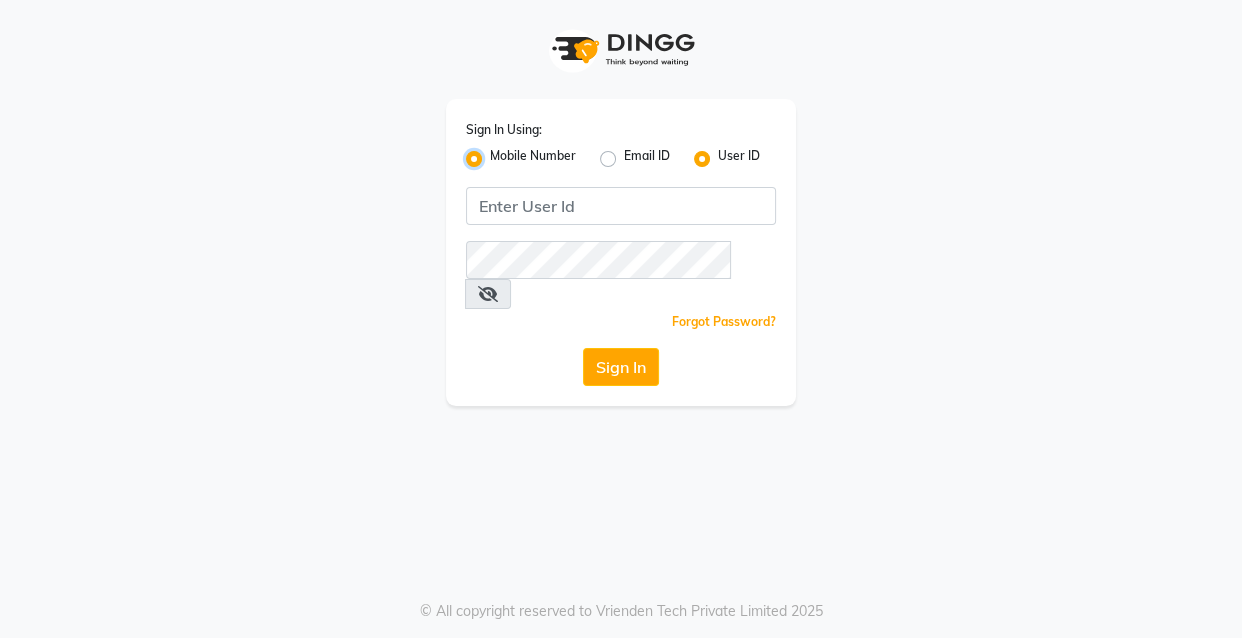 radio on "false" 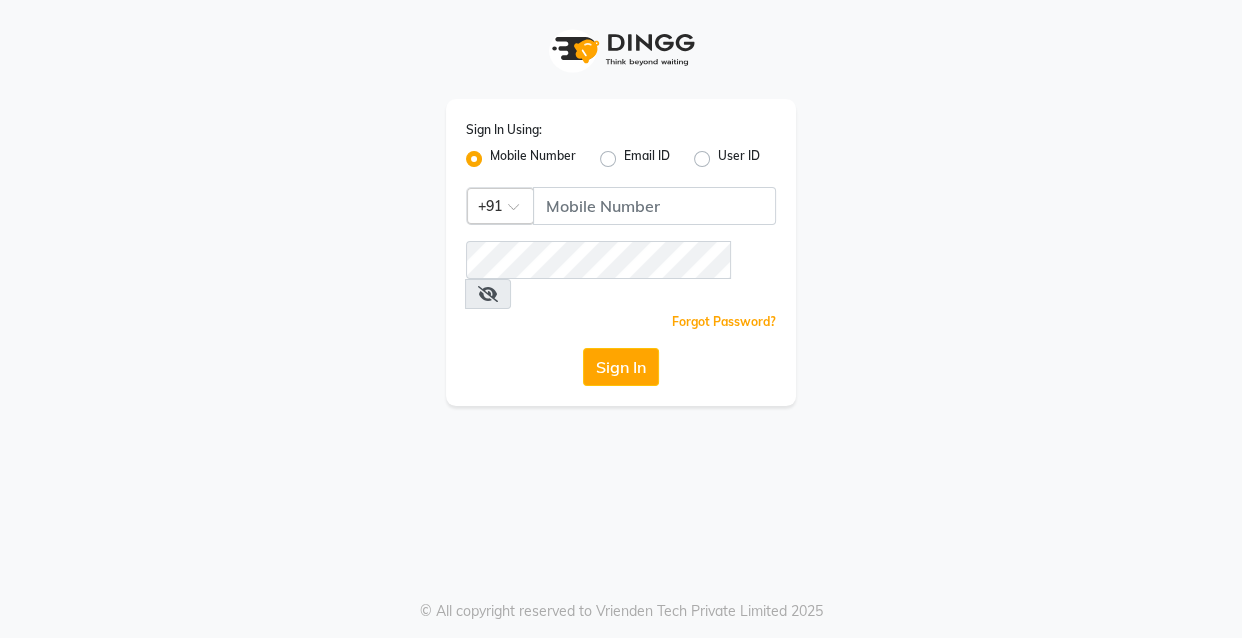 click 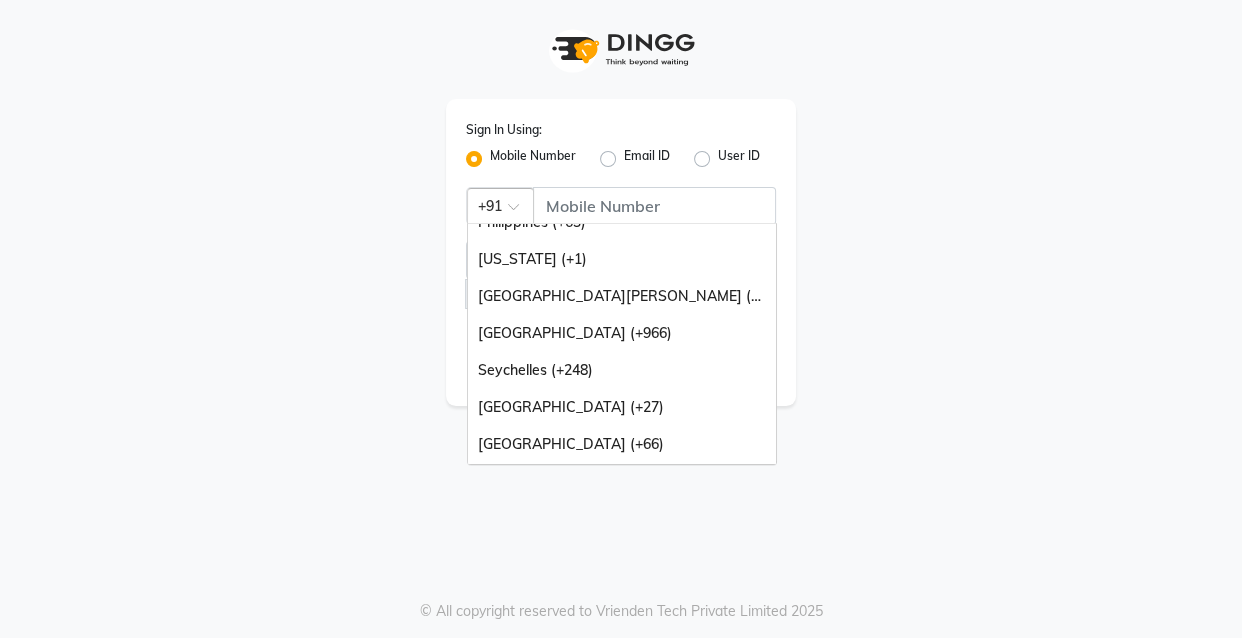 scroll, scrollTop: 500, scrollLeft: 0, axis: vertical 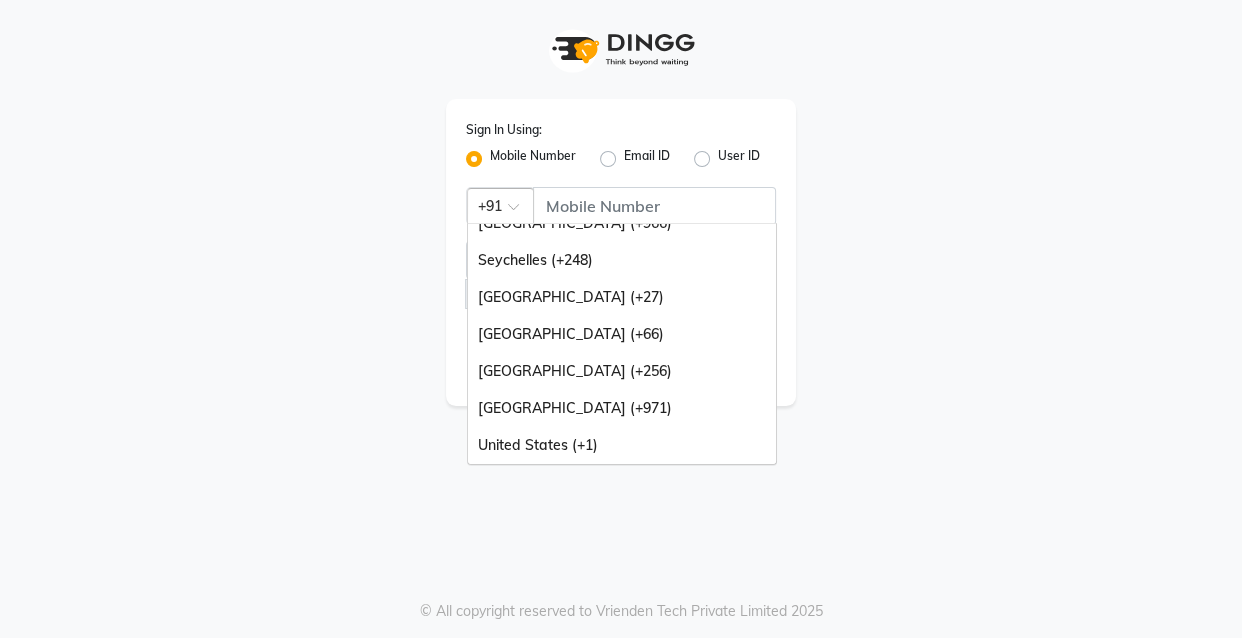 click on "[GEOGRAPHIC_DATA] (+971)" at bounding box center [622, 408] 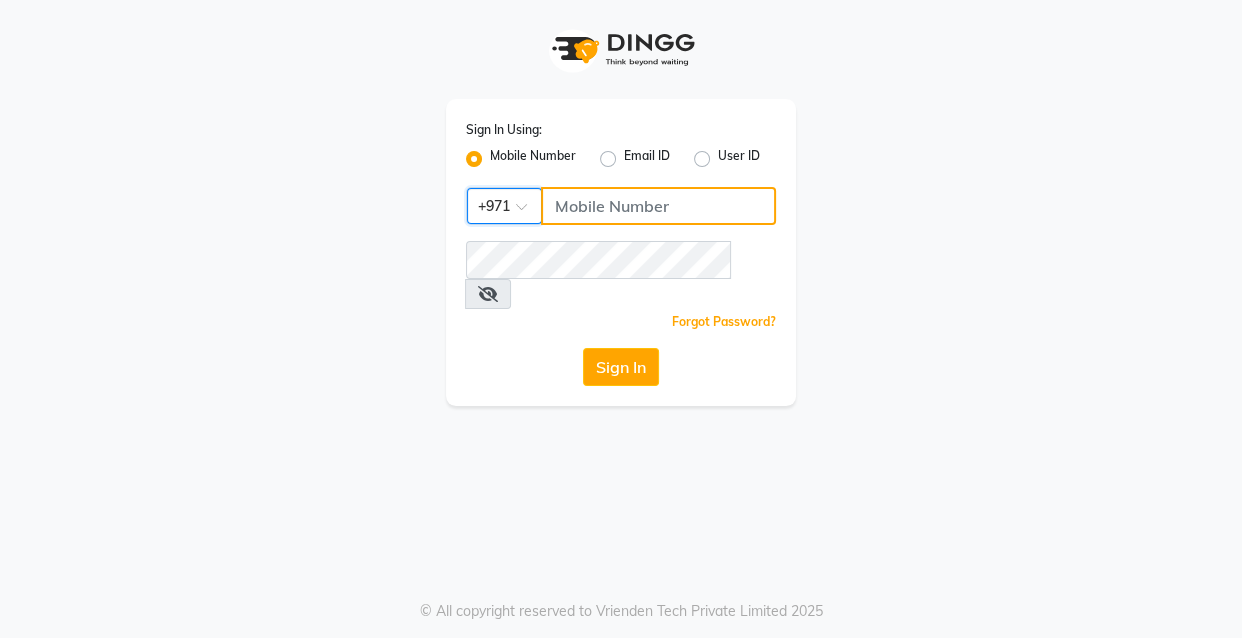 click 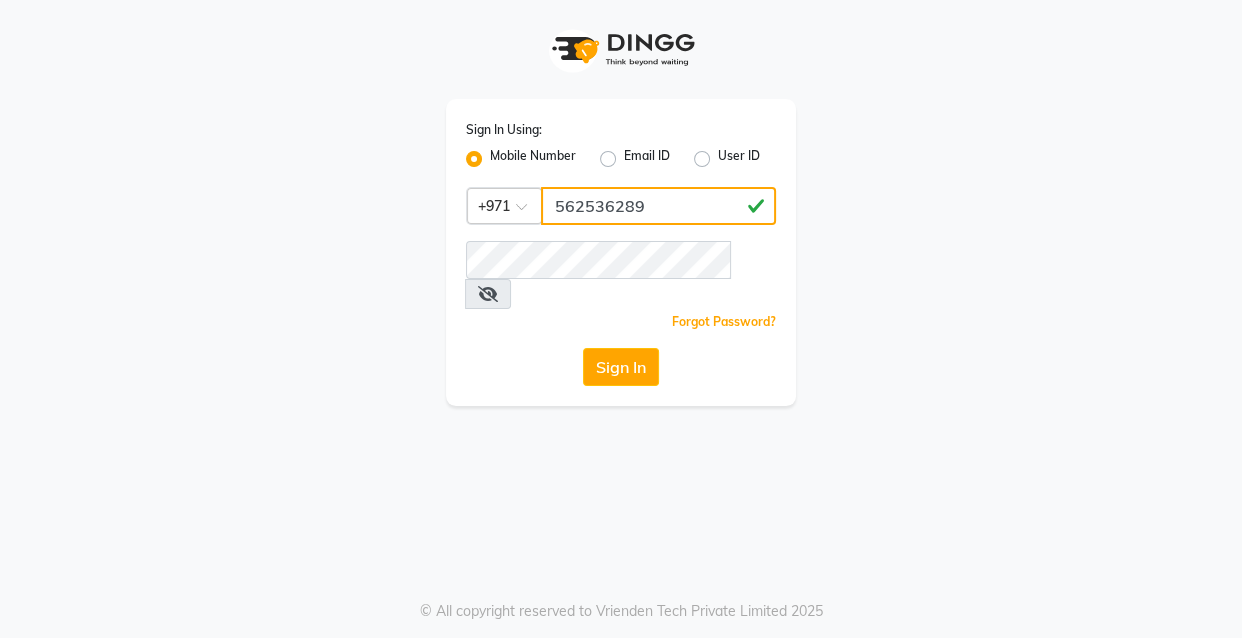 type on "562536289" 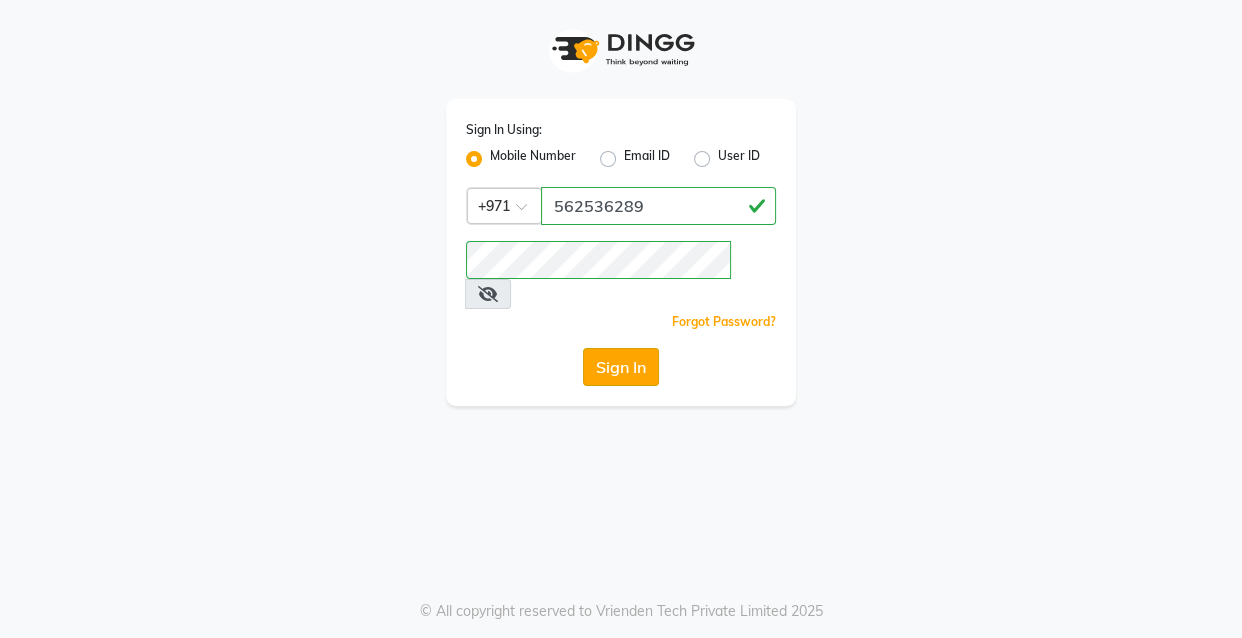 click on "Sign In" 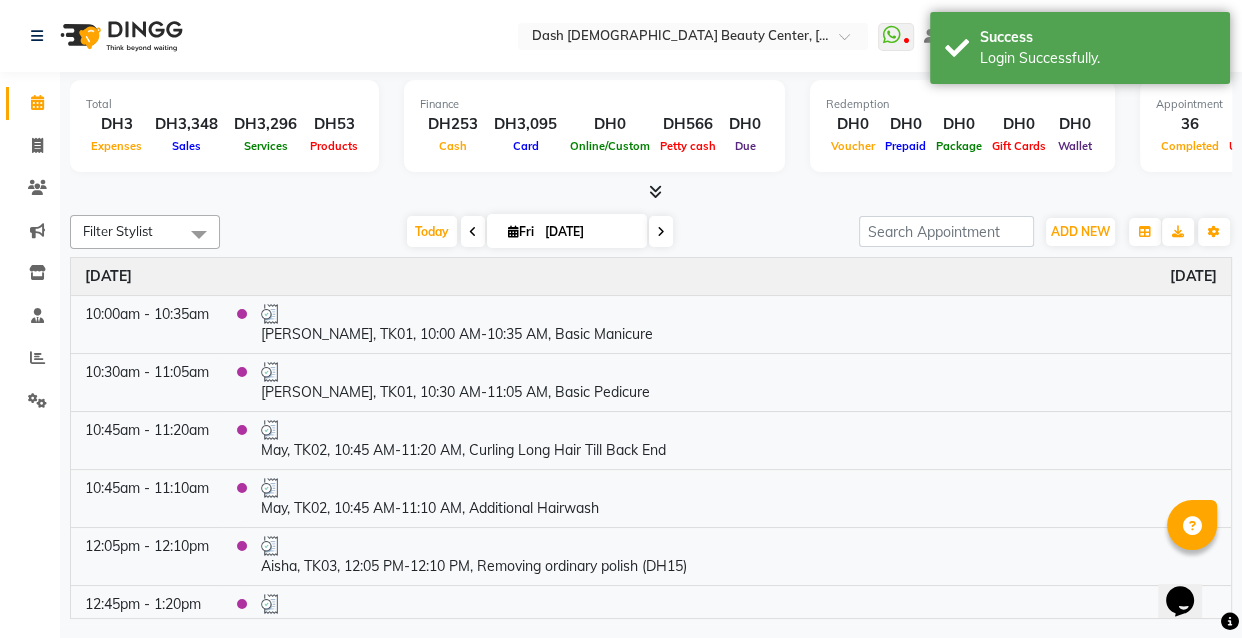 scroll, scrollTop: 0, scrollLeft: 0, axis: both 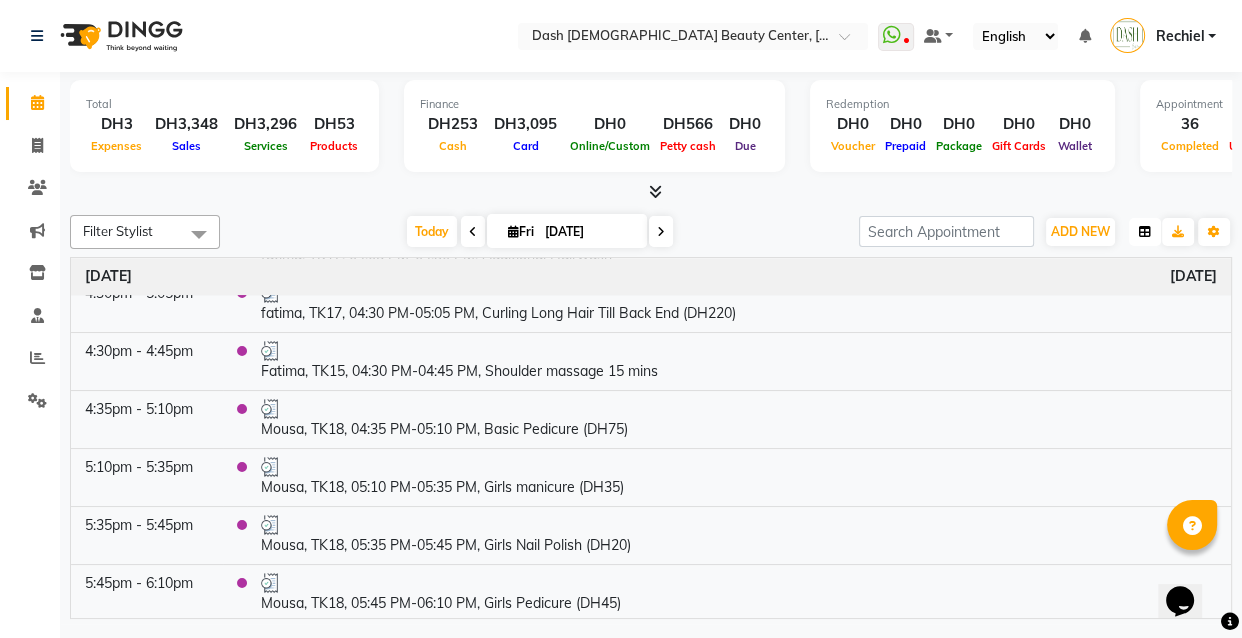 click at bounding box center [1145, 232] 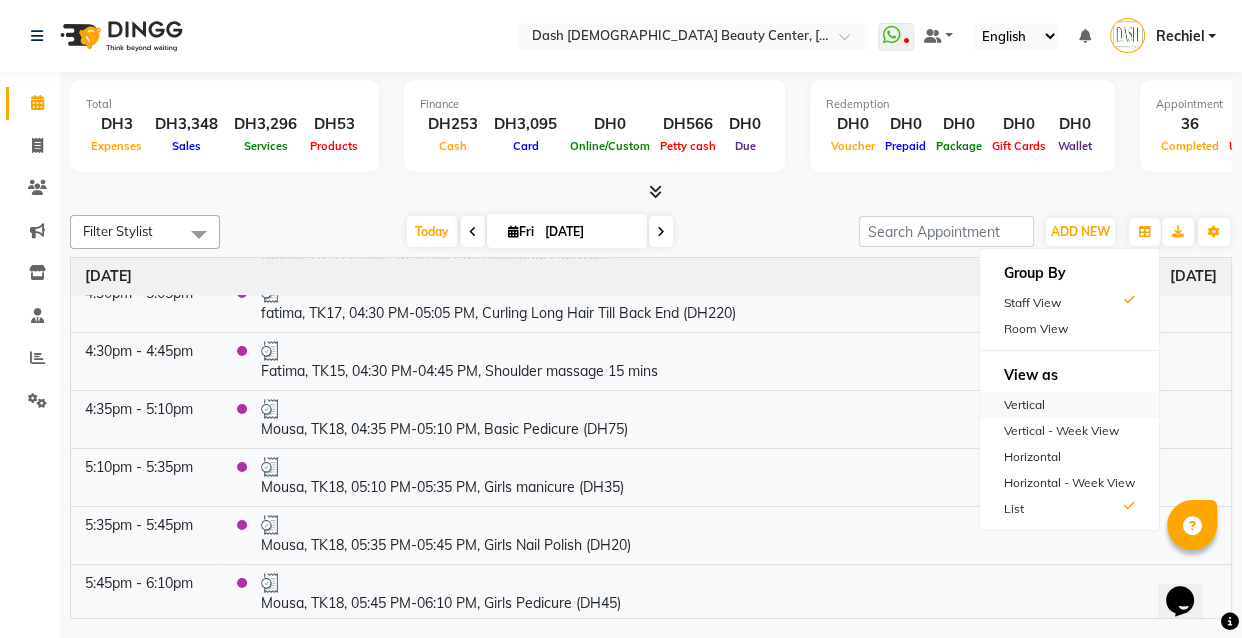 click on "Vertical" at bounding box center [1069, 405] 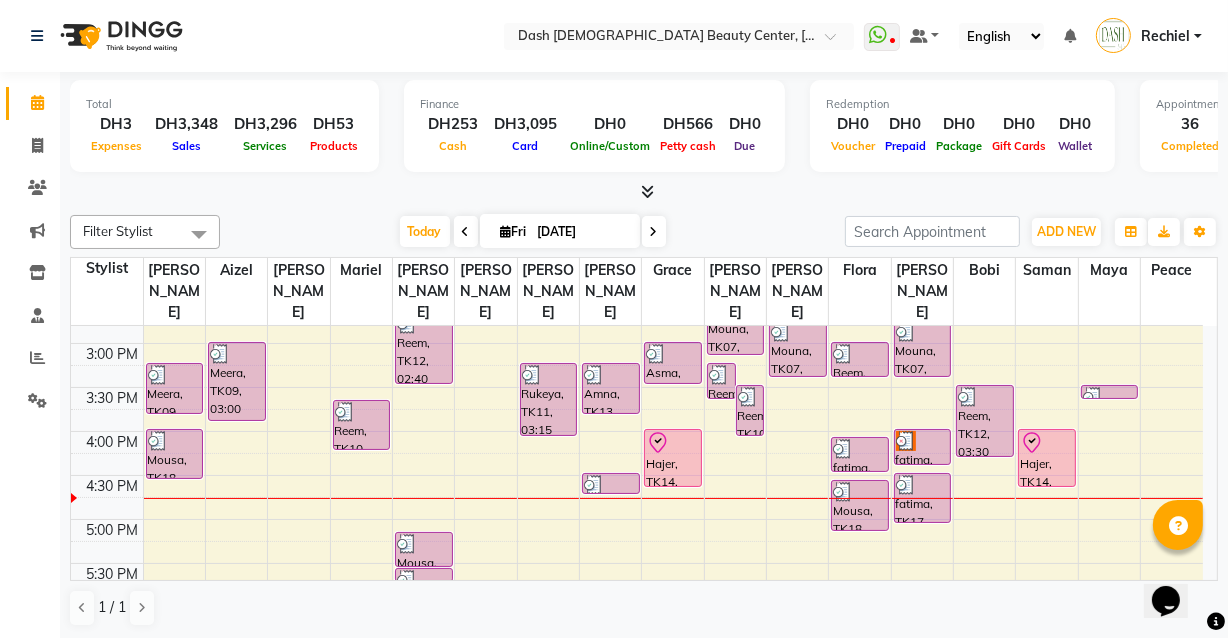 scroll, scrollTop: 505, scrollLeft: 0, axis: vertical 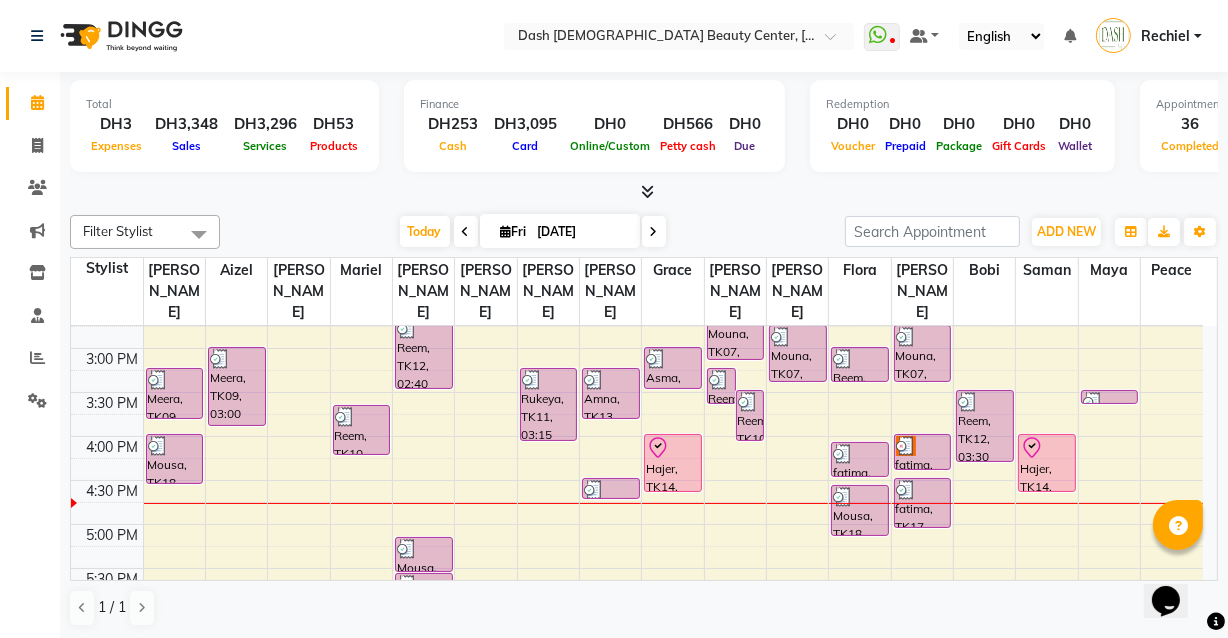 click on "Hajer, TK14, 04:00 PM-04:40 PM, Essential Pedicure" at bounding box center (1047, 463) 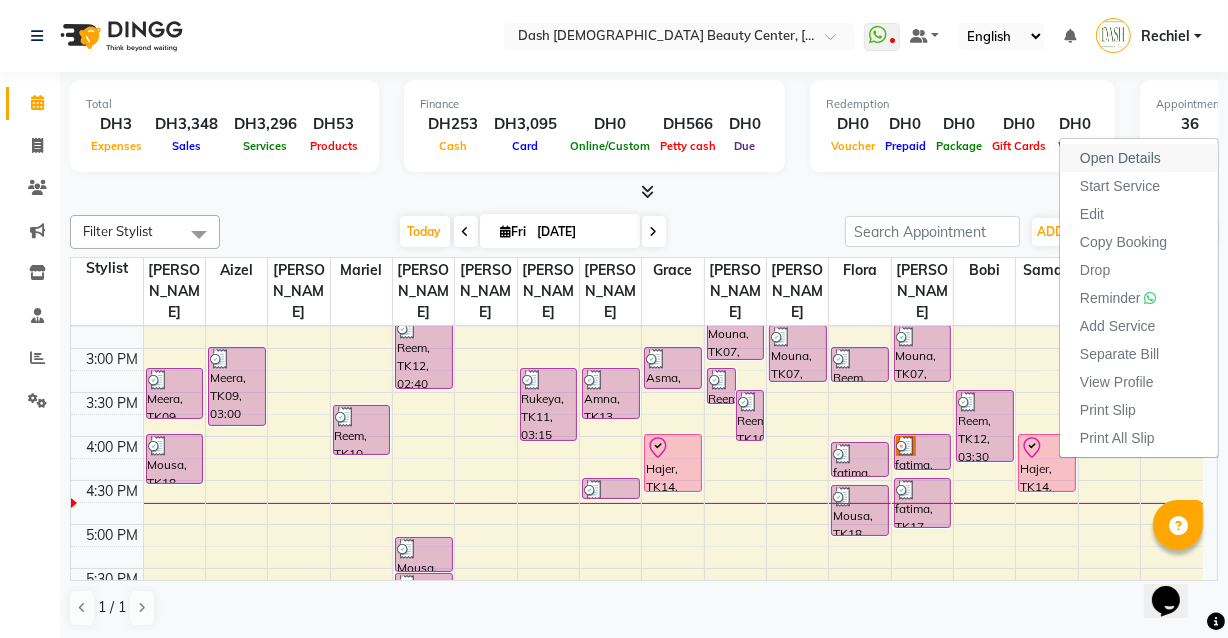 click on "Open Details" at bounding box center (1120, 158) 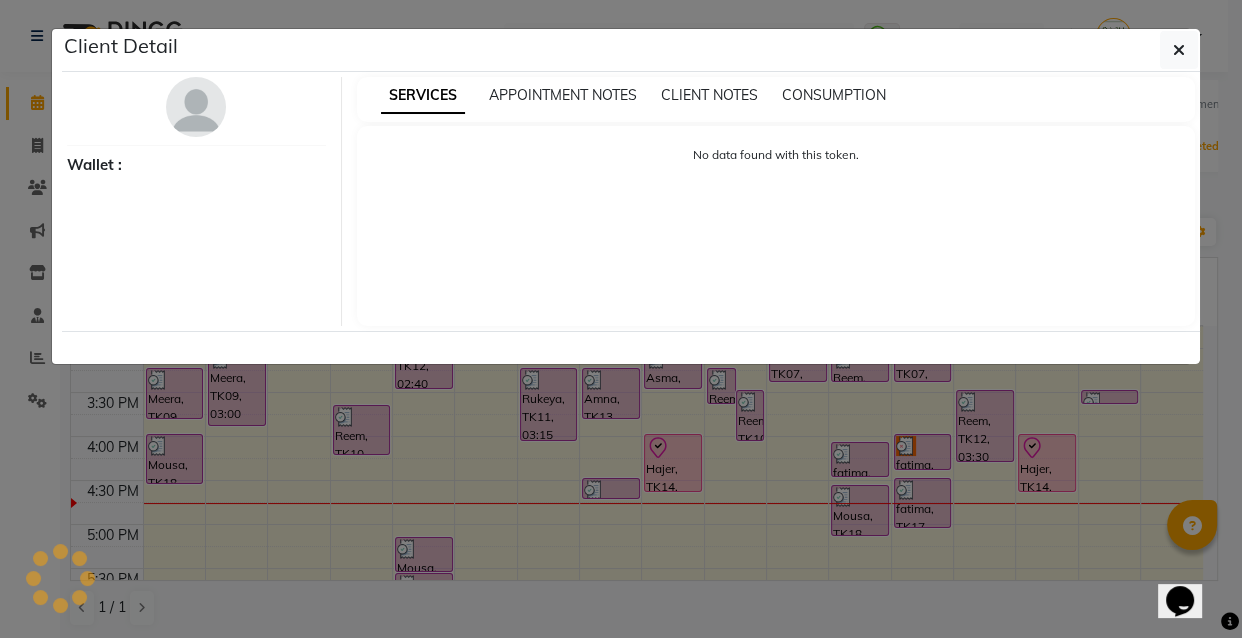 select on "8" 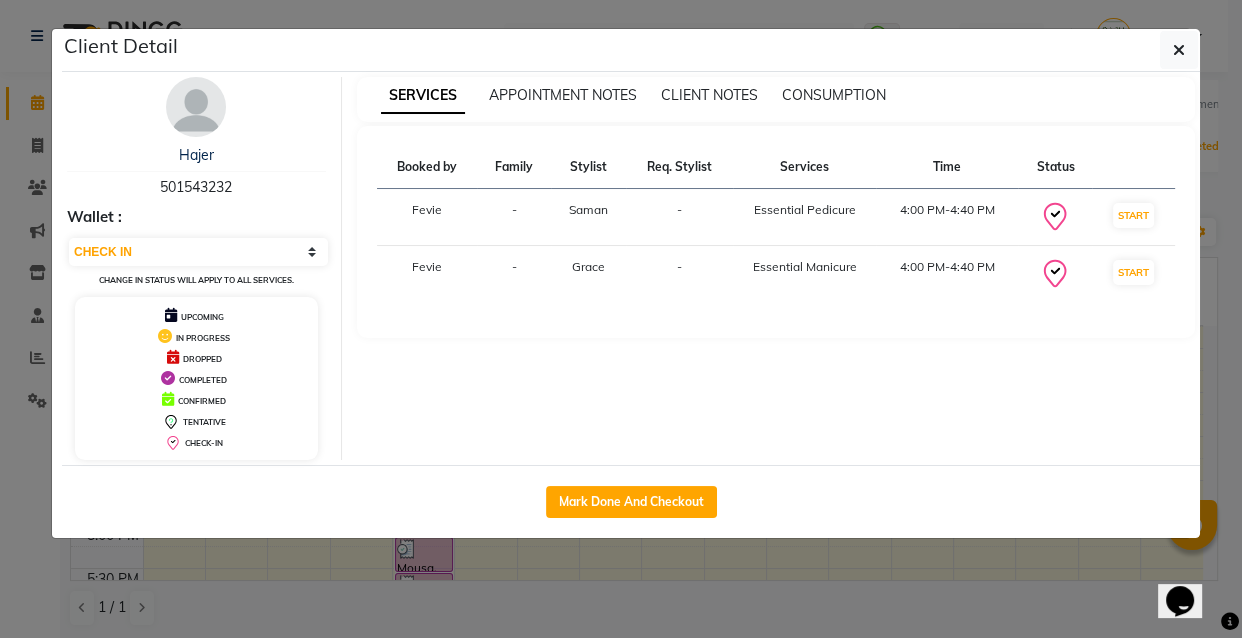 click on "Client Detail  Hajer    501543232 Wallet : Select IN SERVICE CONFIRMED TENTATIVE CHECK IN MARK DONE DROPPED UPCOMING Change in status will apply to all services. UPCOMING IN PROGRESS DROPPED COMPLETED CONFIRMED TENTATIVE CHECK-IN SERVICES APPOINTMENT NOTES CLIENT NOTES CONSUMPTION Booked by Family Stylist Req. Stylist Services Time Status  Fevie   - Saman -  Essential Pedicure   4:00 PM-4:40 PM   START   Fevie   - Grace -  Essential Manicure   4:00 PM-4:40 PM   START   Mark Done And Checkout" 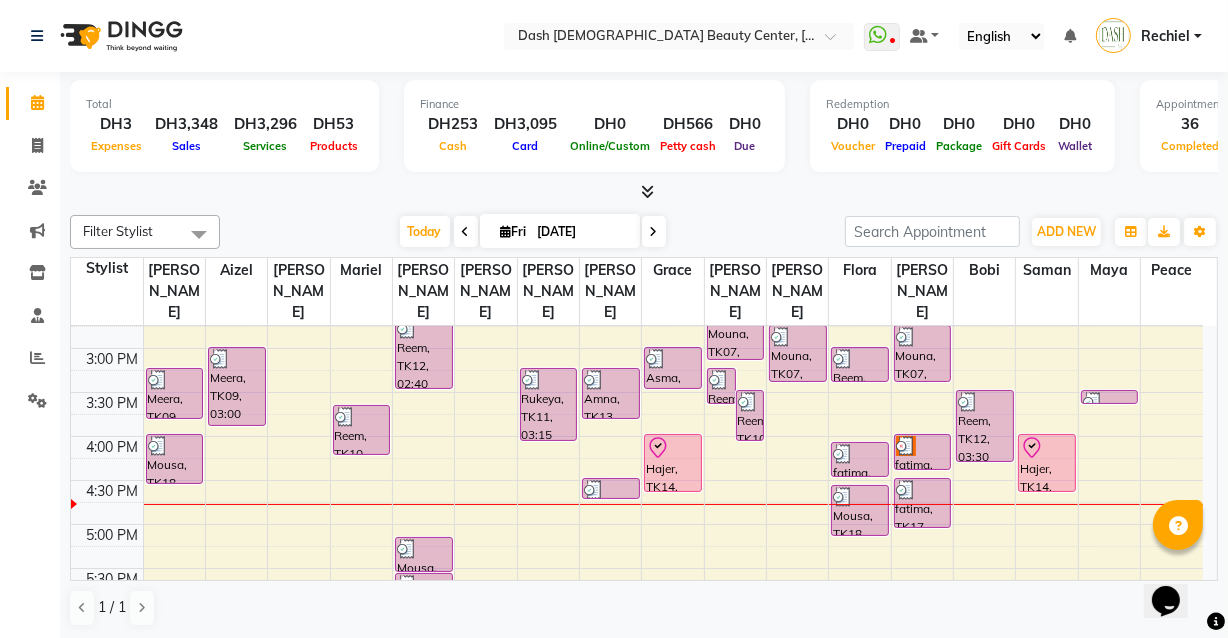 click 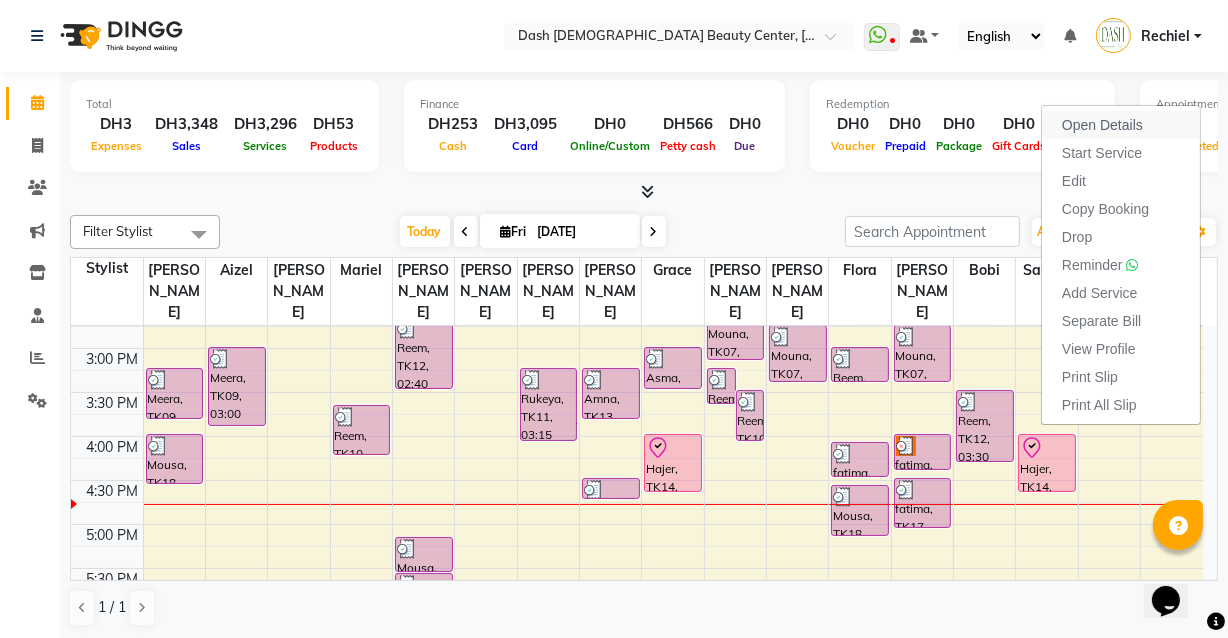click on "Open Details" at bounding box center (1102, 125) 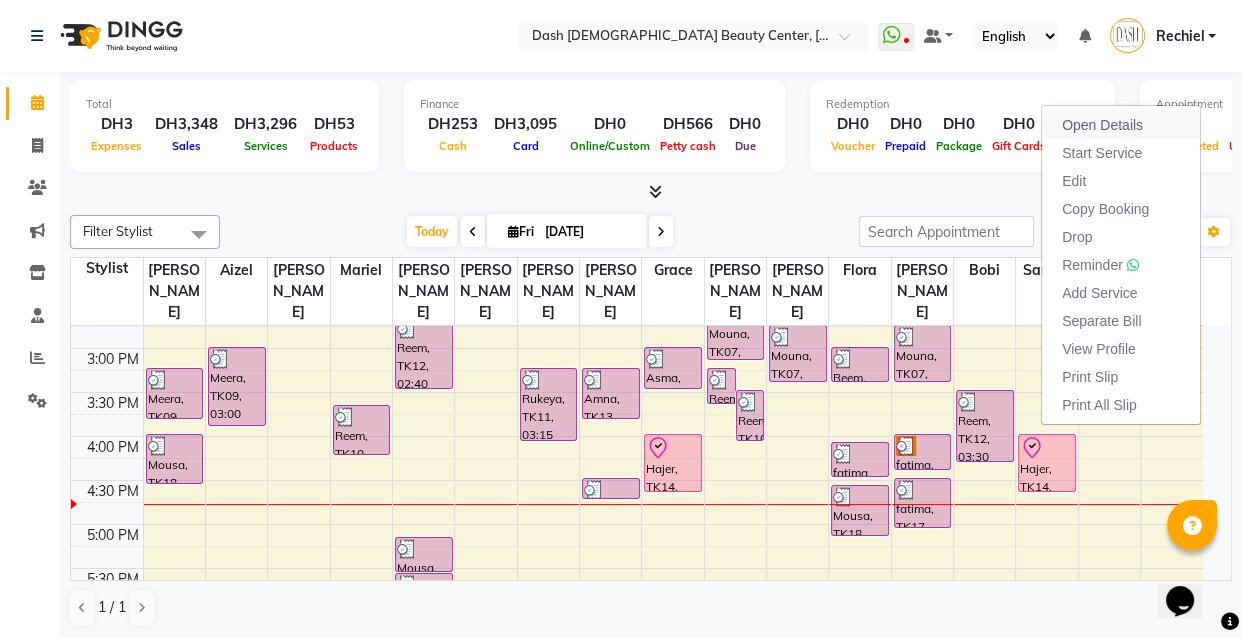 select on "8" 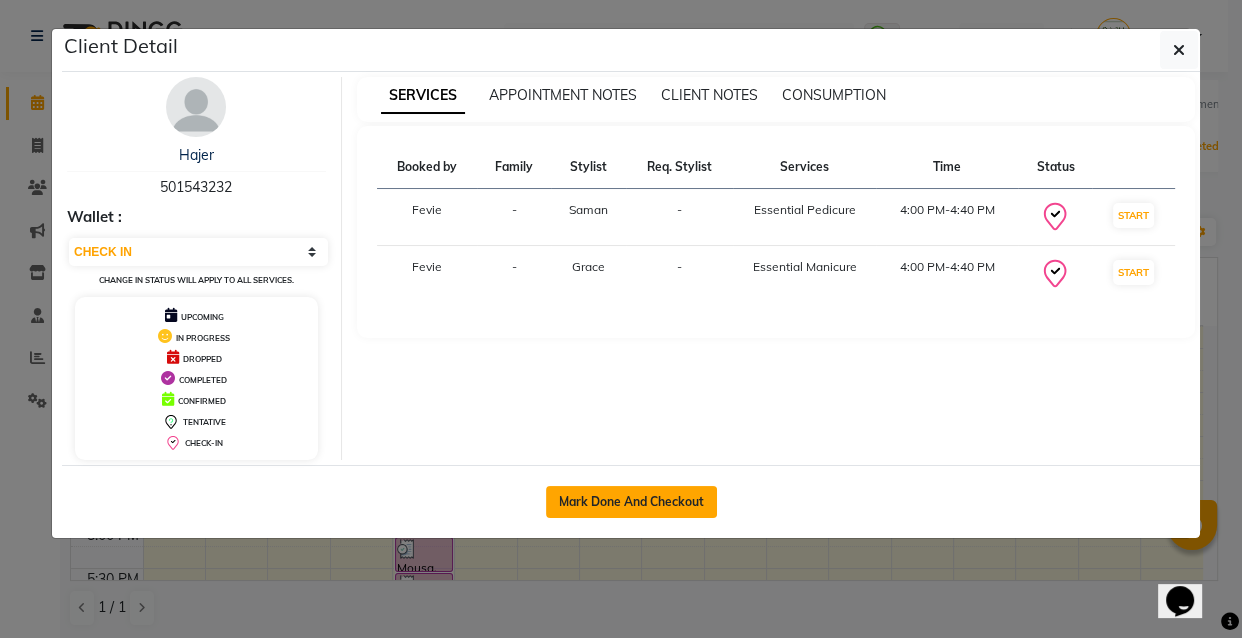 click on "Mark Done And Checkout" 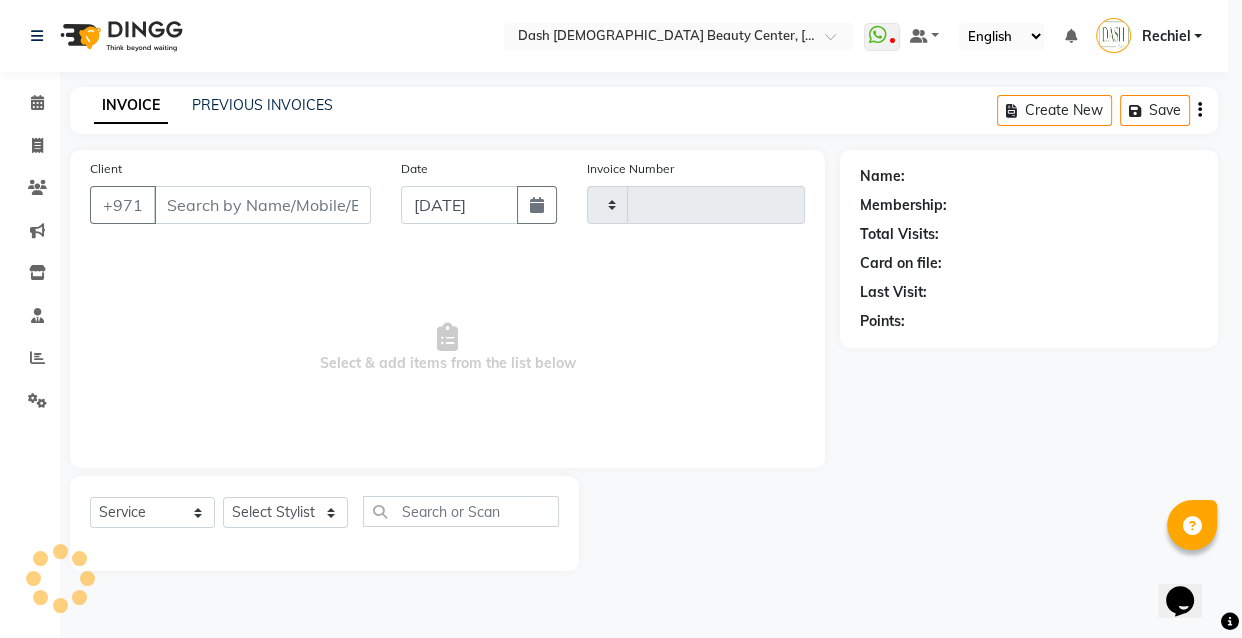 type on "1809" 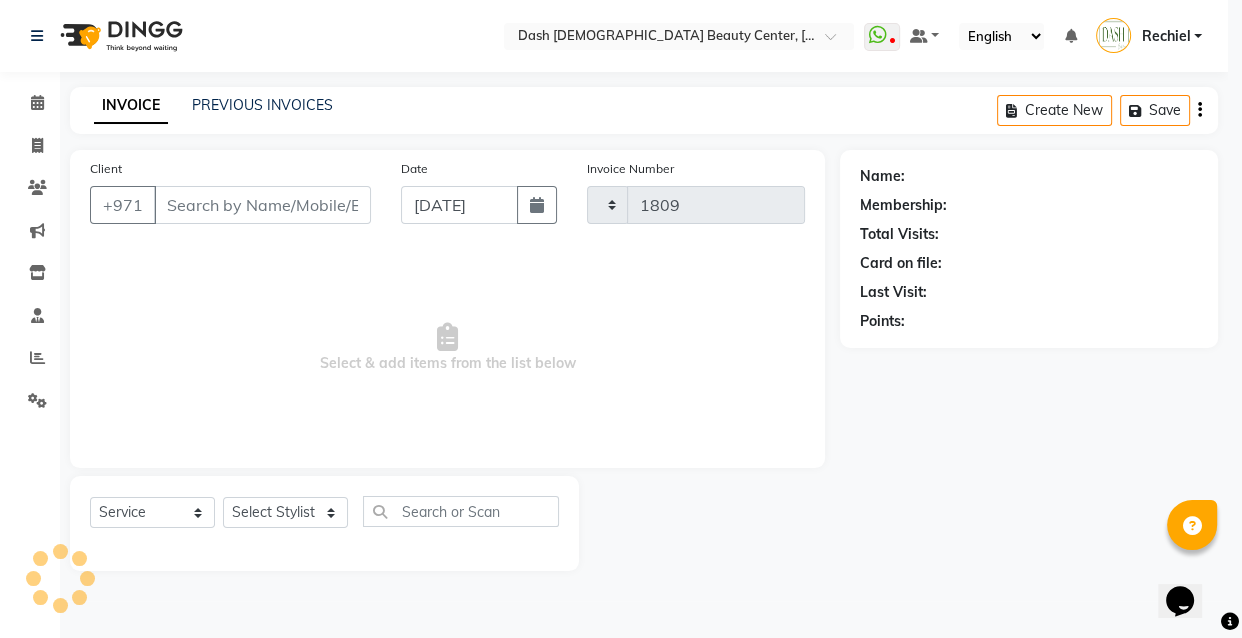 select on "8372" 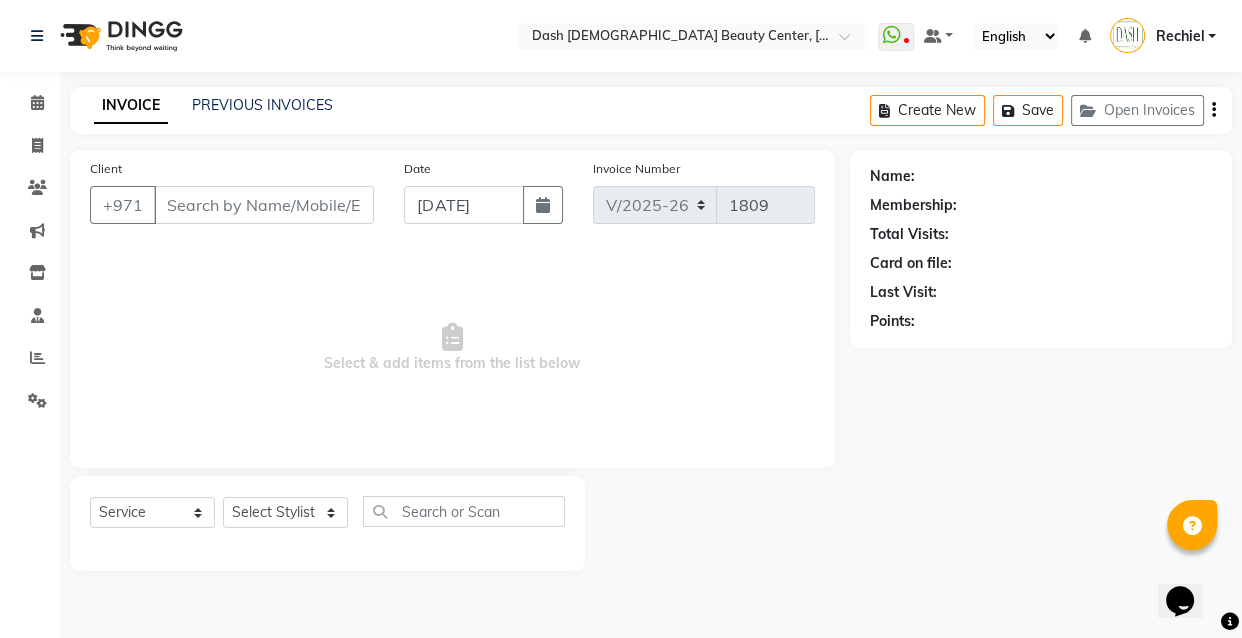 type on "501543232" 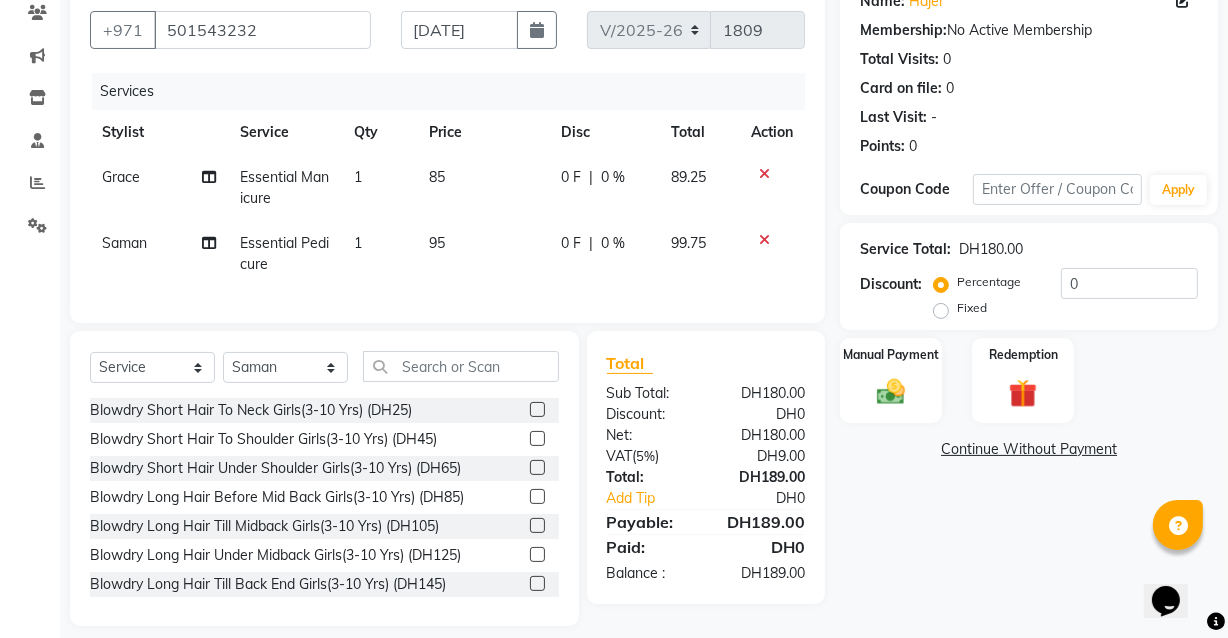 scroll, scrollTop: 207, scrollLeft: 0, axis: vertical 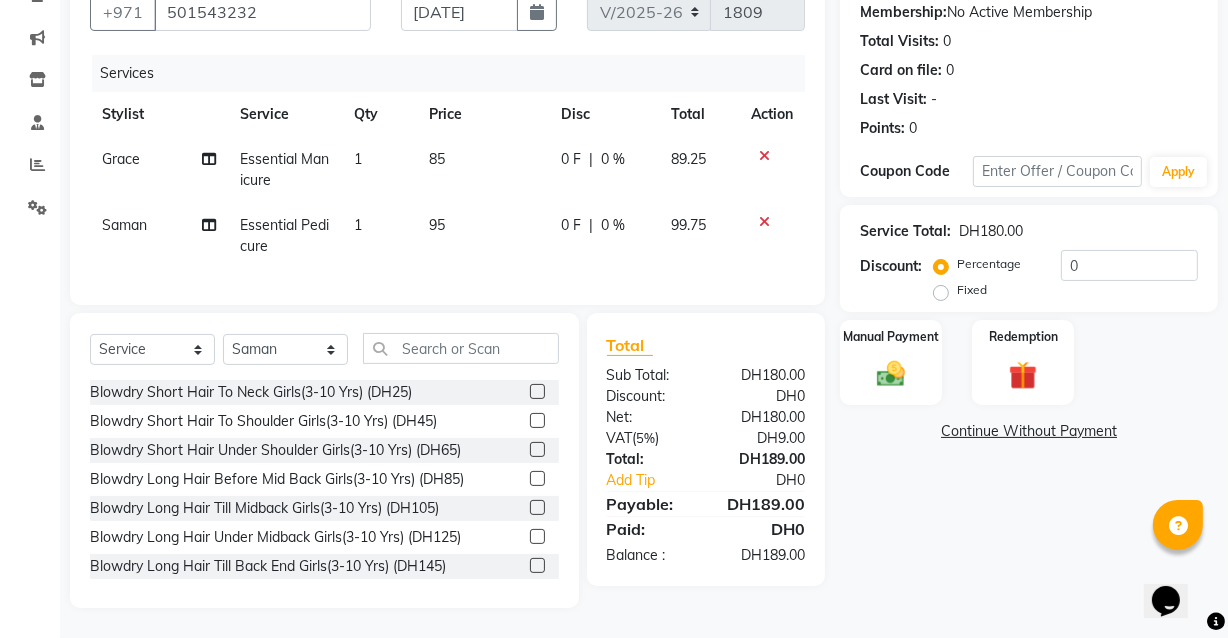 click 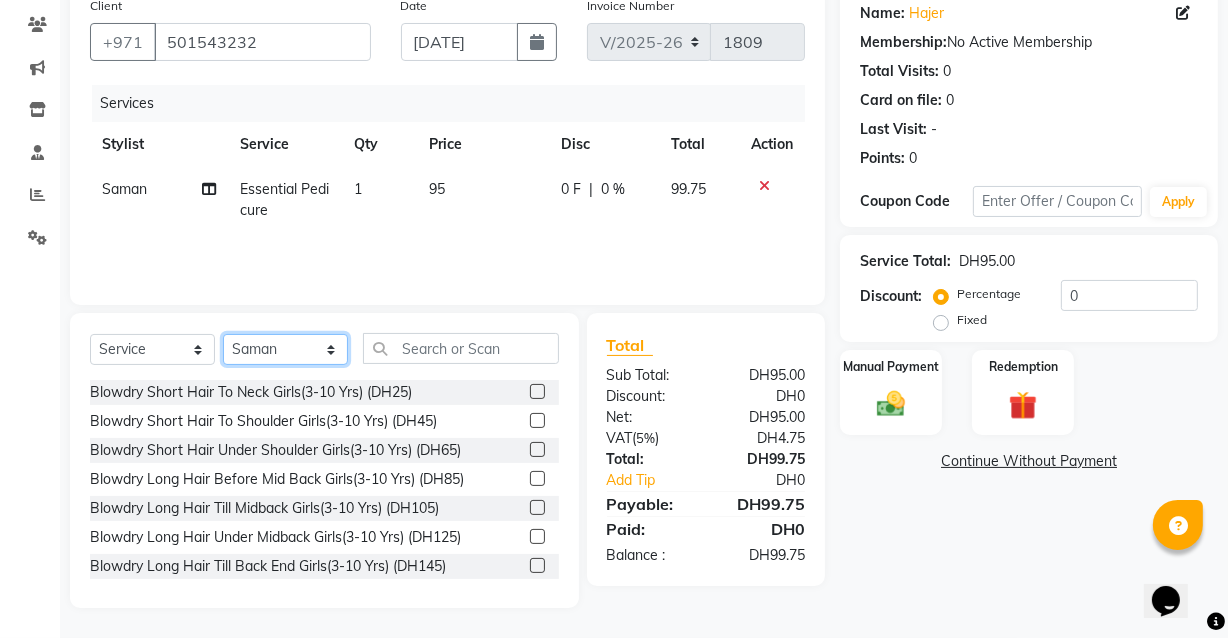 click on "Select Stylist [PERSON_NAME] [PERSON_NAME] [PERSON_NAME] [PERSON_NAME] [PERSON_NAME] [PERSON_NAME] [PERSON_NAME] [PERSON_NAME] May [PERSON_NAME] (Cafe) Nabasirye (Cafe) [PERSON_NAME] [PERSON_NAME] Owner Peace Rechiel [PERSON_NAME] [PERSON_NAME]" 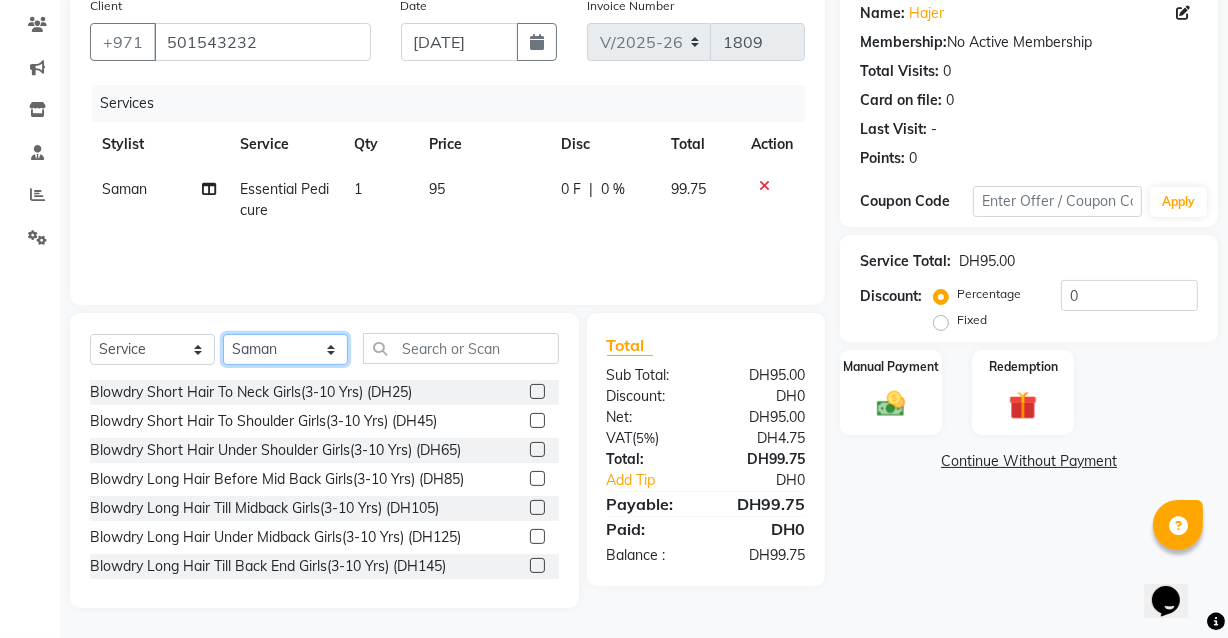 select on "81113" 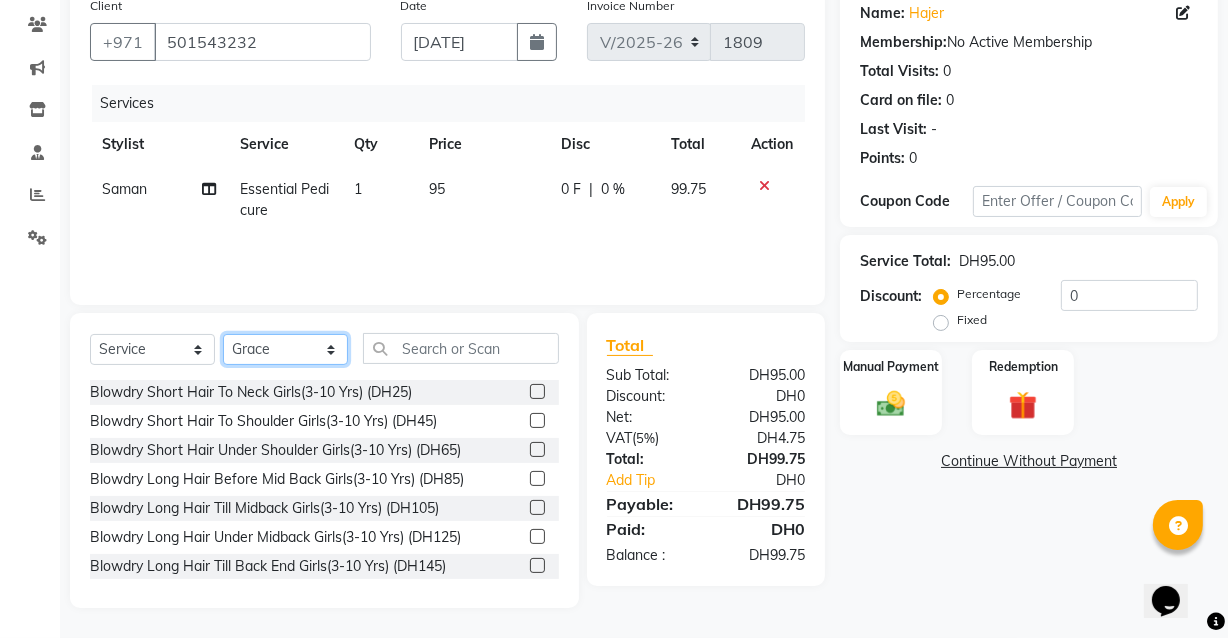 click on "Select Stylist [PERSON_NAME] [PERSON_NAME] [PERSON_NAME] [PERSON_NAME] [PERSON_NAME] [PERSON_NAME] [PERSON_NAME] [PERSON_NAME] May [PERSON_NAME] (Cafe) Nabasirye (Cafe) [PERSON_NAME] [PERSON_NAME] Owner Peace Rechiel [PERSON_NAME] [PERSON_NAME]" 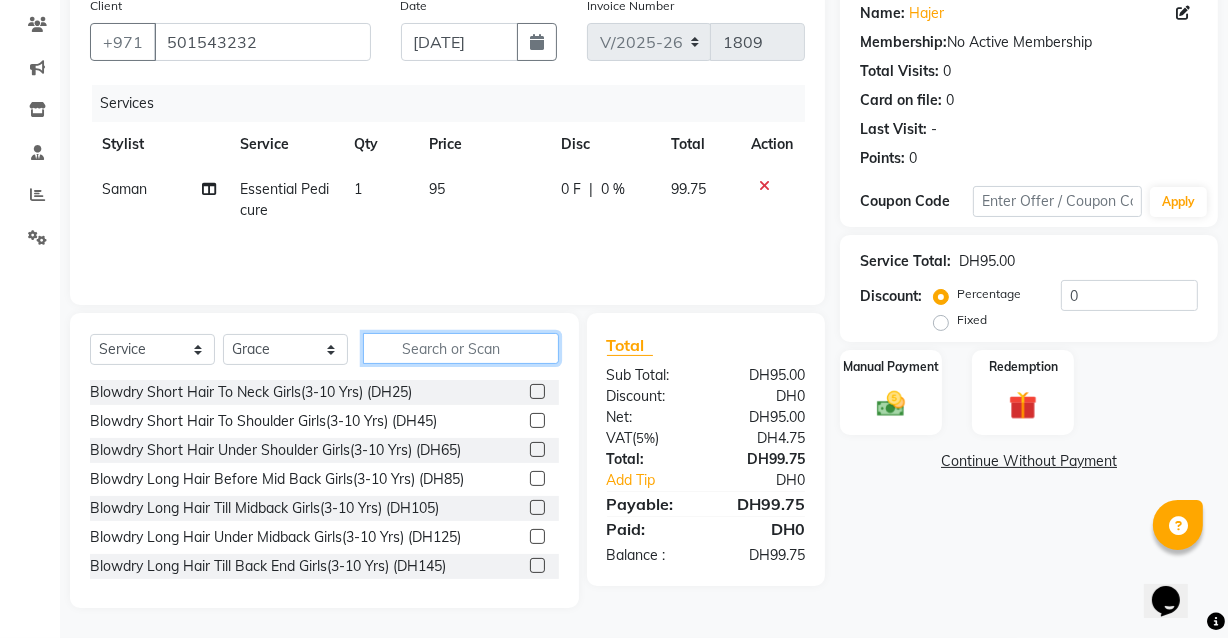click 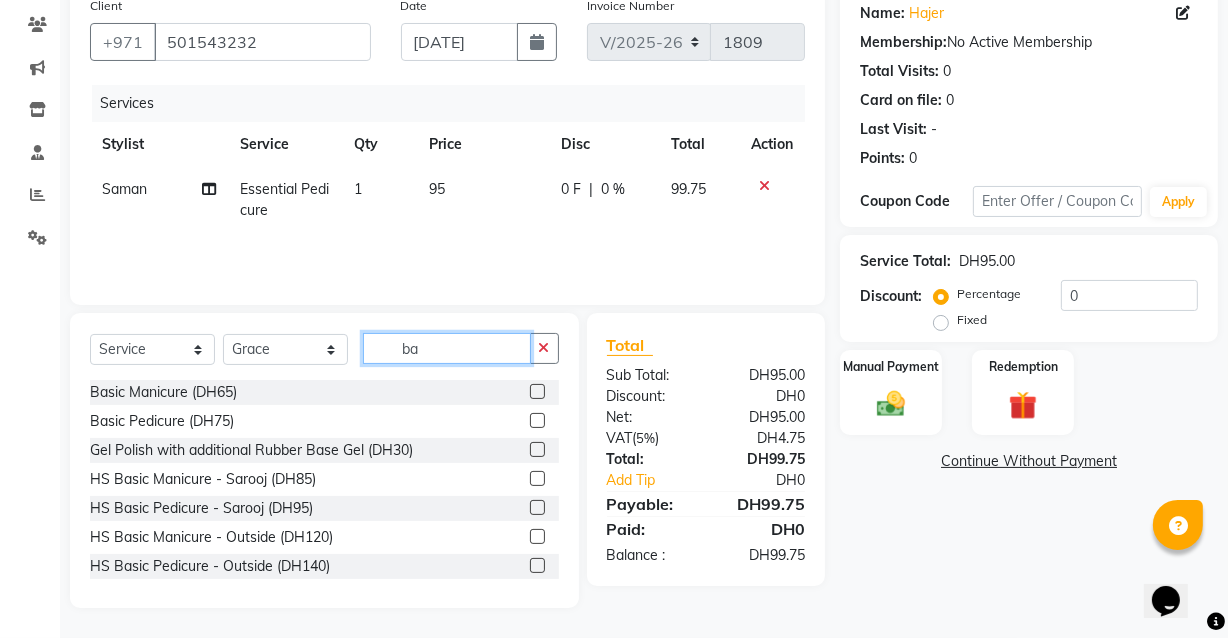 type on "b" 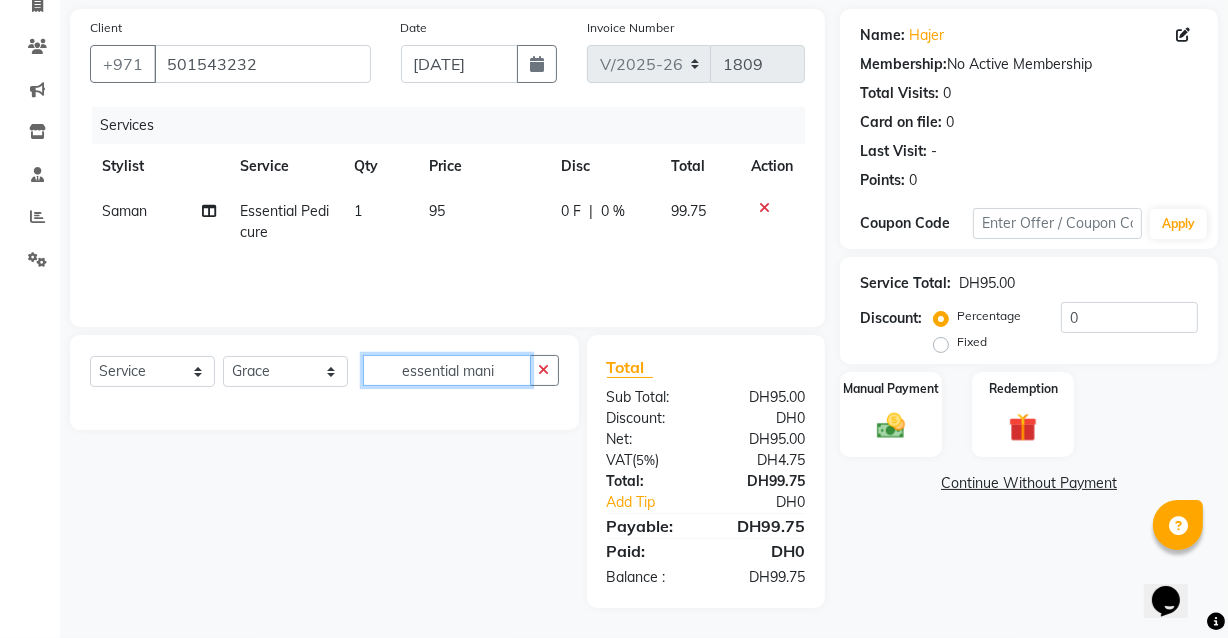 scroll, scrollTop: 163, scrollLeft: 0, axis: vertical 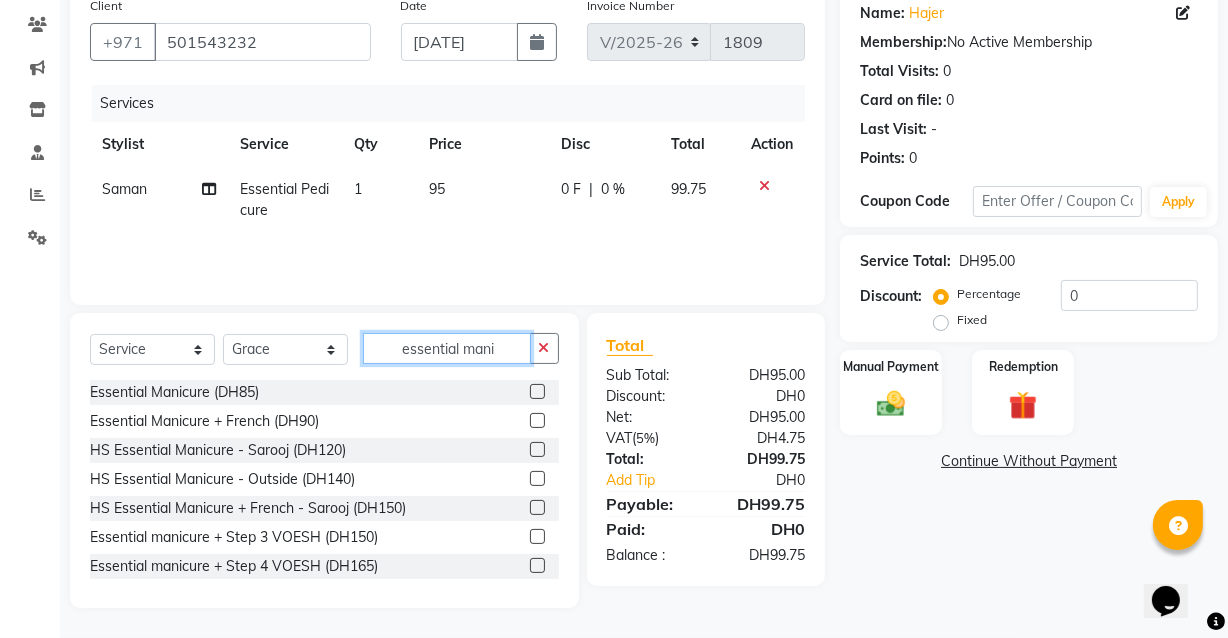 type on "essential mani" 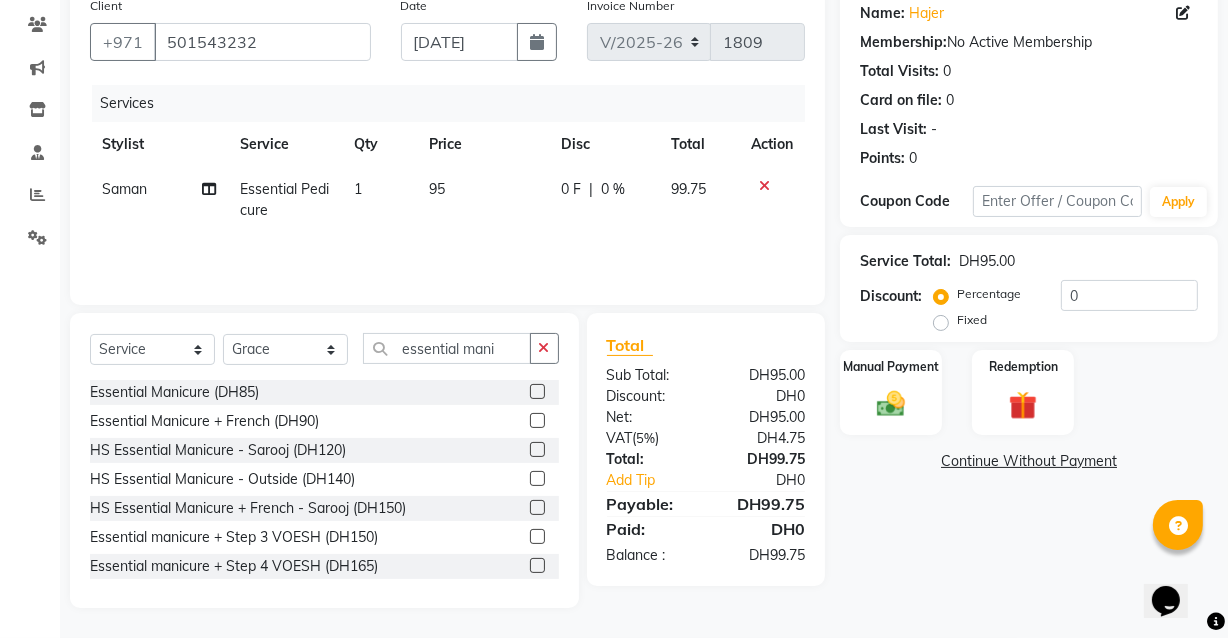 click 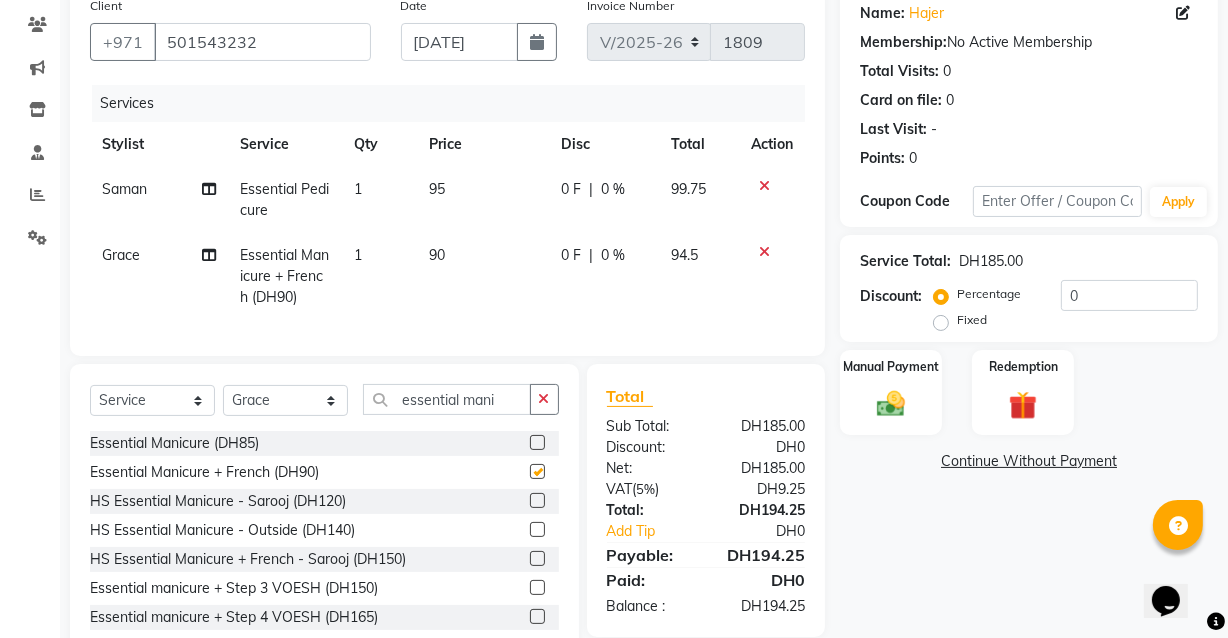 checkbox on "false" 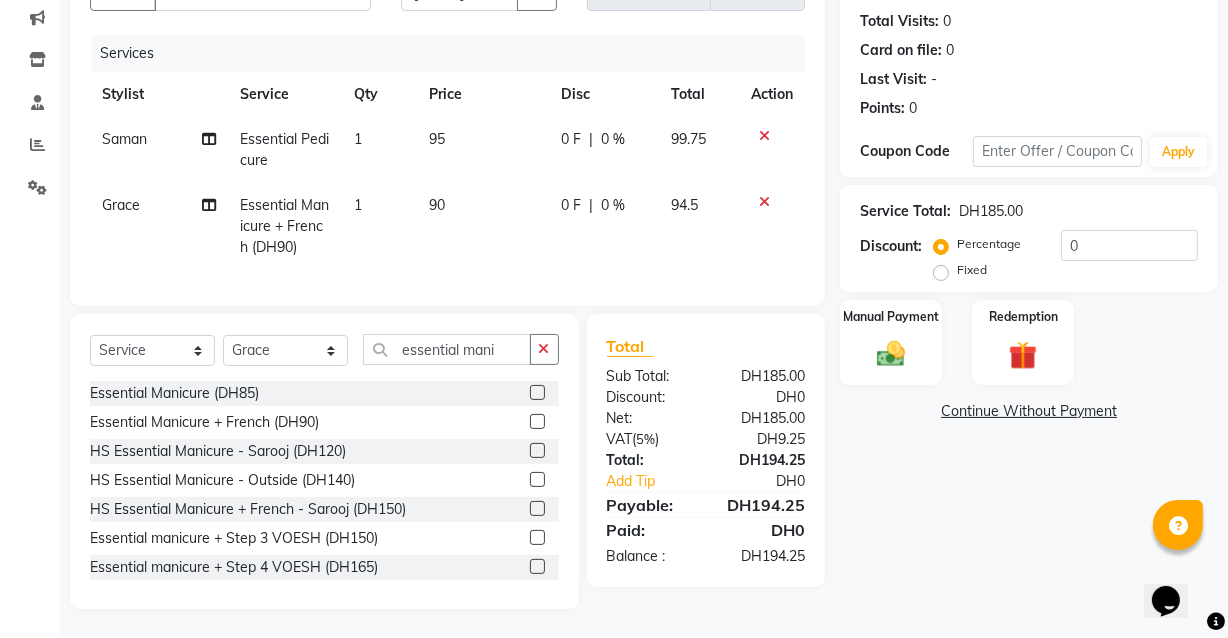 scroll, scrollTop: 228, scrollLeft: 0, axis: vertical 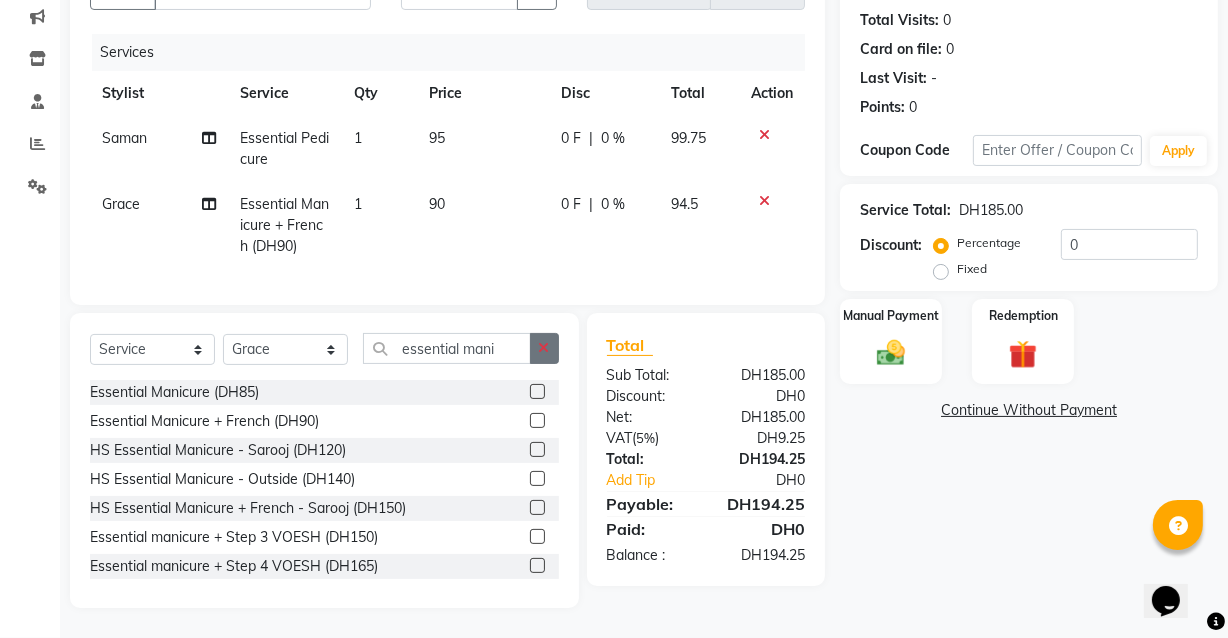 click 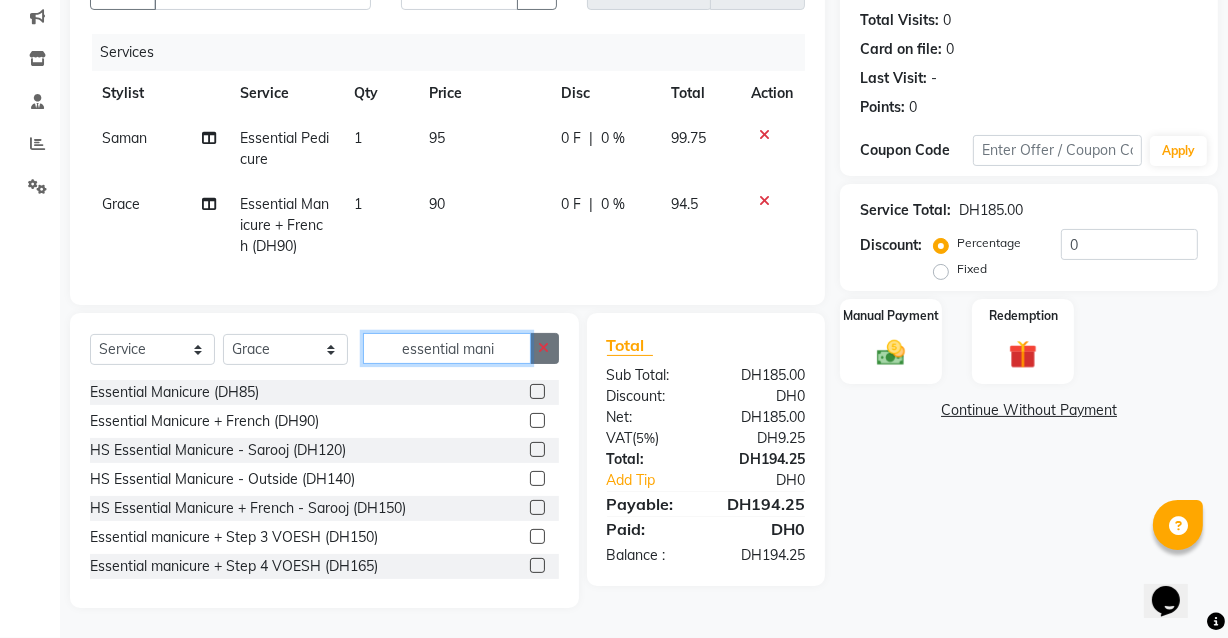 type 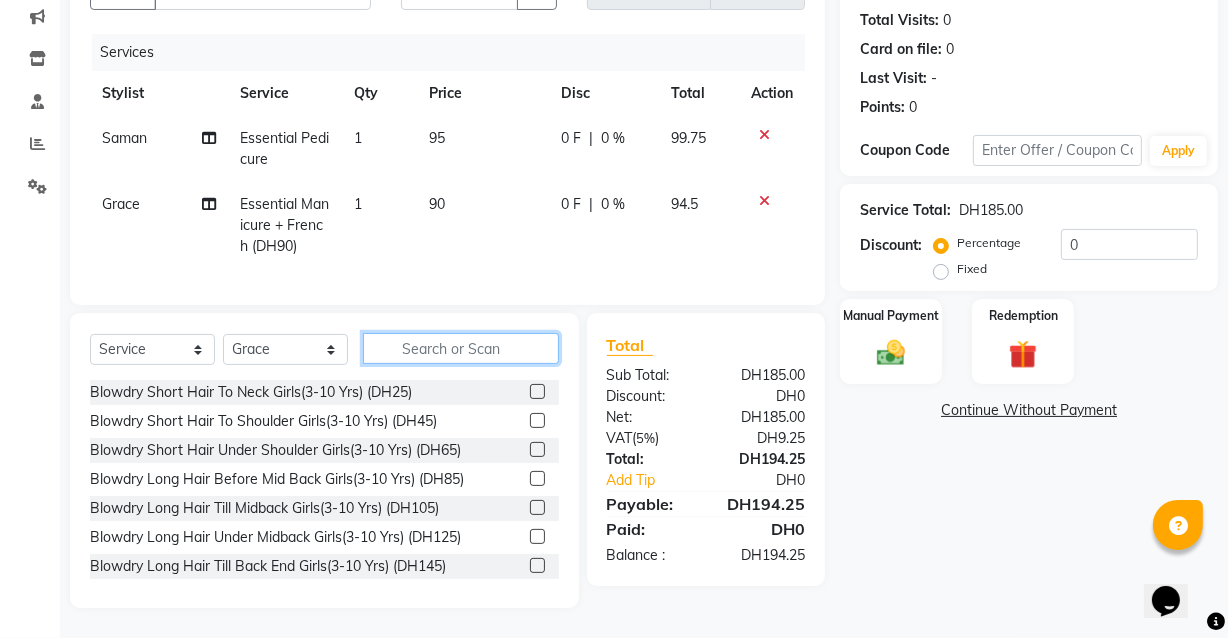 click 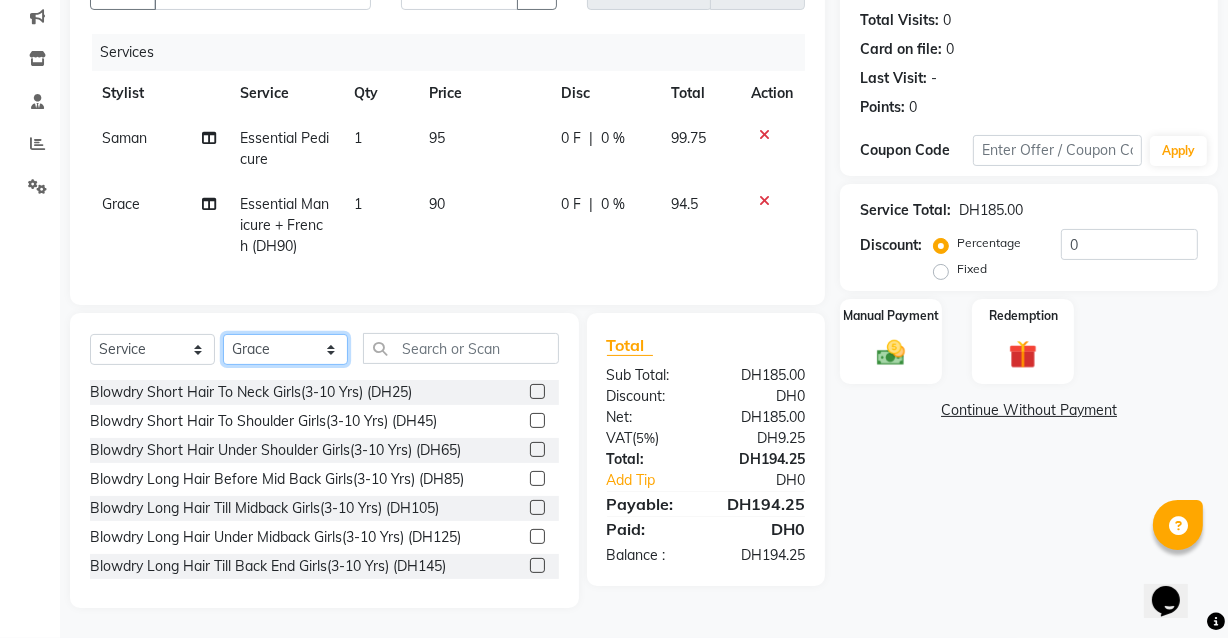 click on "Select Stylist [PERSON_NAME] [PERSON_NAME] [PERSON_NAME] [PERSON_NAME] [PERSON_NAME] [PERSON_NAME] [PERSON_NAME] [PERSON_NAME] May [PERSON_NAME] (Cafe) Nabasirye (Cafe) [PERSON_NAME] [PERSON_NAME] Owner Peace Rechiel [PERSON_NAME] [PERSON_NAME]" 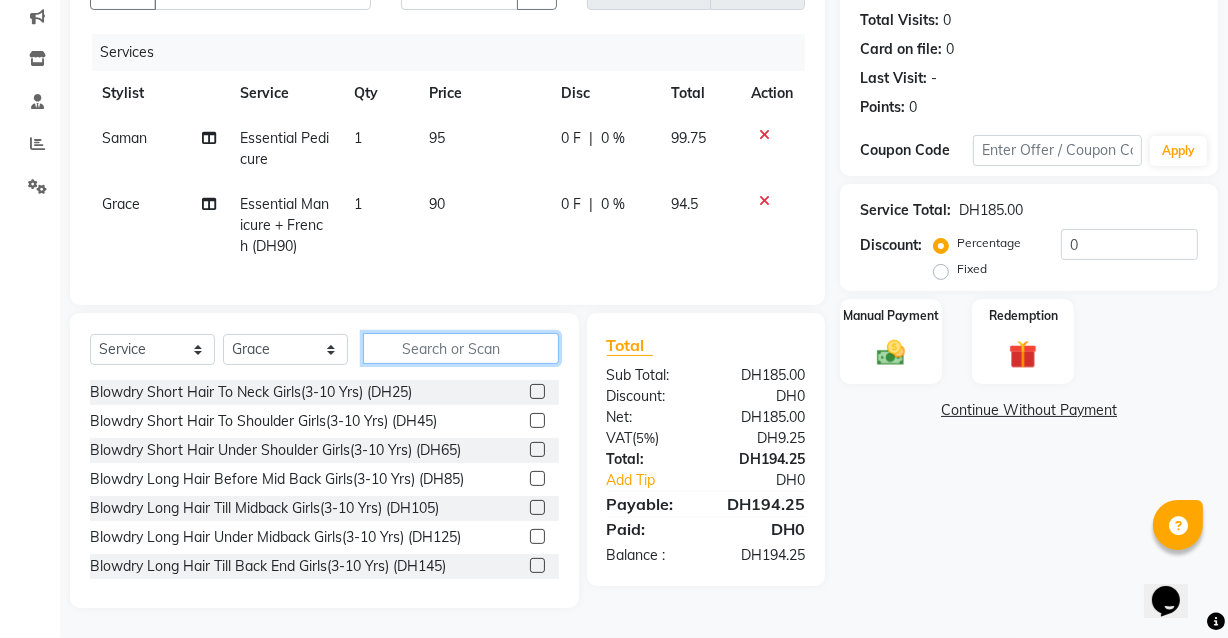 click 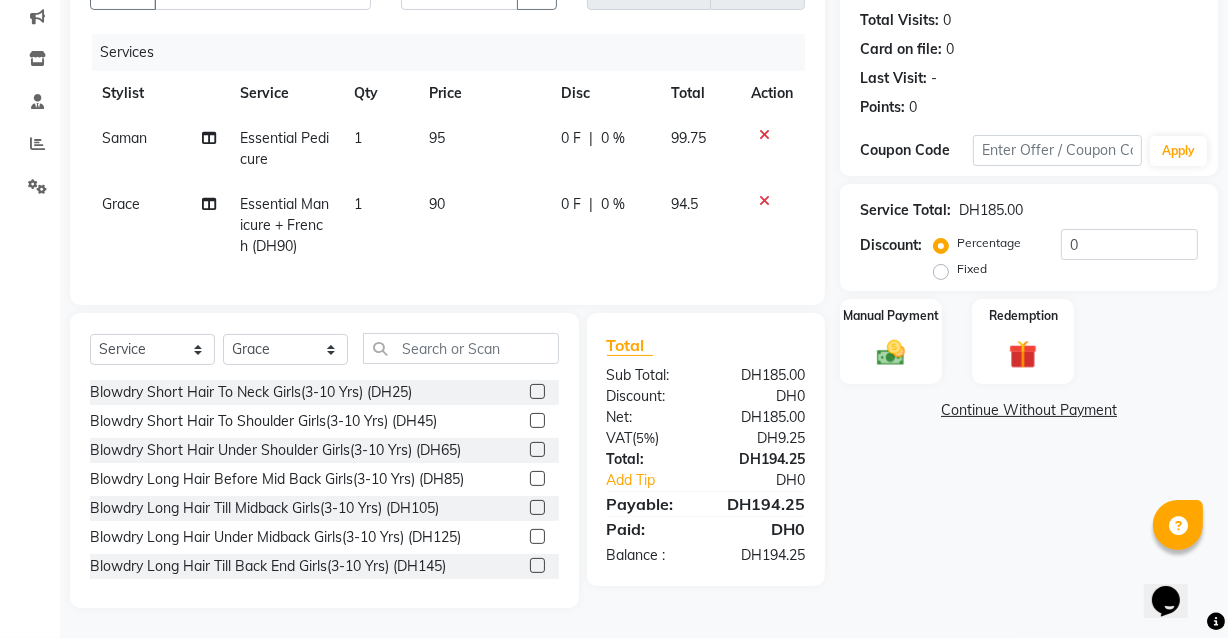 click on "Name: Hajer  Membership:  No Active Membership  Total Visits:  0 Card on file:  0 Last Visit:   - Points:   0  Coupon Code Apply Service Total:  DH185.00  Discount:  Percentage   Fixed  0 Manual Payment Redemption  Continue Without Payment" 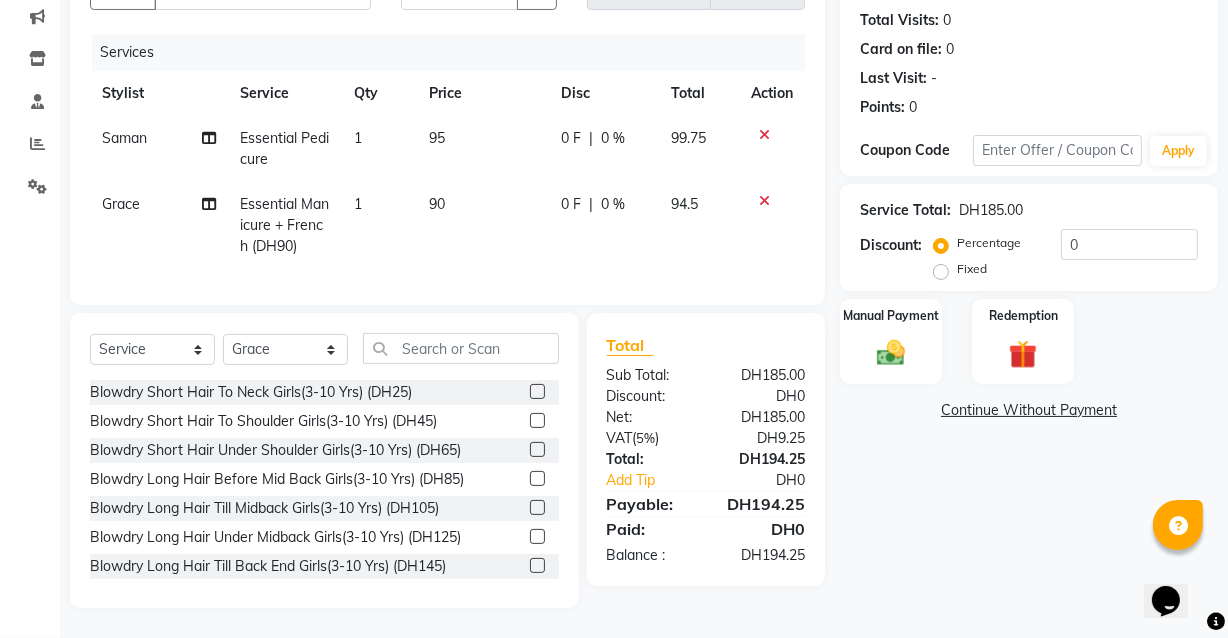 click on "Saman" 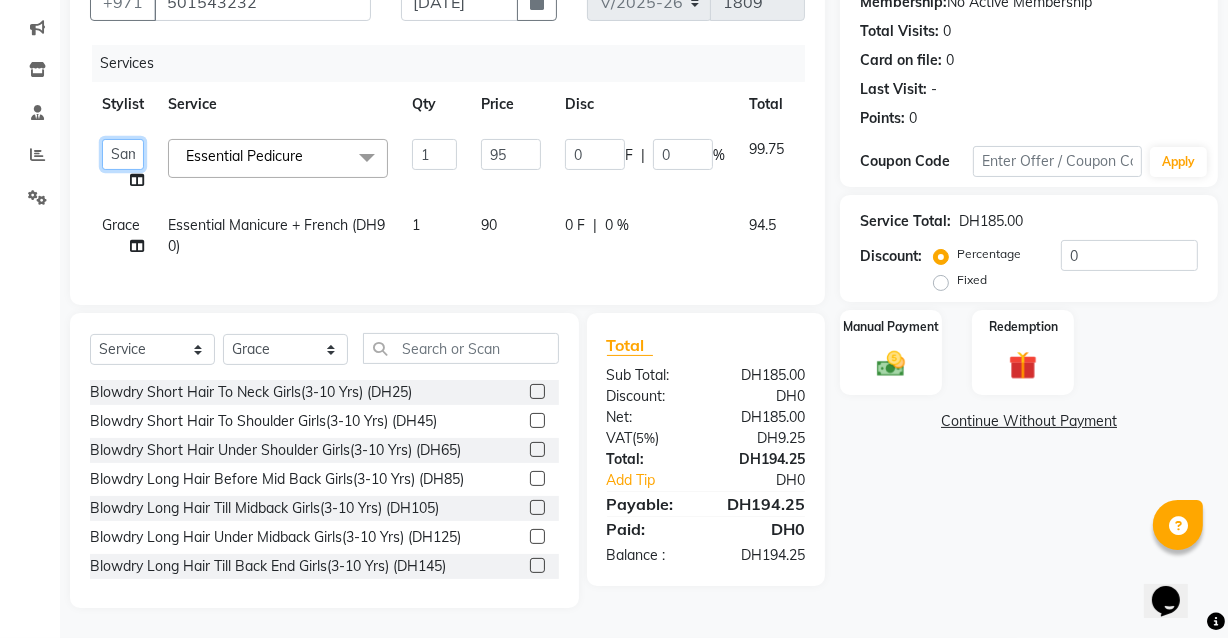 click on "[PERSON_NAME]   [PERSON_NAME]   [PERSON_NAME]   [PERSON_NAME]   [PERSON_NAME]   [PERSON_NAME]   [PERSON_NAME]   [PERSON_NAME]   May [PERSON_NAME] (Cafe)   Nabasirye (Cafe)   [PERSON_NAME]   [PERSON_NAME]   Owner   Peace   Rechiel   [PERSON_NAME]   [PERSON_NAME]" 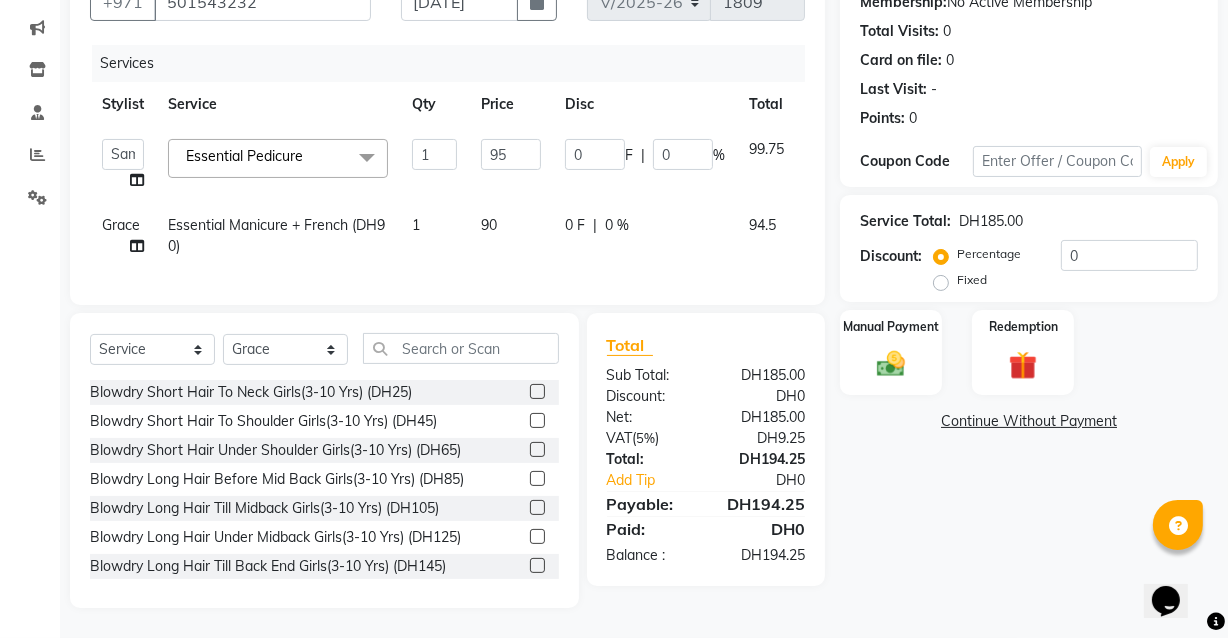 click on "Name: Hajer  Membership:  No Active Membership  Total Visits:  0 Card on file:  0 Last Visit:   - Points:   0  Coupon Code Apply Service Total:  DH185.00  Discount:  Percentage   Fixed  0 Manual Payment Redemption  Continue Without Payment" 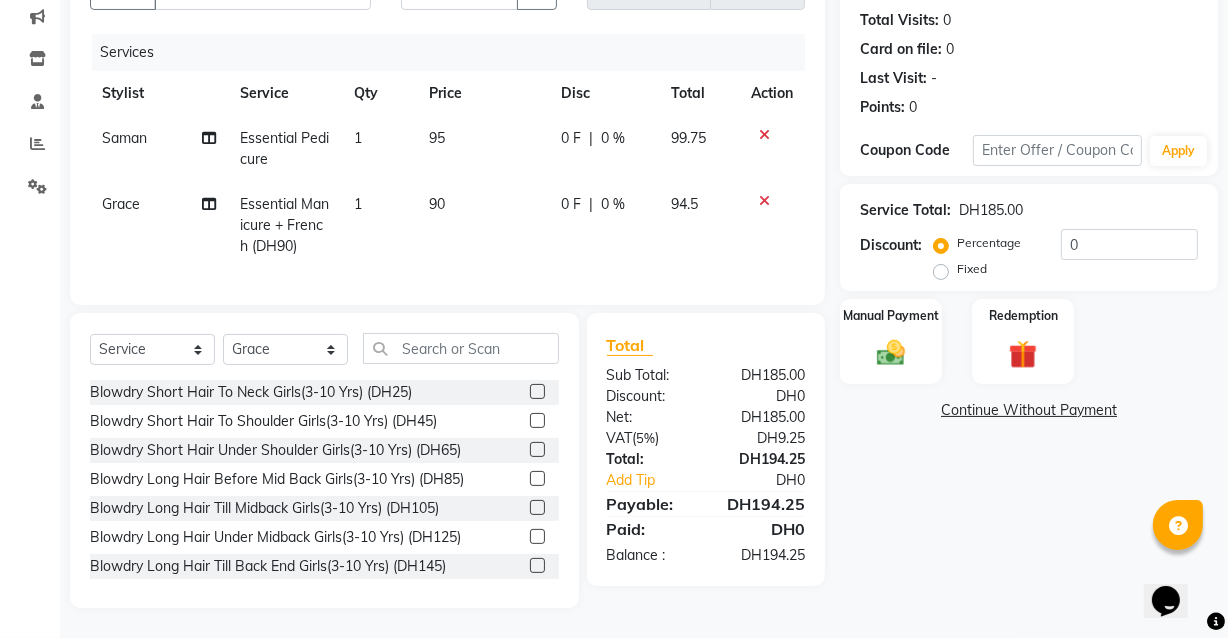 scroll, scrollTop: 228, scrollLeft: 0, axis: vertical 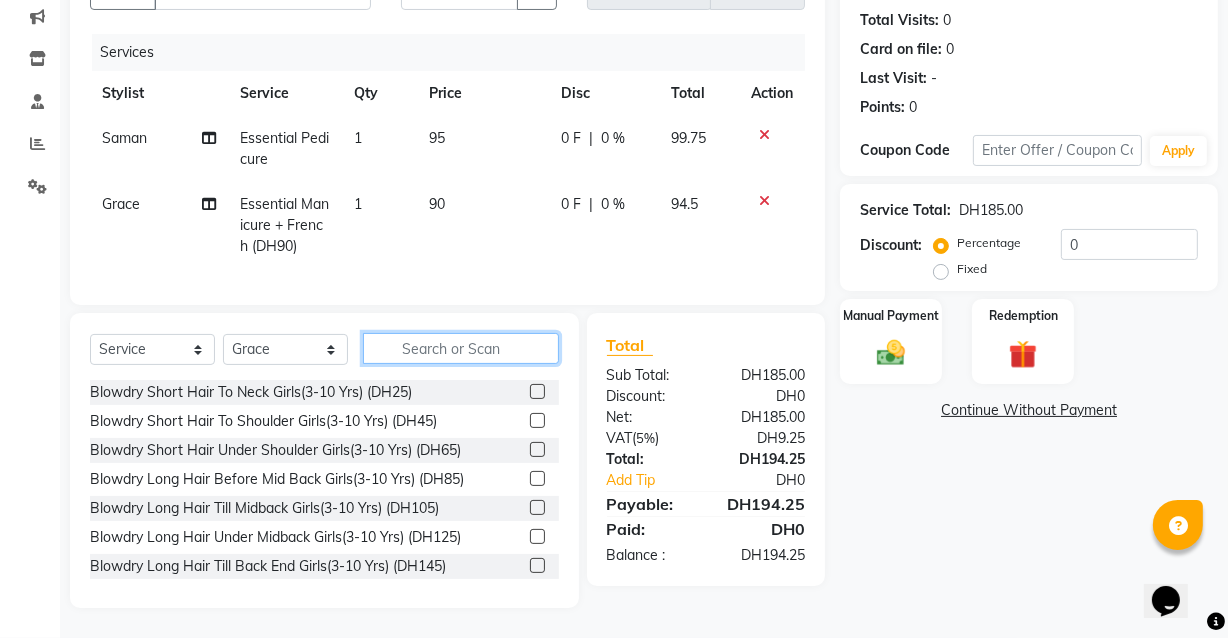 click 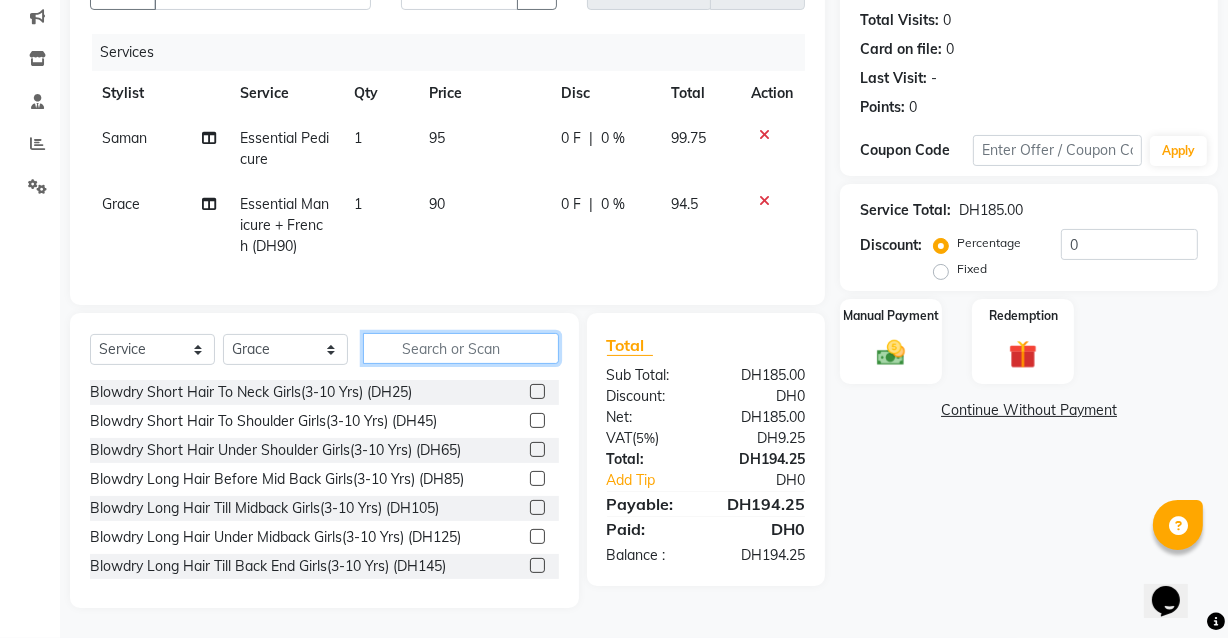 click 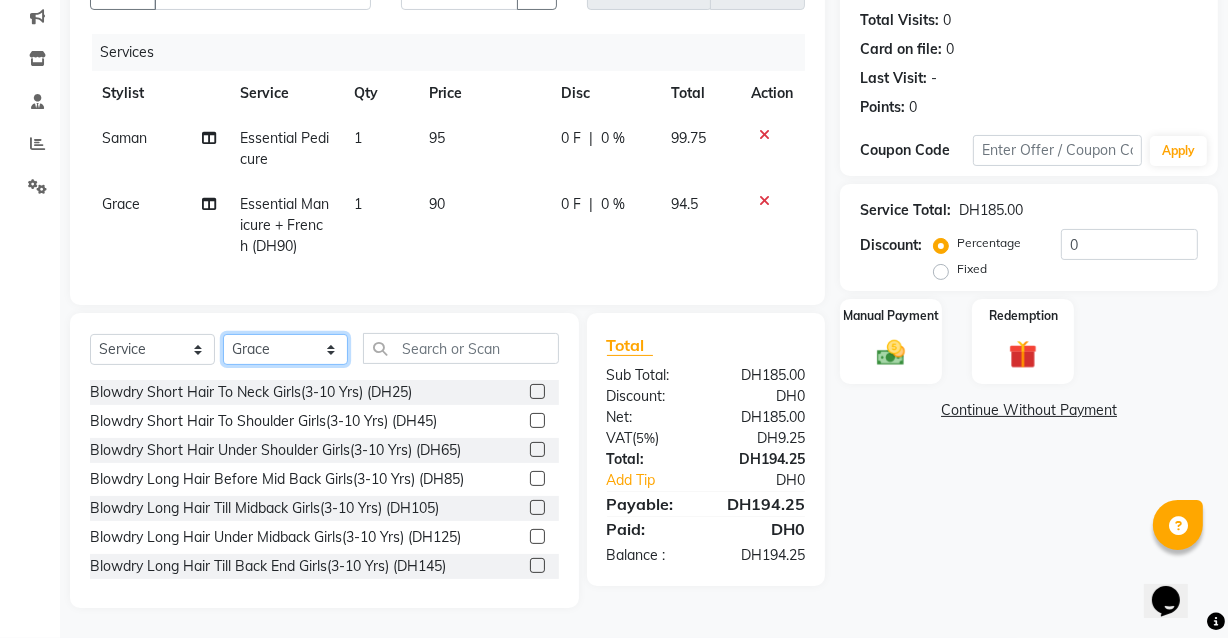 click on "Select Stylist [PERSON_NAME] [PERSON_NAME] [PERSON_NAME] [PERSON_NAME] [PERSON_NAME] [PERSON_NAME] [PERSON_NAME] [PERSON_NAME] May [PERSON_NAME] (Cafe) Nabasirye (Cafe) [PERSON_NAME] [PERSON_NAME] Owner Peace Rechiel [PERSON_NAME] [PERSON_NAME]" 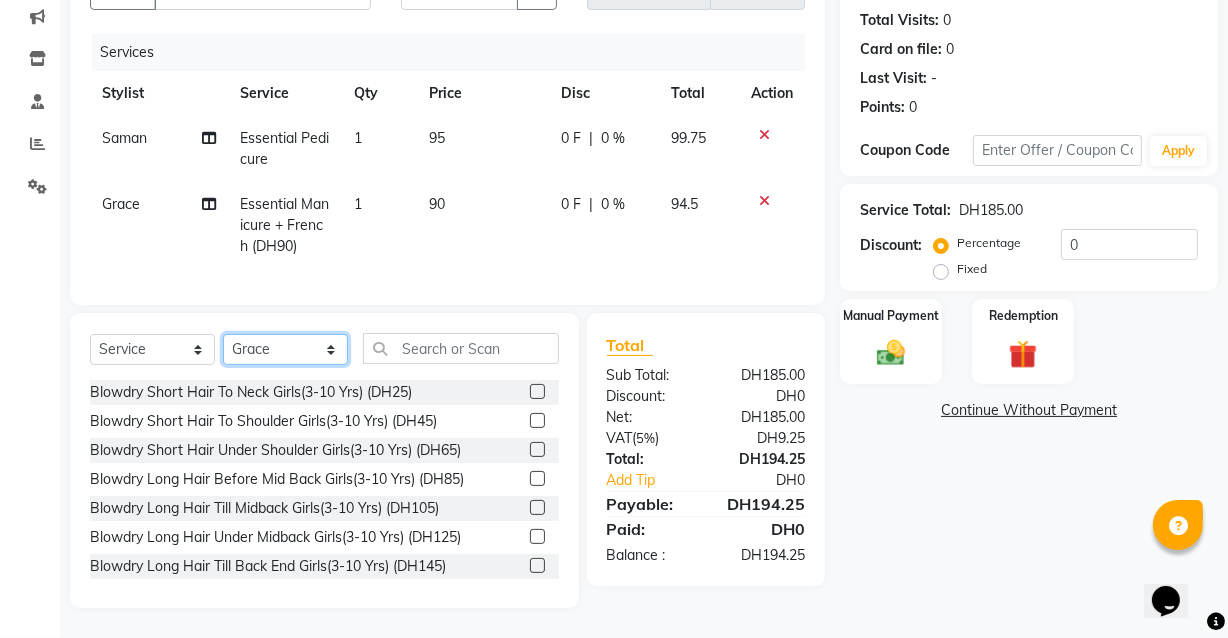 select on "81108" 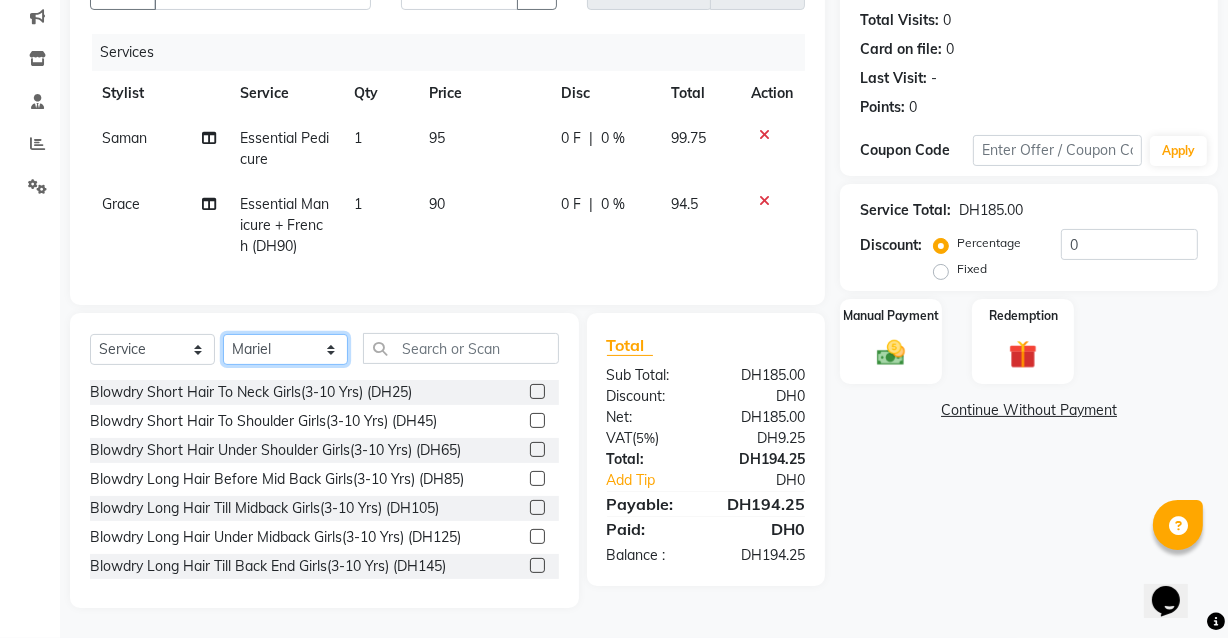 click on "Select Stylist [PERSON_NAME] [PERSON_NAME] [PERSON_NAME] [PERSON_NAME] [PERSON_NAME] [PERSON_NAME] [PERSON_NAME] [PERSON_NAME] May [PERSON_NAME] (Cafe) Nabasirye (Cafe) [PERSON_NAME] [PERSON_NAME] Owner Peace Rechiel [PERSON_NAME] [PERSON_NAME]" 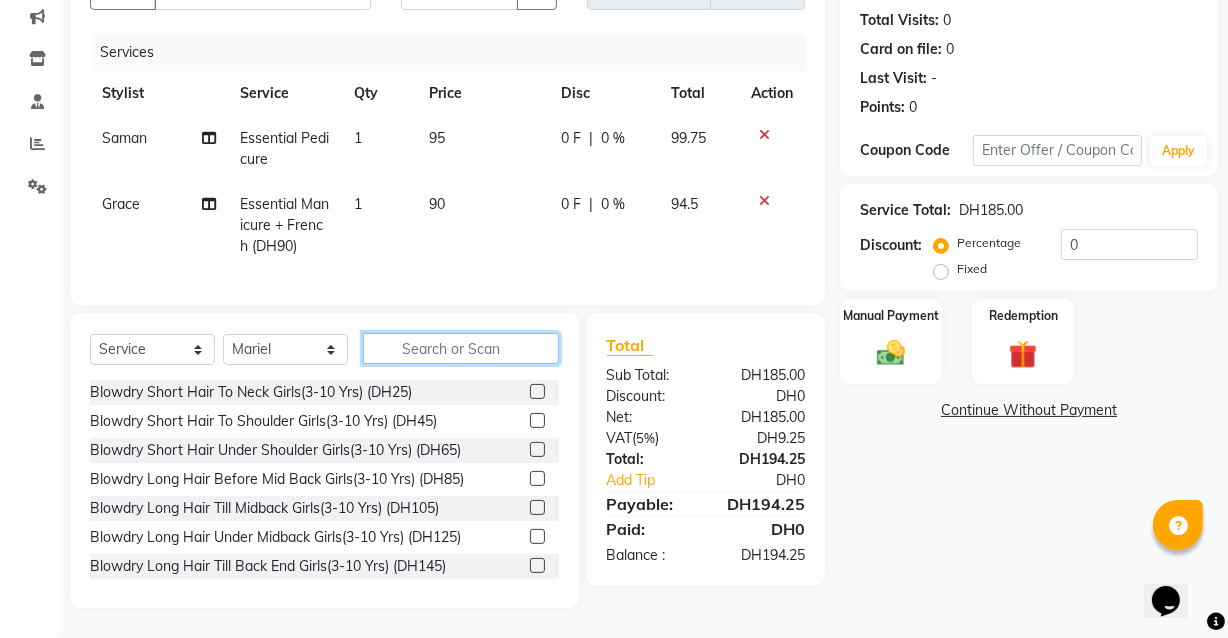 click 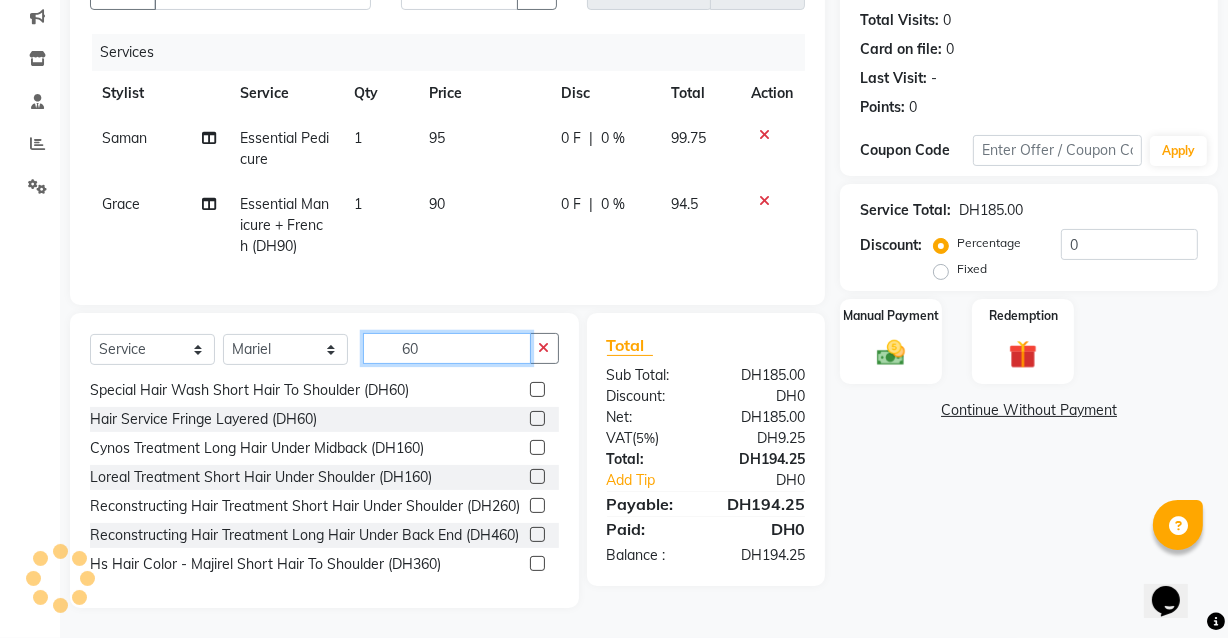 scroll, scrollTop: 412, scrollLeft: 0, axis: vertical 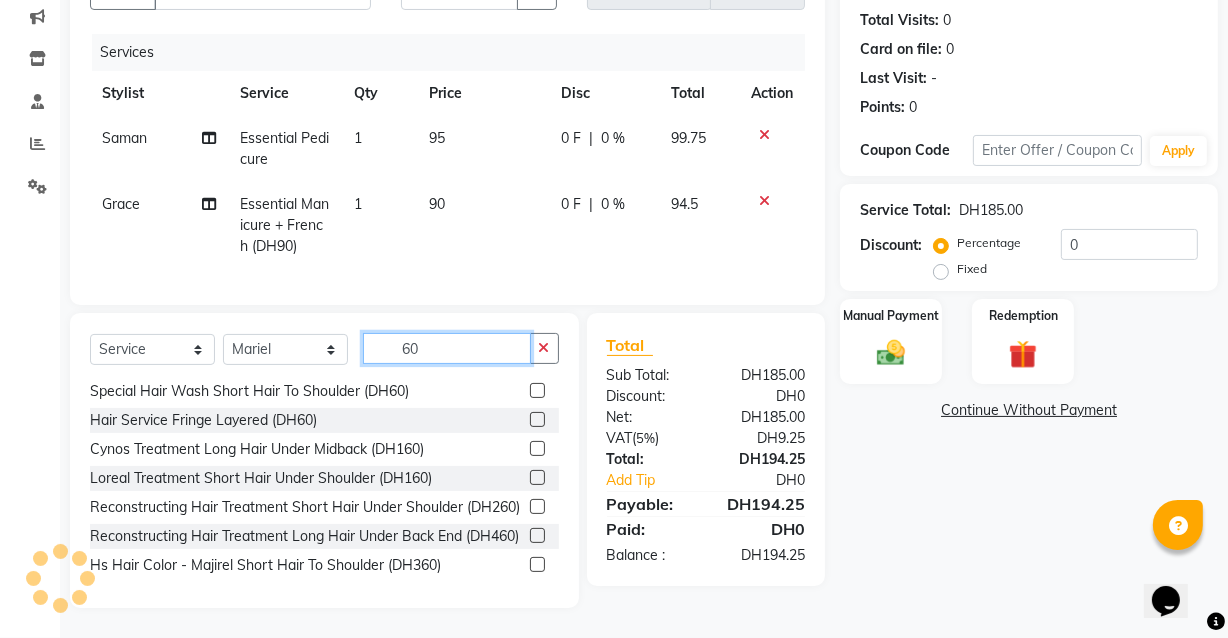 type on "60" 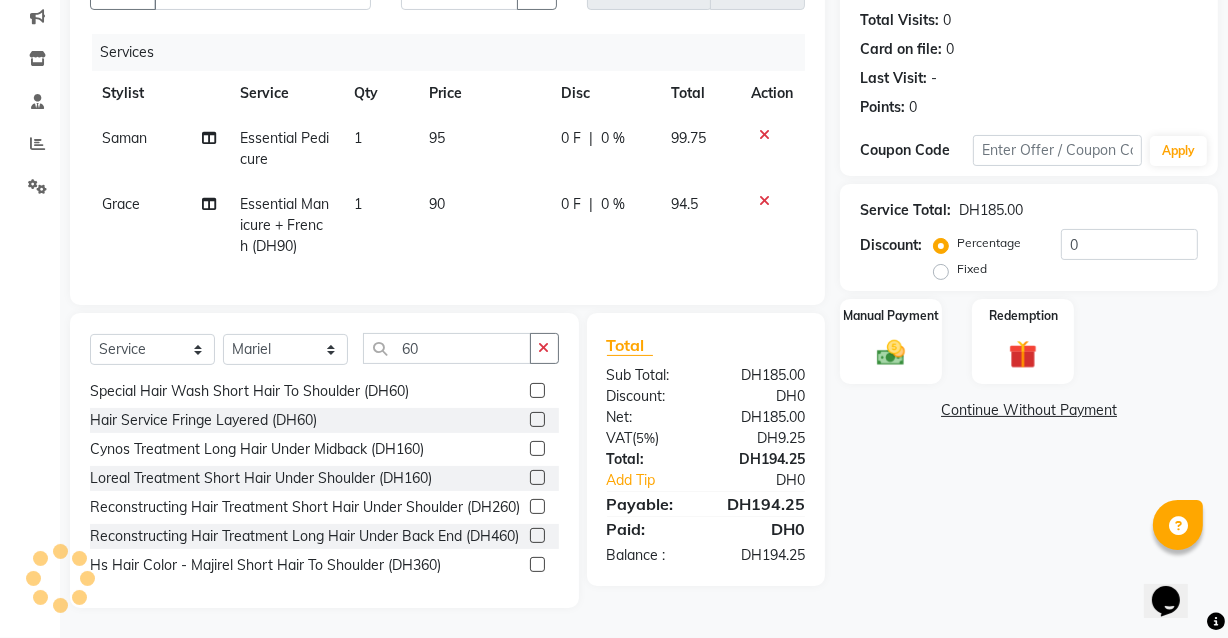 click 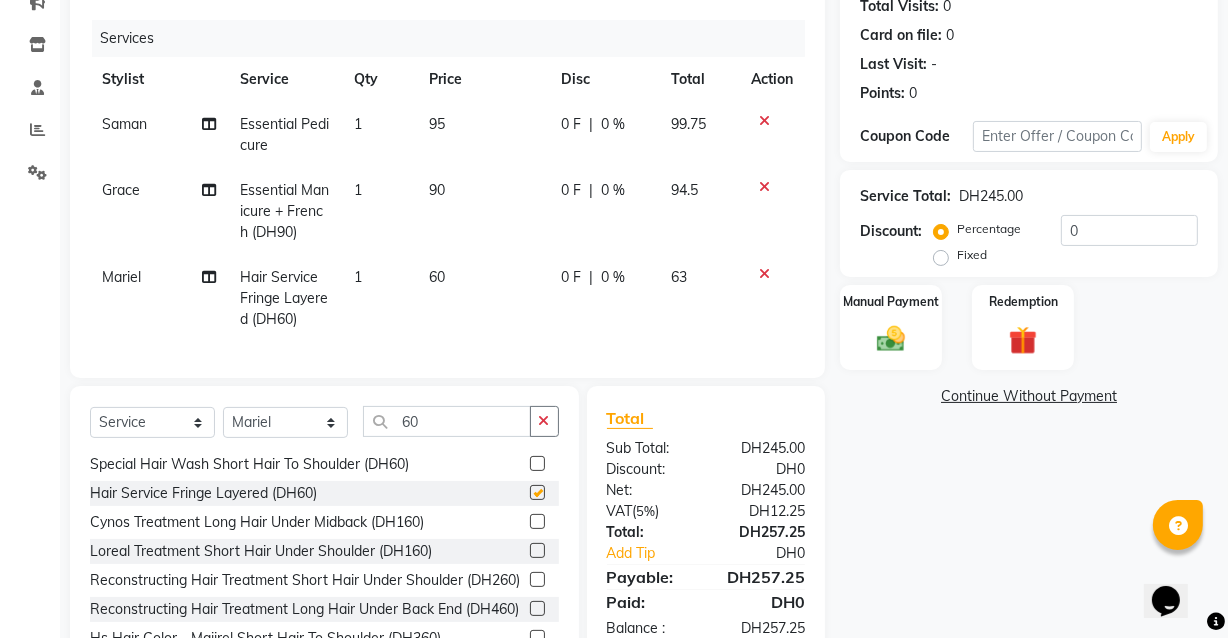 checkbox on "false" 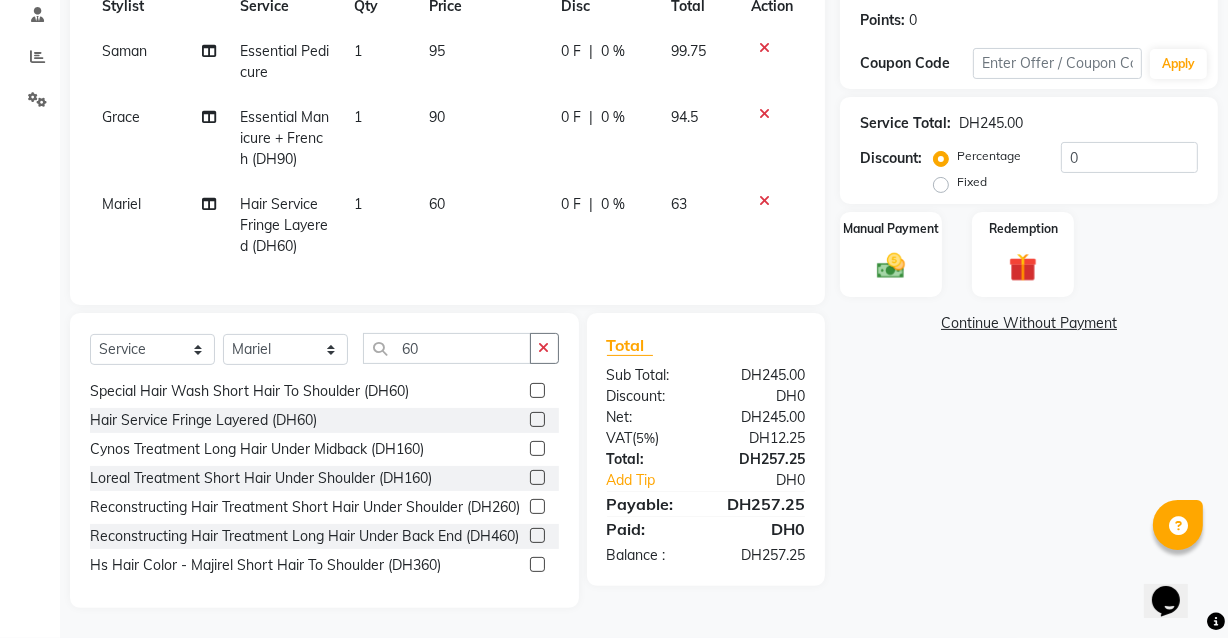scroll, scrollTop: 314, scrollLeft: 0, axis: vertical 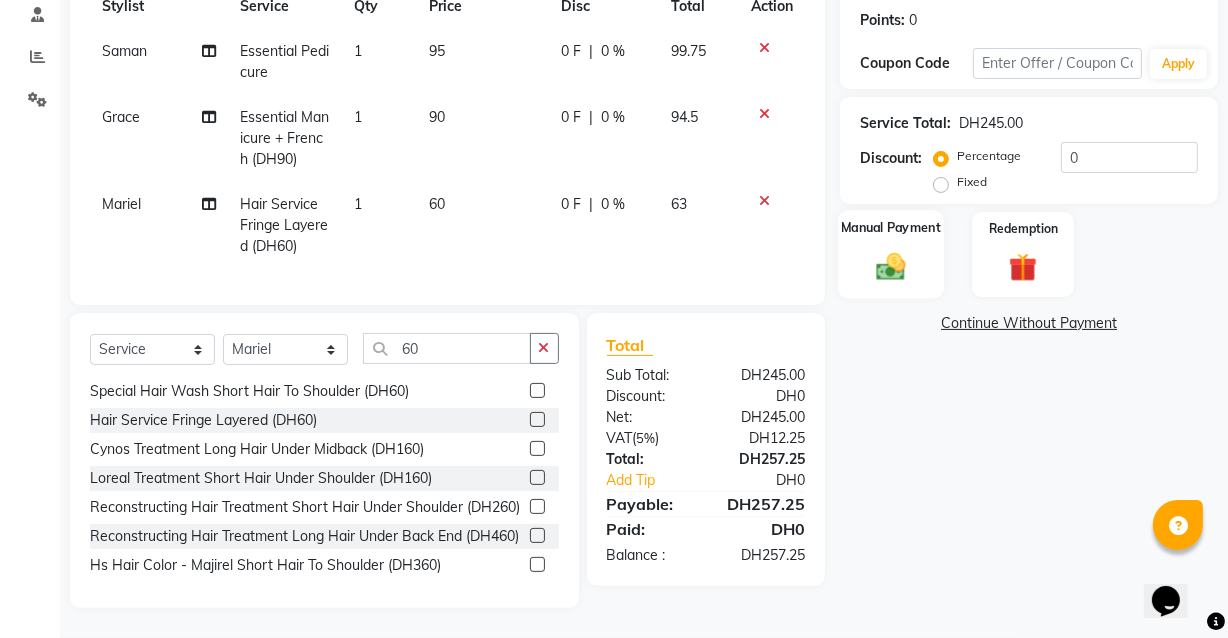 click 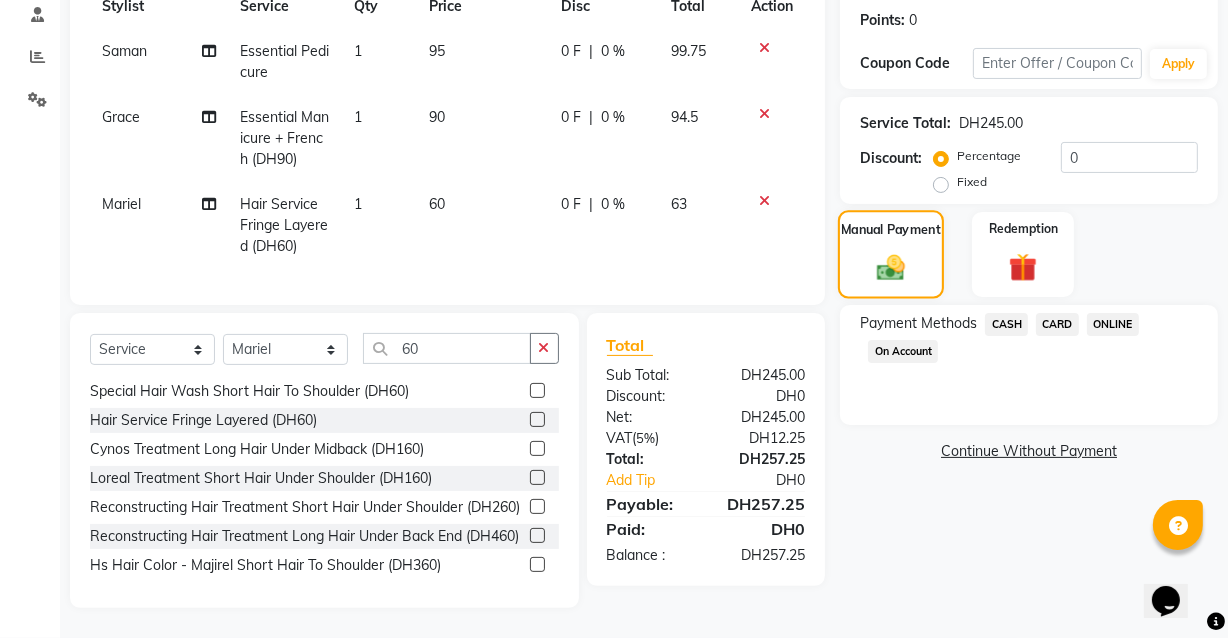 scroll, scrollTop: 314, scrollLeft: 0, axis: vertical 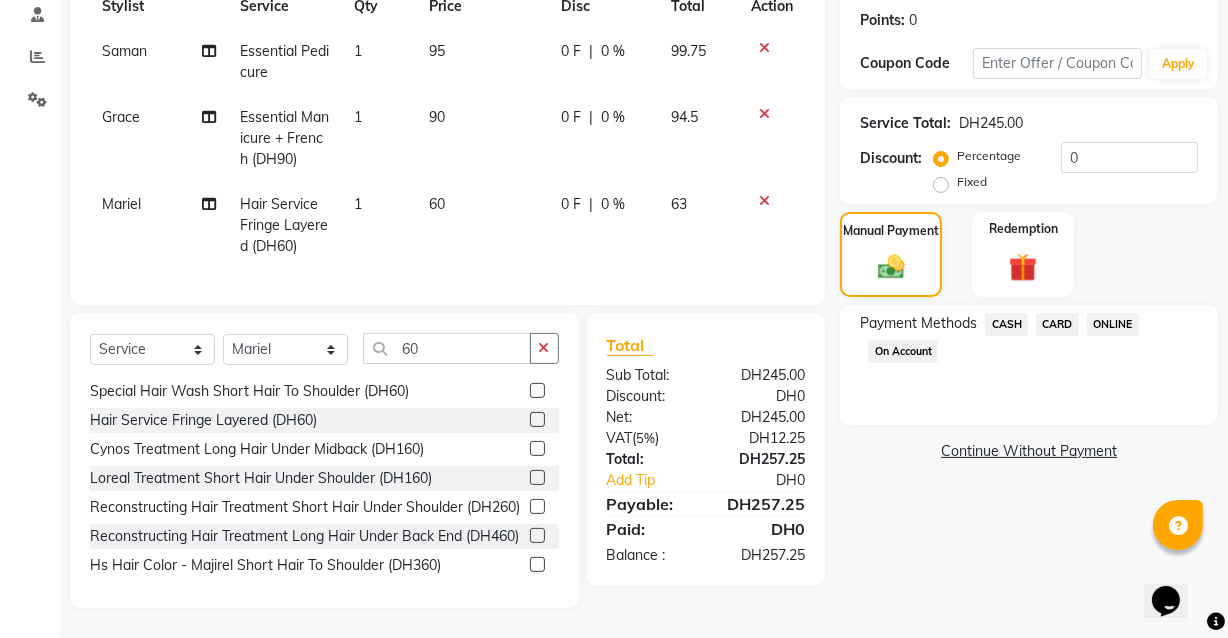click on "CARD" 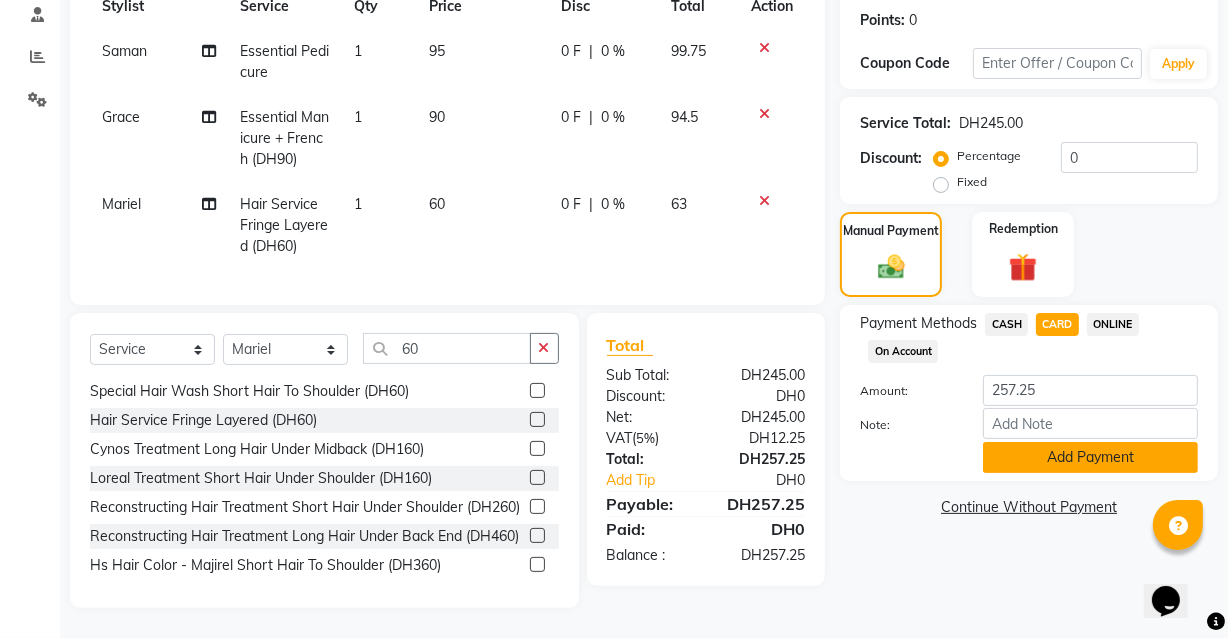 click on "Add Payment" 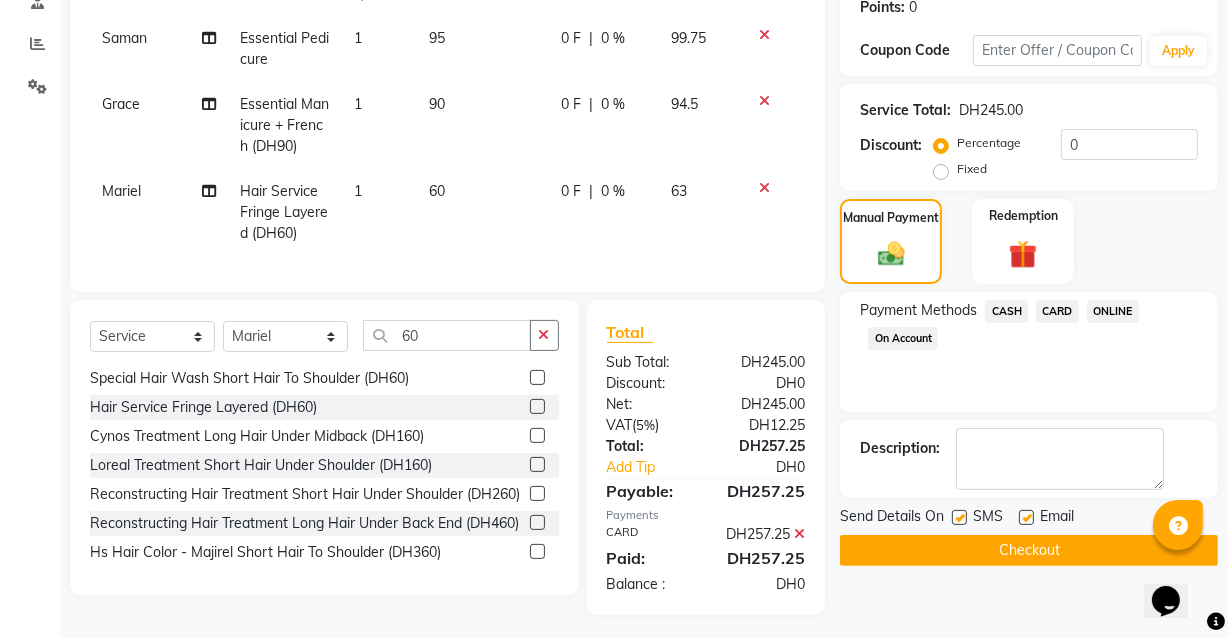 scroll, scrollTop: 355, scrollLeft: 0, axis: vertical 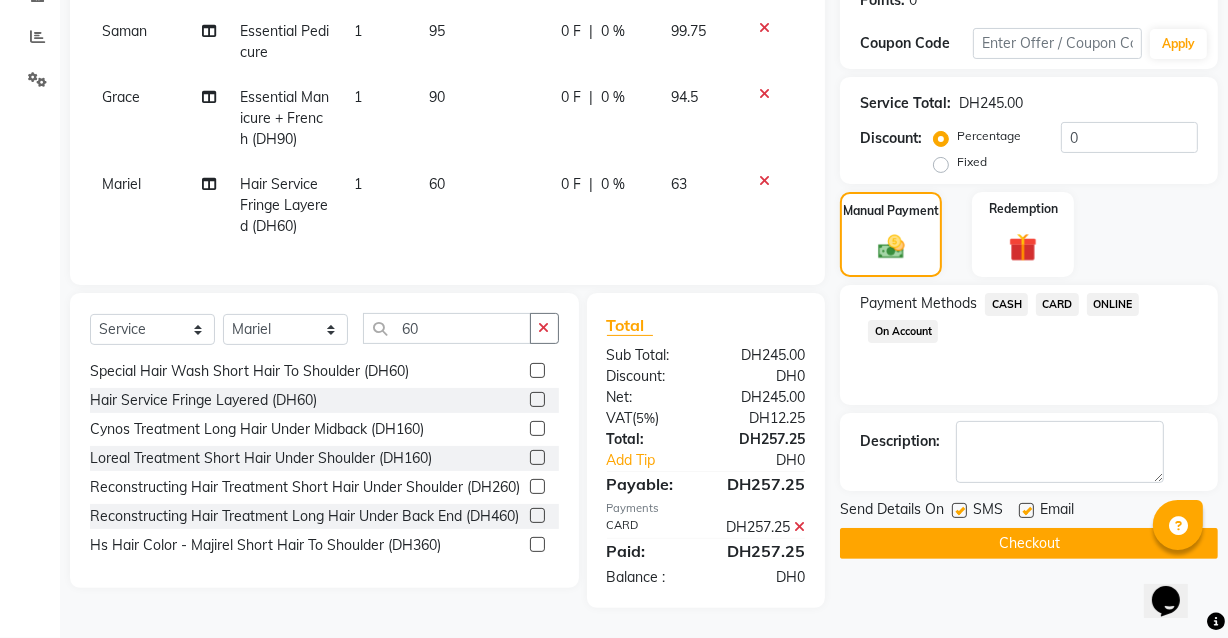 click on "Email" 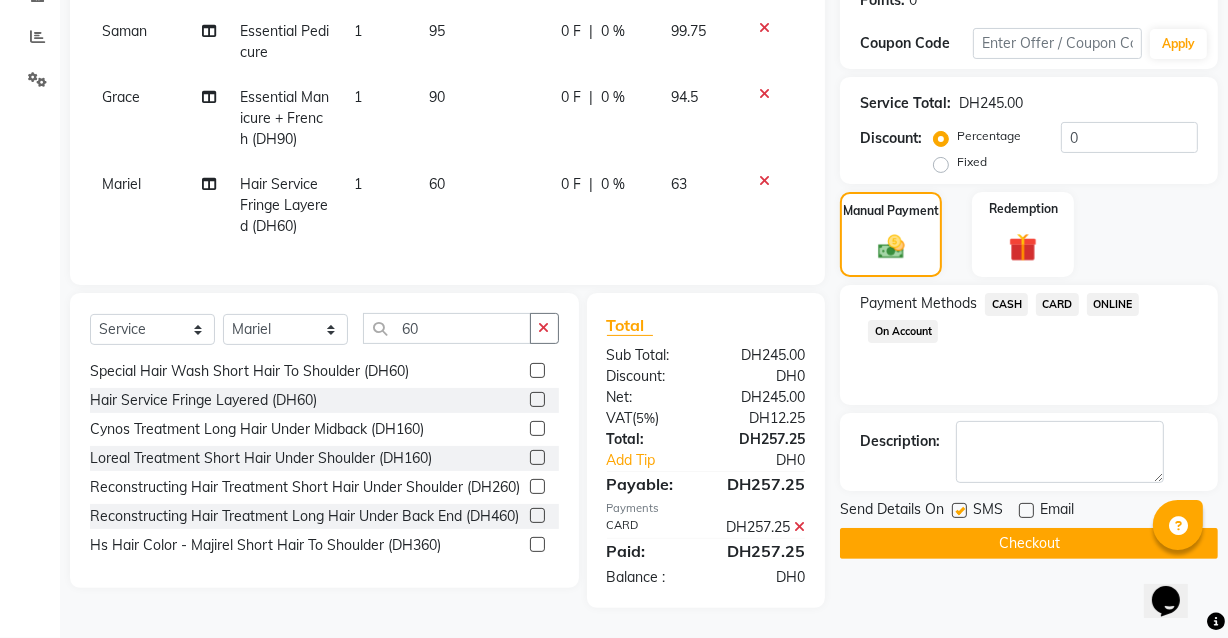 click on "Name: Hajer  Membership:  No Active Membership  Total Visits:  0 Card on file:  0 Last Visit:   - Points:   0  Coupon Code Apply Service Total:  DH245.00  Discount:  Percentage   Fixed  0 Manual Payment Redemption Payment Methods  CASH   CARD   ONLINE   On Account  Description:                  Send Details On SMS Email  Checkout" 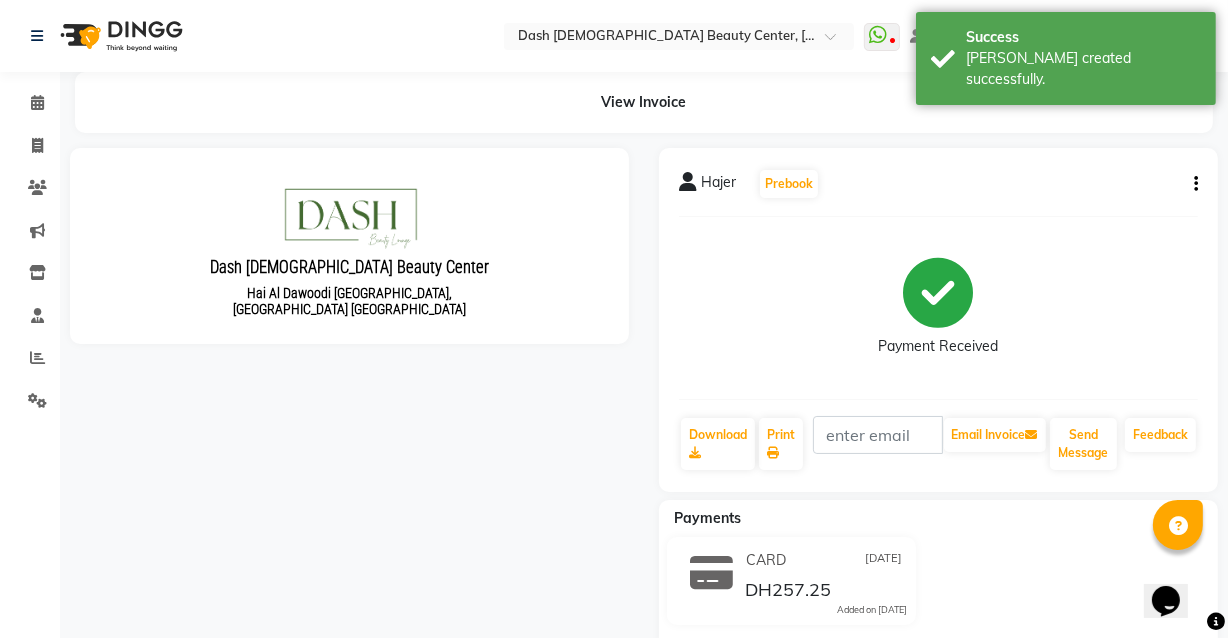 scroll, scrollTop: 0, scrollLeft: 0, axis: both 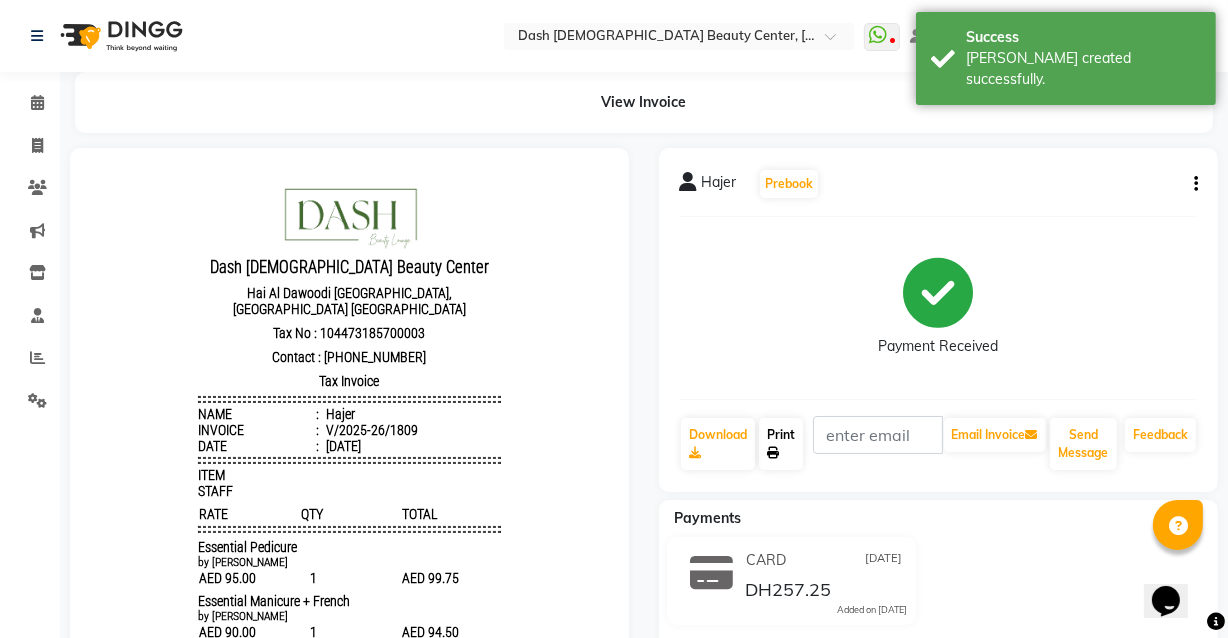 click on "Print" 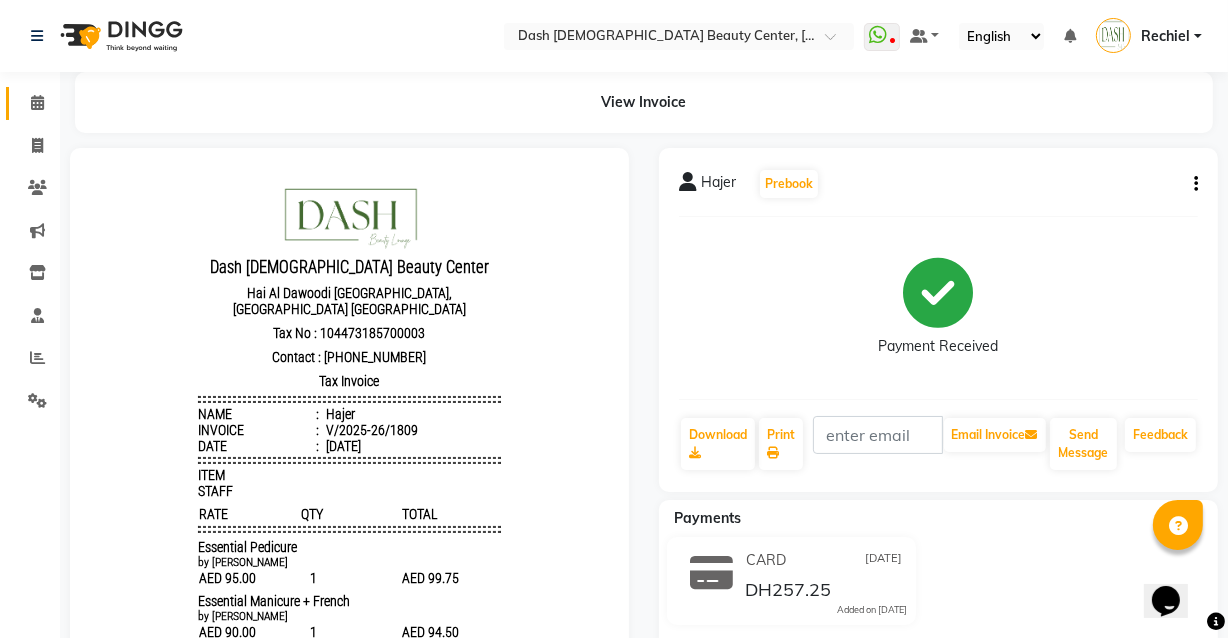 click on "Calendar" 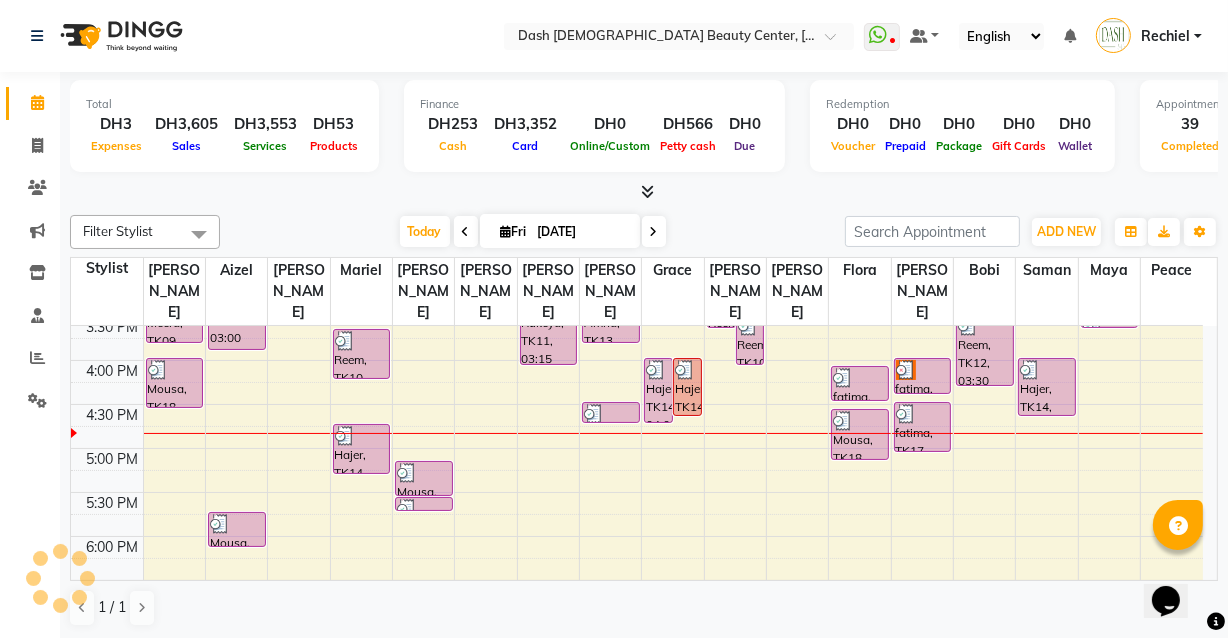 scroll, scrollTop: 610, scrollLeft: 0, axis: vertical 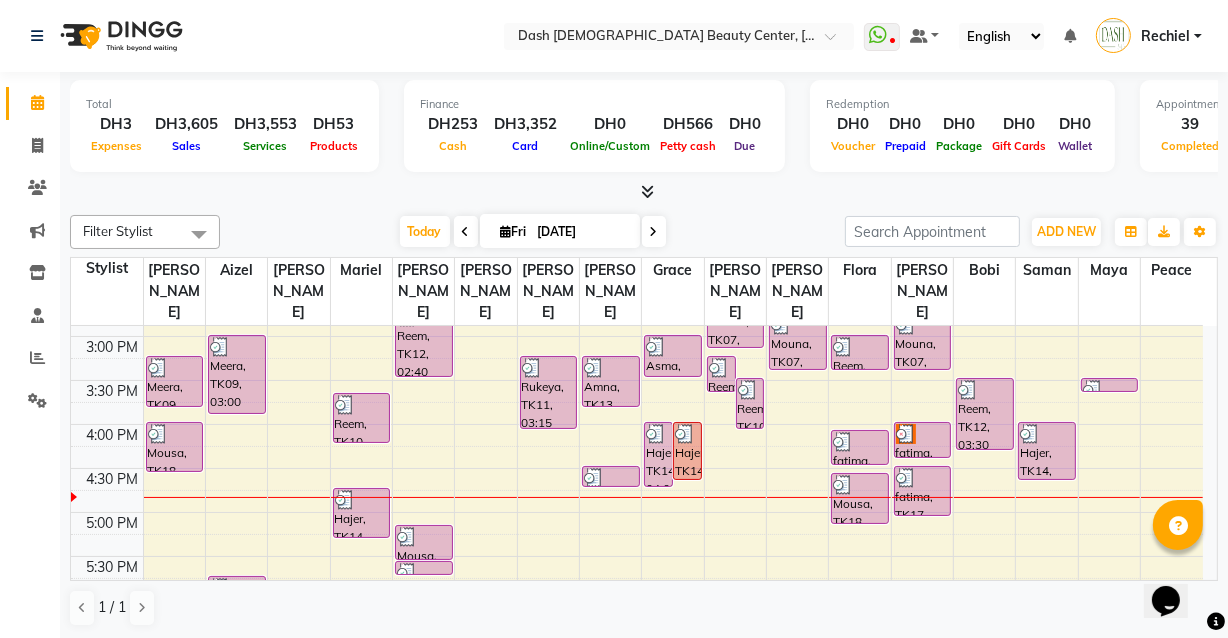 click at bounding box center [923, 434] 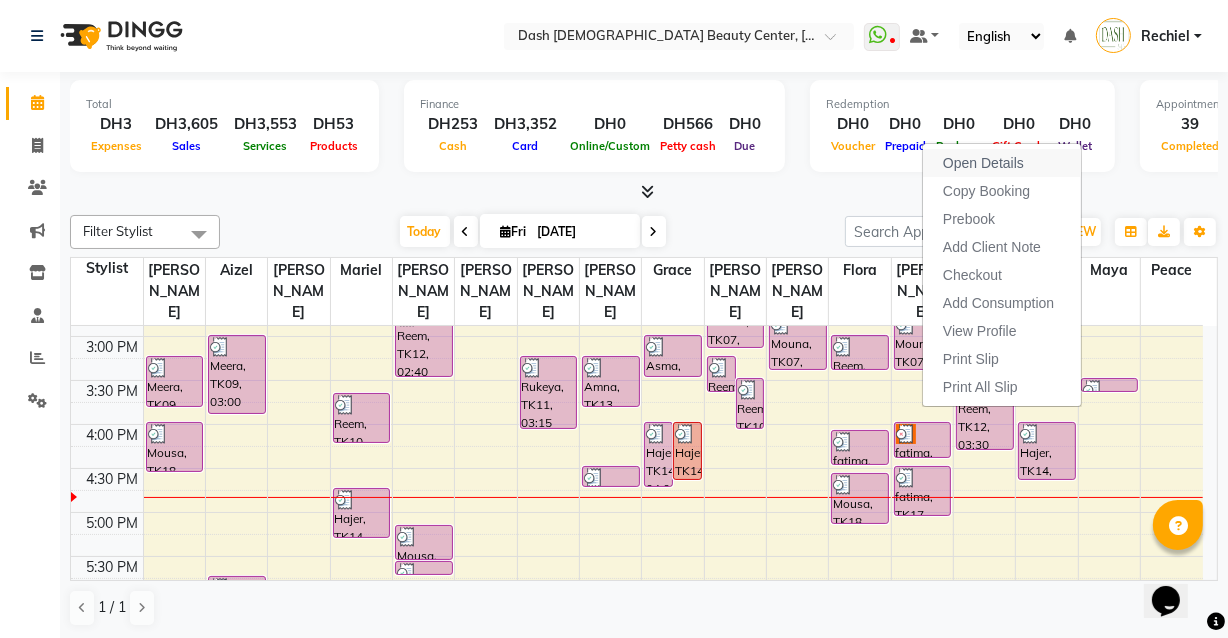 click on "Open Details" at bounding box center [983, 163] 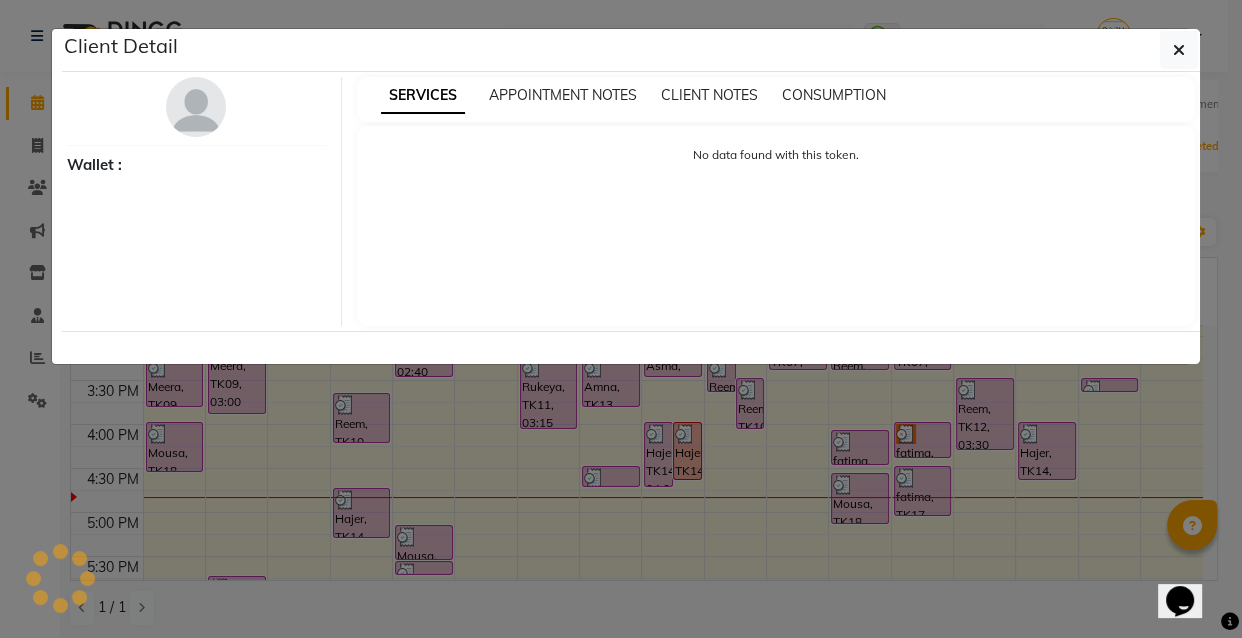 select on "3" 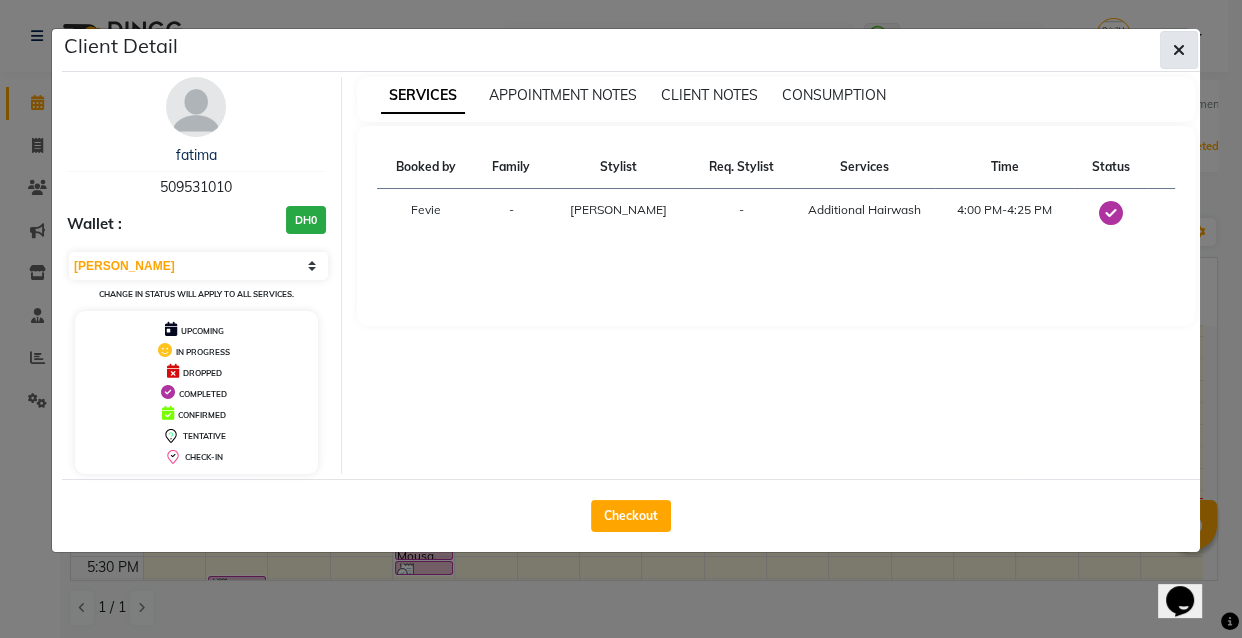 click 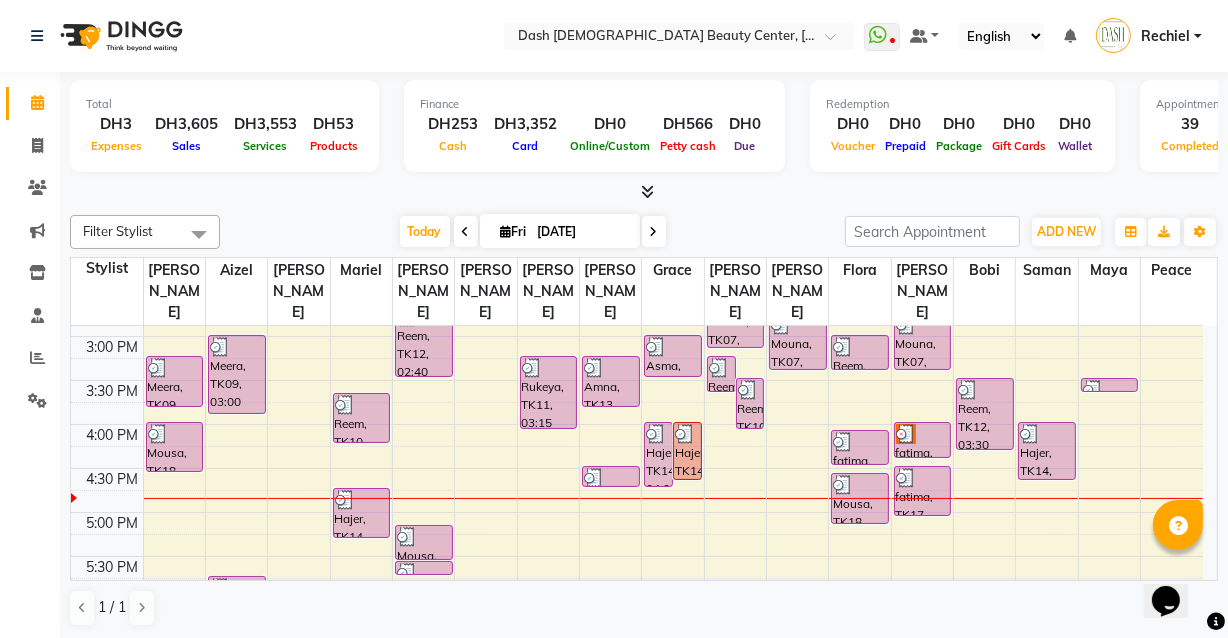 click at bounding box center (611, 478) 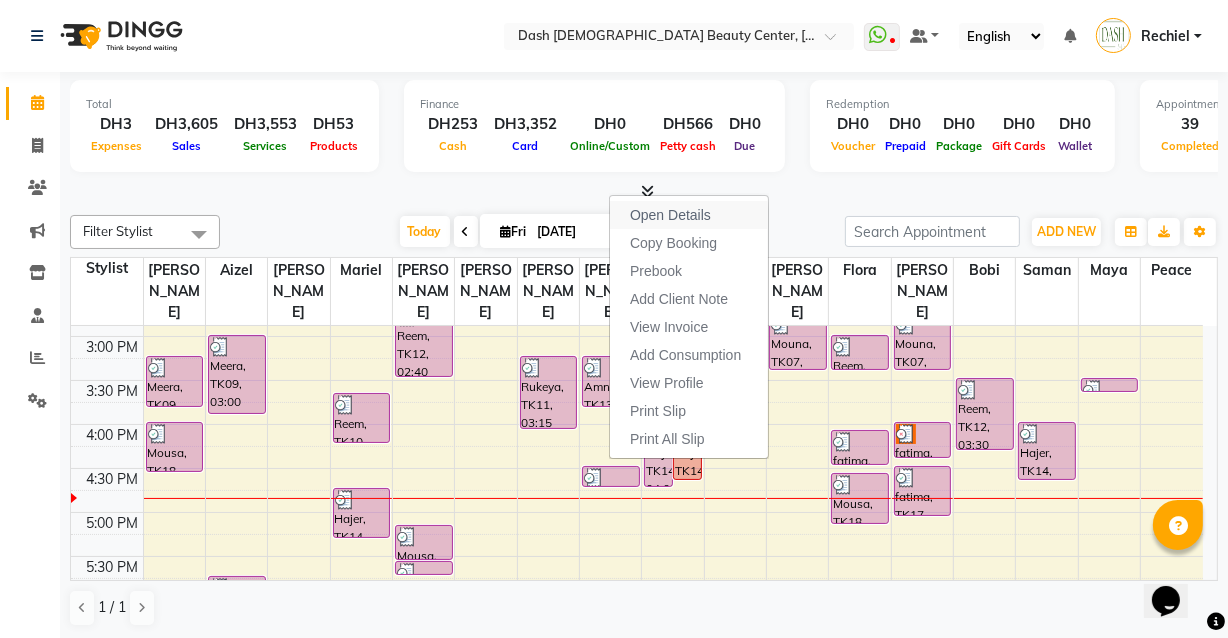 click on "Open Details" at bounding box center [689, 215] 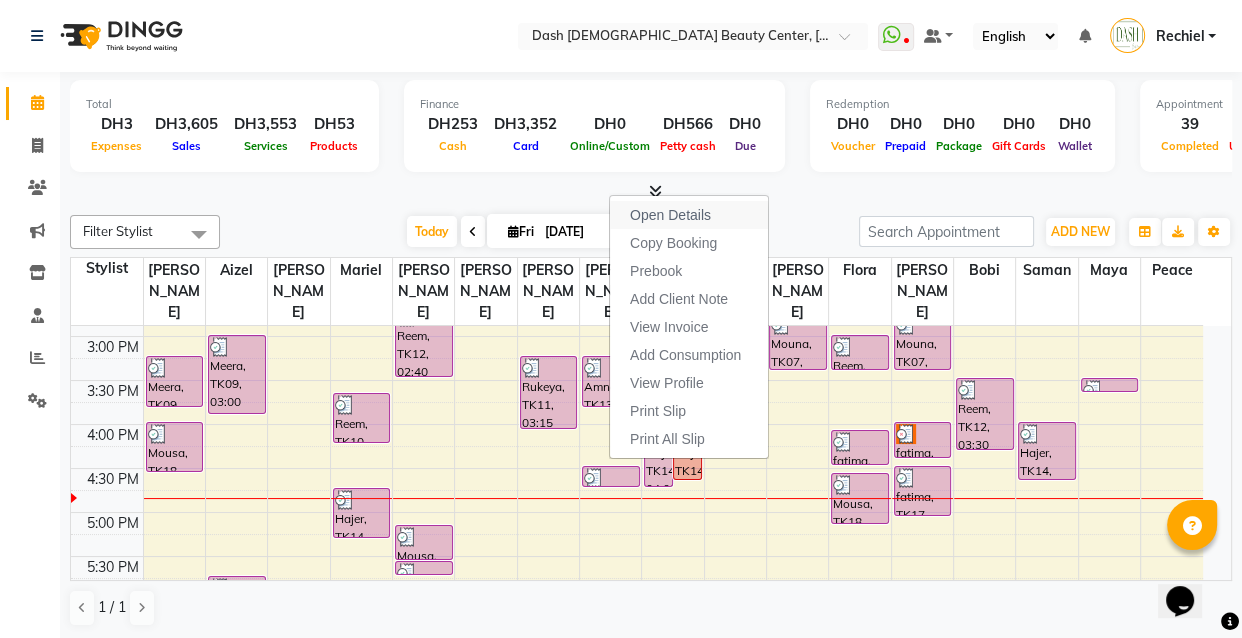 select on "3" 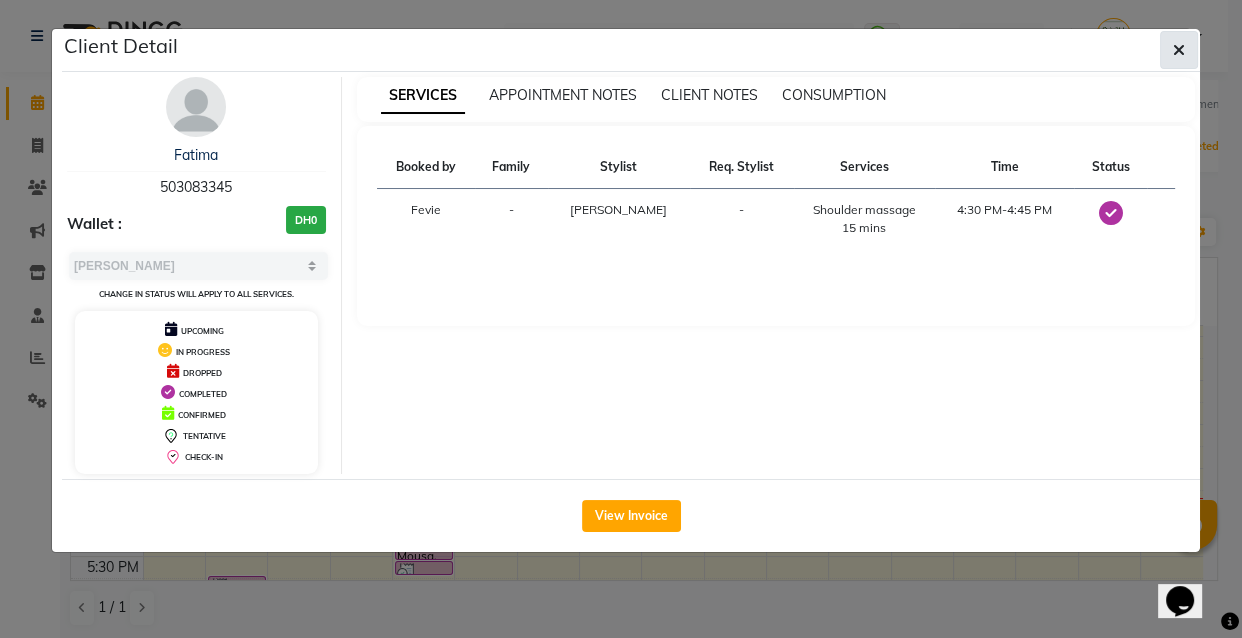 click 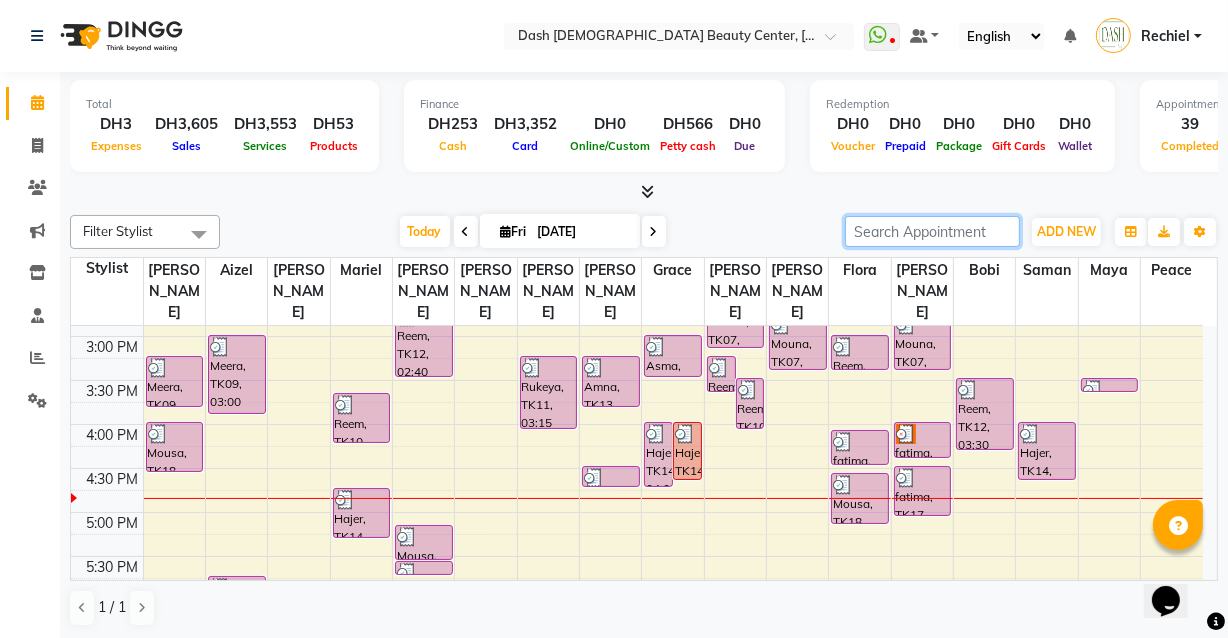 click at bounding box center (932, 231) 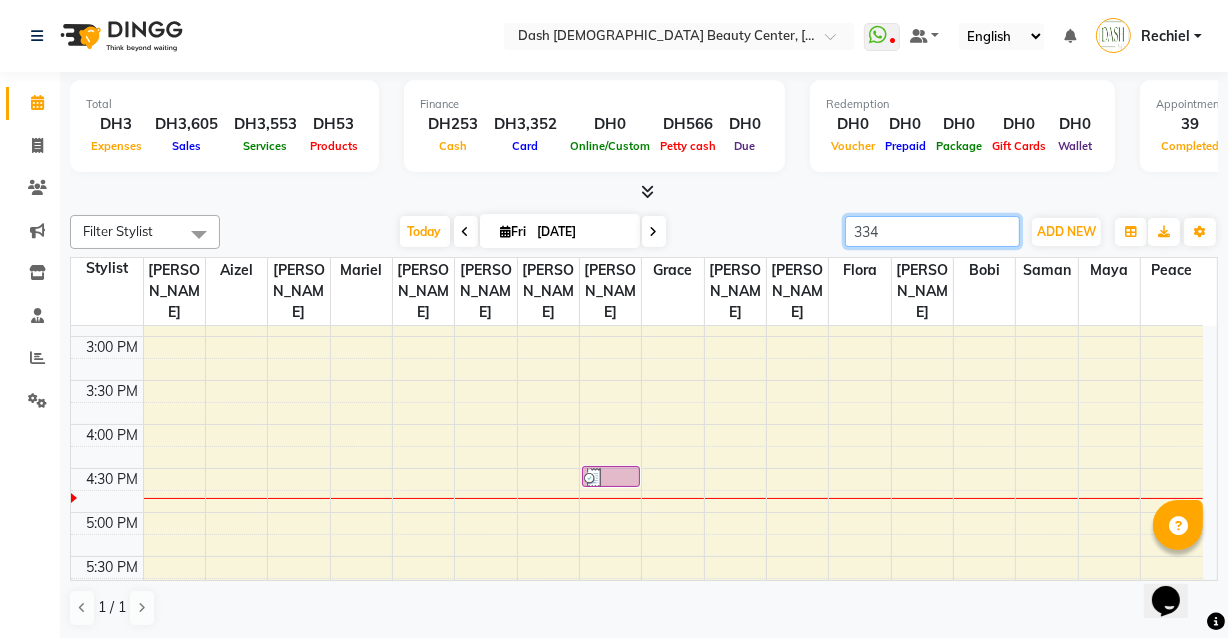 type on "3345" 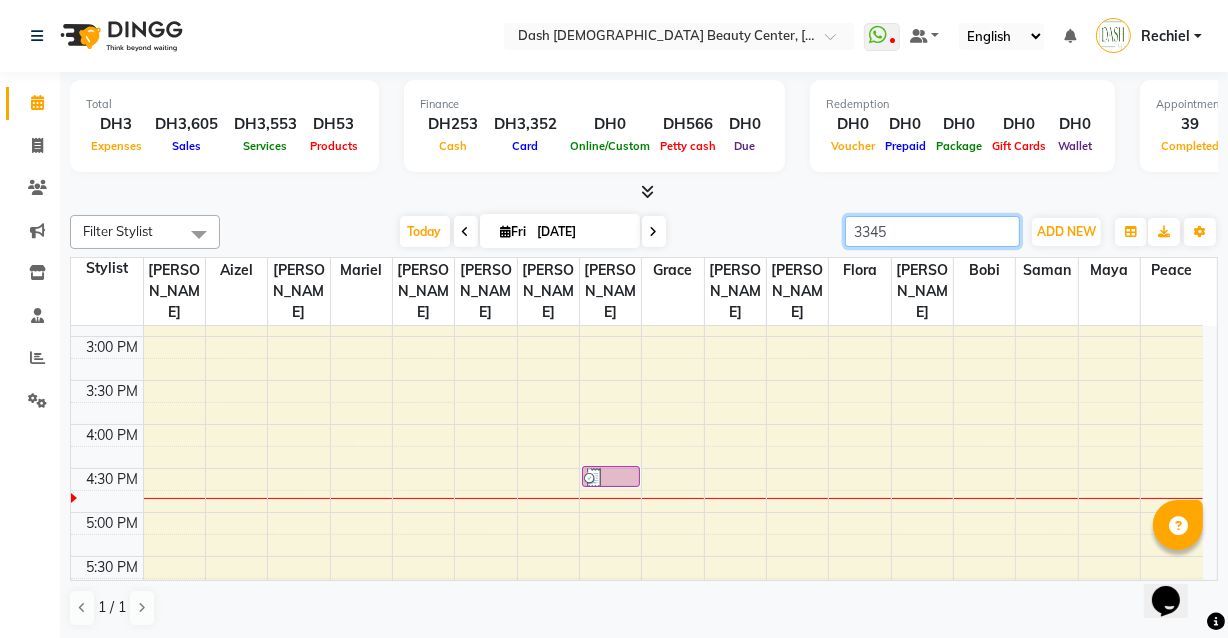 click on "3345" at bounding box center (932, 231) 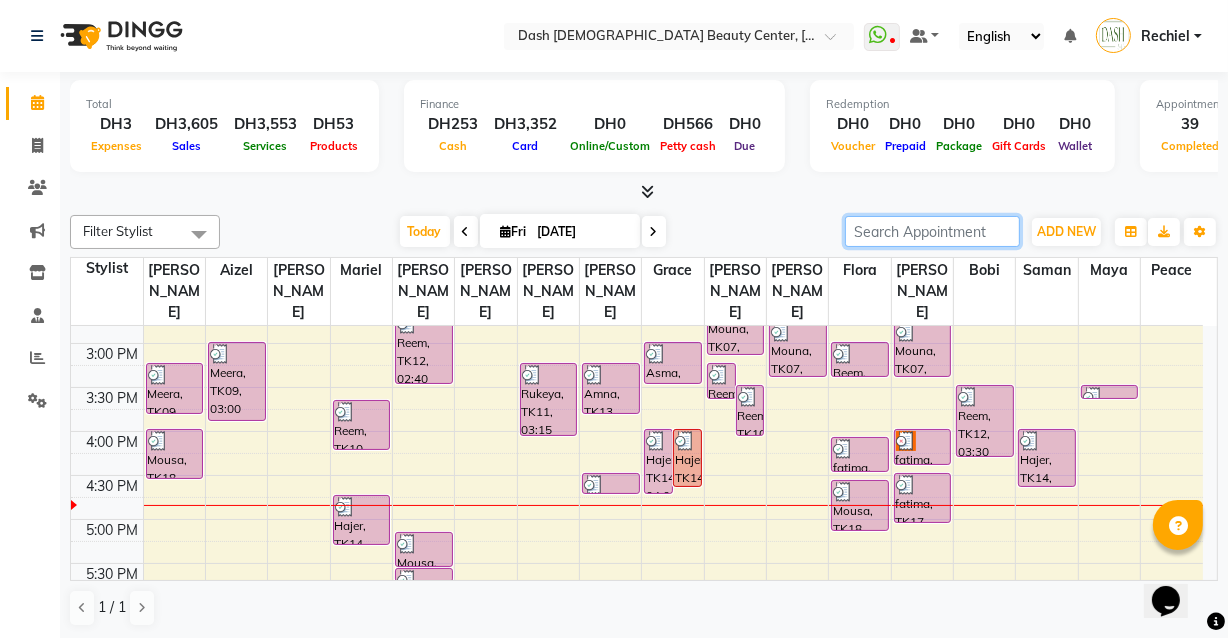 scroll, scrollTop: 523, scrollLeft: 0, axis: vertical 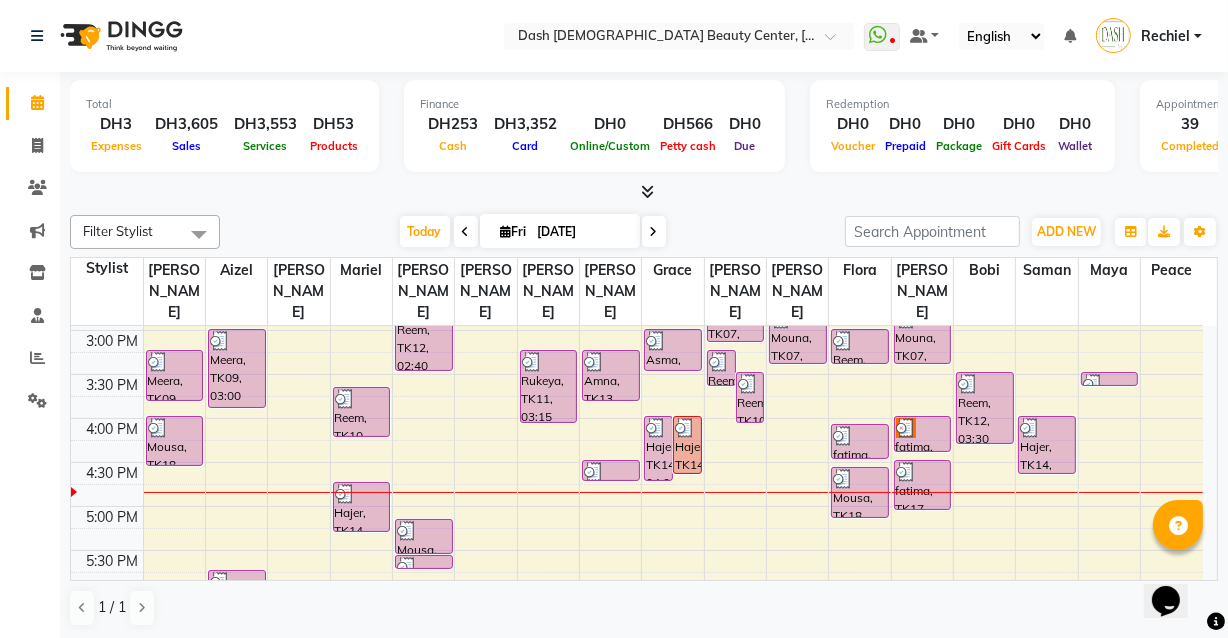click at bounding box center (906, 428) 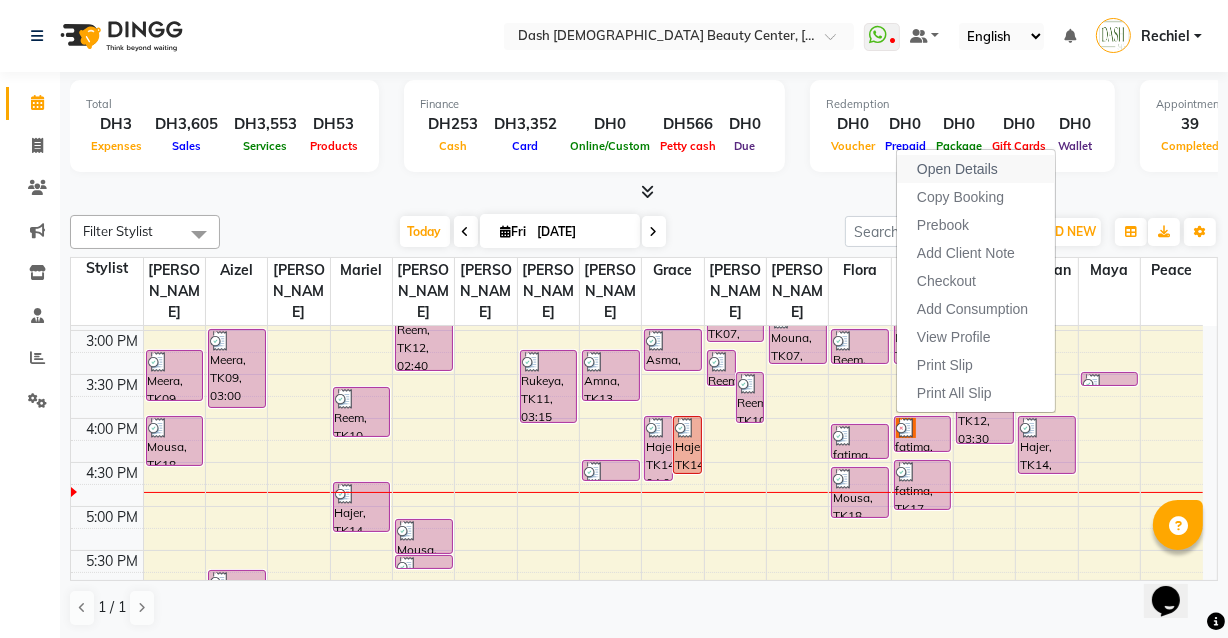 click on "Open Details" at bounding box center (976, 169) 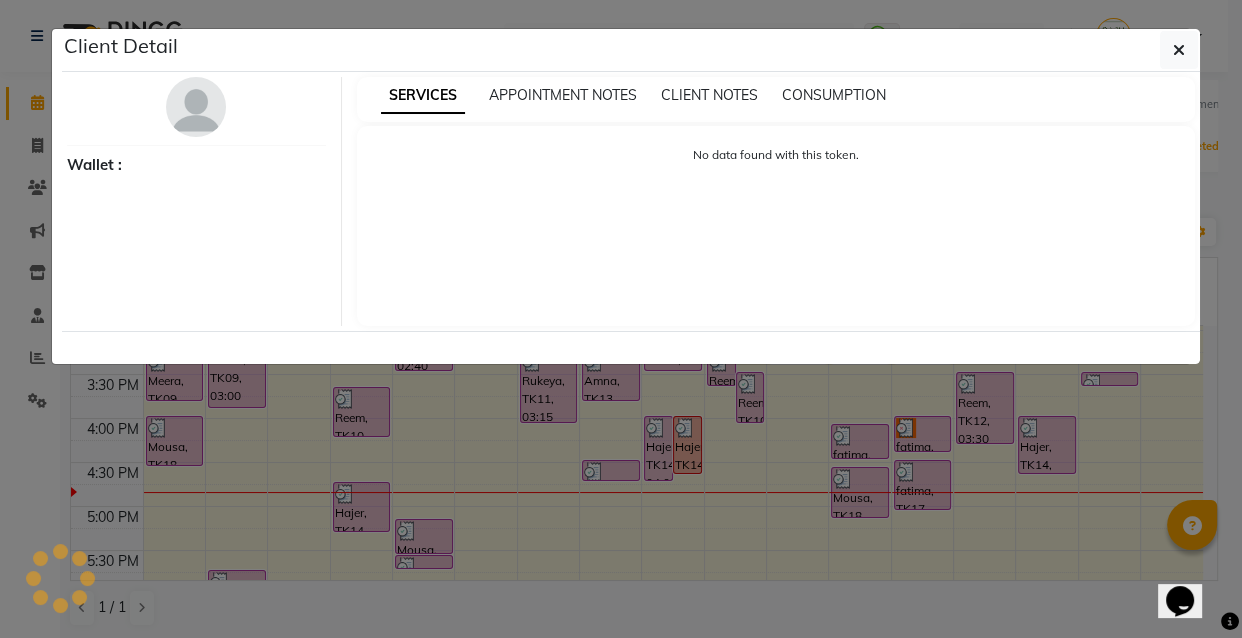 select on "3" 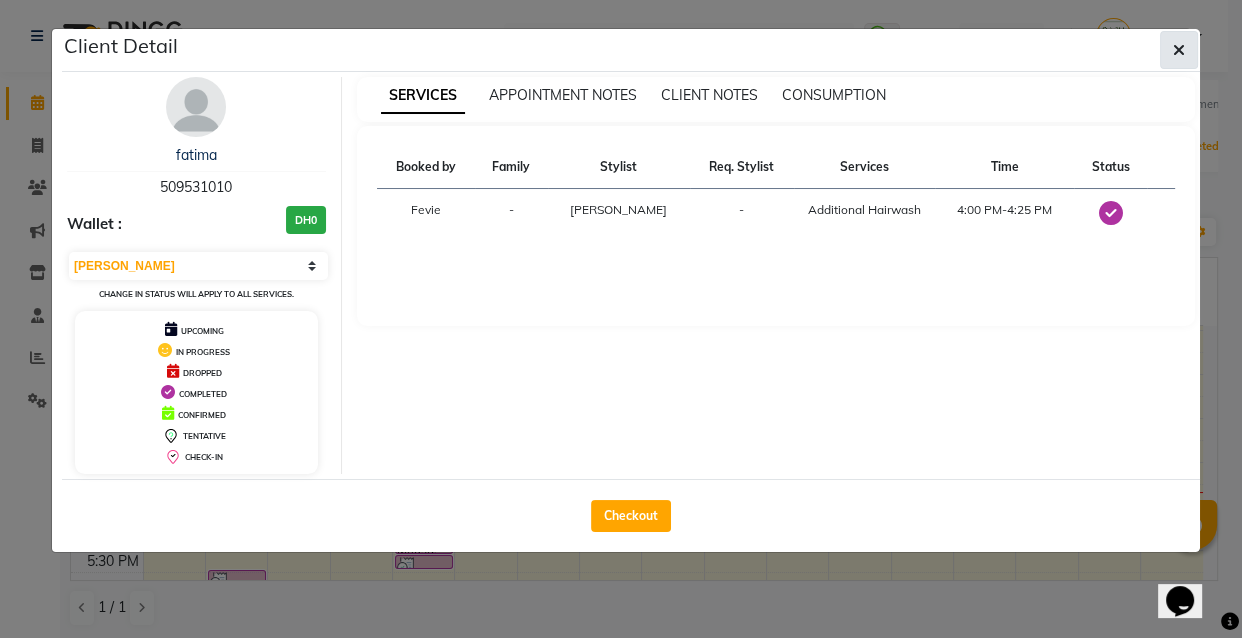 click 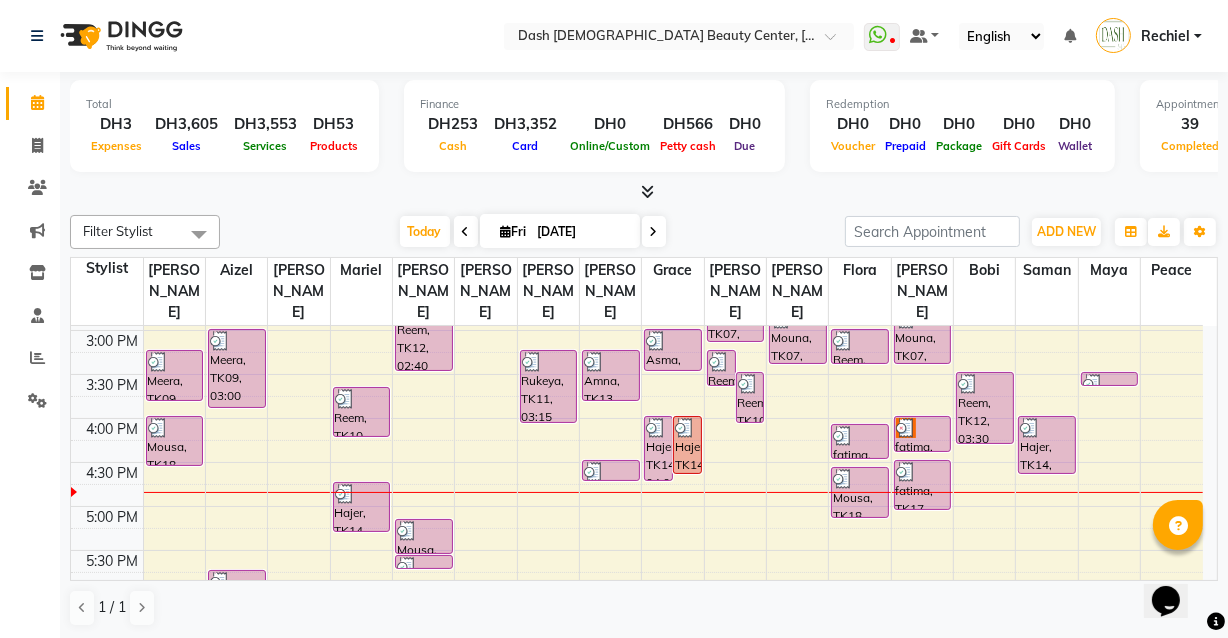 click on "fatima, TK16, 04:00 PM-04:25 PM, Additional Hairwash" at bounding box center (923, 434) 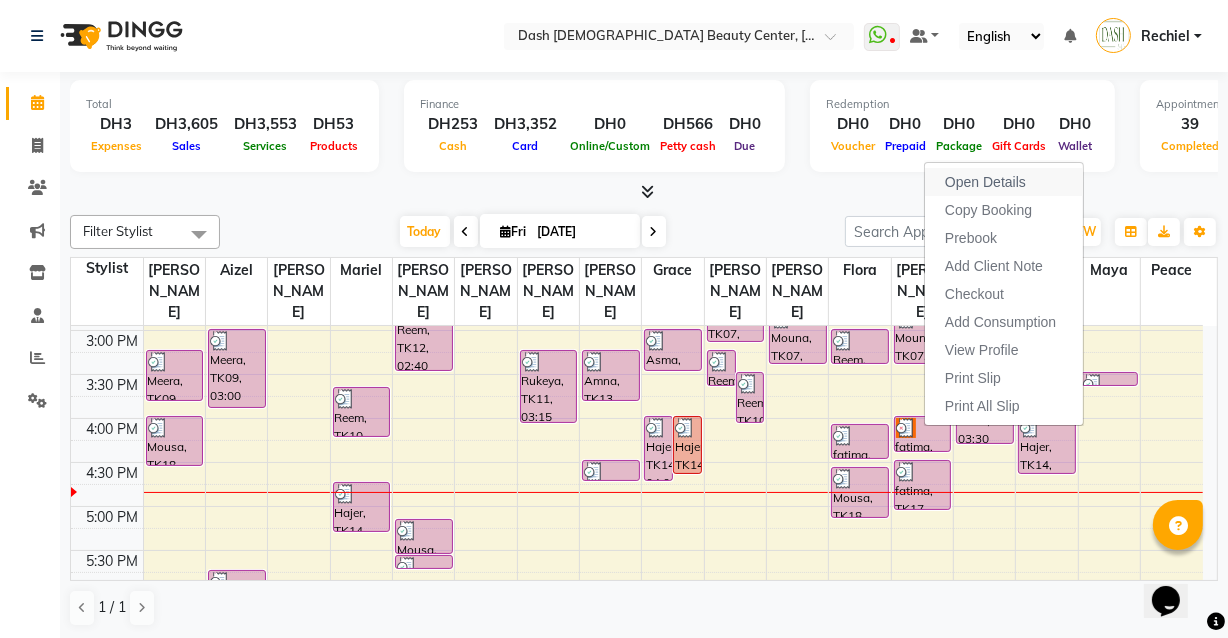 click on "Open Details" at bounding box center [1004, 182] 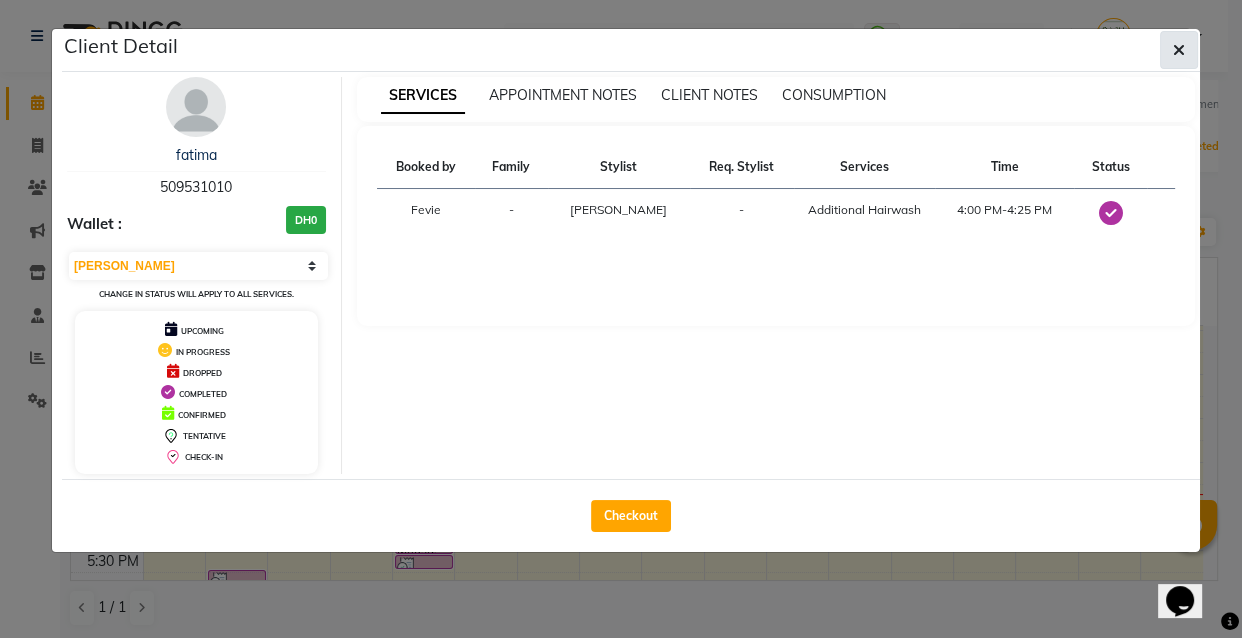 click 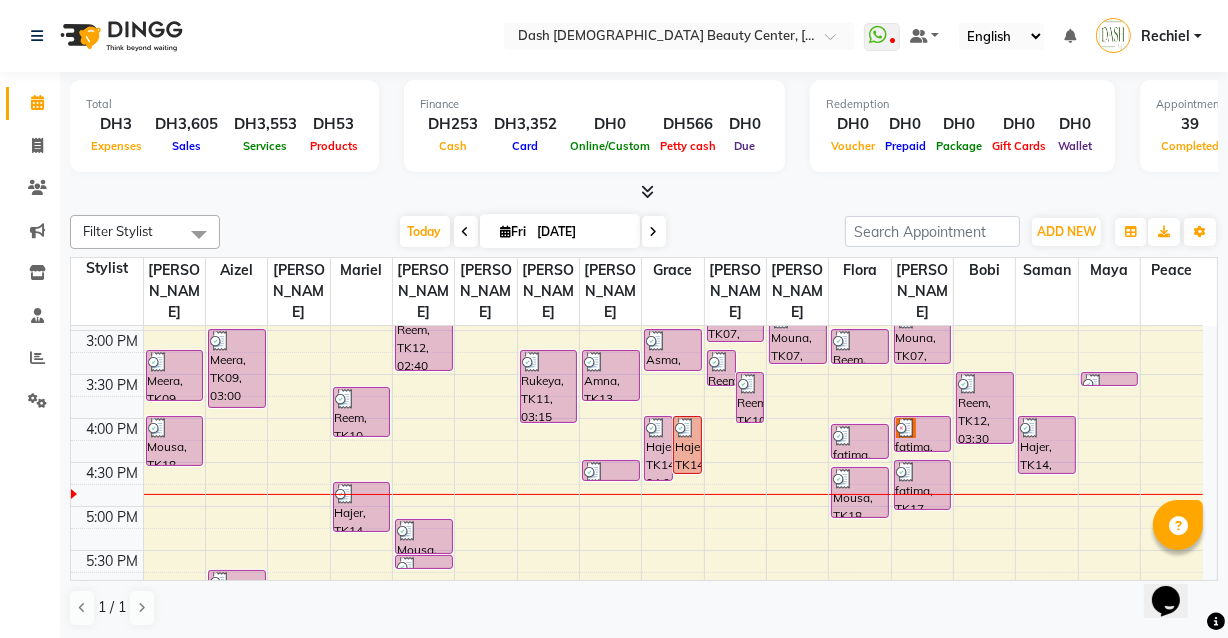 click on "fatima, TK16, 04:00 PM-04:25 PM, Additional Hairwash" at bounding box center [923, 434] 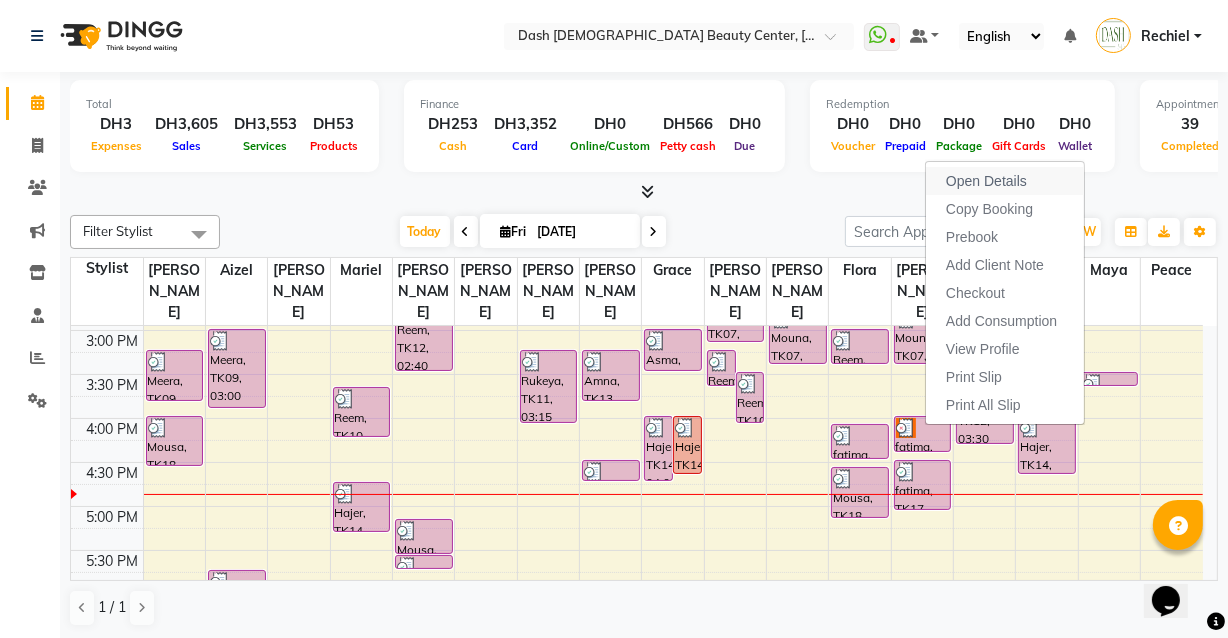 click on "Open Details" at bounding box center (1005, 181) 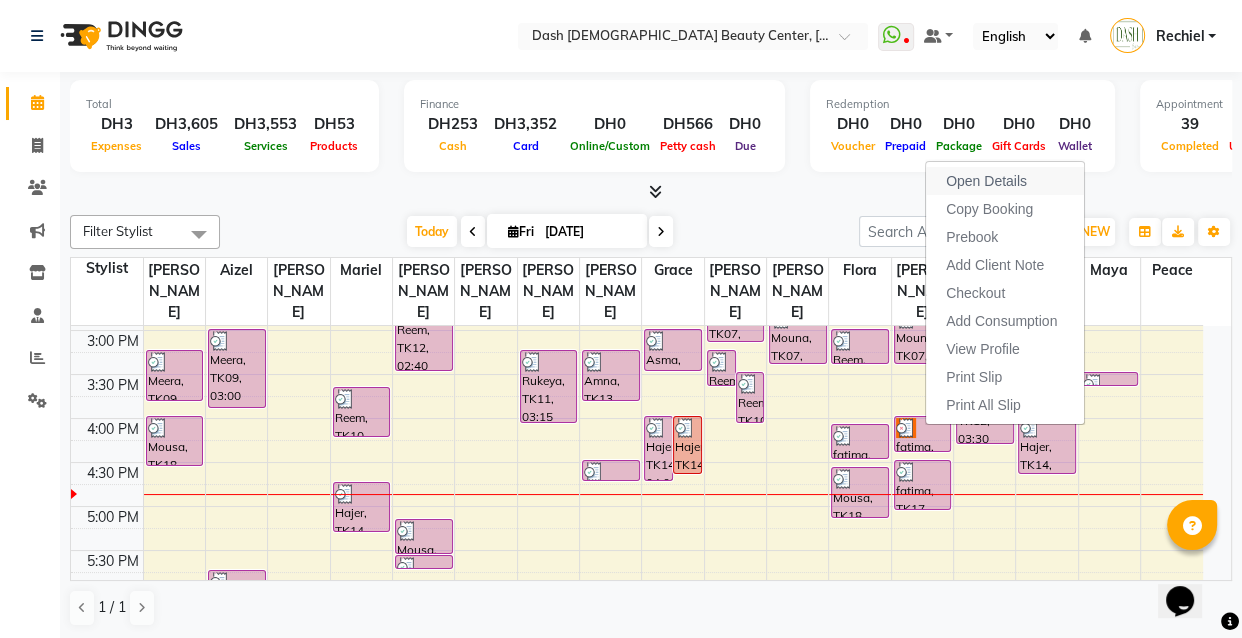 select on "3" 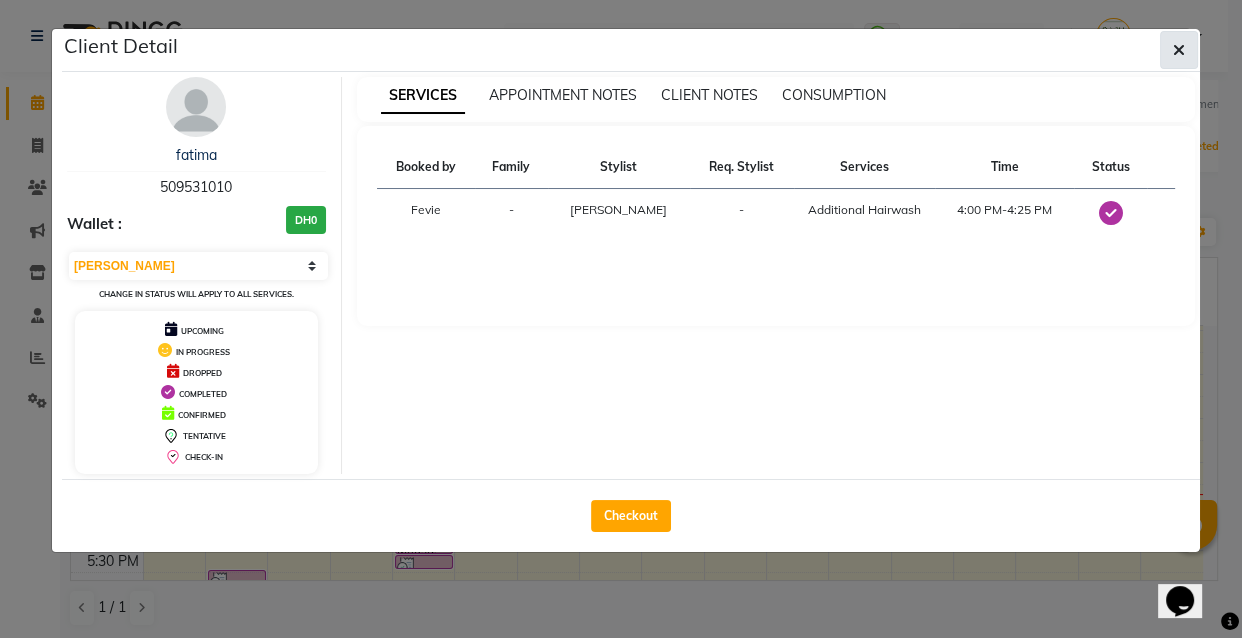 click 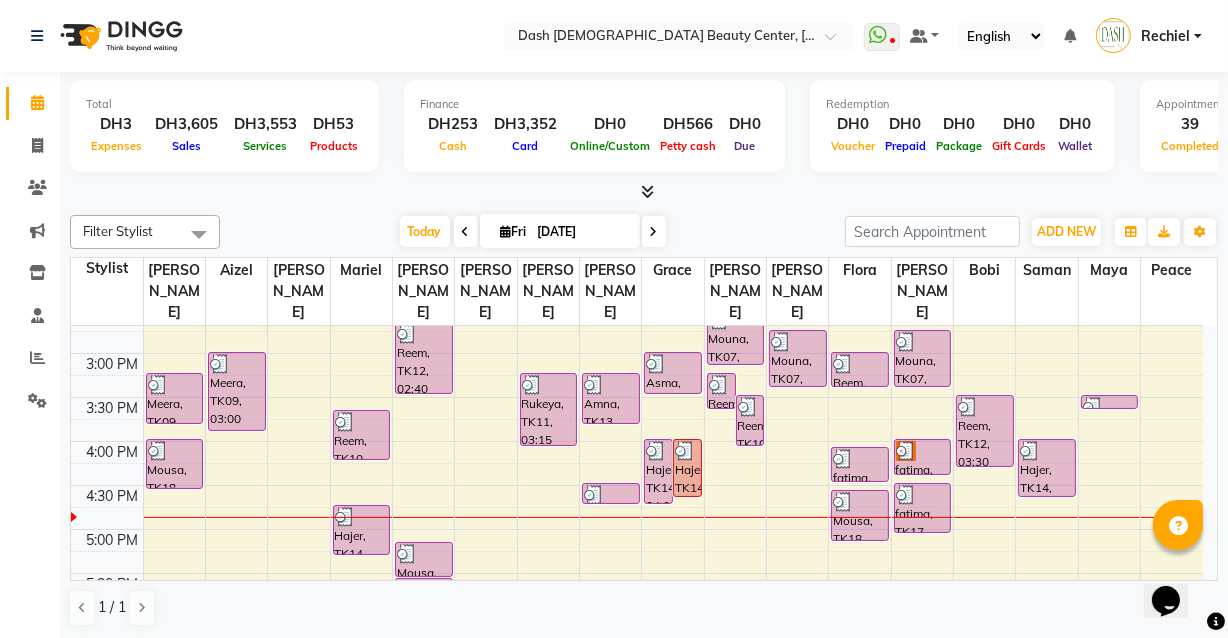 scroll, scrollTop: 514, scrollLeft: 0, axis: vertical 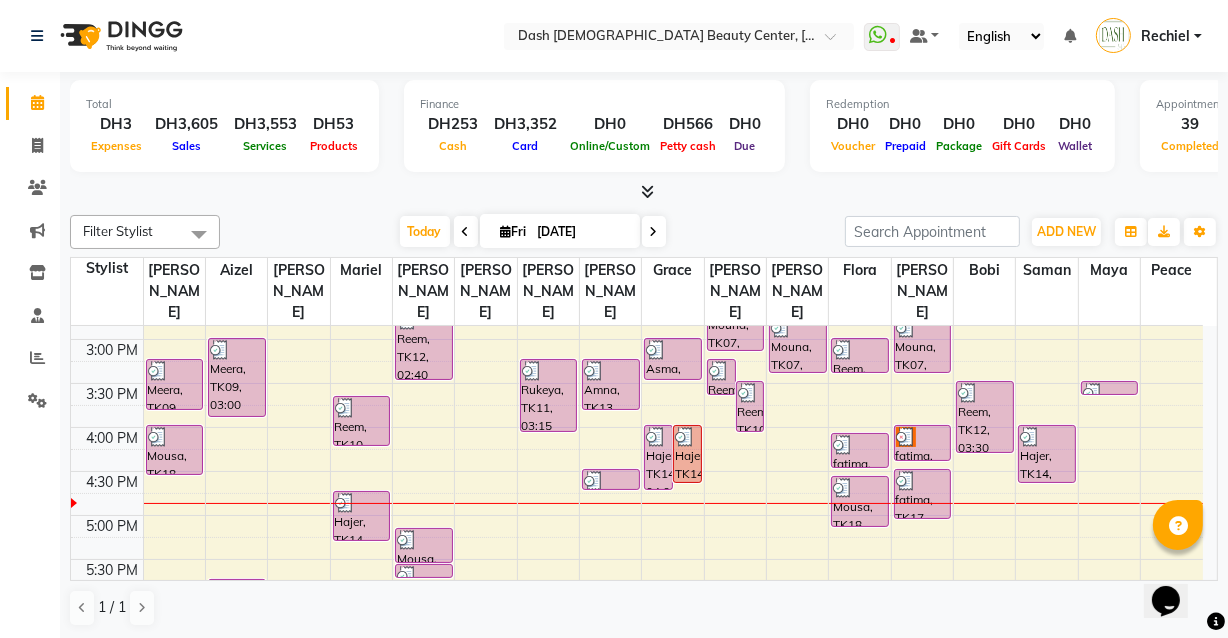 click on "fatima, TK16, 04:00 PM-04:25 PM, Additional Hairwash" at bounding box center [923, 443] 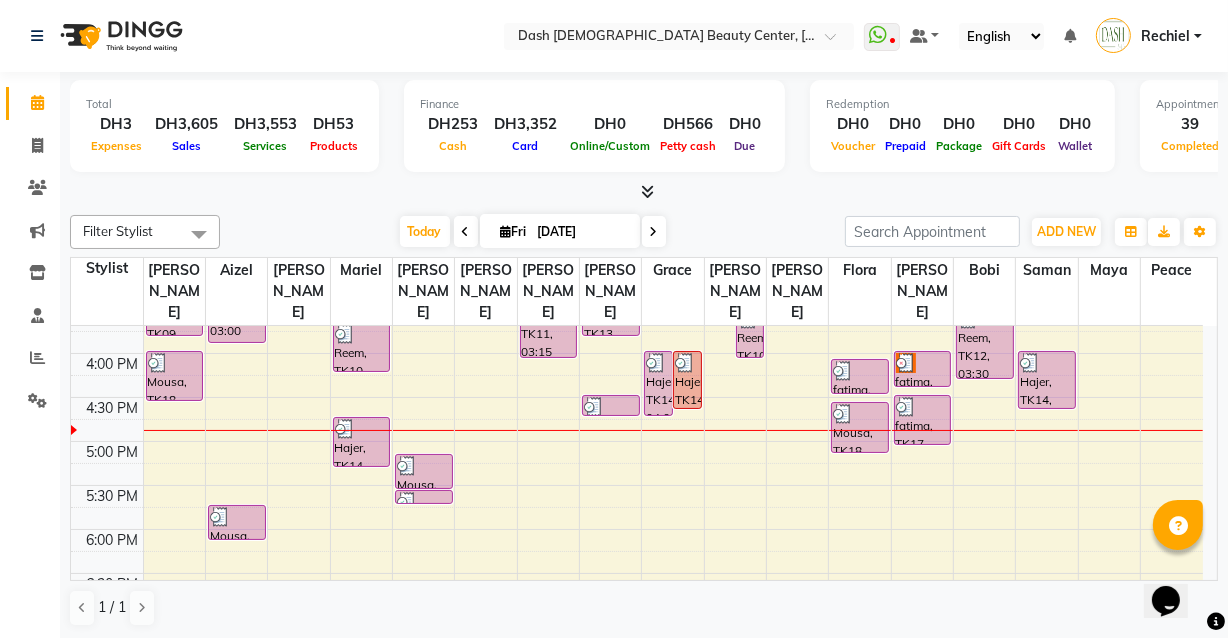 scroll, scrollTop: 560, scrollLeft: 0, axis: vertical 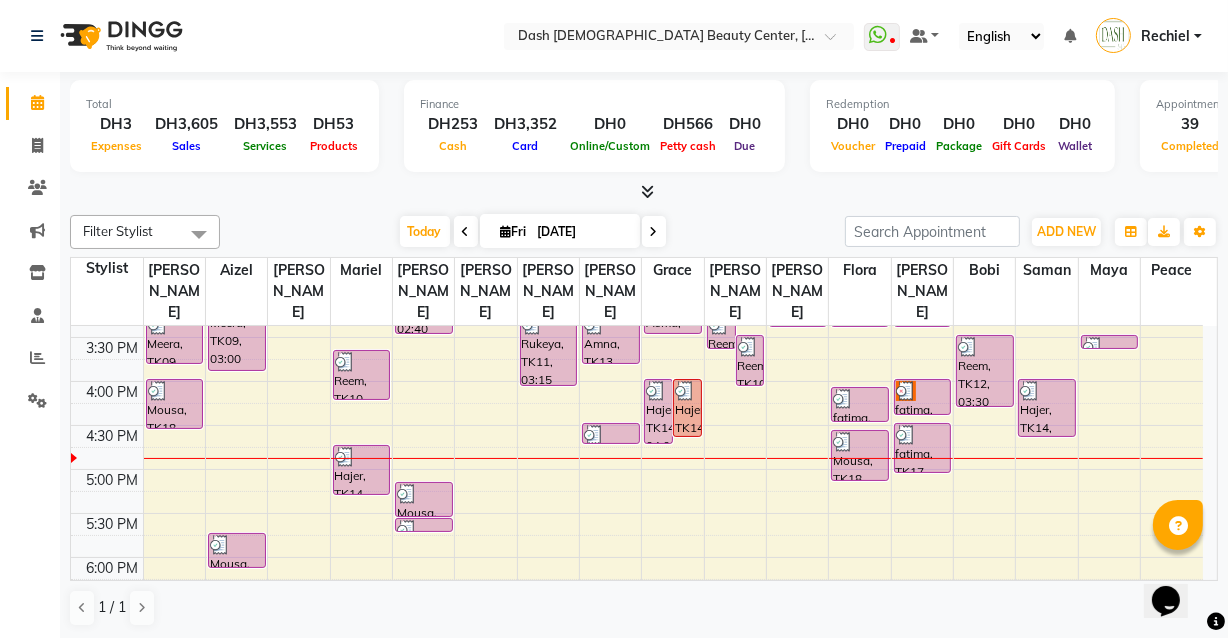 click on "Hajer, TK14, 04:00 PM-04:40 PM, Essential Manicure" at bounding box center [687, 408] 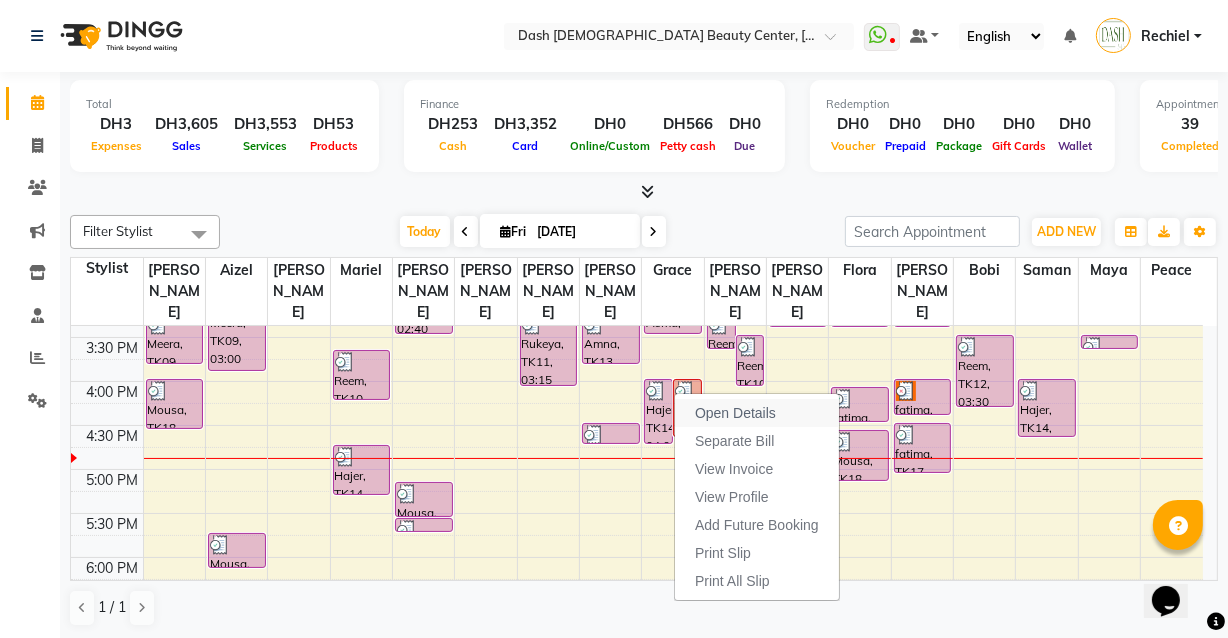 click on "Open Details" at bounding box center (735, 413) 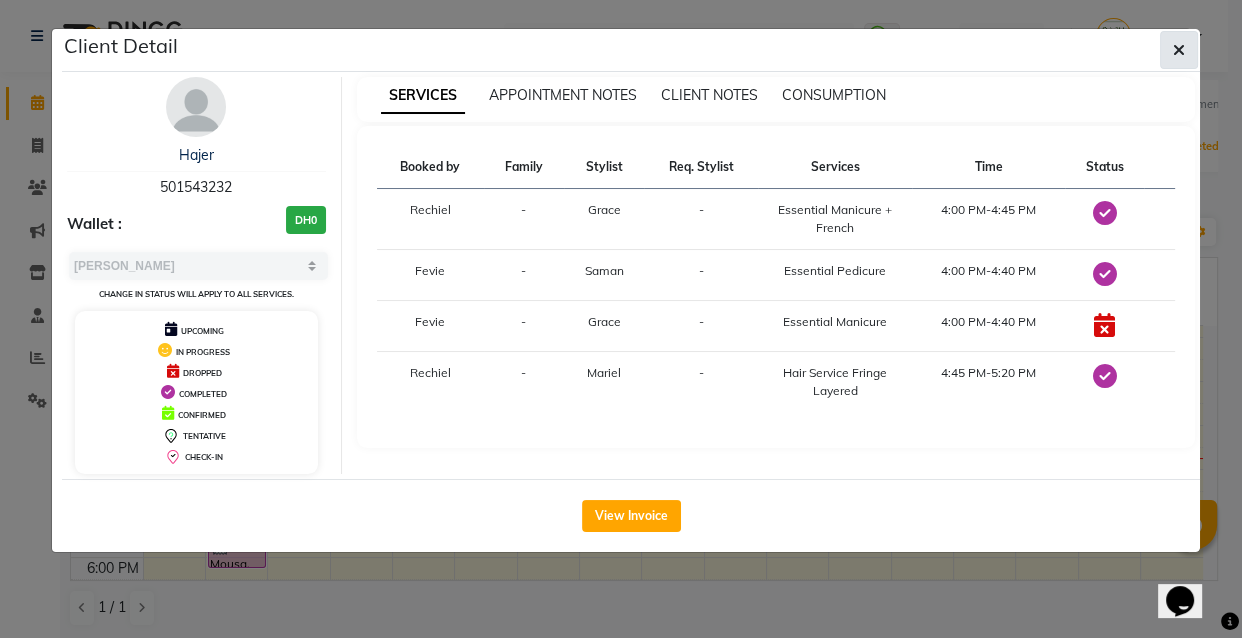 click 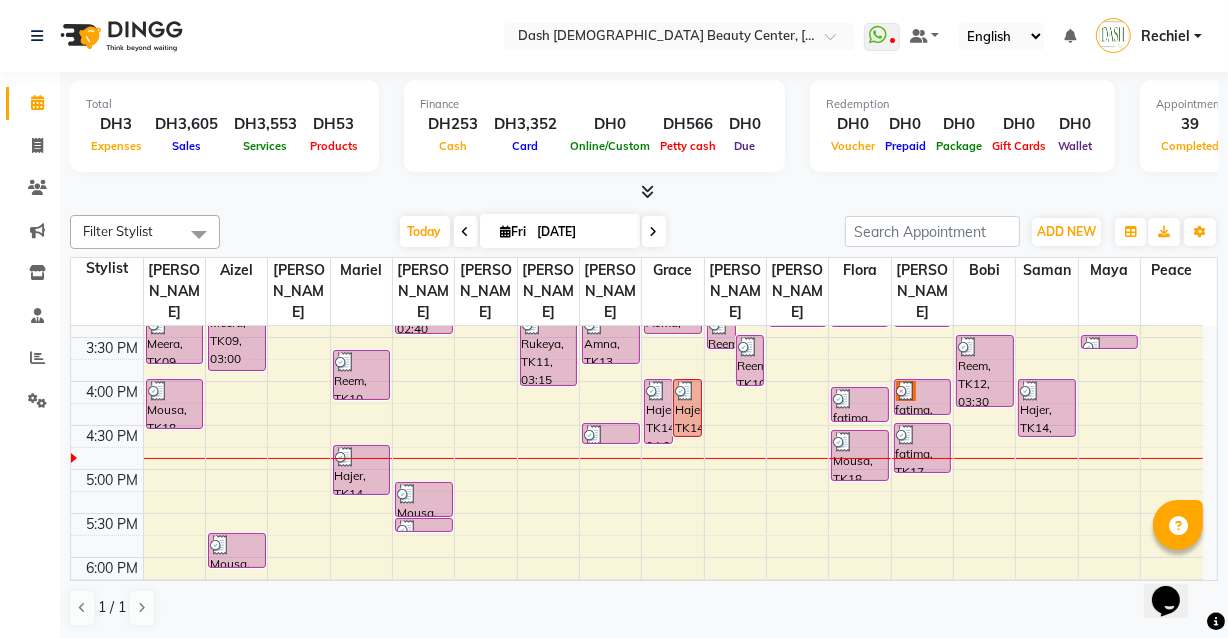 click on "fatima, TK16, 04:00 PM-04:25 PM, Additional Hairwash" at bounding box center (923, 397) 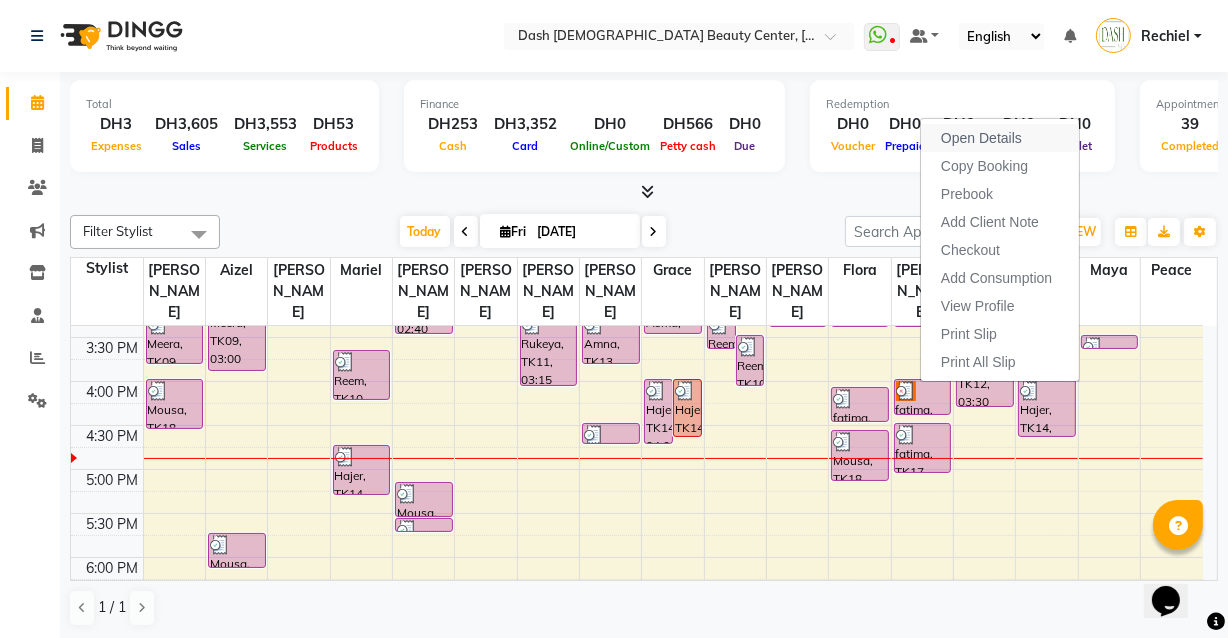 click on "Open Details" at bounding box center [981, 138] 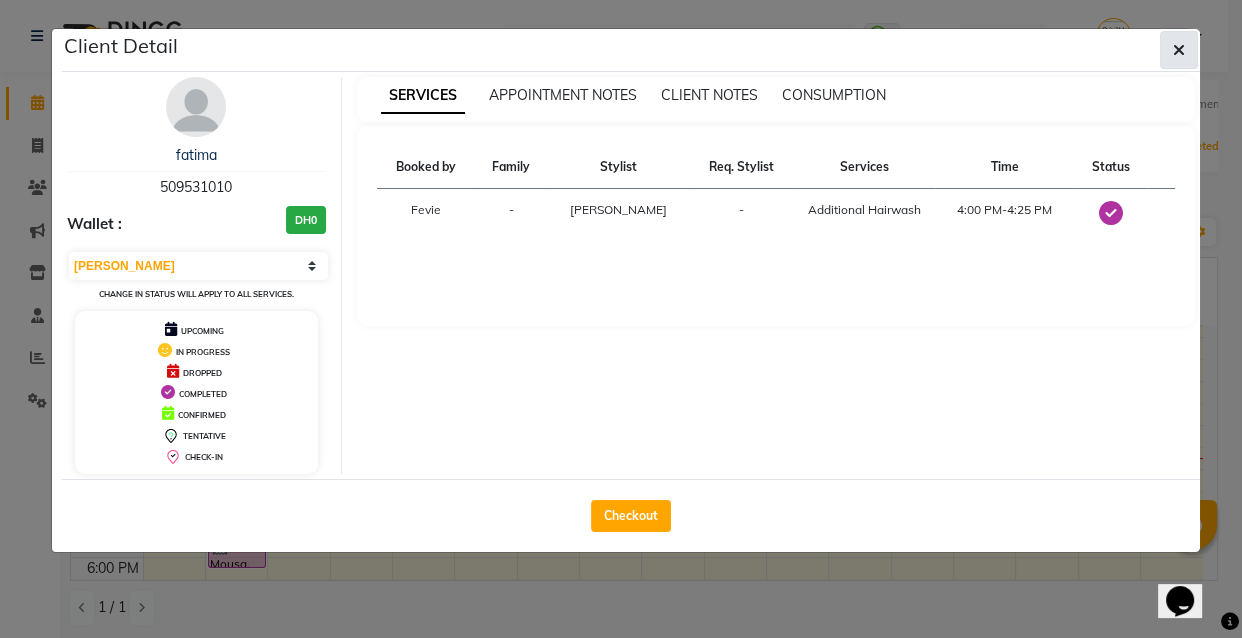 click 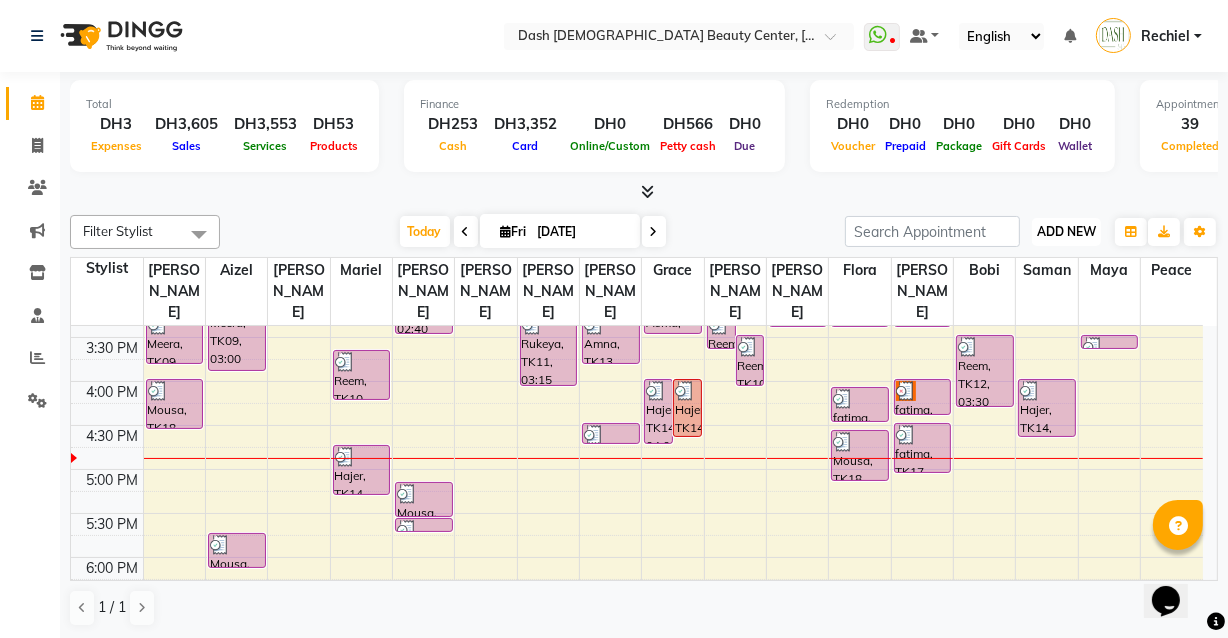 click on "ADD NEW" at bounding box center (1066, 231) 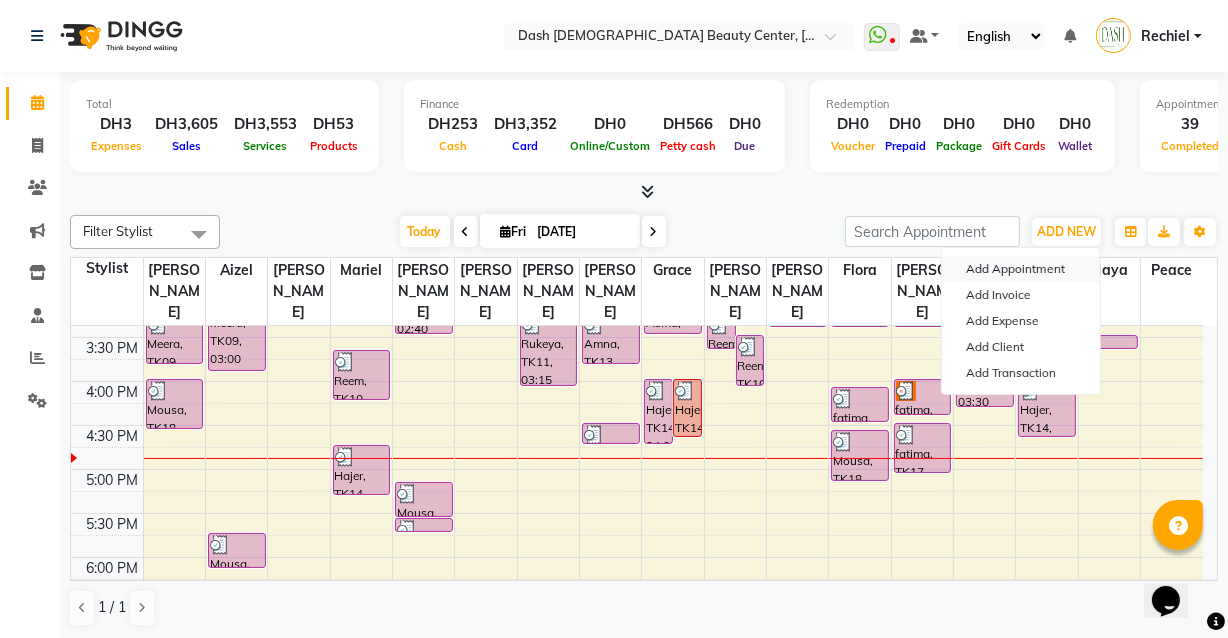 click on "Add Appointment" at bounding box center (1021, 269) 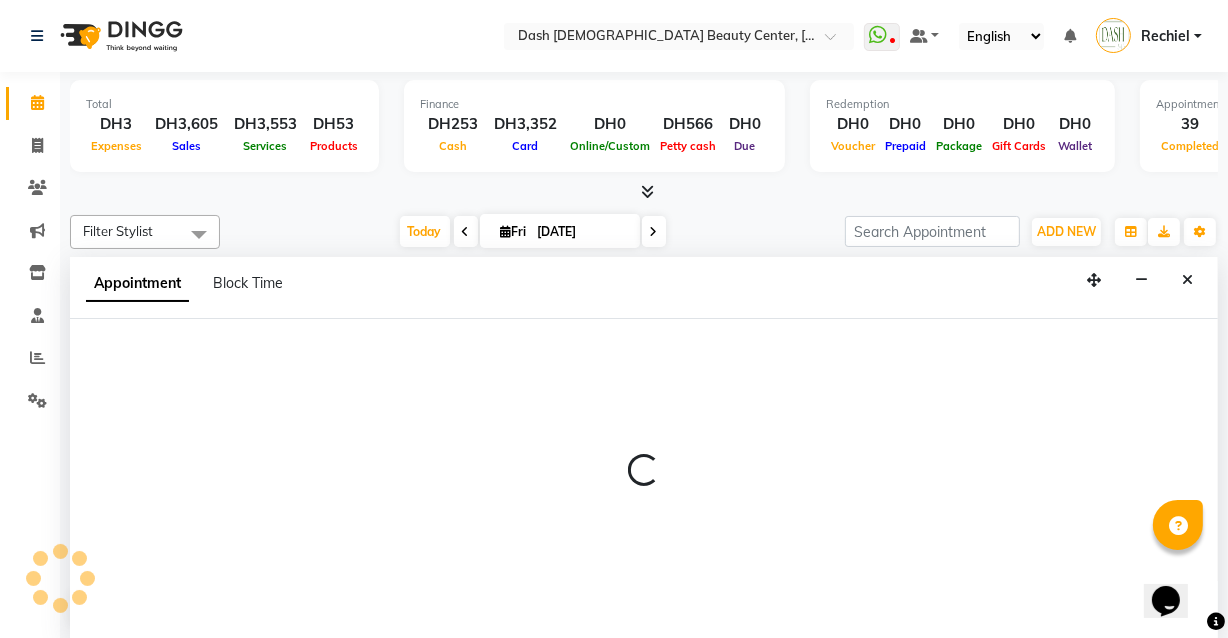select on "600" 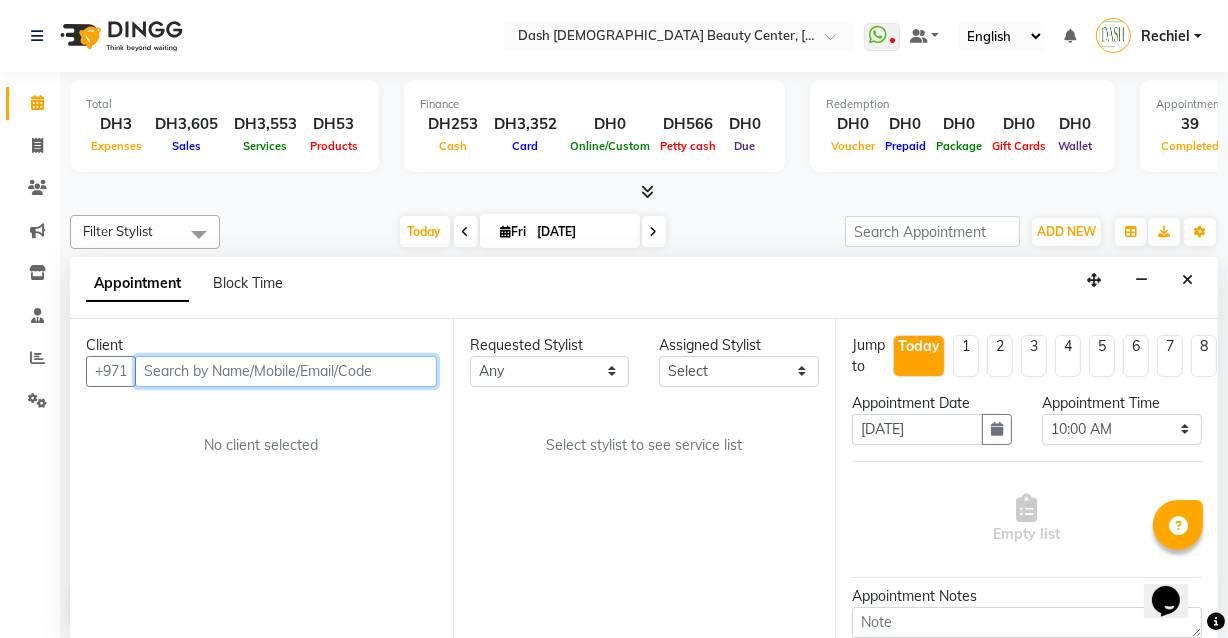 click at bounding box center [286, 371] 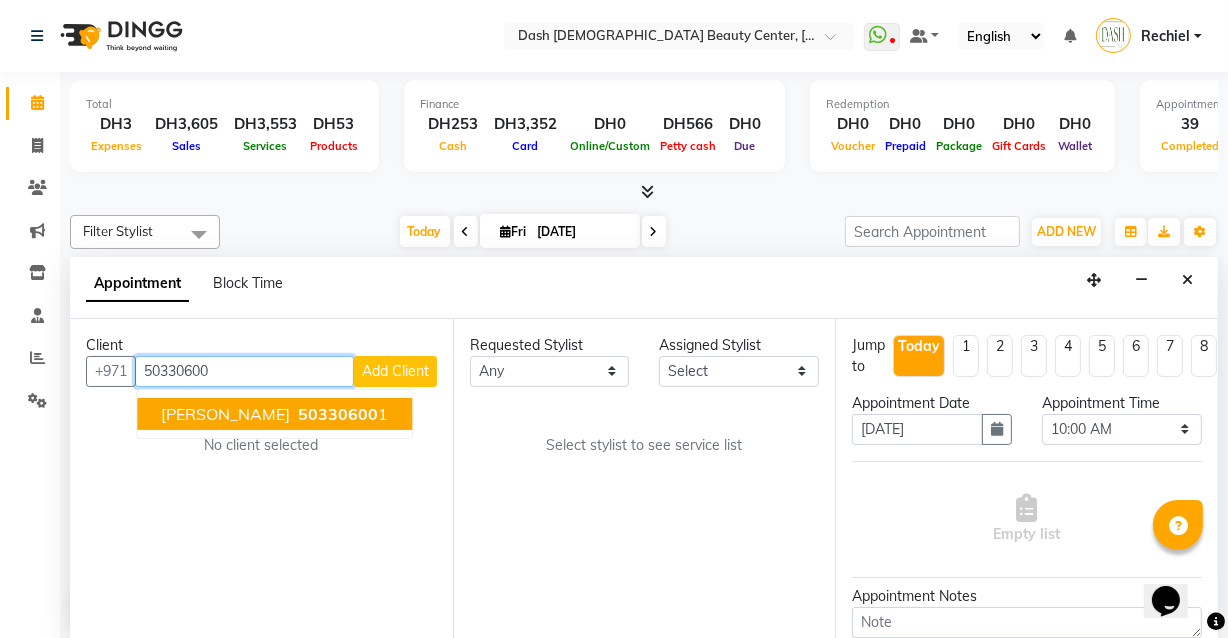 click on "50330600" at bounding box center (338, 414) 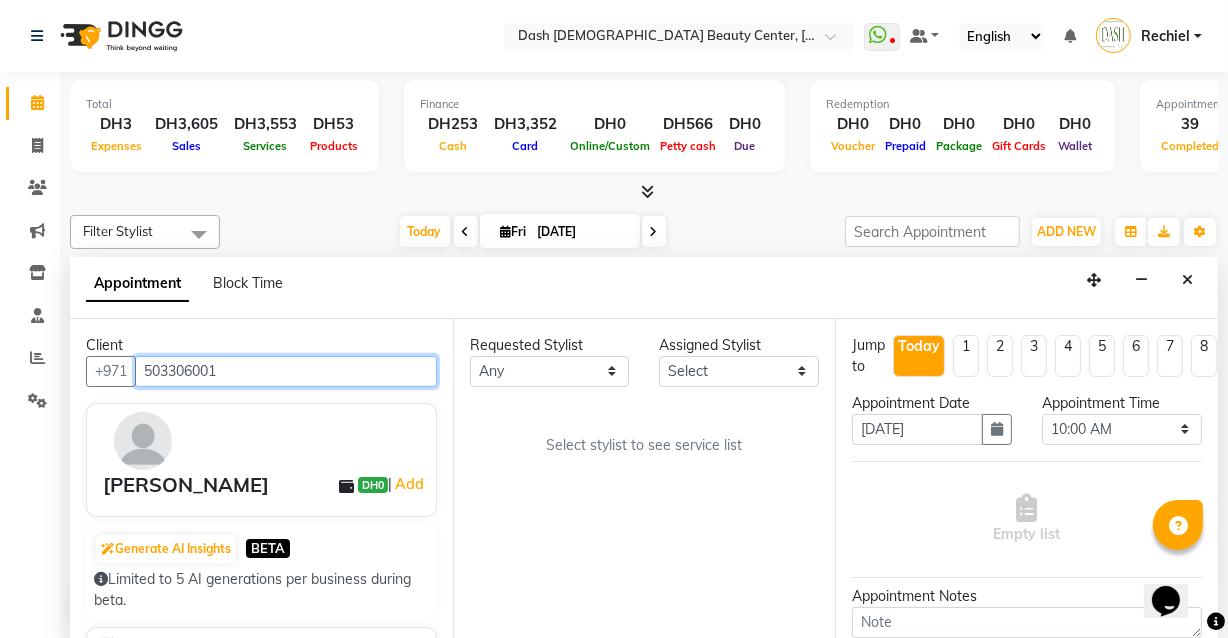 type on "503306001" 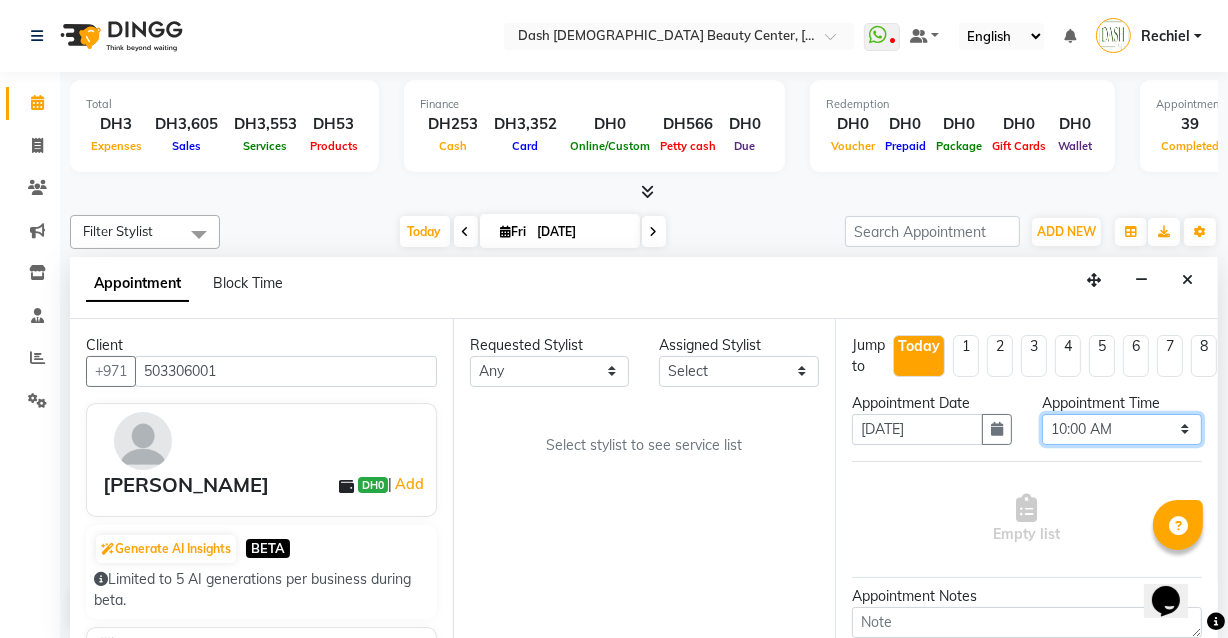 click on "Select 10:00 AM 10:15 AM 10:30 AM 10:45 AM 11:00 AM 11:15 AM 11:30 AM 11:45 AM 12:00 PM 12:15 PM 12:30 PM 12:45 PM 01:00 PM 01:15 PM 01:30 PM 01:45 PM 02:00 PM 02:15 PM 02:30 PM 02:45 PM 03:00 PM 03:15 PM 03:30 PM 03:45 PM 04:00 PM 04:15 PM 04:30 PM 04:45 PM 05:00 PM 05:15 PM 05:30 PM 05:45 PM 06:00 PM 06:15 PM 06:30 PM 06:45 PM 07:00 PM 07:15 PM 07:30 PM 07:45 PM 08:00 PM 08:15 PM 08:30 PM 08:45 PM 09:00 PM 09:15 PM 09:30 PM 09:45 PM 10:00 PM" at bounding box center (1122, 429) 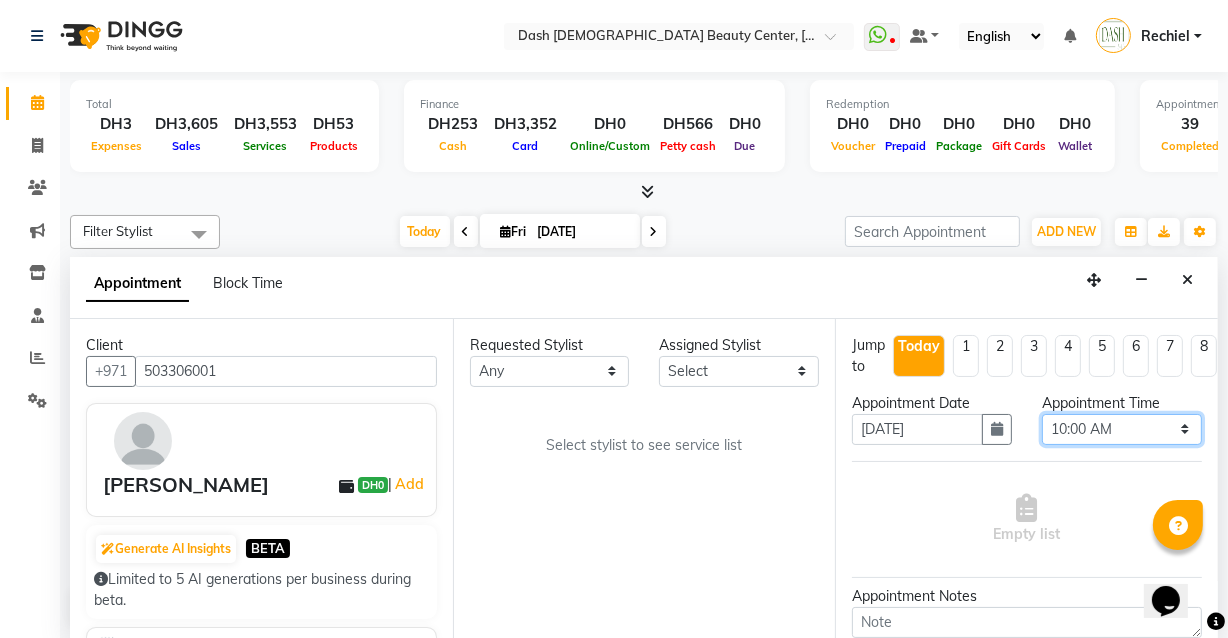 select on "1005" 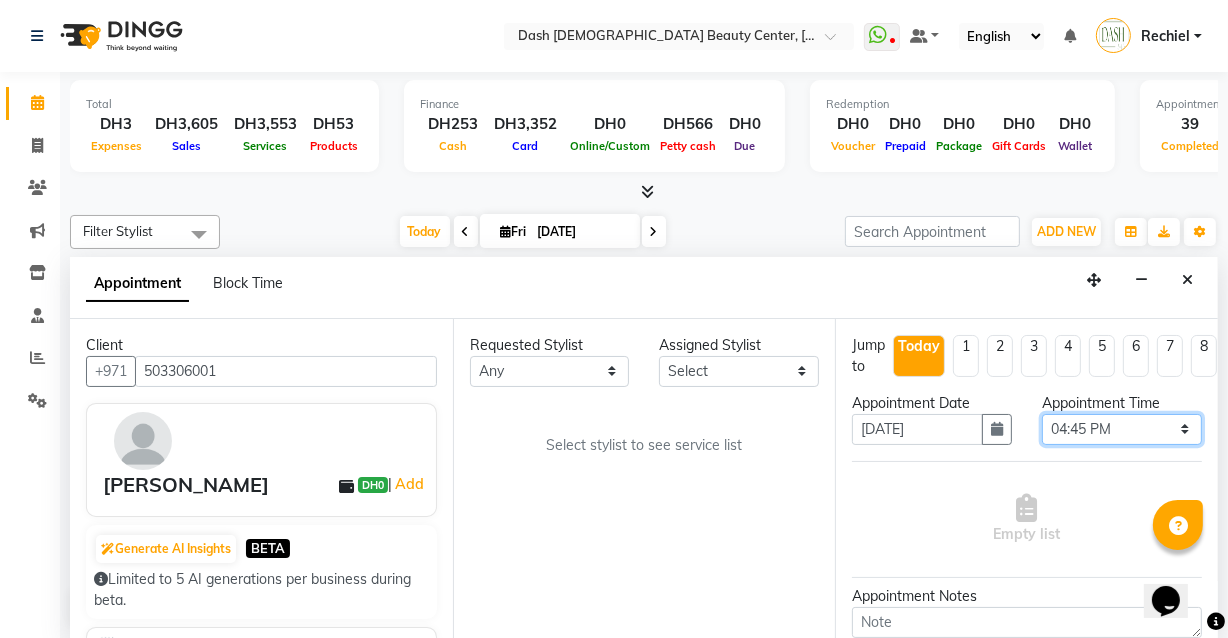 click on "Select 10:00 AM 10:15 AM 10:30 AM 10:45 AM 11:00 AM 11:15 AM 11:30 AM 11:45 AM 12:00 PM 12:15 PM 12:30 PM 12:45 PM 01:00 PM 01:15 PM 01:30 PM 01:45 PM 02:00 PM 02:15 PM 02:30 PM 02:45 PM 03:00 PM 03:15 PM 03:30 PM 03:45 PM 04:00 PM 04:15 PM 04:30 PM 04:45 PM 05:00 PM 05:15 PM 05:30 PM 05:45 PM 06:00 PM 06:15 PM 06:30 PM 06:45 PM 07:00 PM 07:15 PM 07:30 PM 07:45 PM 08:00 PM 08:15 PM 08:30 PM 08:45 PM 09:00 PM 09:15 PM 09:30 PM 09:45 PM 10:00 PM" at bounding box center [1122, 429] 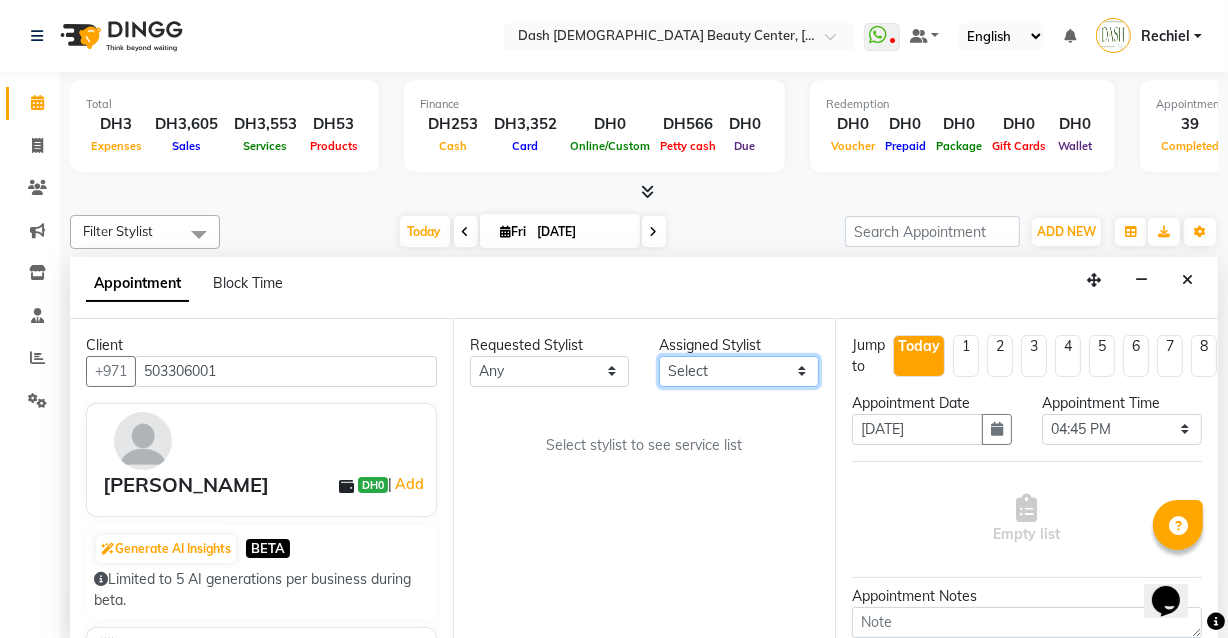 click on "Select [PERSON_NAME] [PERSON_NAME] [PERSON_NAME] [PERSON_NAME] [PERSON_NAME] [PERSON_NAME] [PERSON_NAME] [PERSON_NAME] [PERSON_NAME] Peace [PERSON_NAME] [PERSON_NAME]" at bounding box center [739, 371] 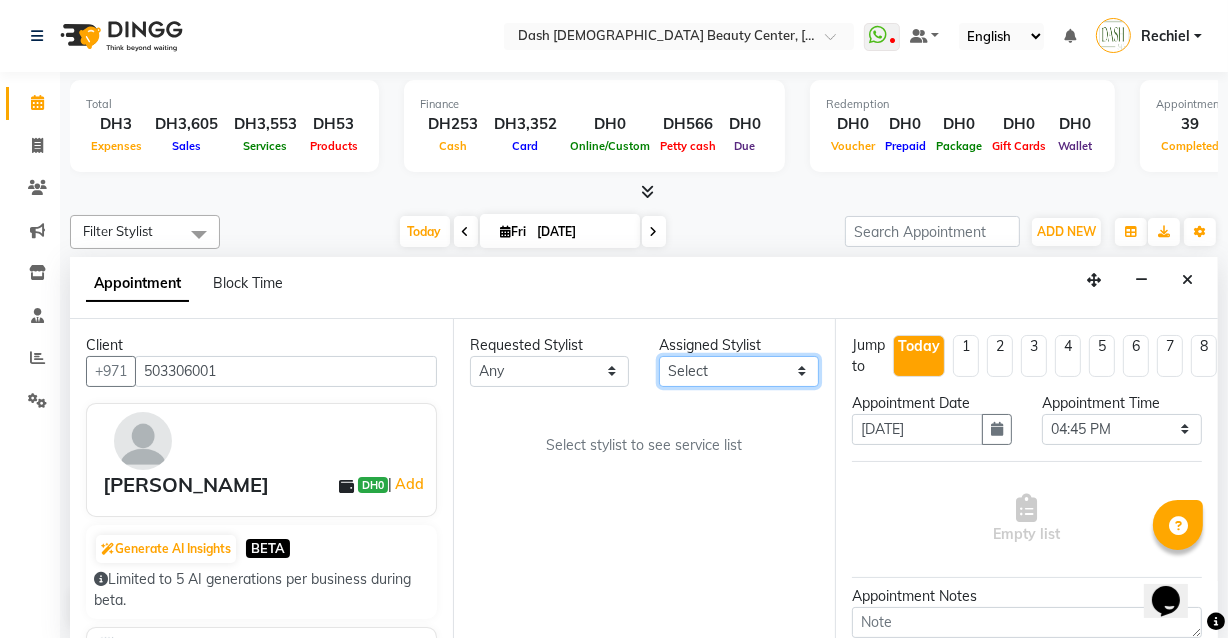 select on "82782" 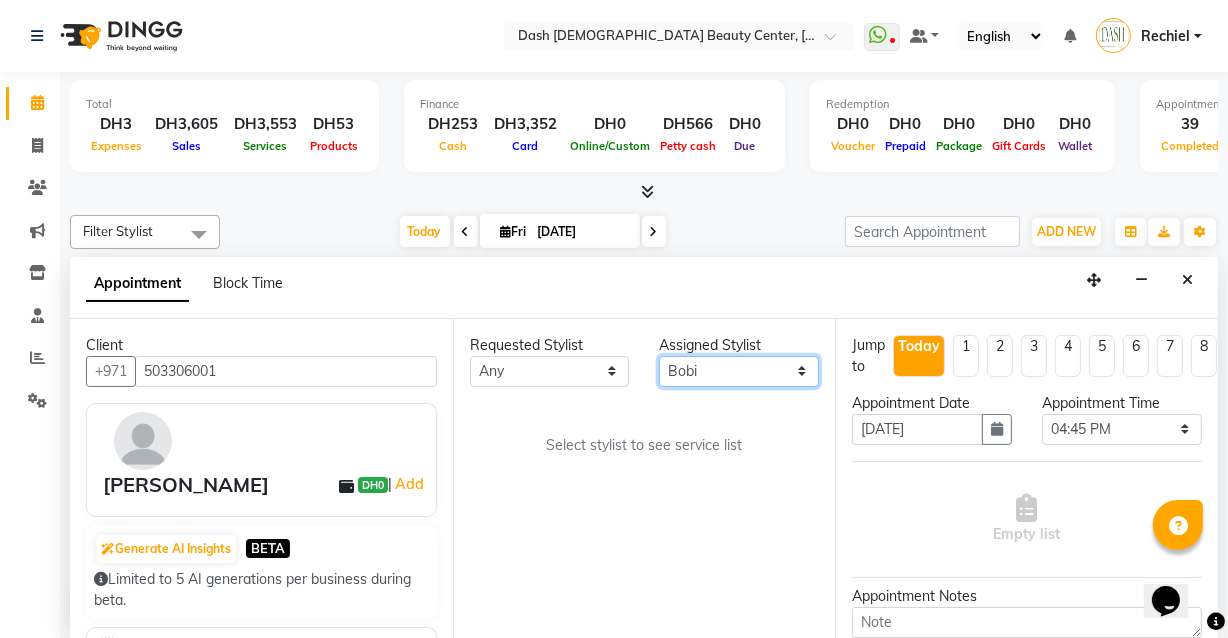 click on "Select [PERSON_NAME] [PERSON_NAME] [PERSON_NAME] [PERSON_NAME] [PERSON_NAME] [PERSON_NAME] [PERSON_NAME] [PERSON_NAME] [PERSON_NAME] Peace [PERSON_NAME] [PERSON_NAME]" at bounding box center (739, 371) 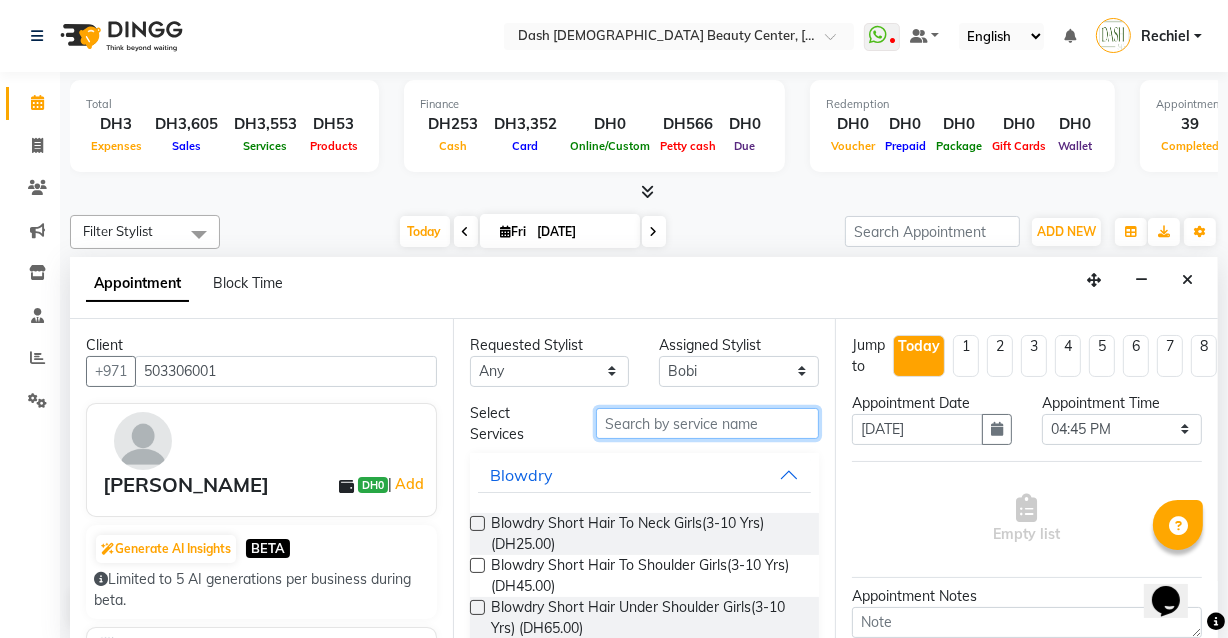 click at bounding box center [707, 423] 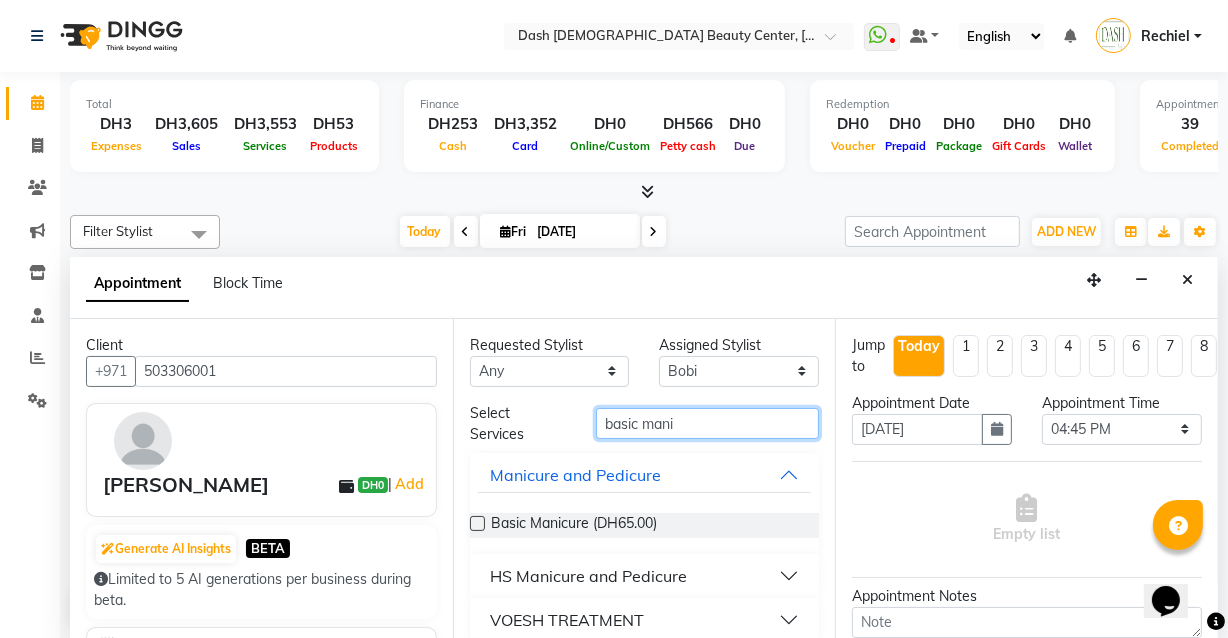 type on "basic mani" 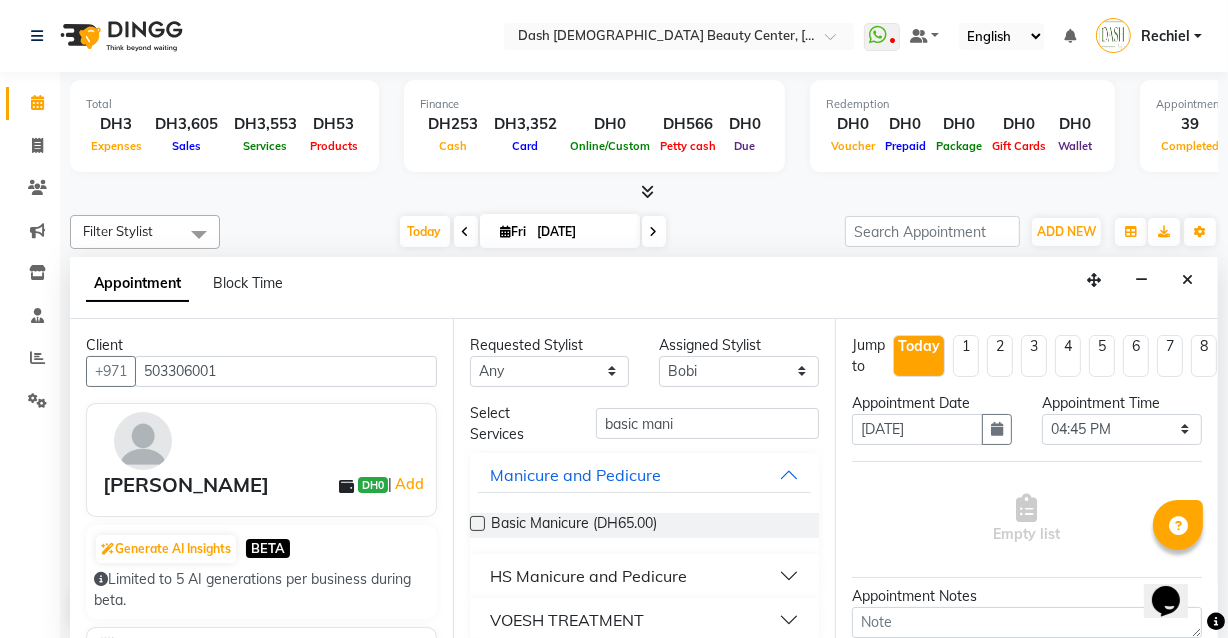 click at bounding box center [477, 523] 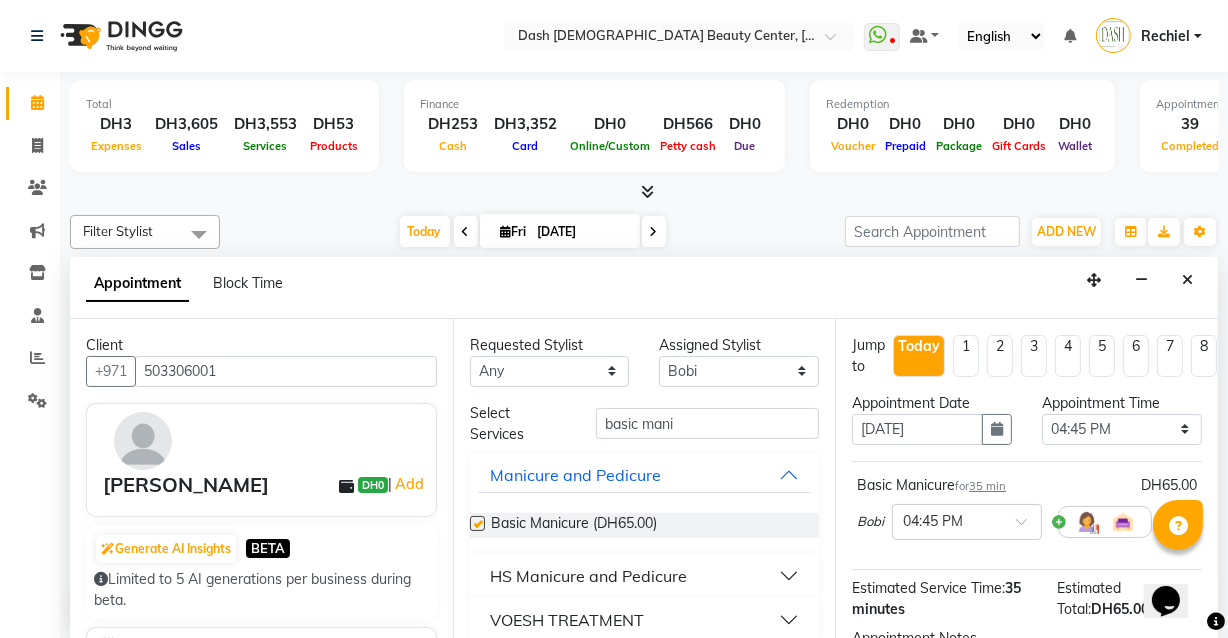 checkbox on "false" 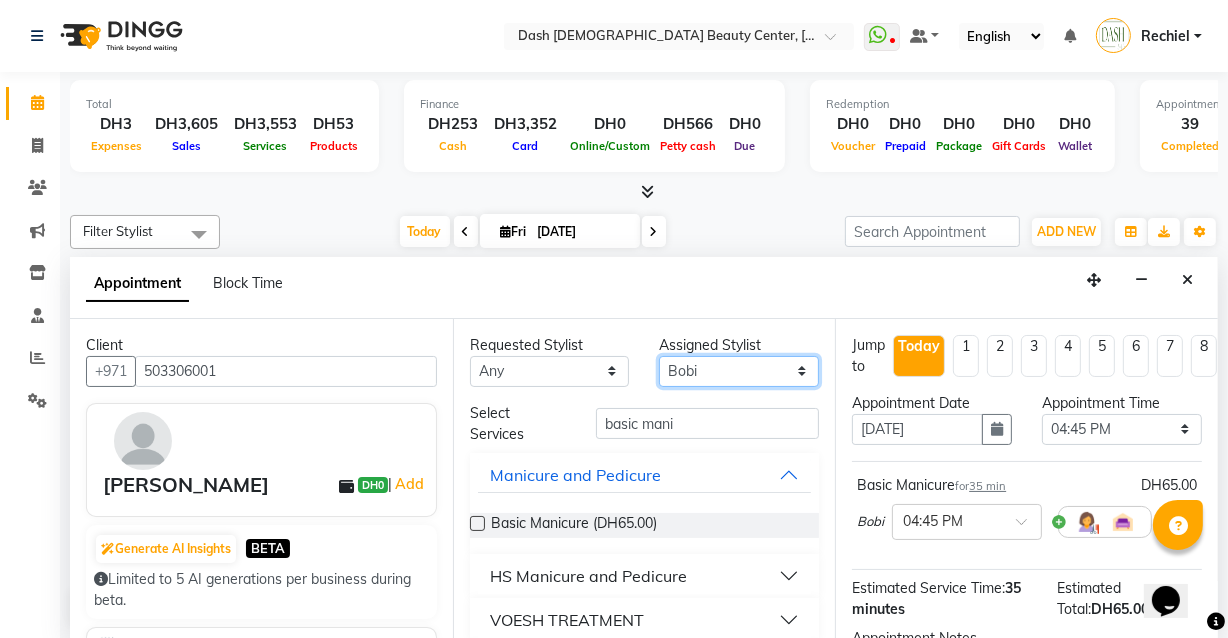 click on "Select [PERSON_NAME] [PERSON_NAME] [PERSON_NAME] [PERSON_NAME] [PERSON_NAME] [PERSON_NAME] [PERSON_NAME] [PERSON_NAME] [PERSON_NAME] Peace [PERSON_NAME] [PERSON_NAME]" at bounding box center (739, 371) 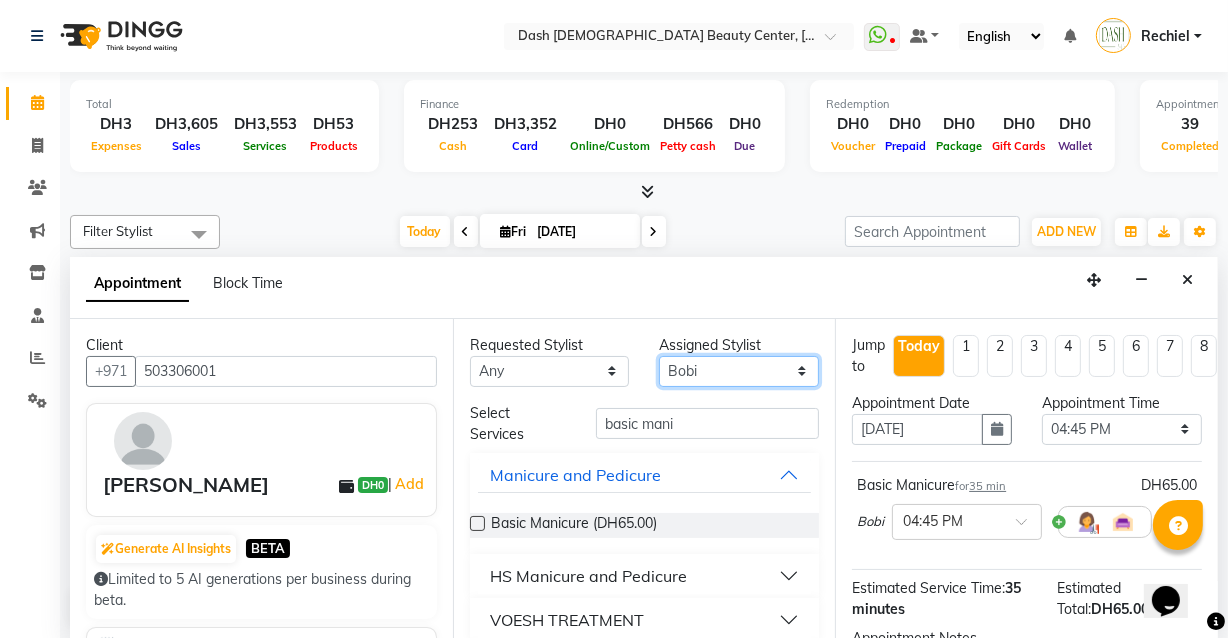 select on "82785" 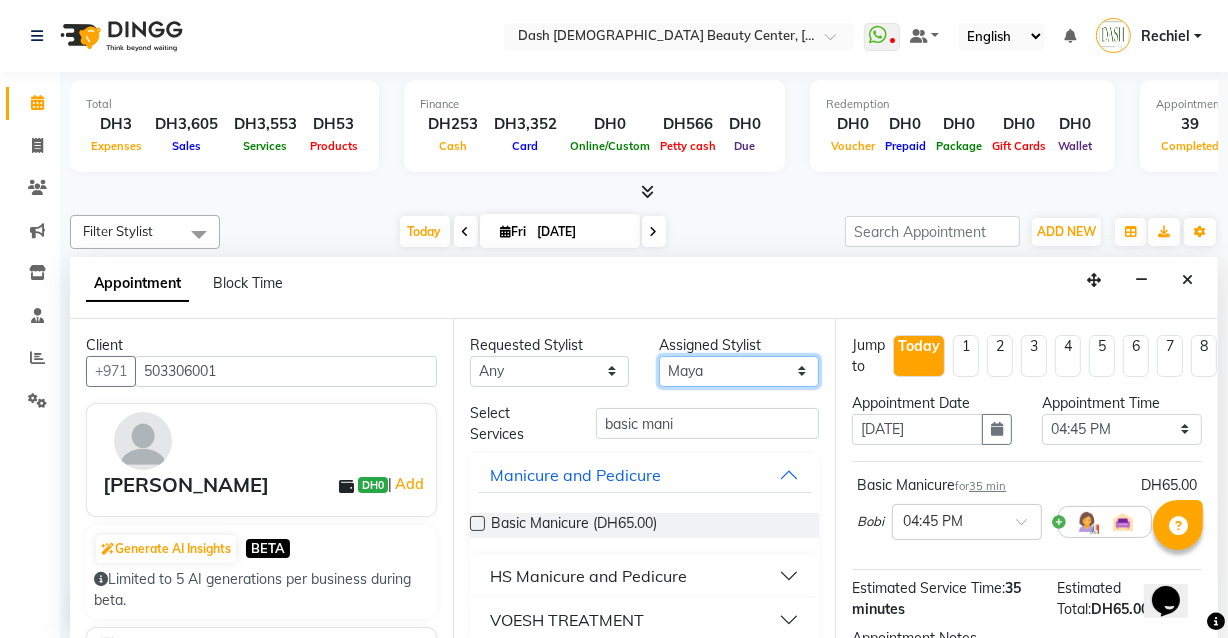 click on "Select [PERSON_NAME] [PERSON_NAME] [PERSON_NAME] [PERSON_NAME] [PERSON_NAME] [PERSON_NAME] [PERSON_NAME] [PERSON_NAME] [PERSON_NAME] Peace [PERSON_NAME] [PERSON_NAME]" at bounding box center [739, 371] 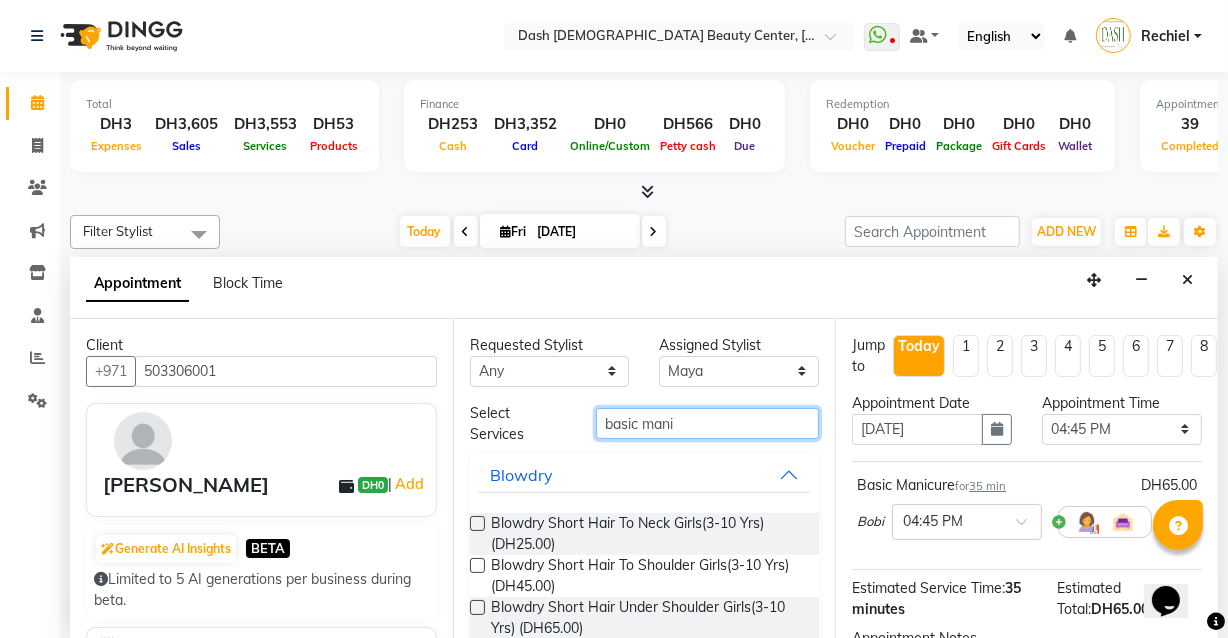 click on "basic mani" at bounding box center (707, 423) 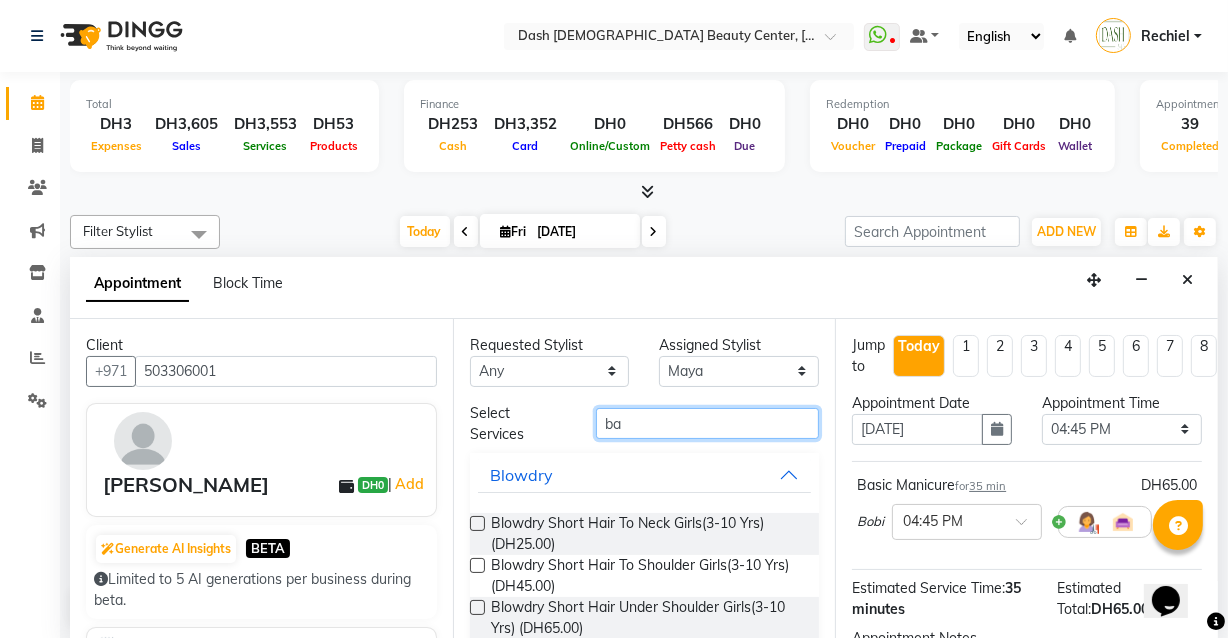 type on "b" 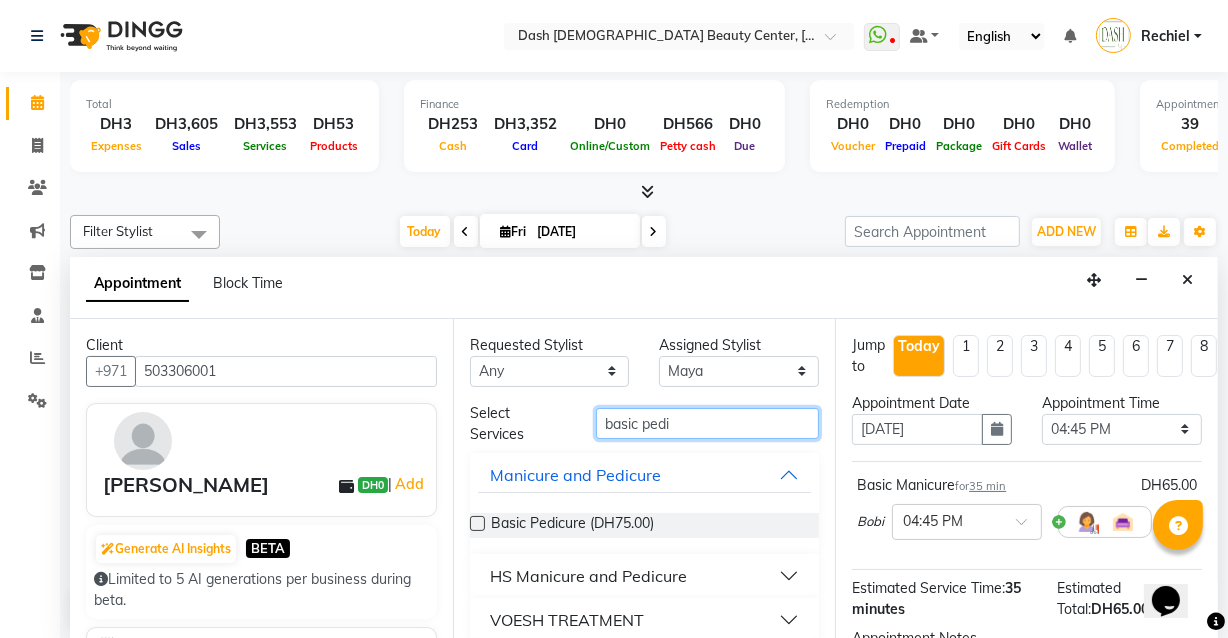 type on "basic pedi" 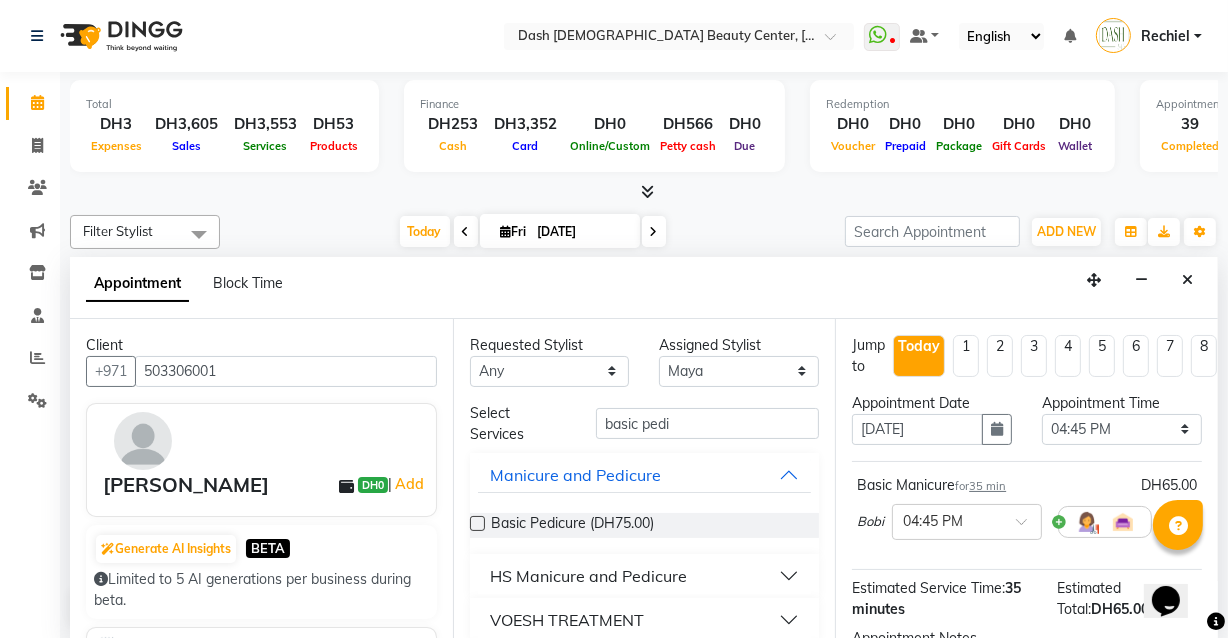 click at bounding box center (477, 523) 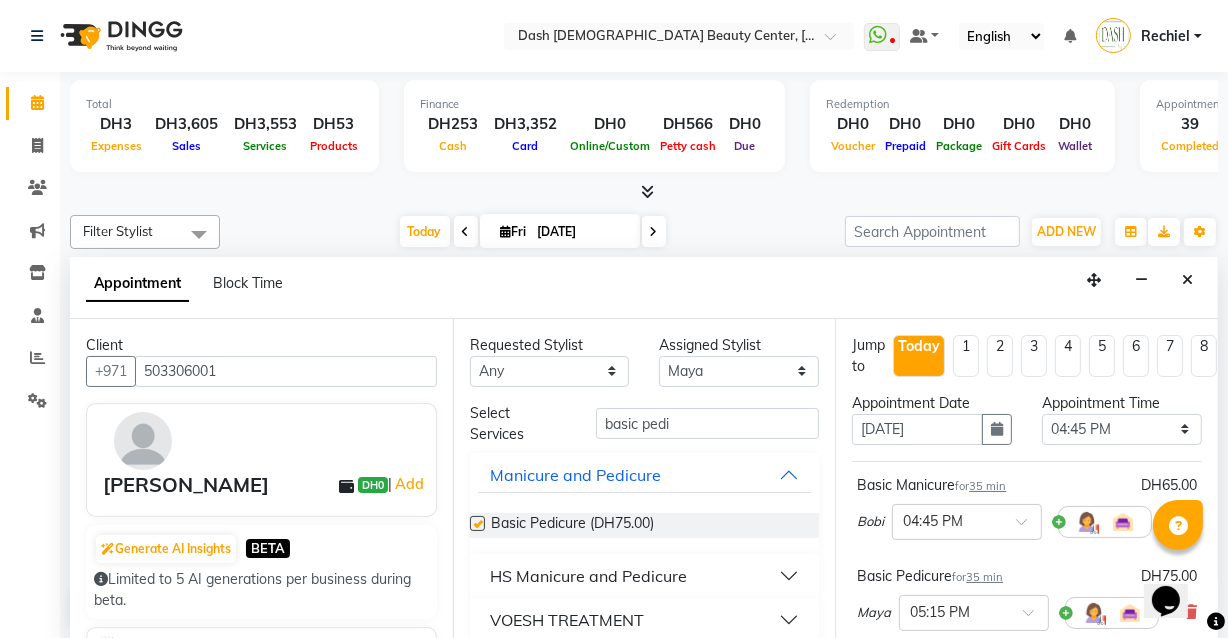 checkbox on "false" 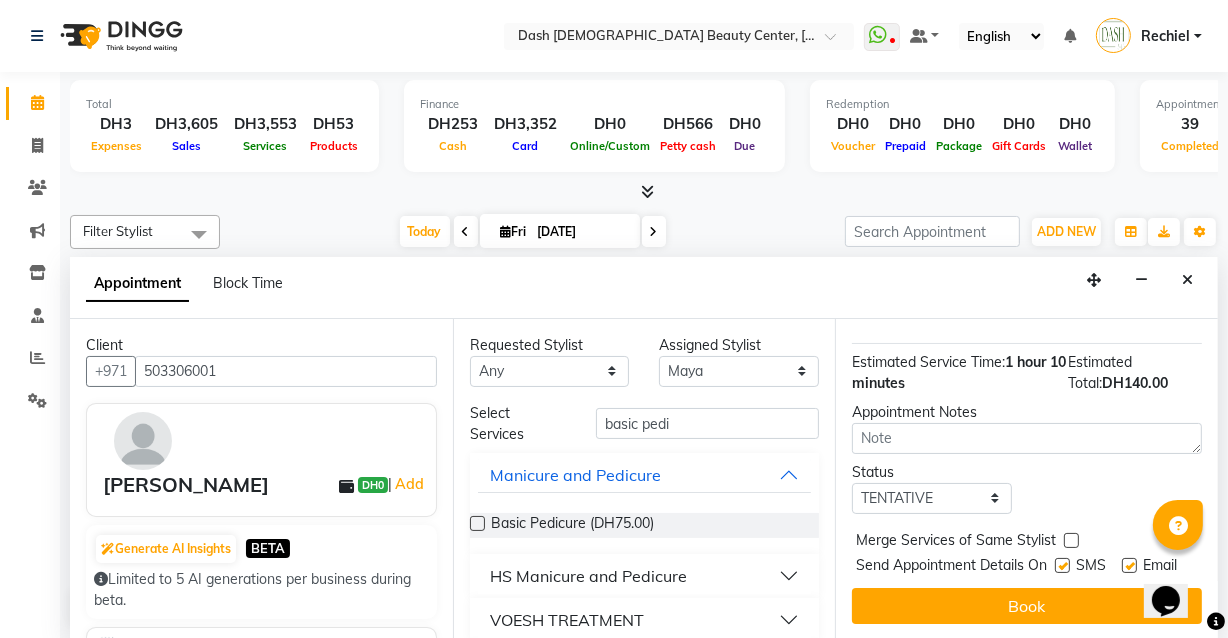 scroll, scrollTop: 347, scrollLeft: 0, axis: vertical 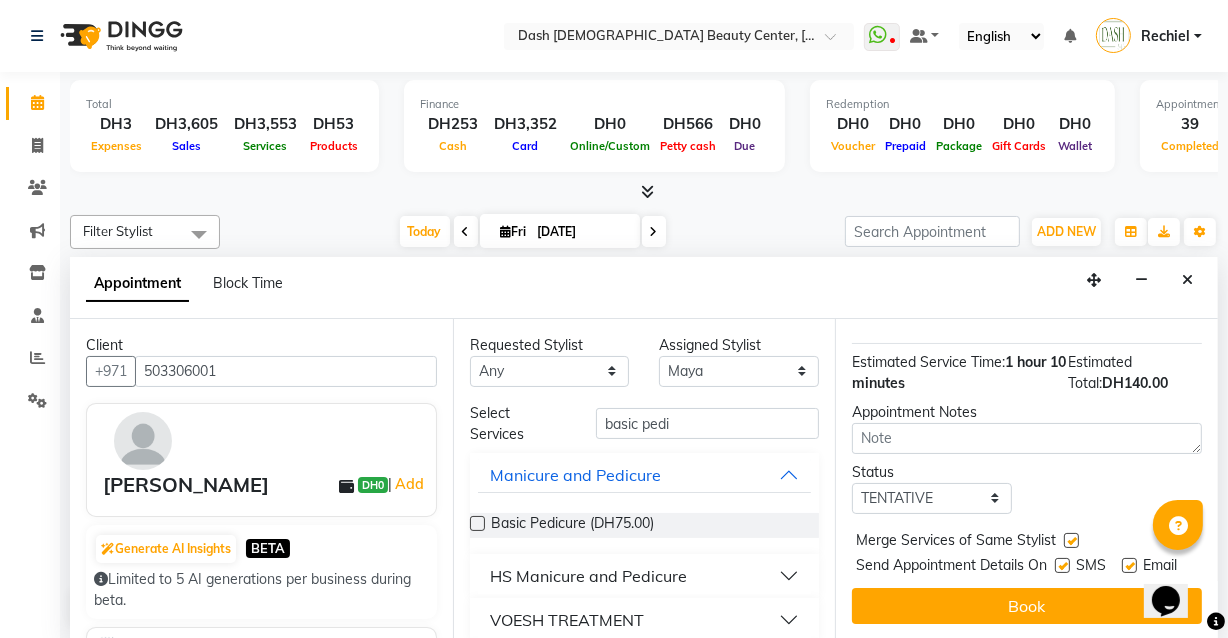 click at bounding box center (1062, 565) 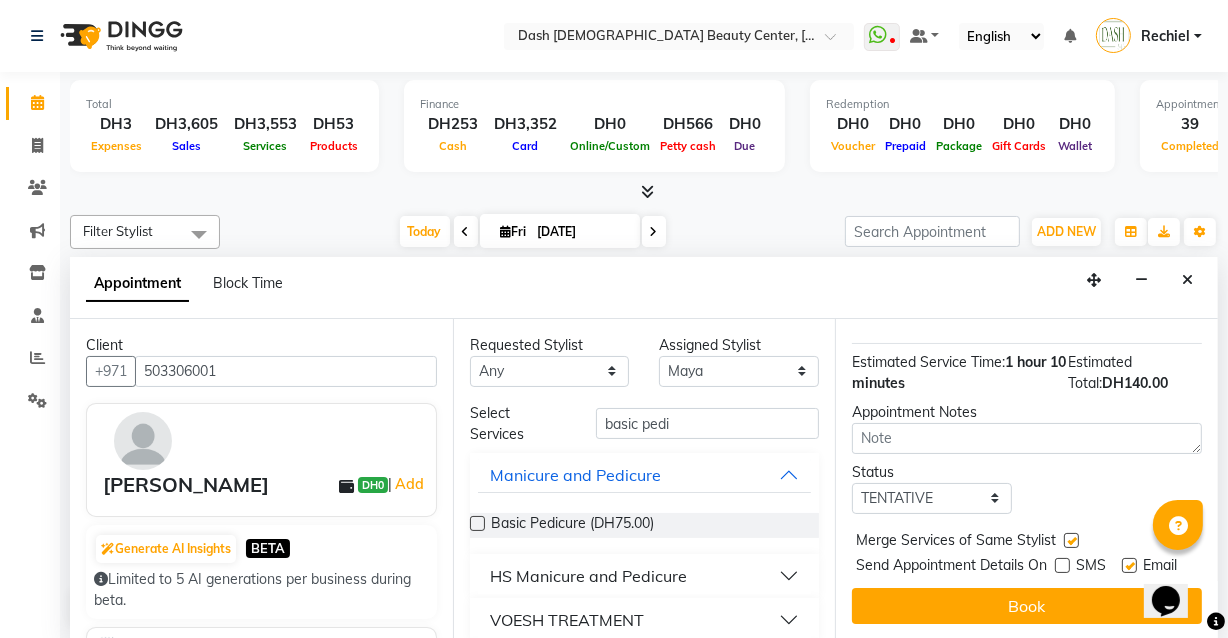click at bounding box center [1129, 565] 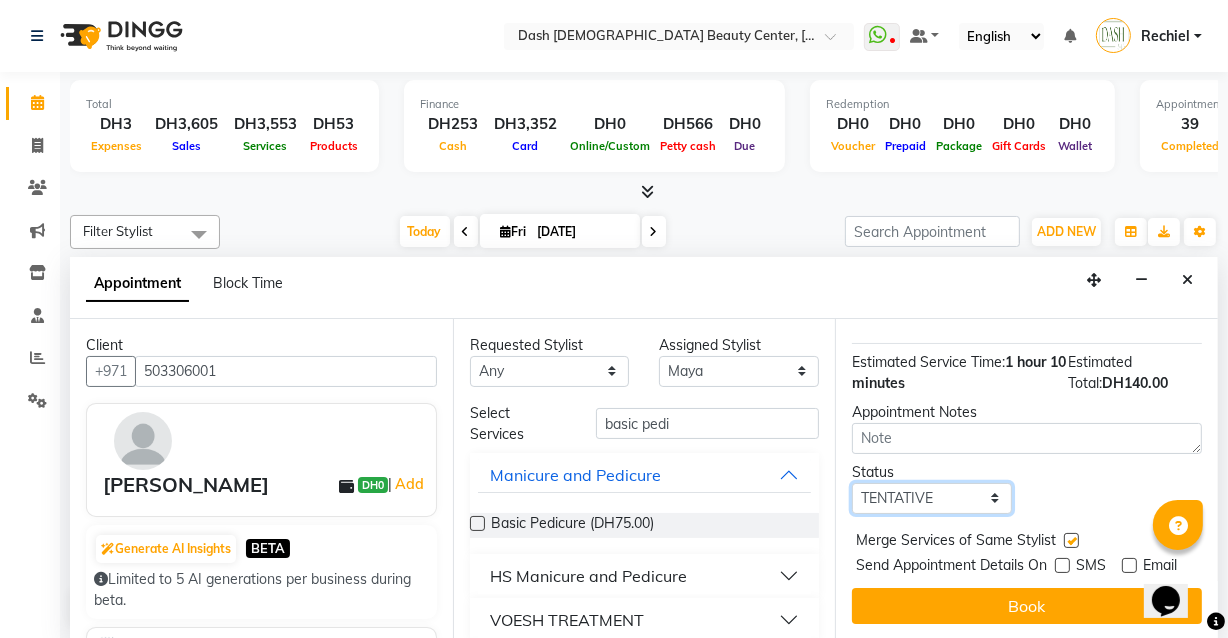 click on "Select TENTATIVE CONFIRM CHECK-IN UPCOMING" at bounding box center (932, 498) 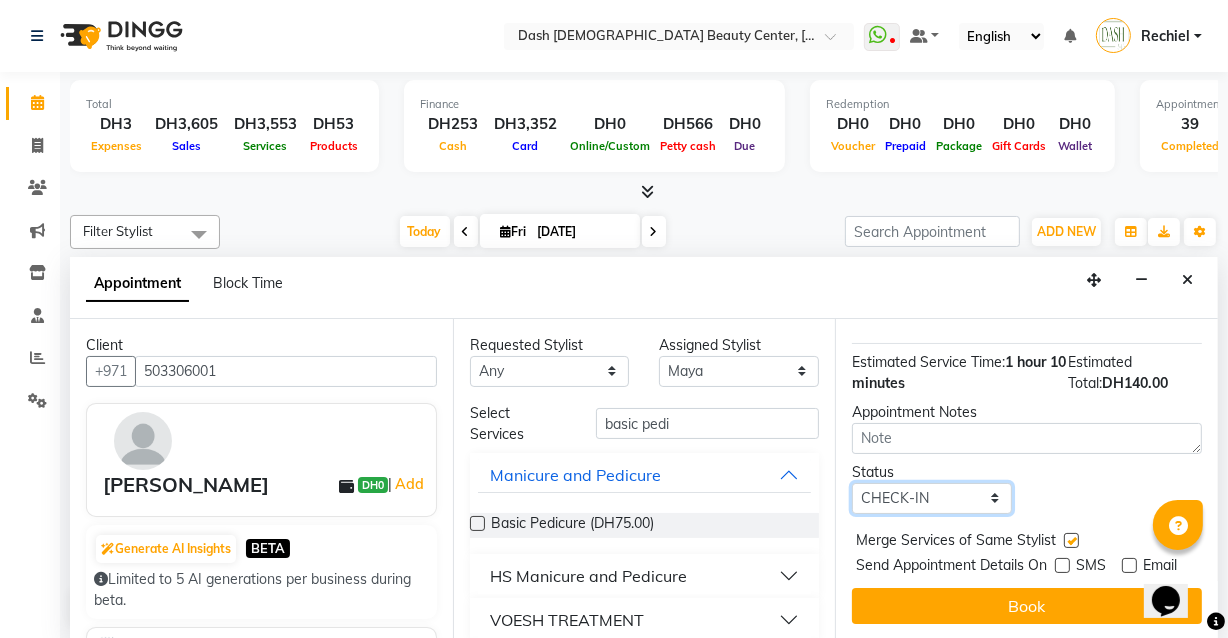 click on "Select TENTATIVE CONFIRM CHECK-IN UPCOMING" at bounding box center [932, 498] 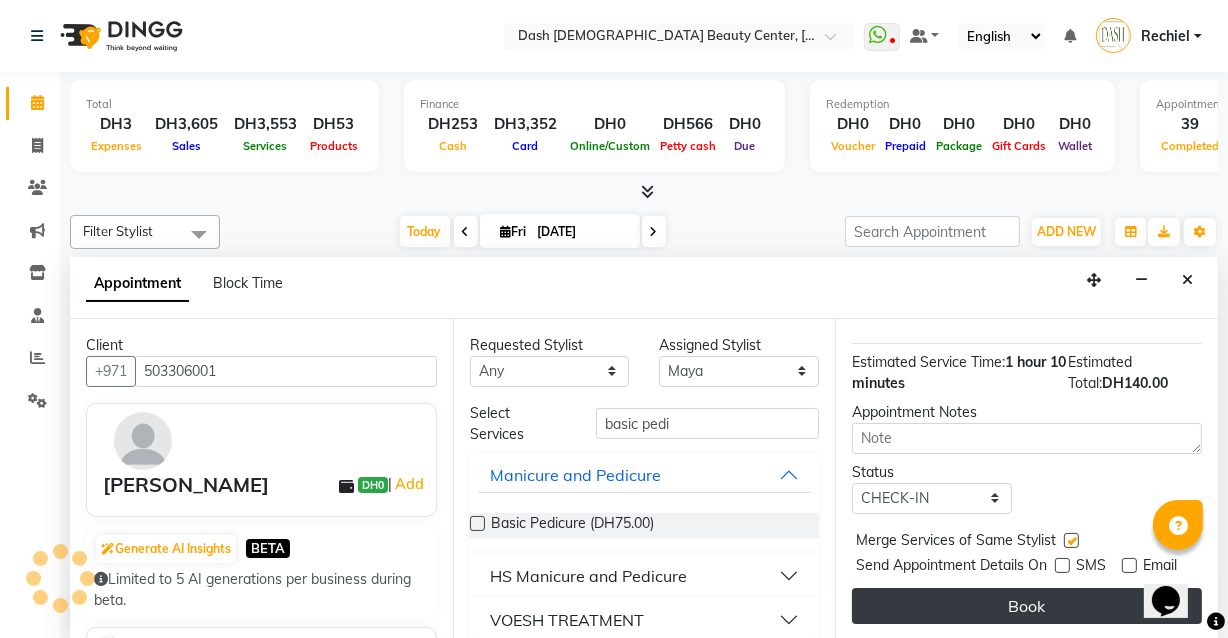 click on "Book" at bounding box center [1027, 606] 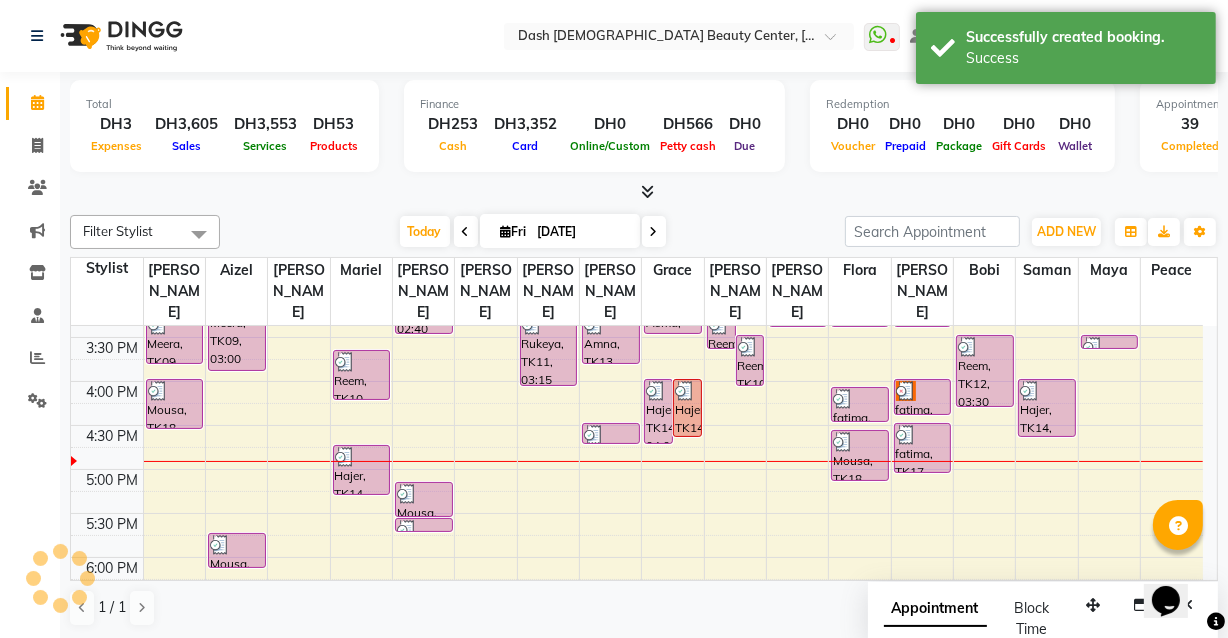 scroll, scrollTop: 0, scrollLeft: 0, axis: both 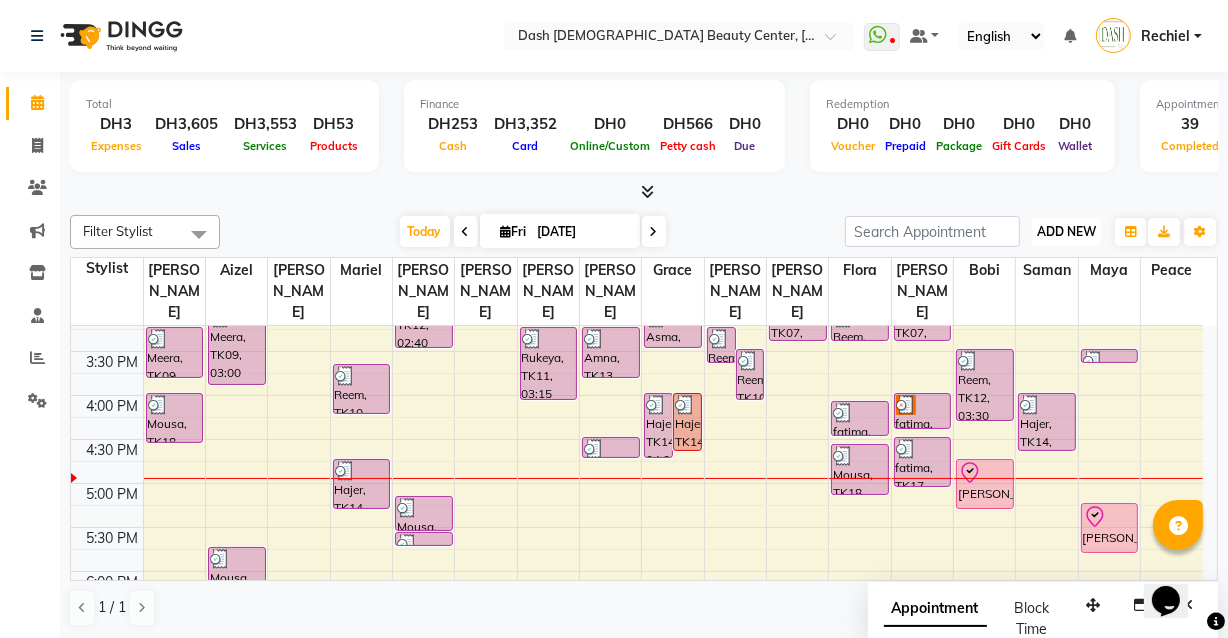 click on "ADD NEW" at bounding box center (1066, 231) 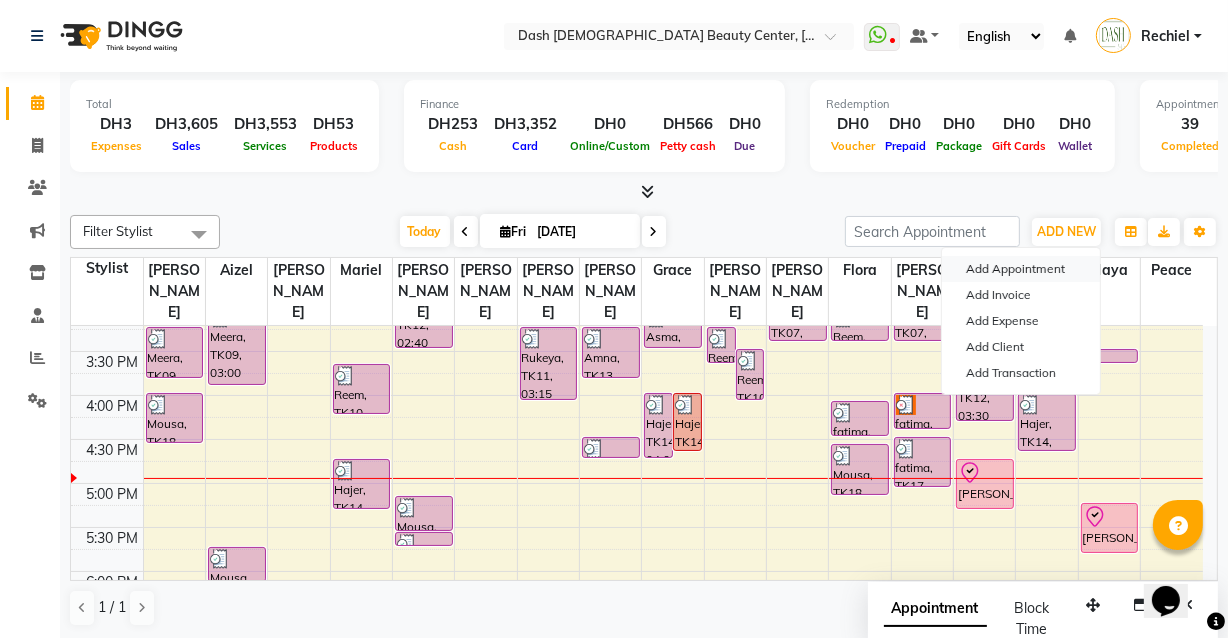 click on "Add Appointment" at bounding box center [1021, 269] 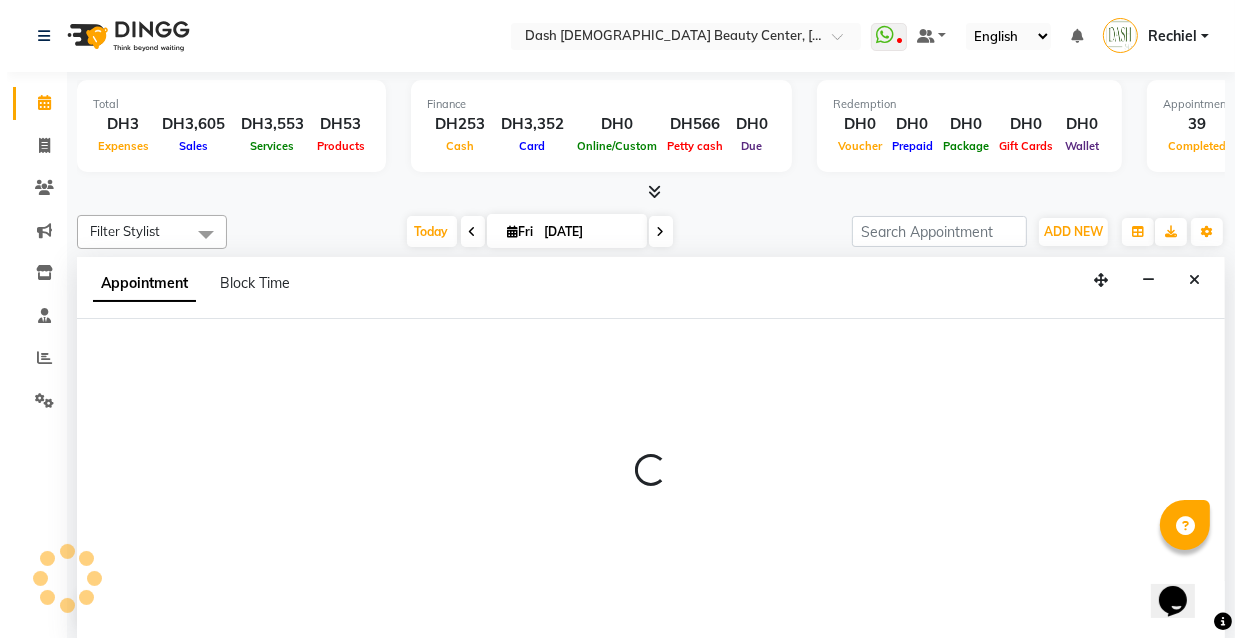 scroll, scrollTop: 0, scrollLeft: 0, axis: both 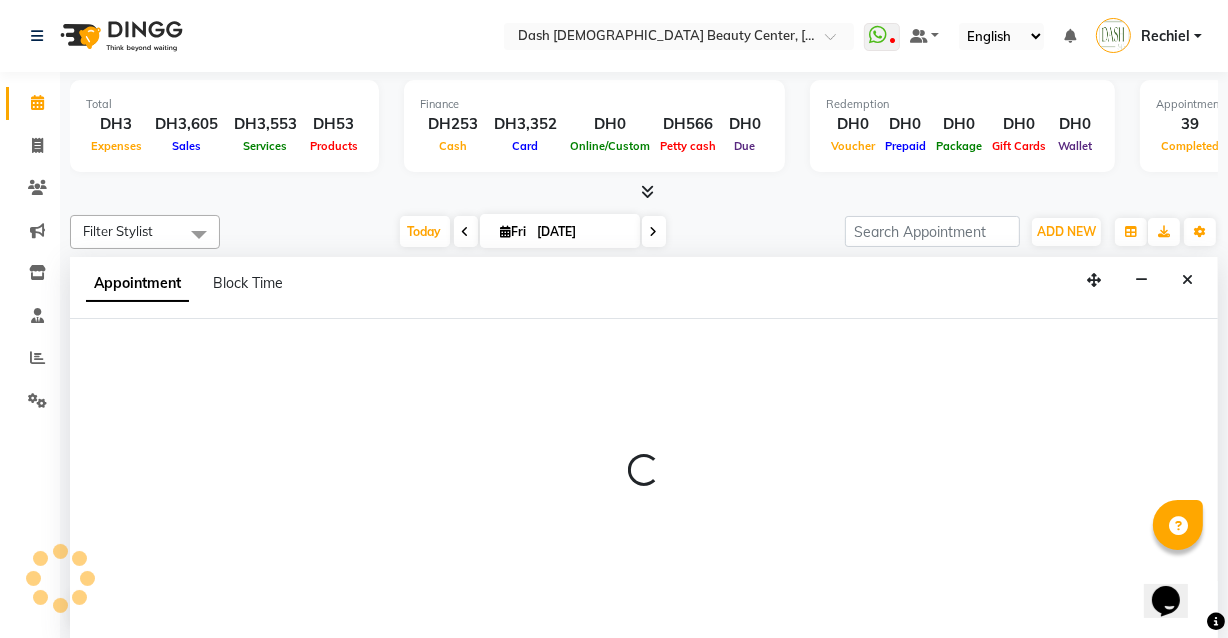 select on "tentative" 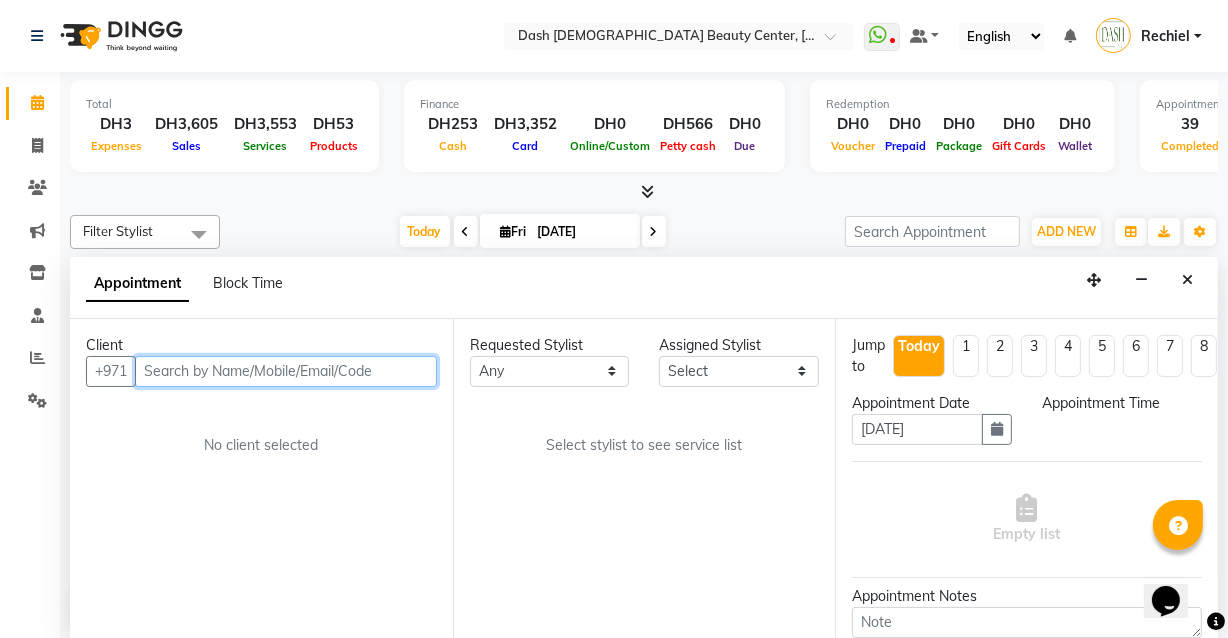select on "600" 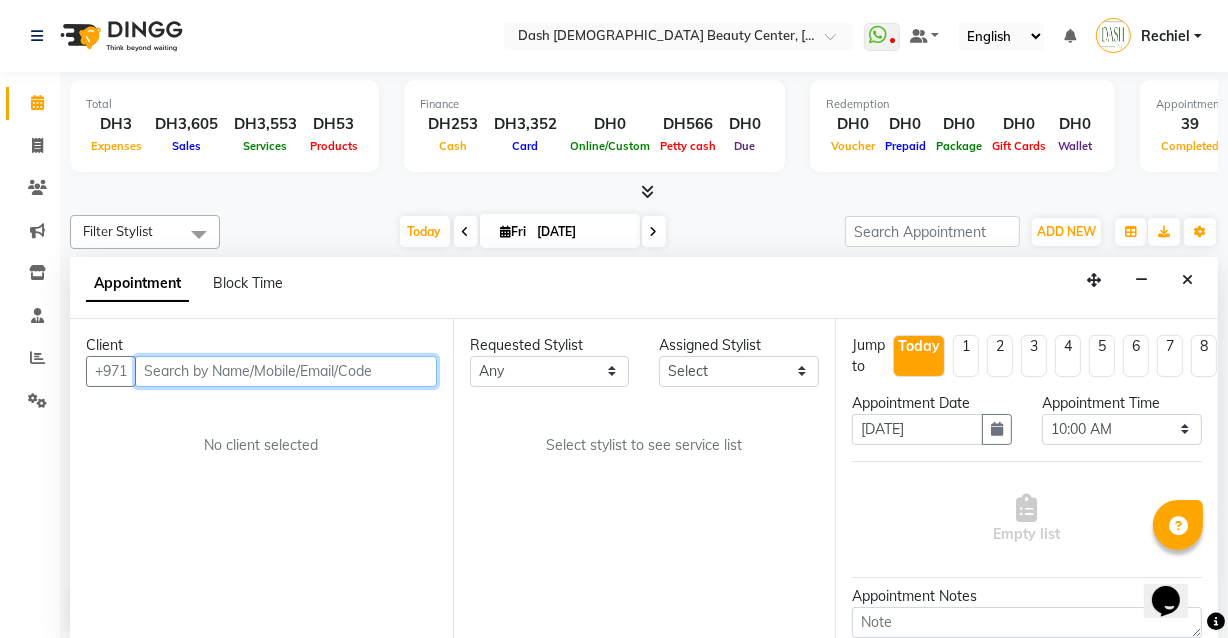 click at bounding box center (286, 371) 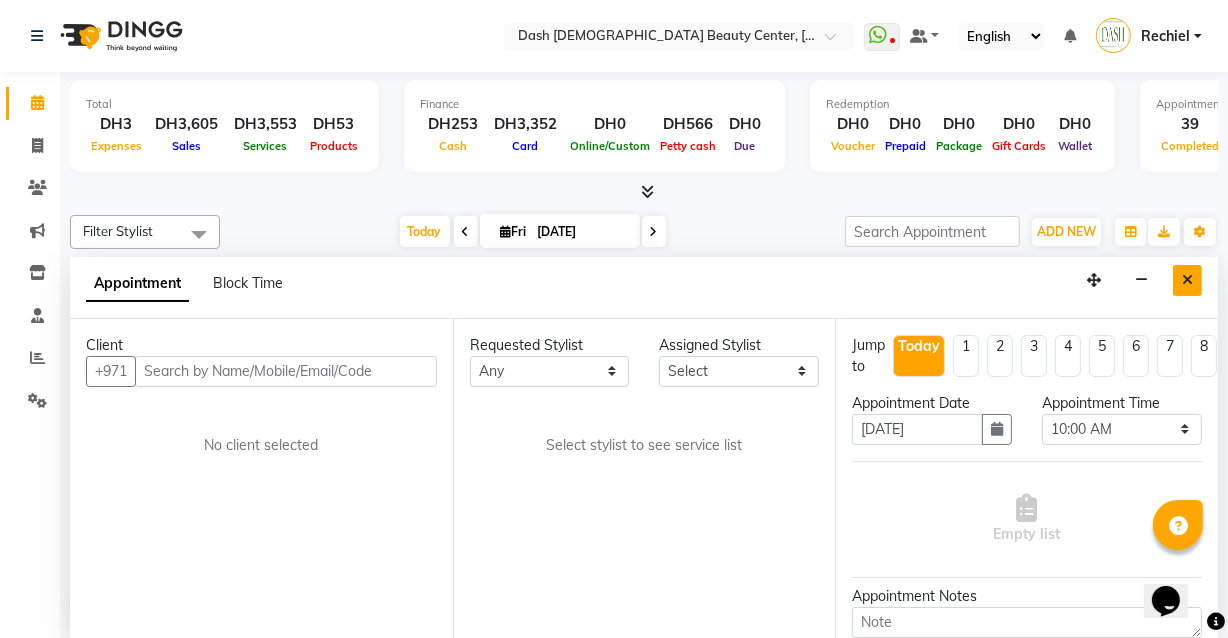 click at bounding box center [1187, 280] 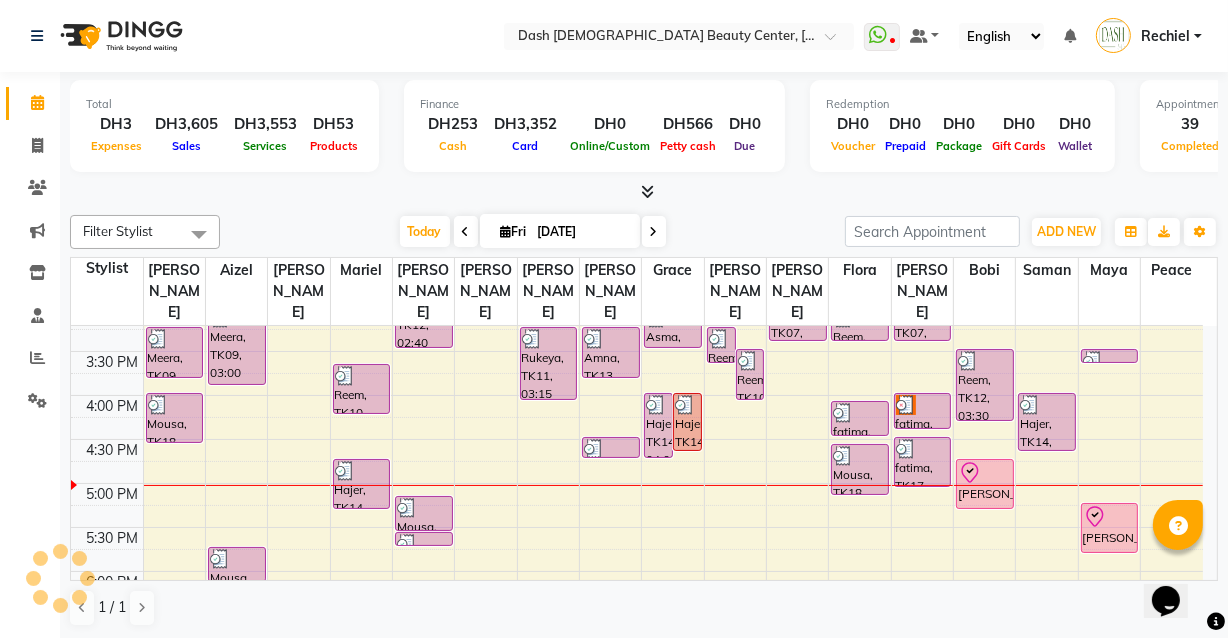 click at bounding box center [985, 473] 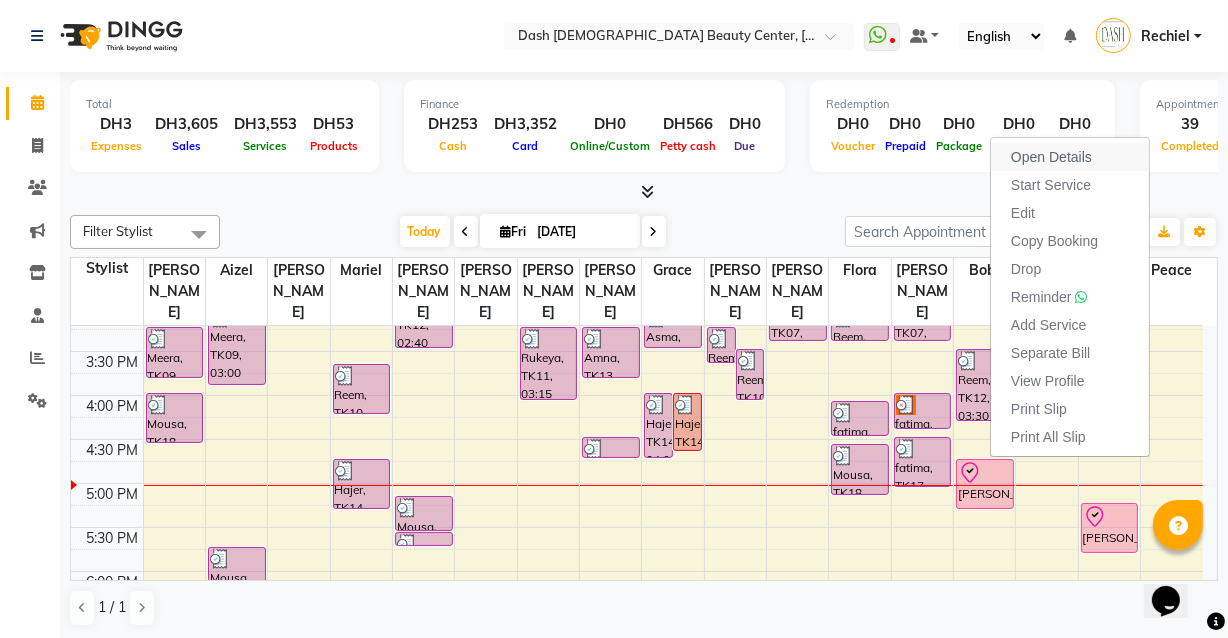 click on "Open Details" at bounding box center [1051, 157] 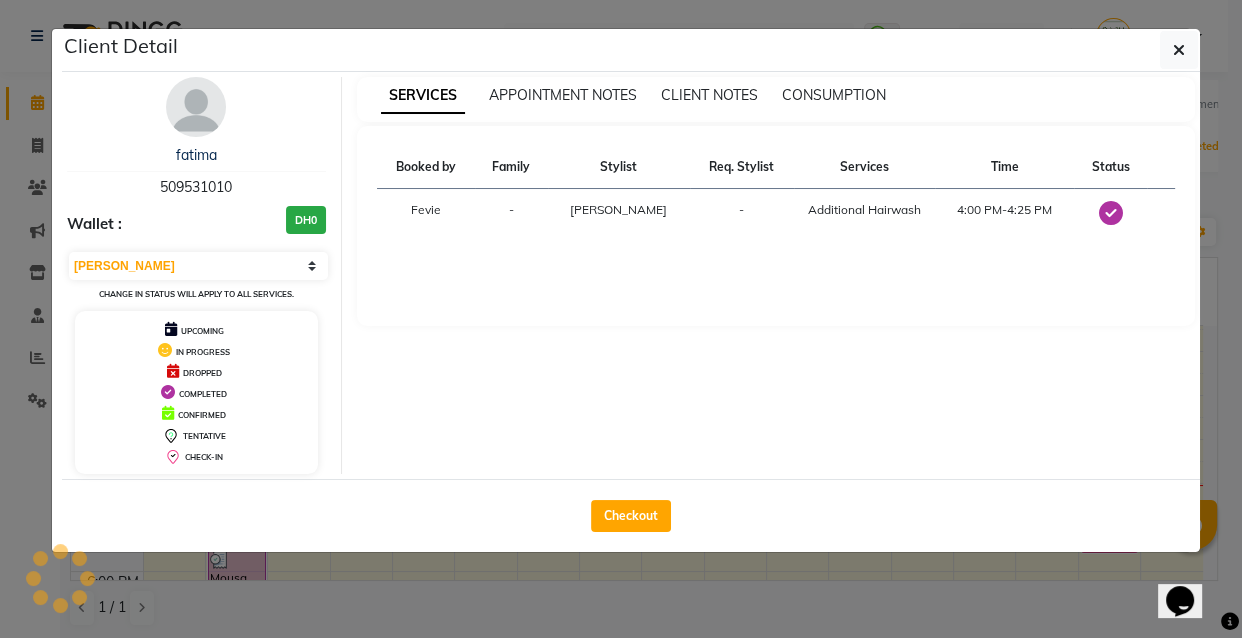select on "8" 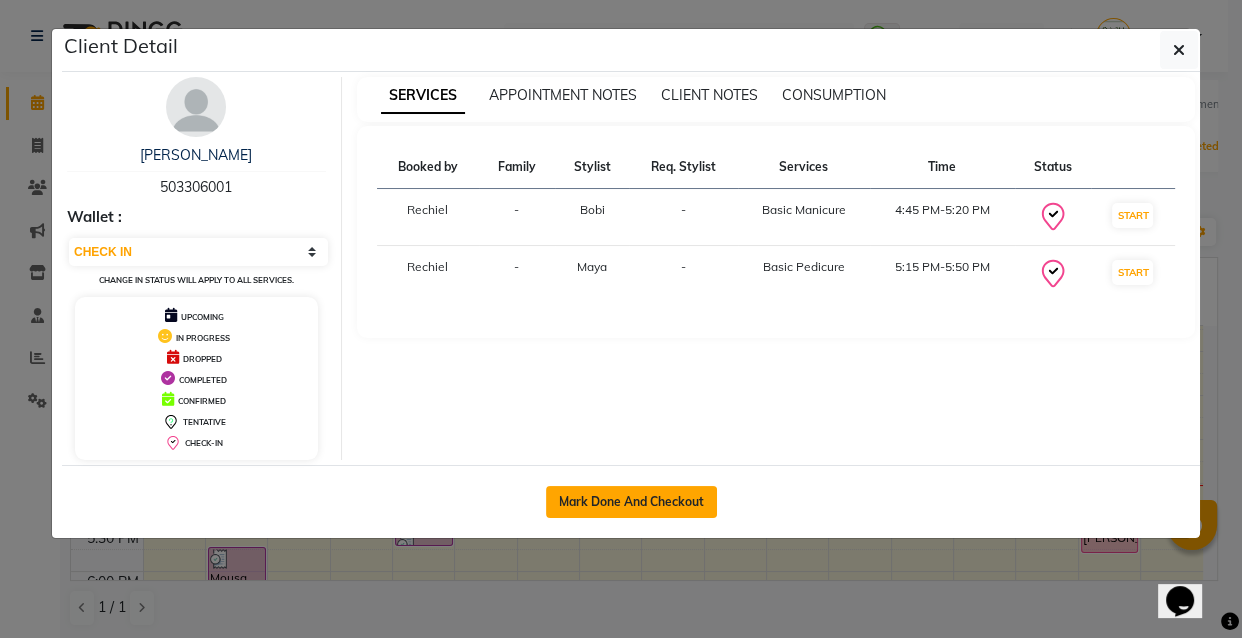 click on "Mark Done And Checkout" 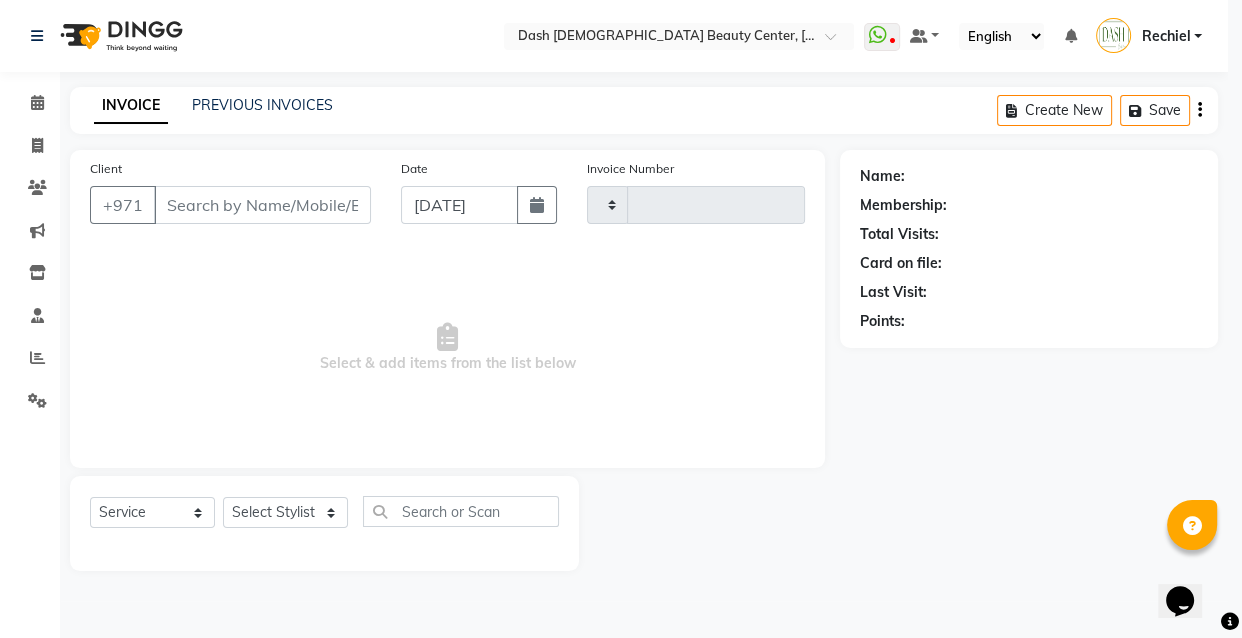 scroll, scrollTop: 0, scrollLeft: 0, axis: both 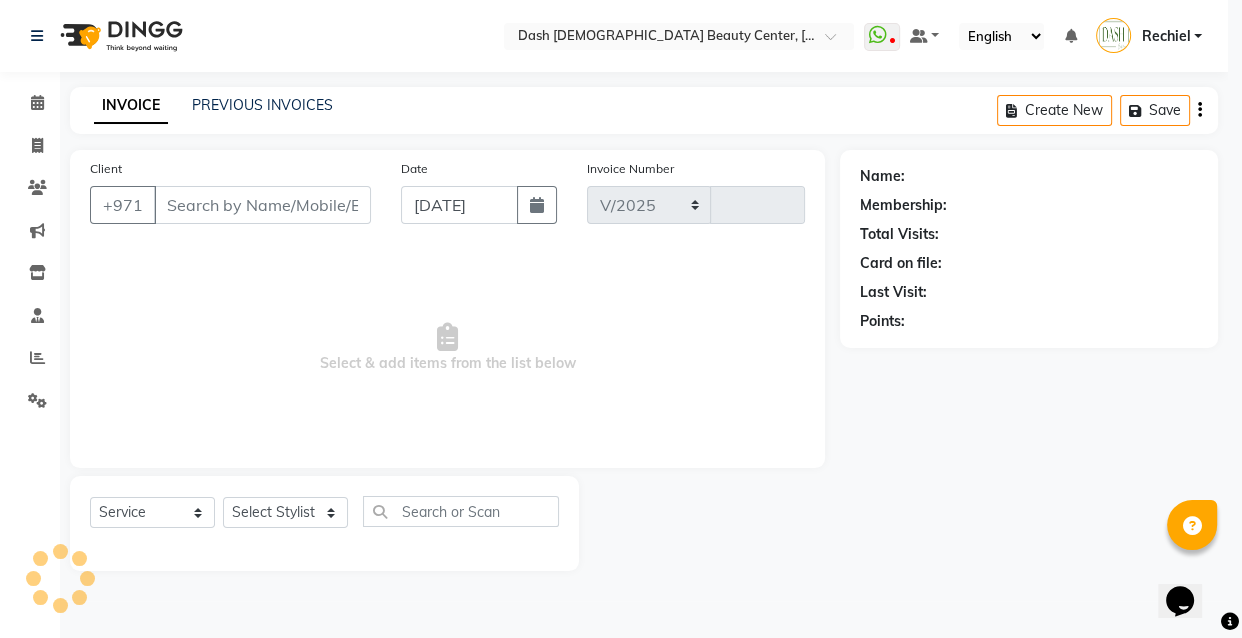 select on "8372" 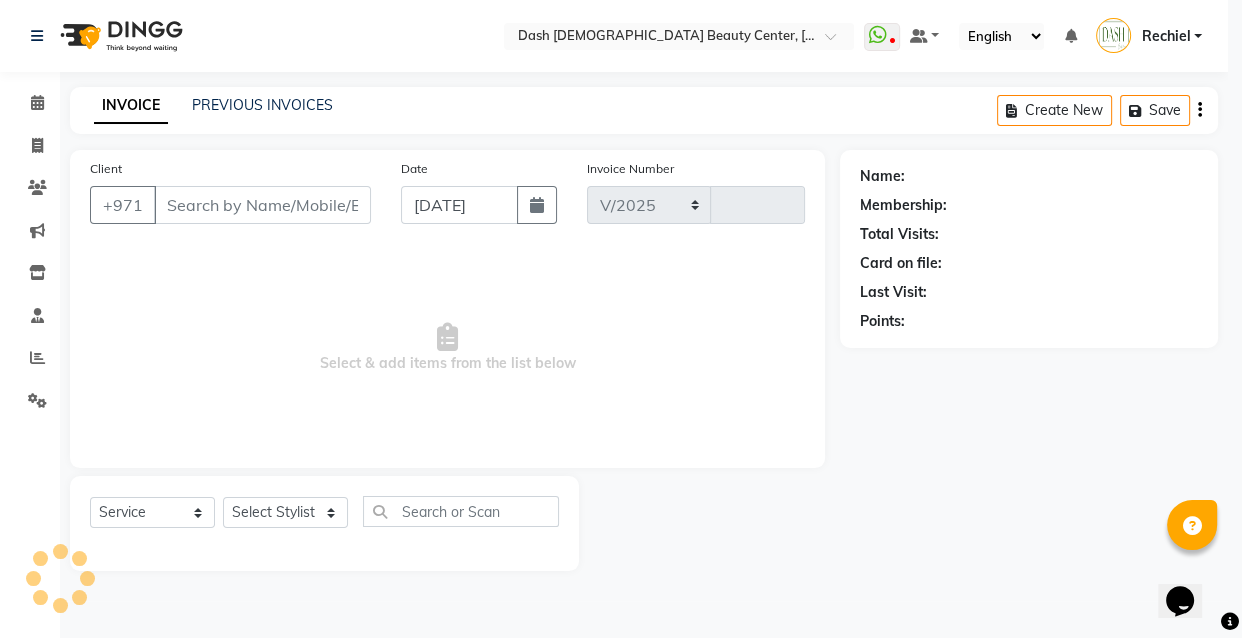 type on "1810" 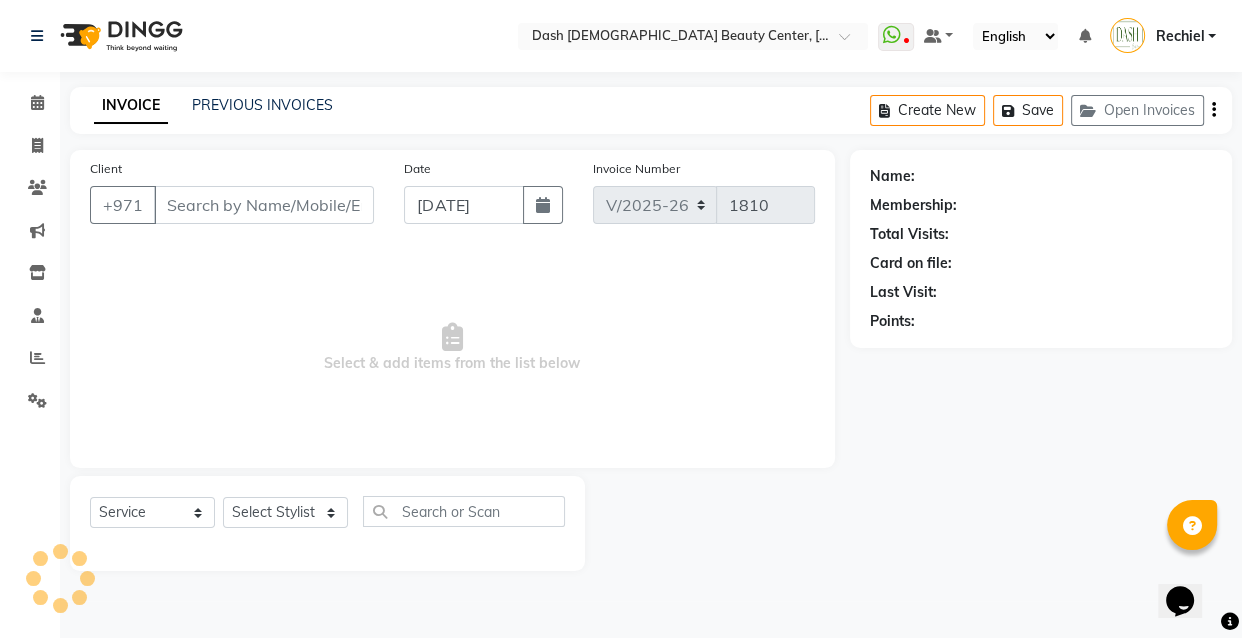 type on "503306001" 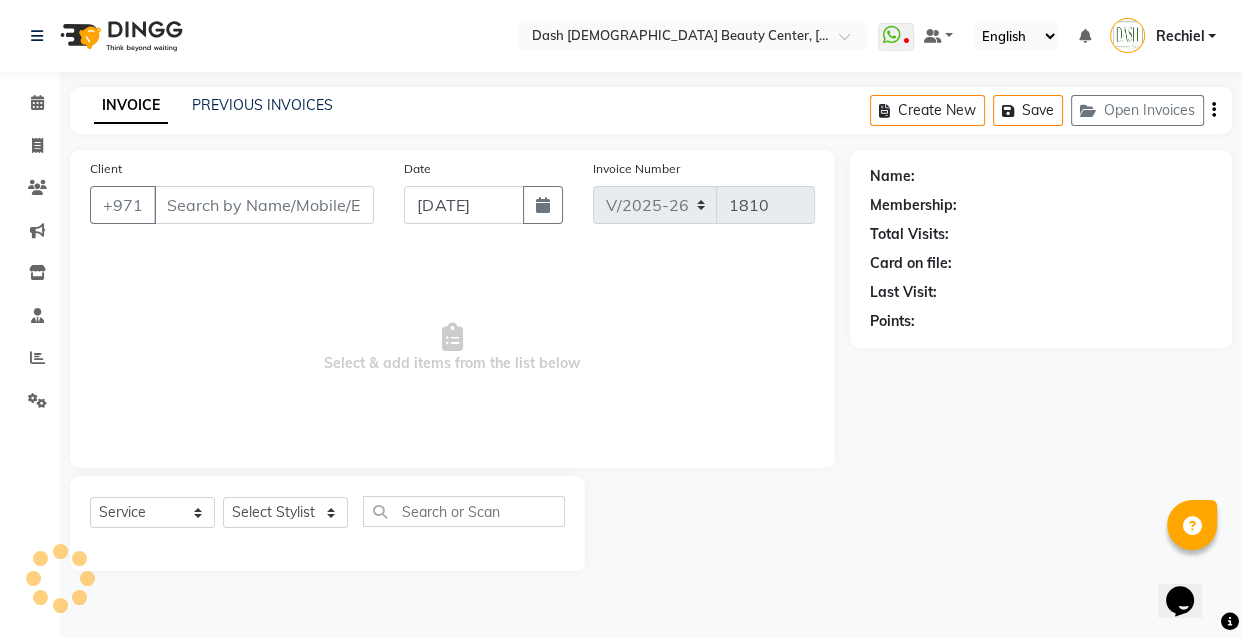 select on "82785" 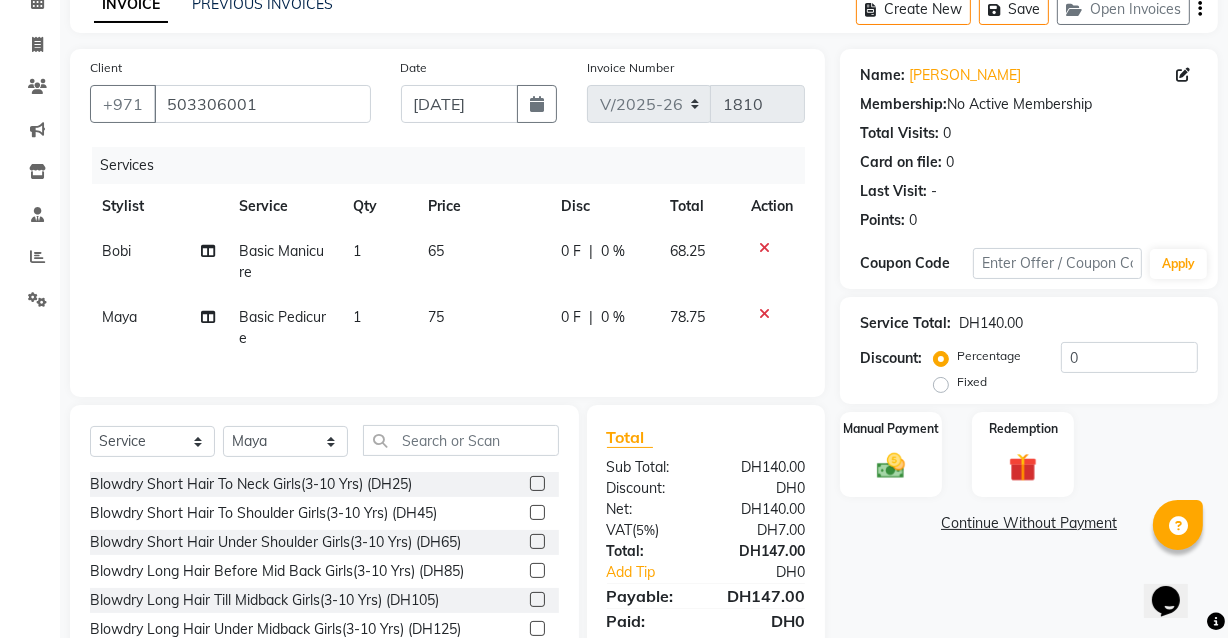 scroll, scrollTop: 207, scrollLeft: 0, axis: vertical 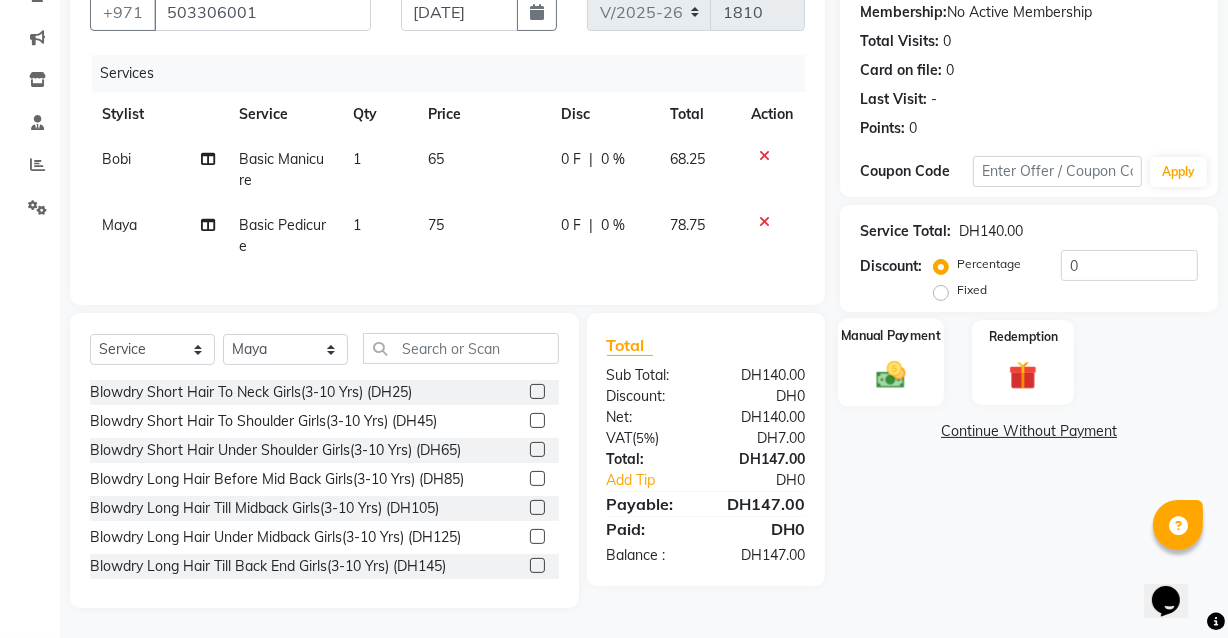 click 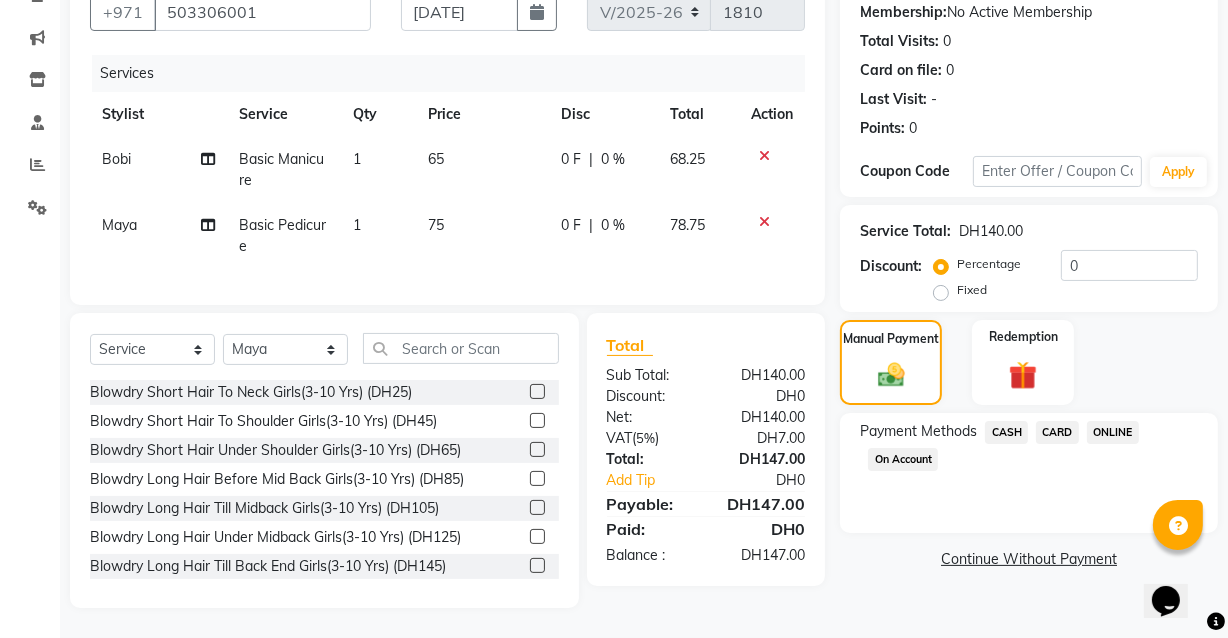 click on "CARD" 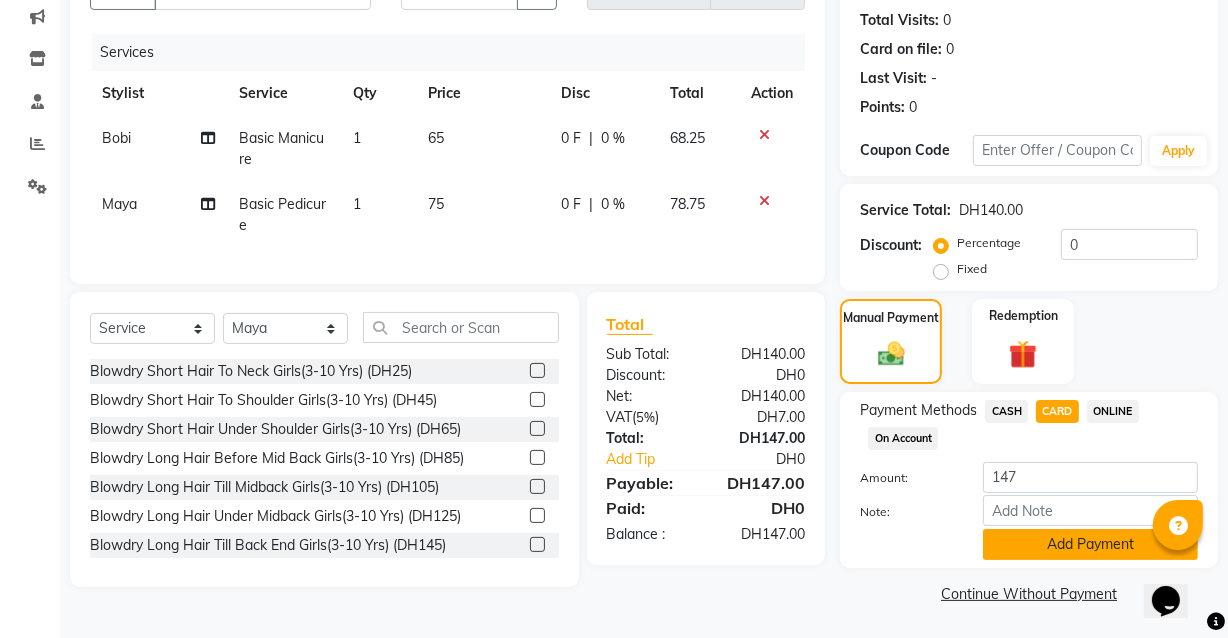click on "Add Payment" 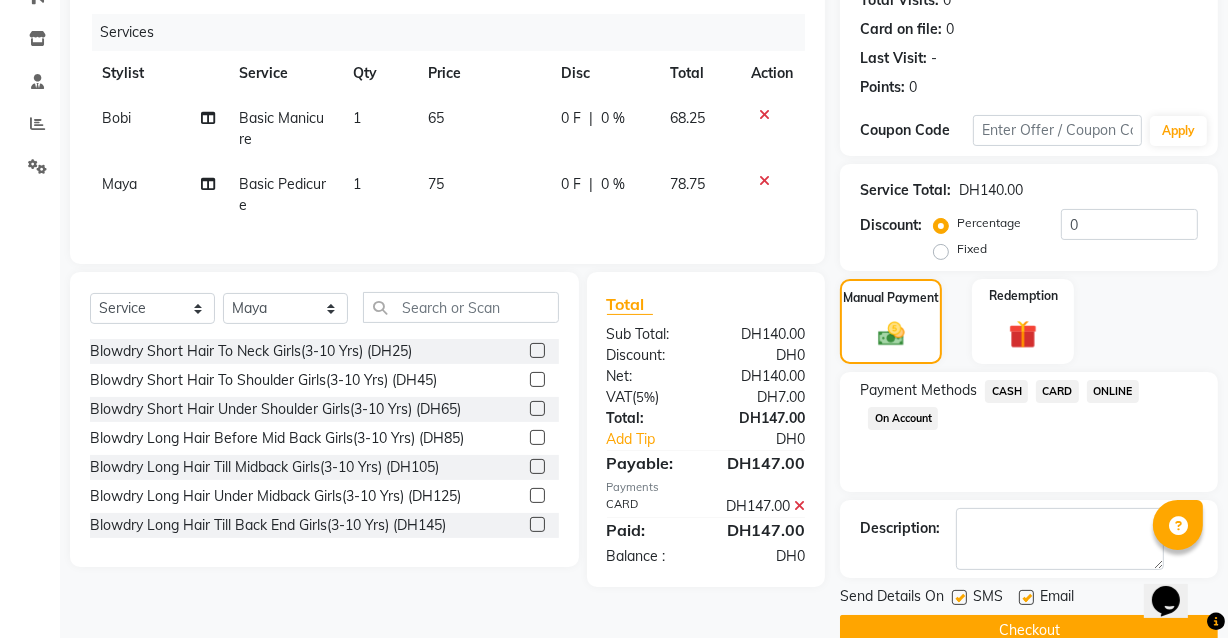 scroll, scrollTop: 270, scrollLeft: 0, axis: vertical 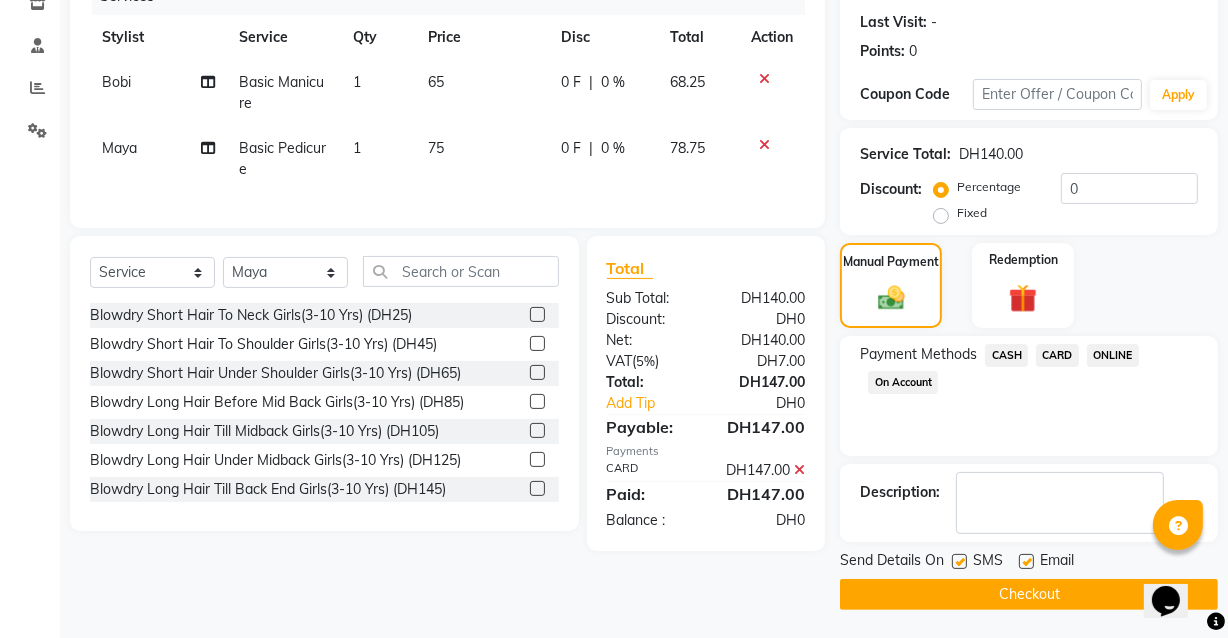 click on "Checkout" 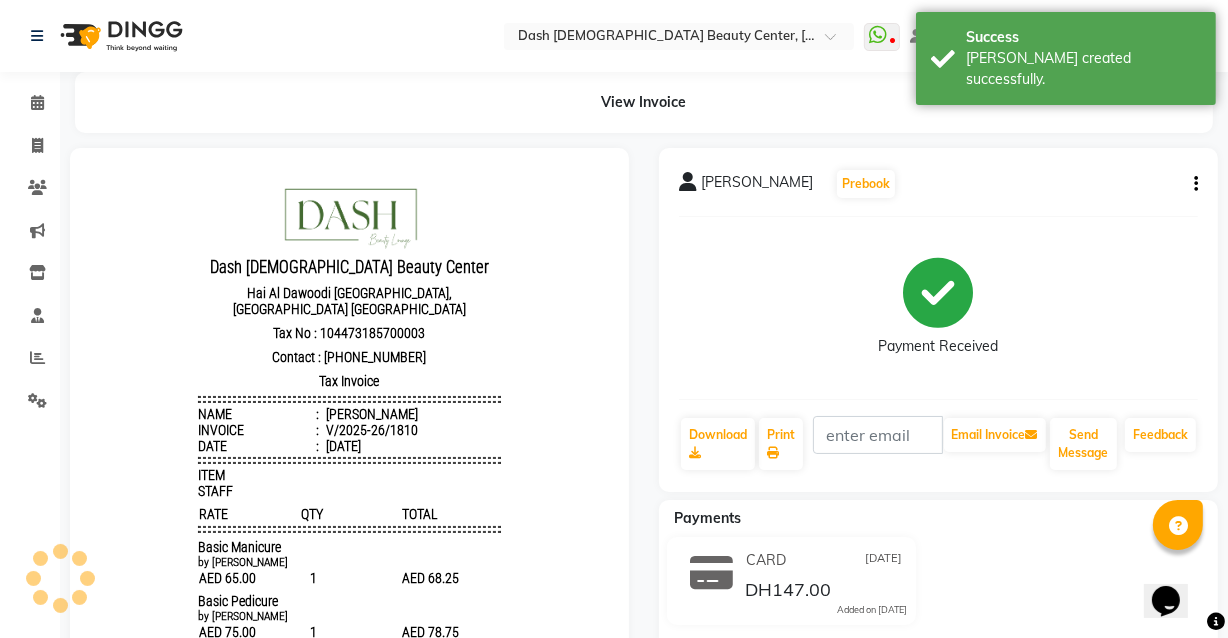 scroll, scrollTop: 0, scrollLeft: 0, axis: both 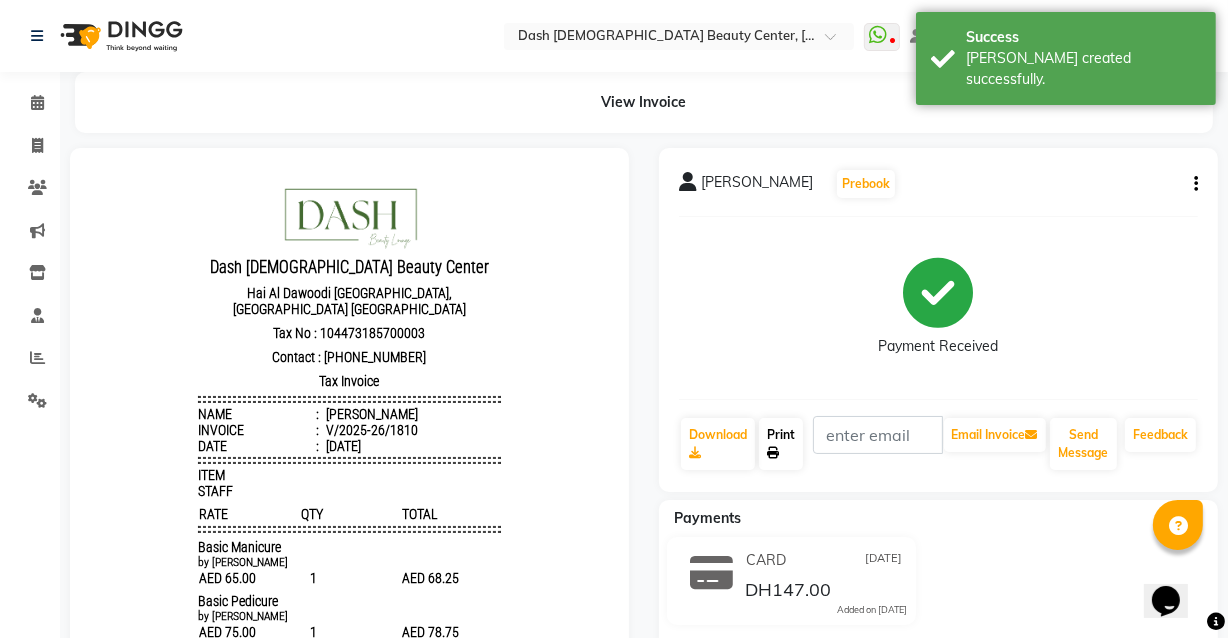click on "Print" 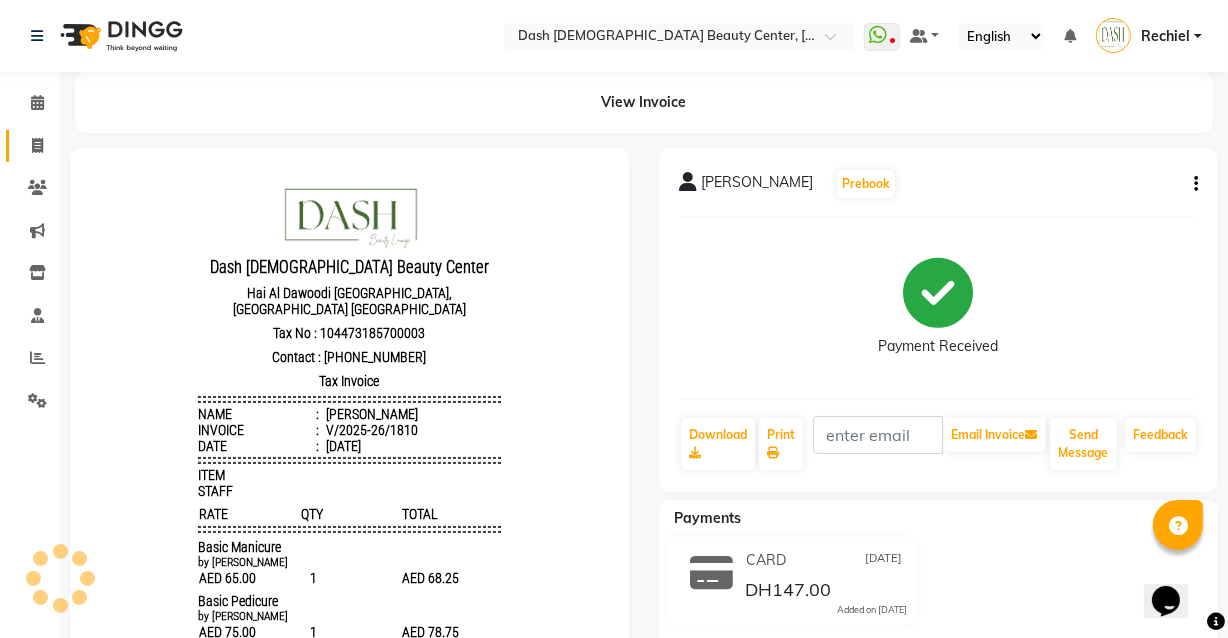 click 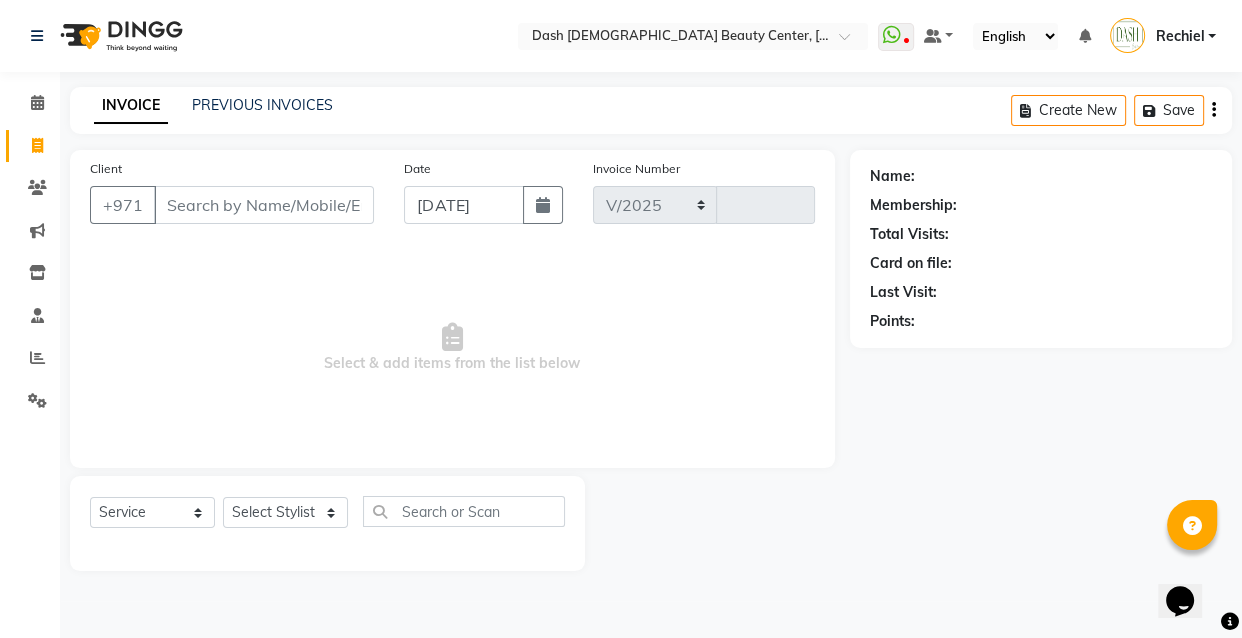 select on "8372" 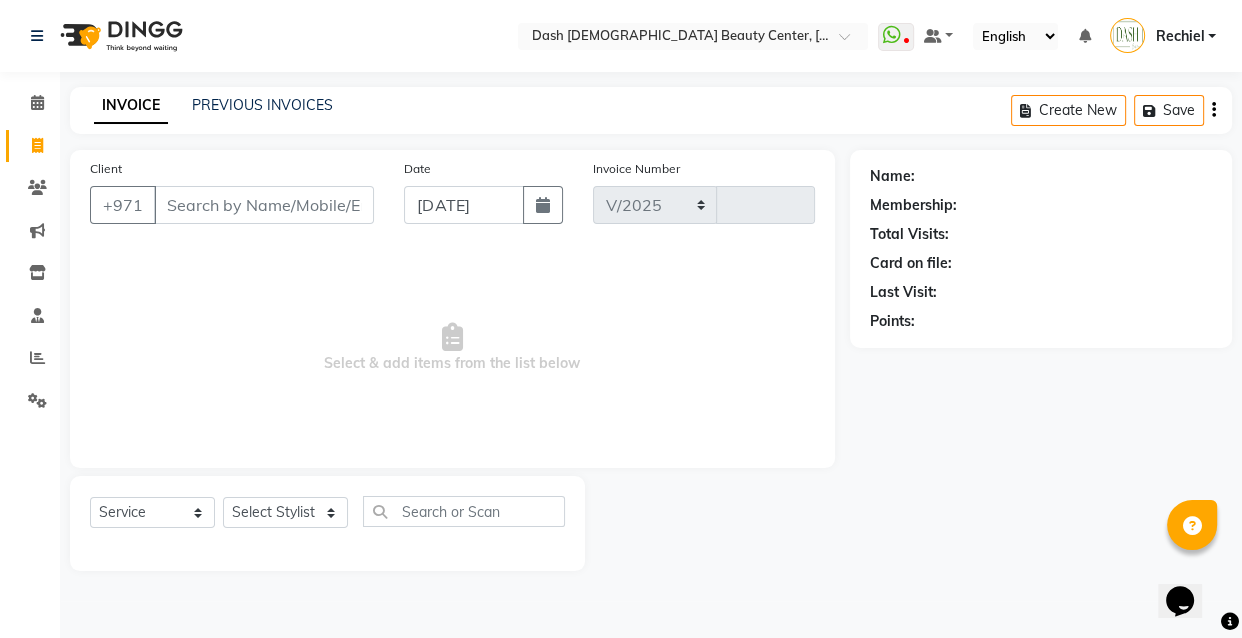 type on "1811" 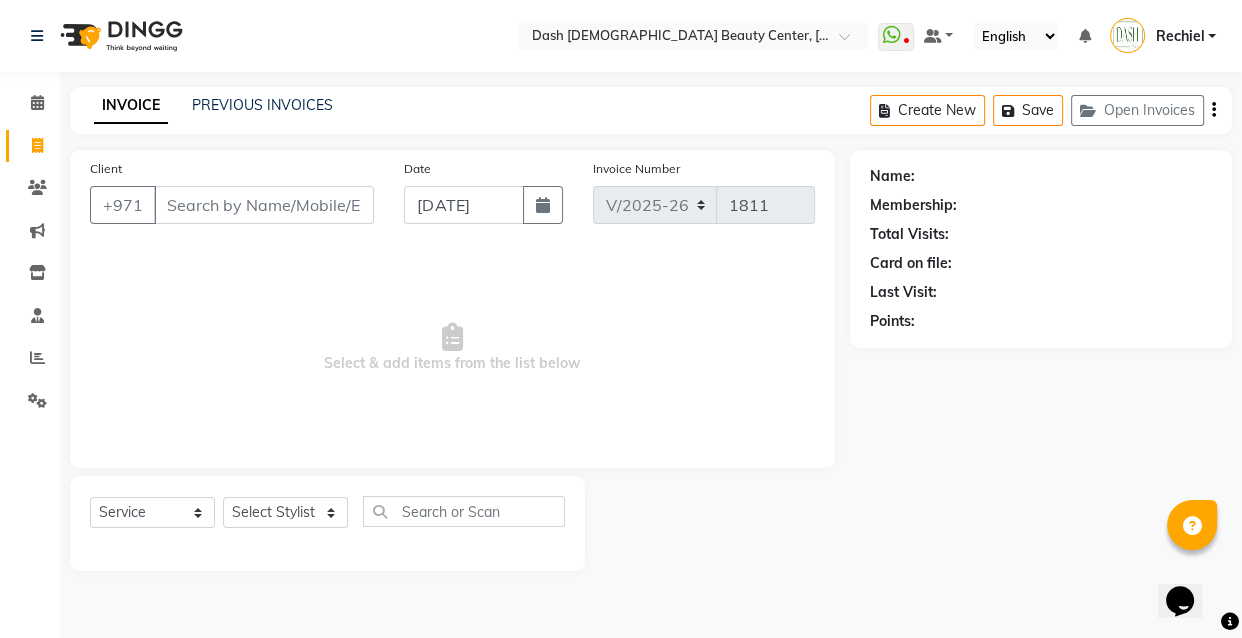 click on "Client" at bounding box center [264, 205] 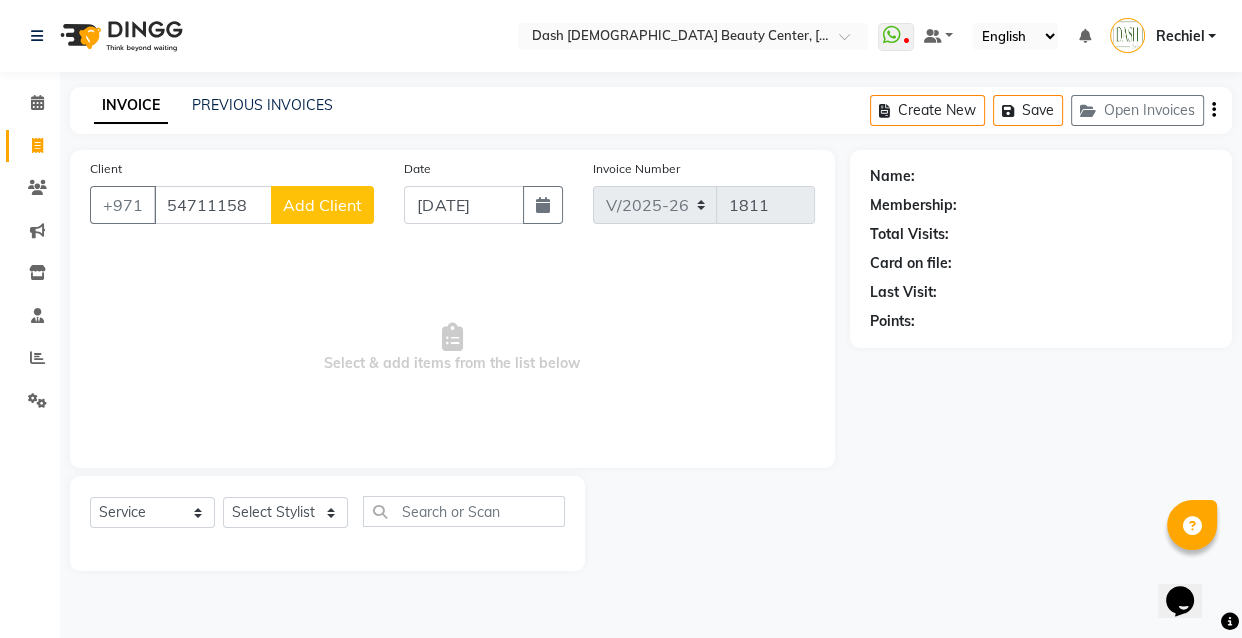 click on "54711158" at bounding box center (213, 205) 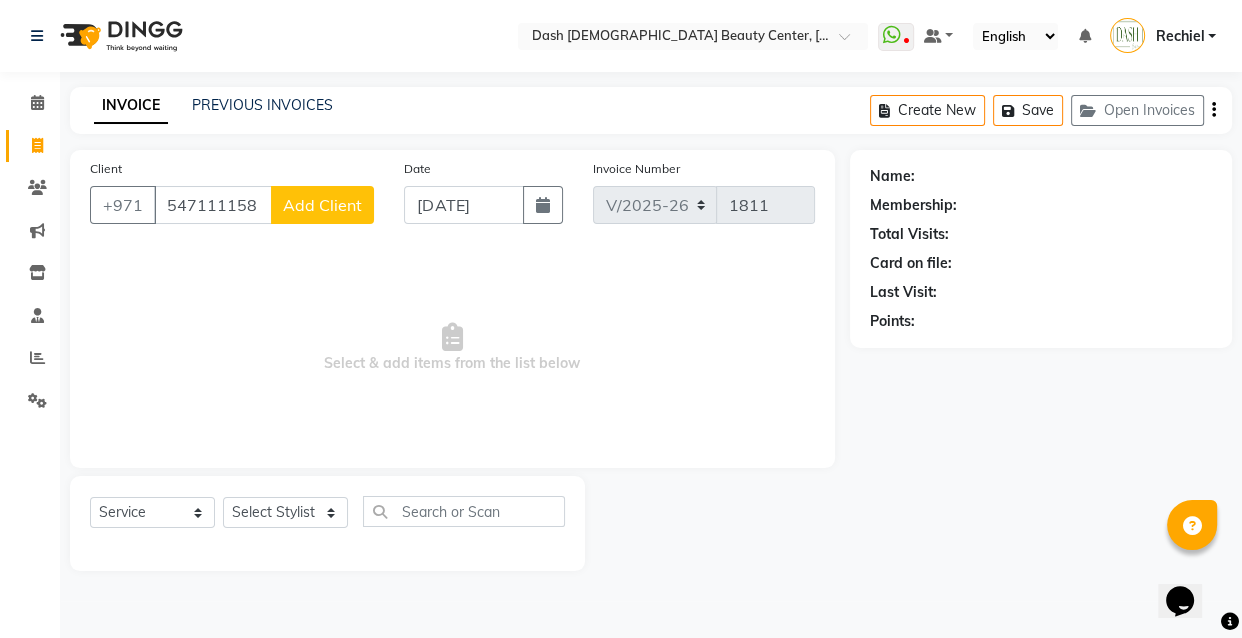 type on "54711158" 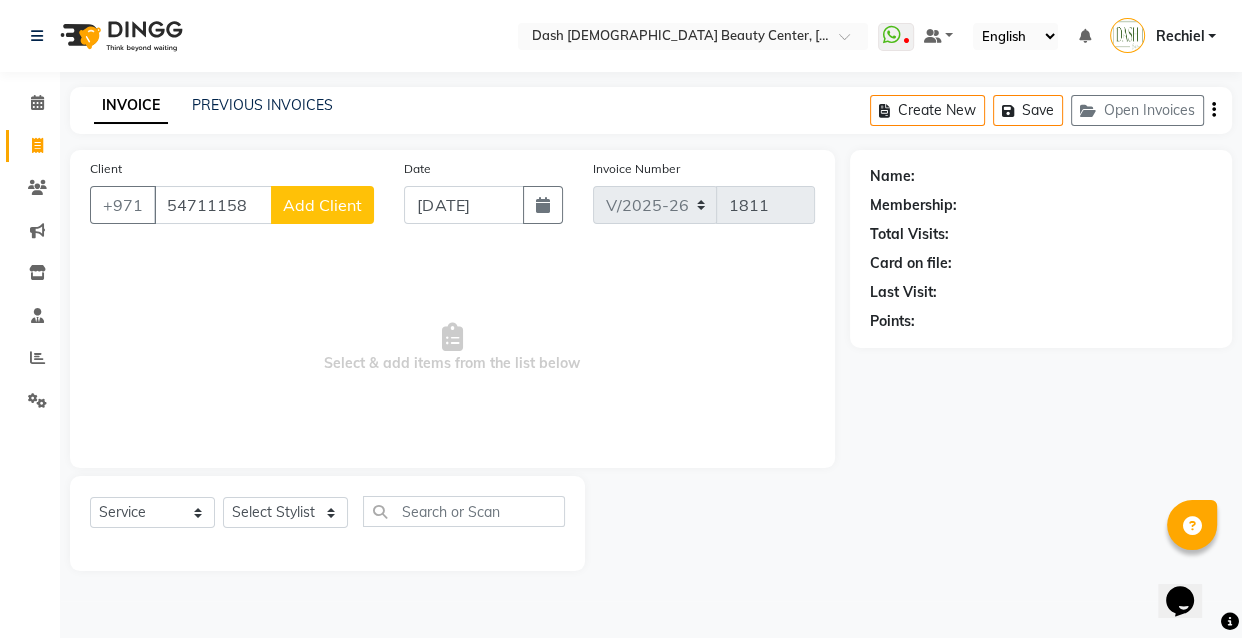 click on "54711158" at bounding box center (213, 205) 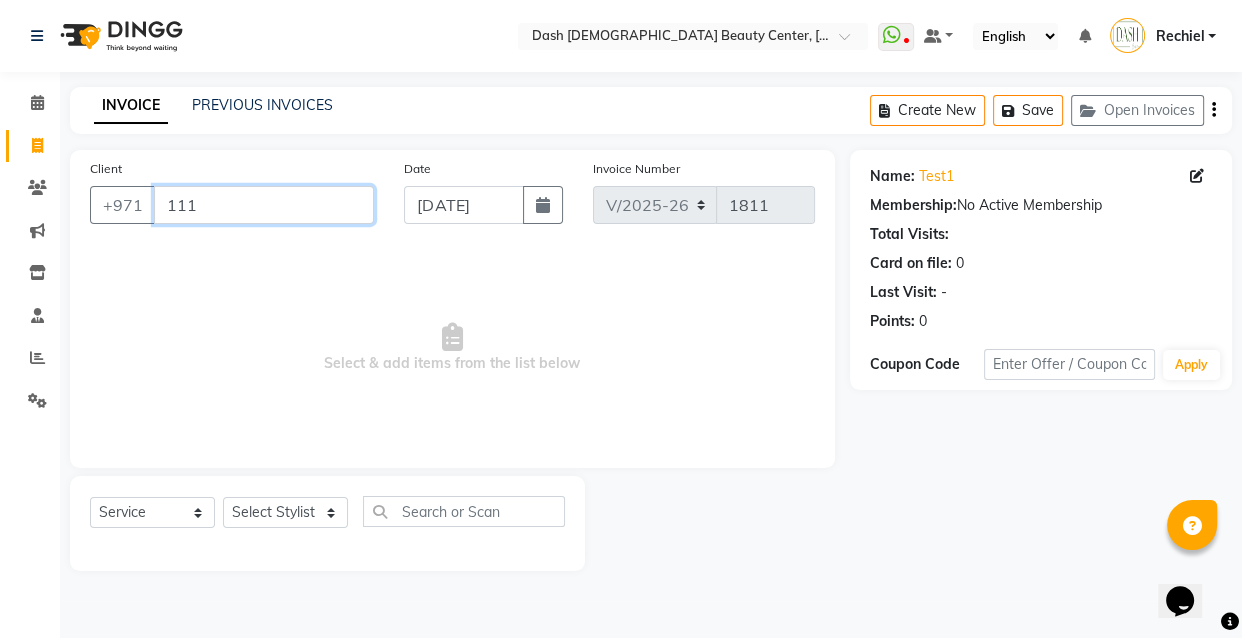 click on "111" at bounding box center (264, 205) 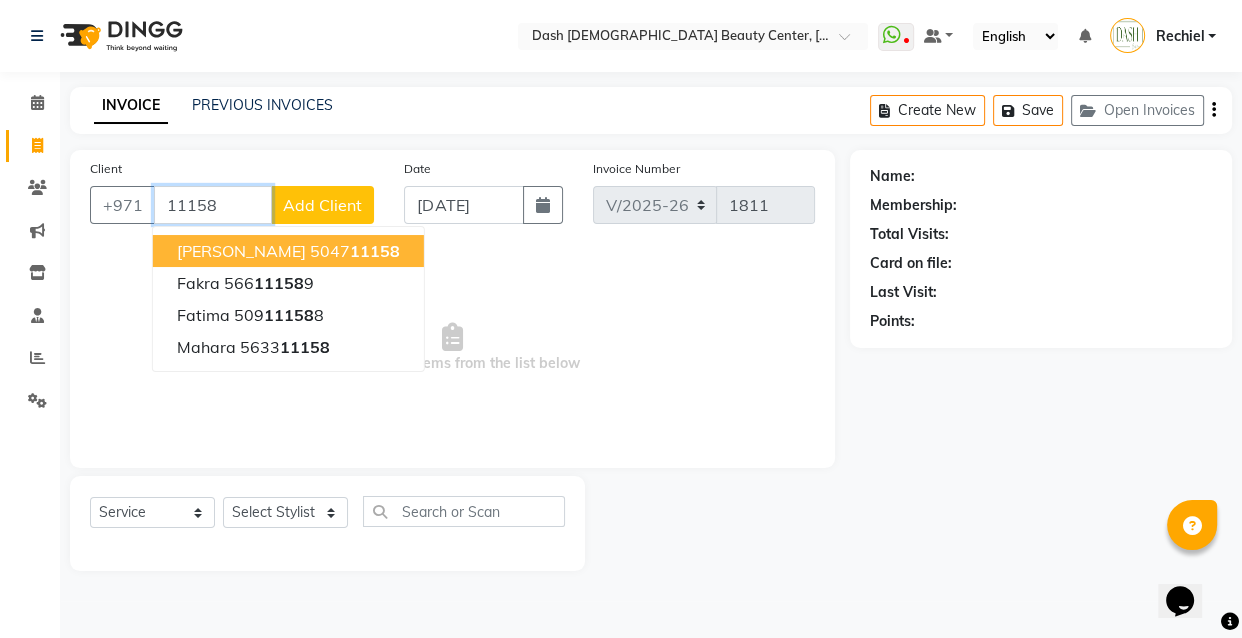 click on "11158" at bounding box center [375, 251] 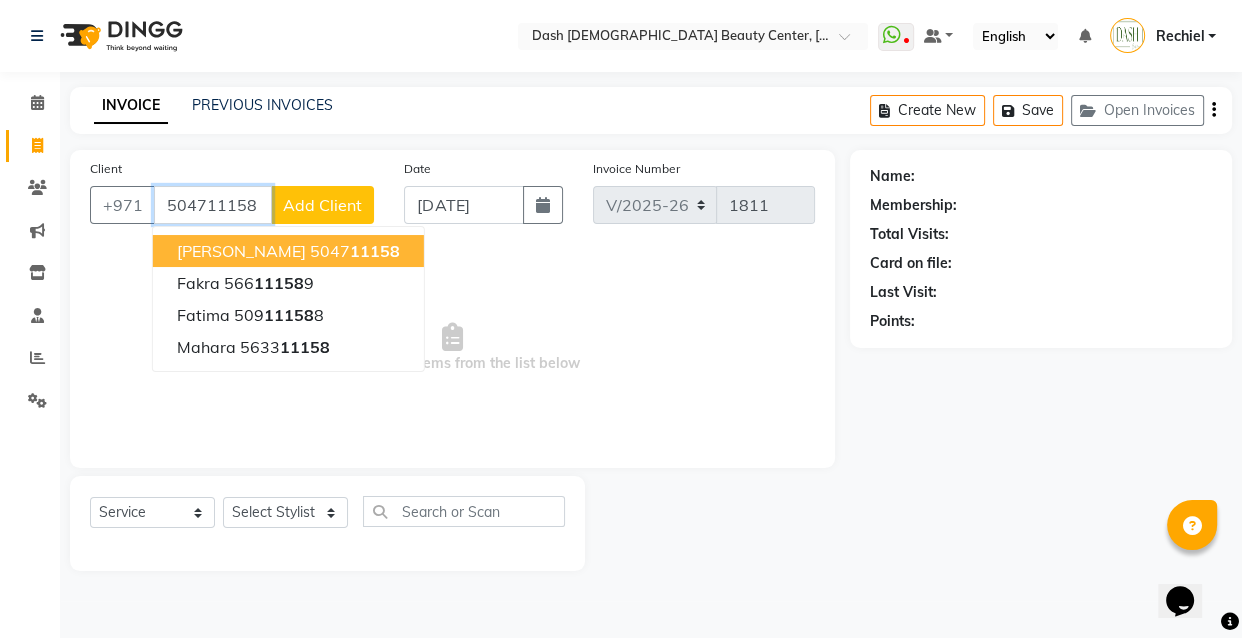 type on "504711158" 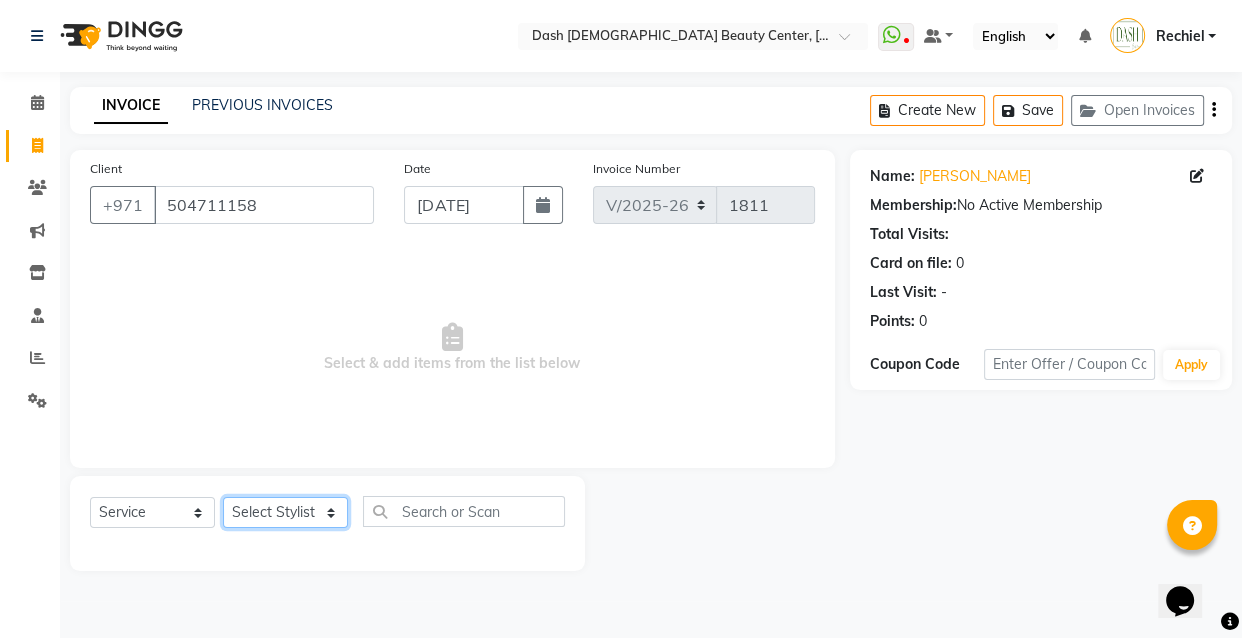click on "Select Stylist [PERSON_NAME] [PERSON_NAME] [PERSON_NAME] [PERSON_NAME] [PERSON_NAME] [PERSON_NAME] [PERSON_NAME] [PERSON_NAME] May [PERSON_NAME] (Cafe) Nabasirye (Cafe) [PERSON_NAME] [PERSON_NAME] Owner Peace Rechiel [PERSON_NAME] [PERSON_NAME]" 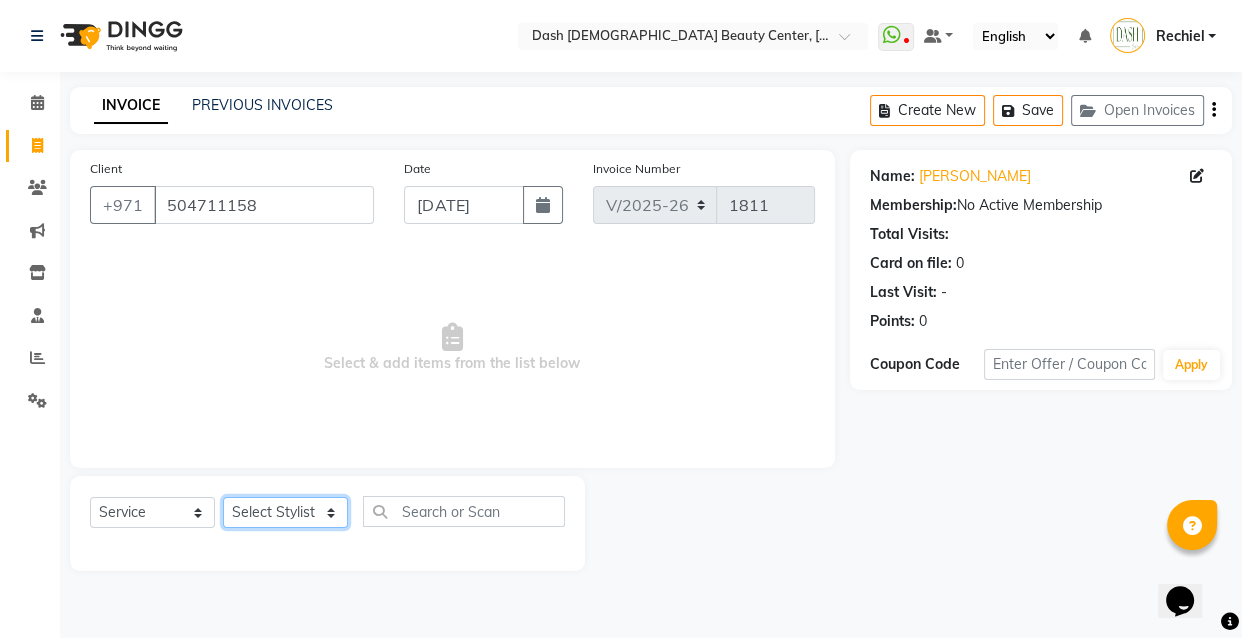 select on "81114" 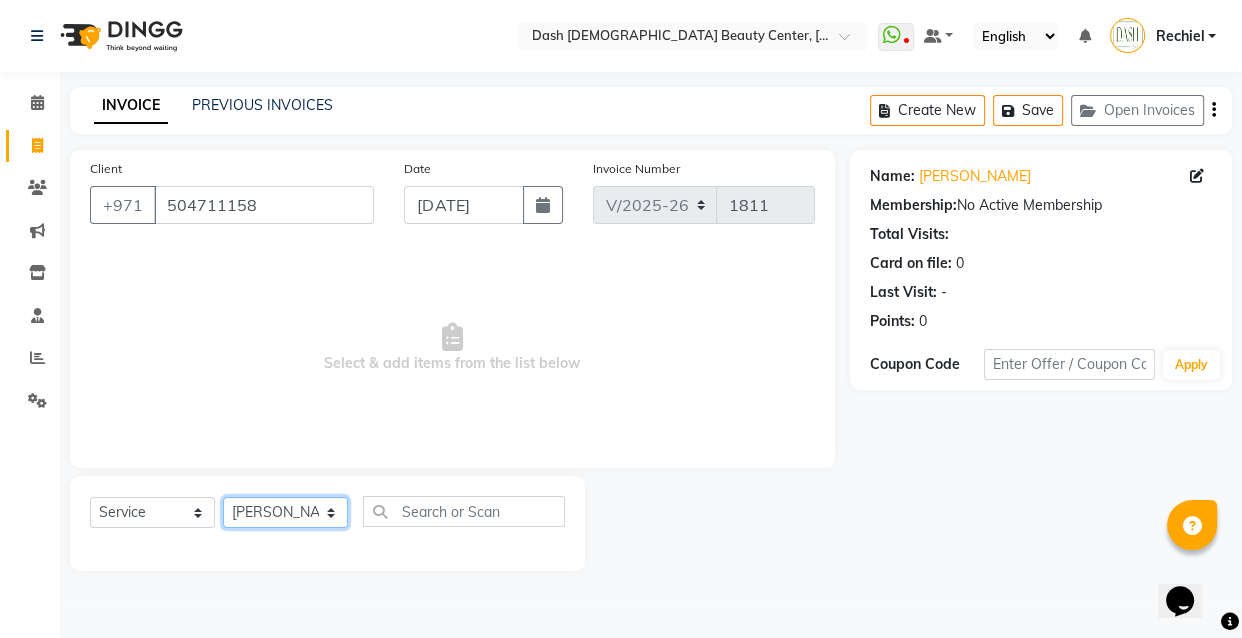 click on "Select Stylist [PERSON_NAME] [PERSON_NAME] [PERSON_NAME] [PERSON_NAME] [PERSON_NAME] [PERSON_NAME] [PERSON_NAME] [PERSON_NAME] May [PERSON_NAME] (Cafe) Nabasirye (Cafe) [PERSON_NAME] [PERSON_NAME] Owner Peace Rechiel [PERSON_NAME] [PERSON_NAME]" 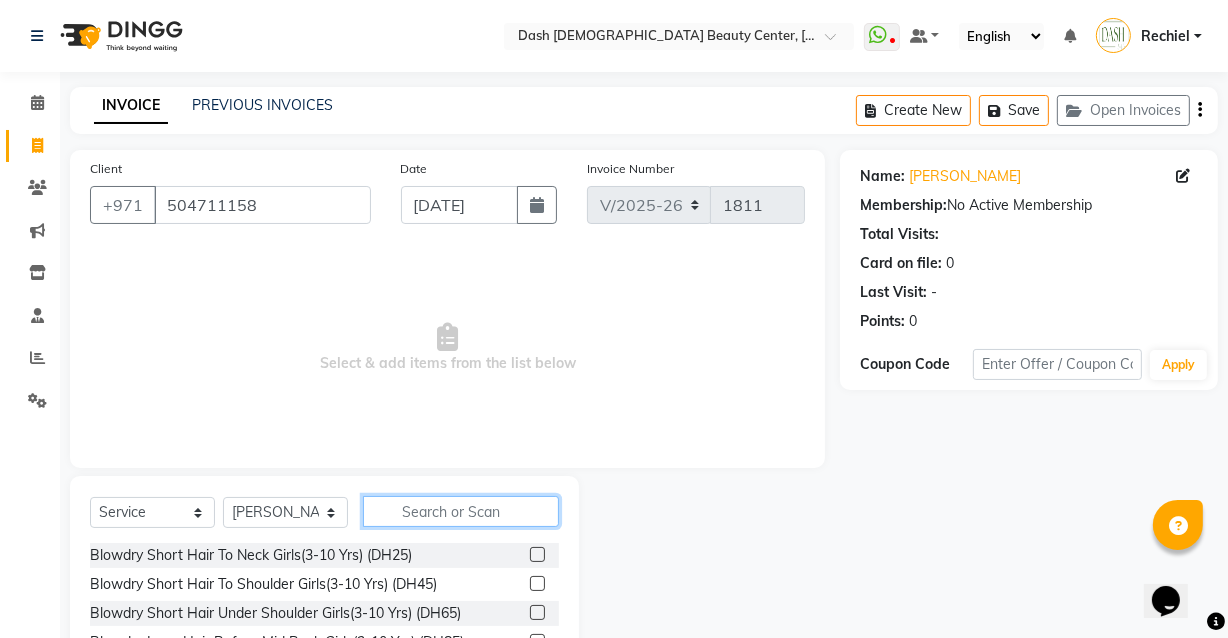 click 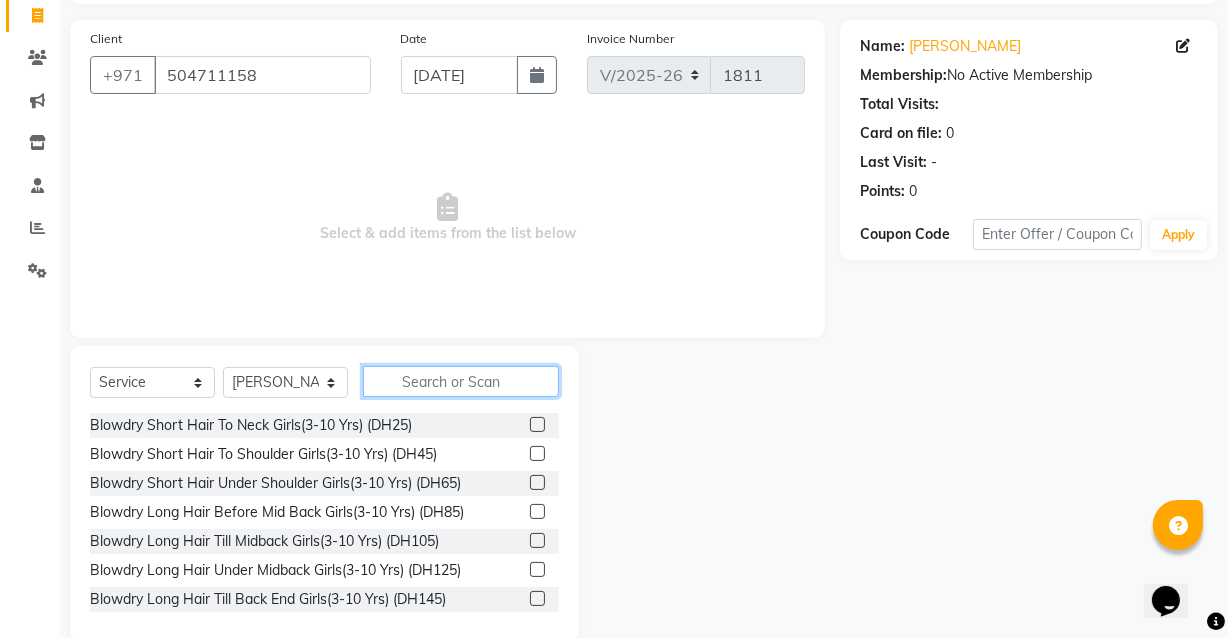 scroll, scrollTop: 163, scrollLeft: 0, axis: vertical 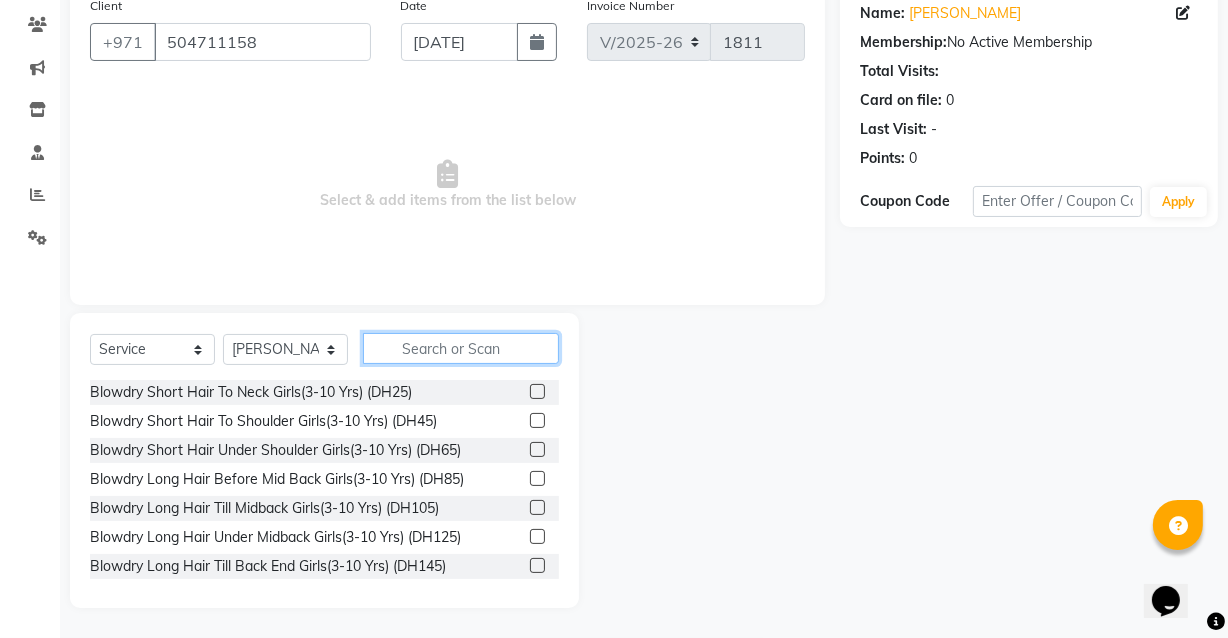 click 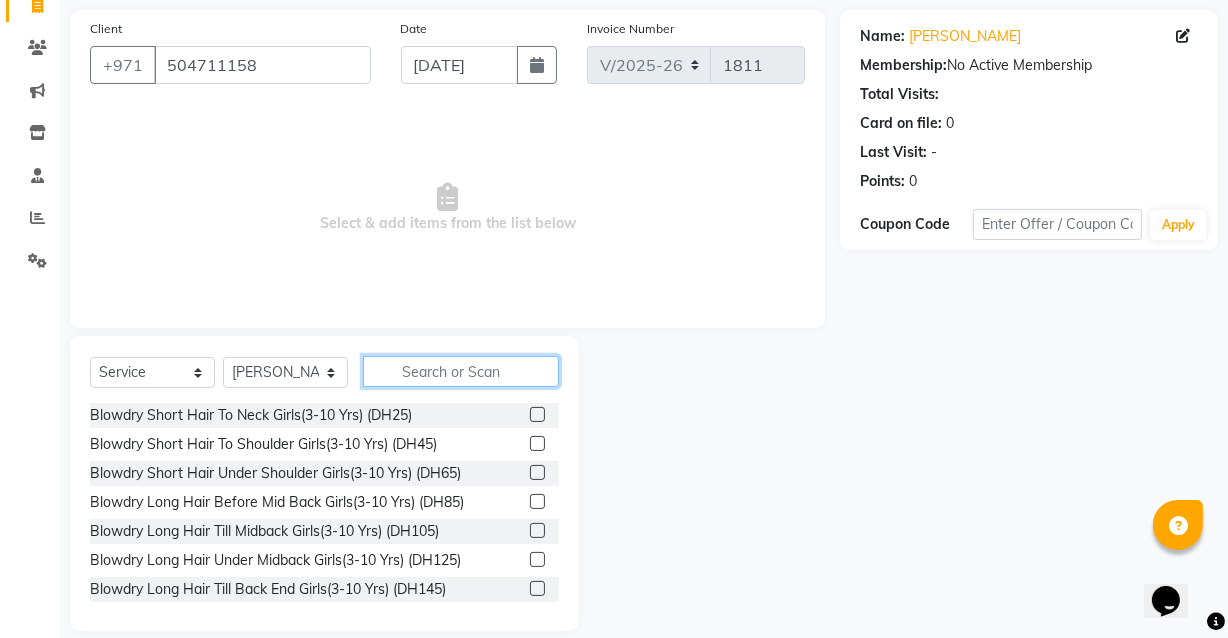 scroll, scrollTop: 0, scrollLeft: 0, axis: both 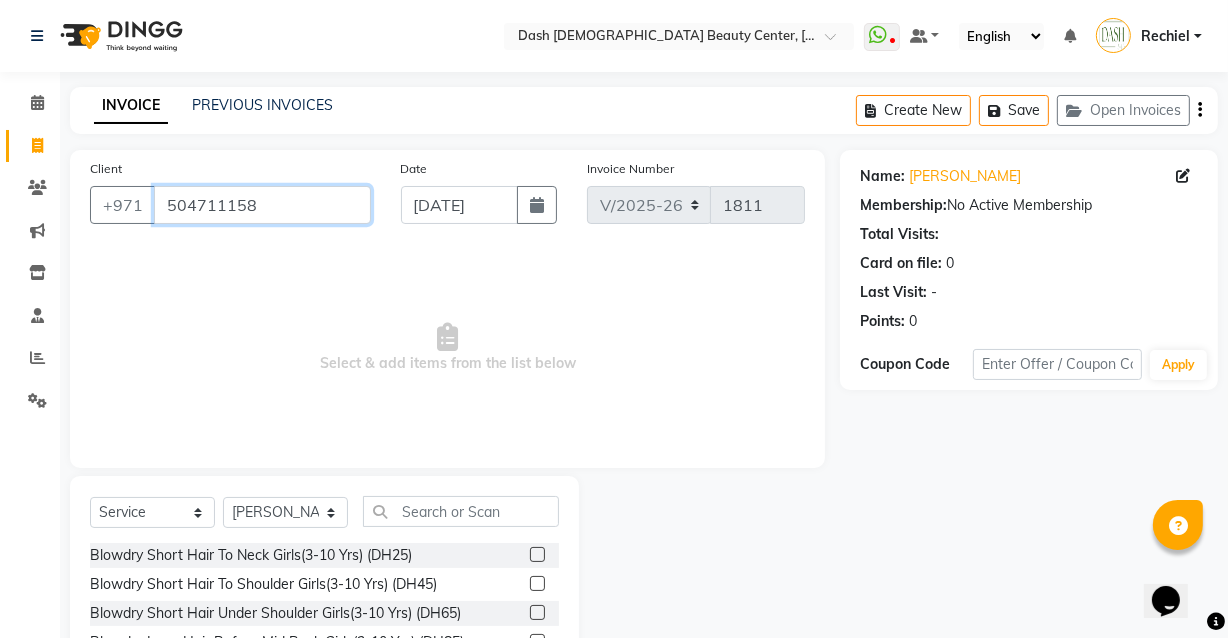 click on "504711158" at bounding box center [262, 205] 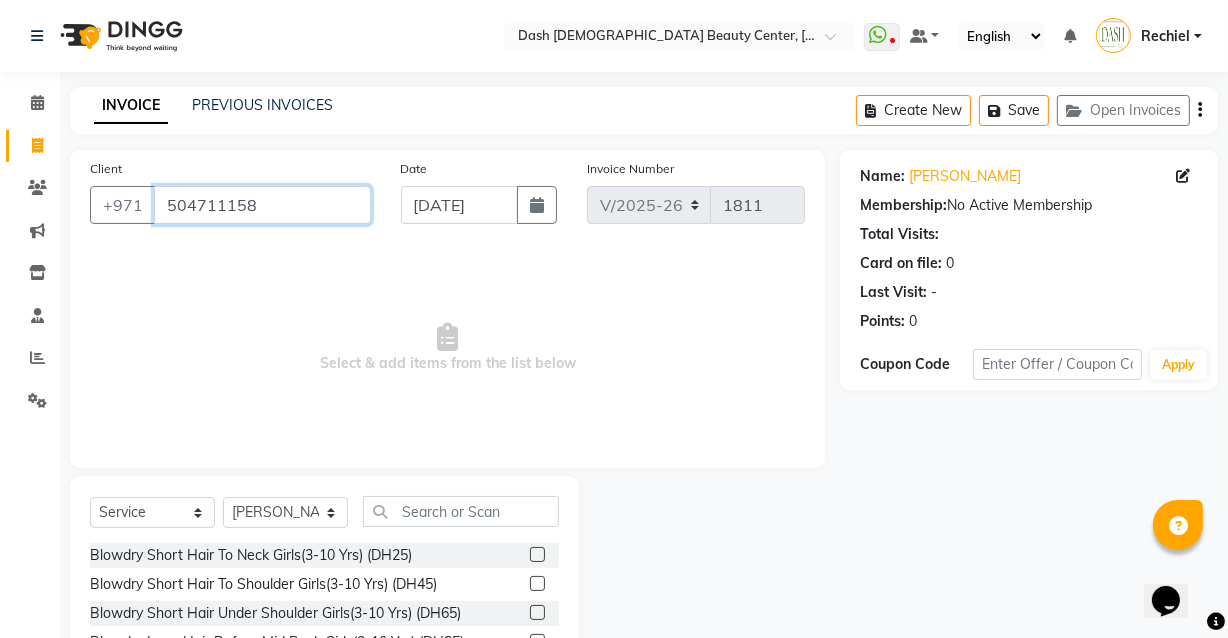 click on "504711158" at bounding box center [262, 205] 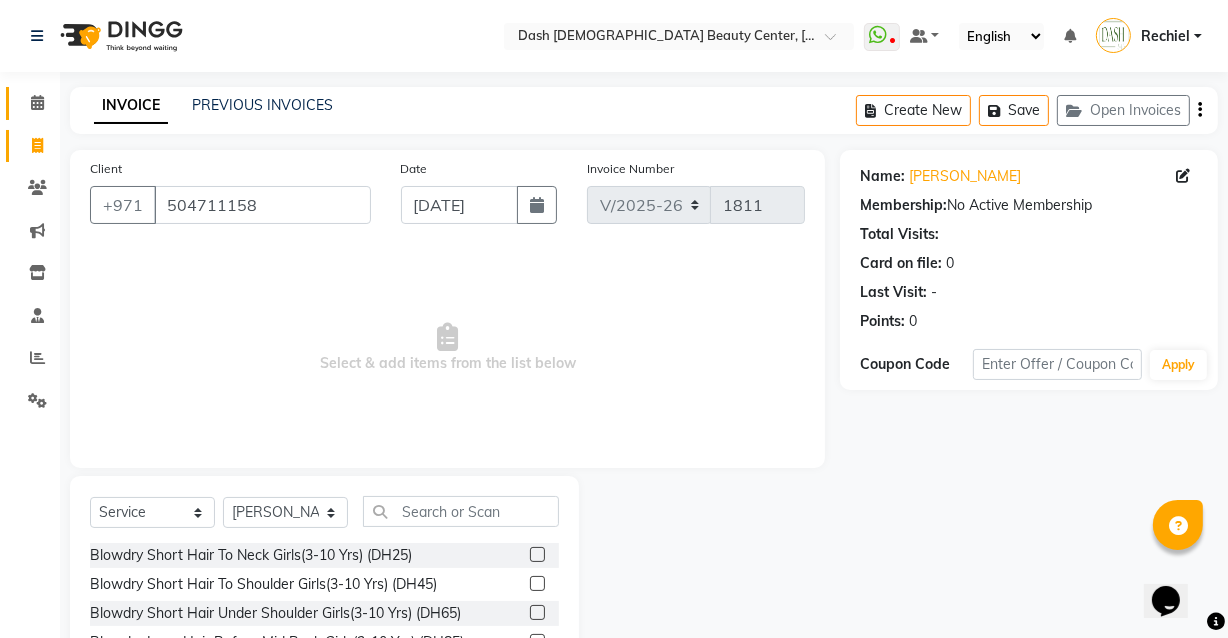 click 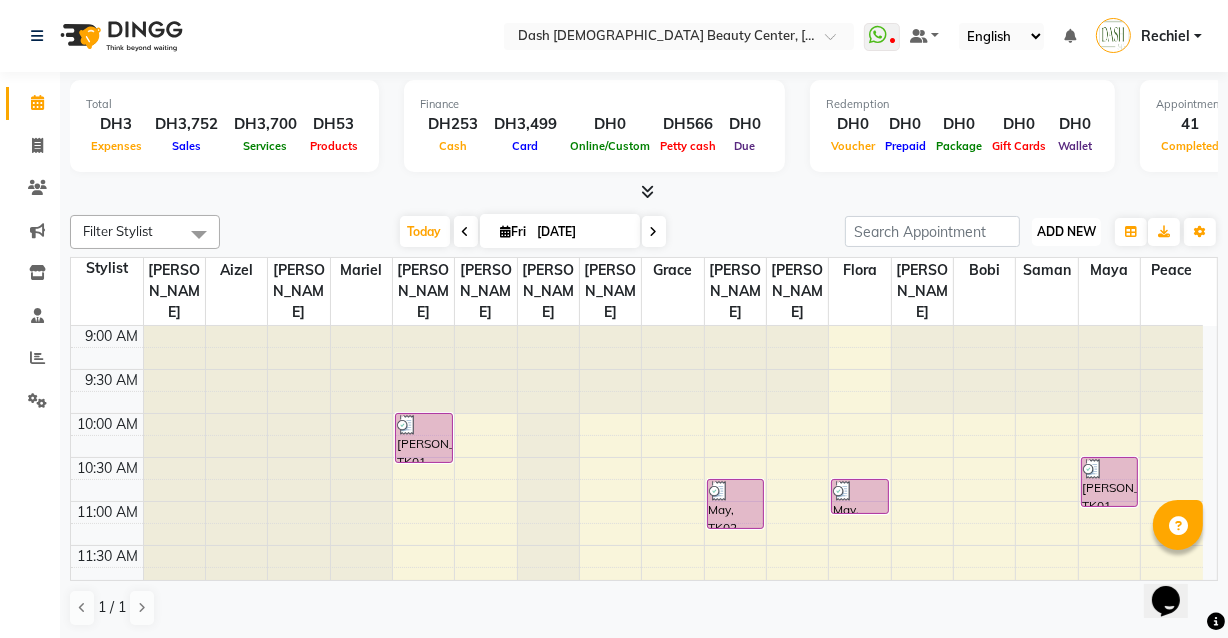 click on "ADD NEW" at bounding box center [1066, 231] 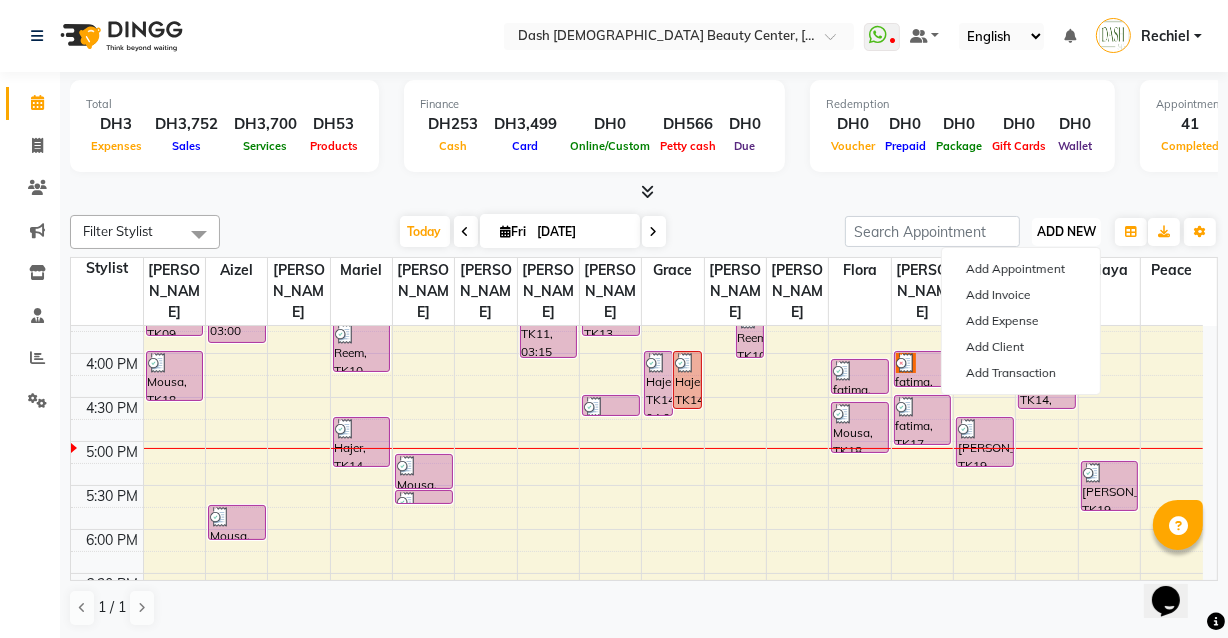 scroll, scrollTop: 620, scrollLeft: 0, axis: vertical 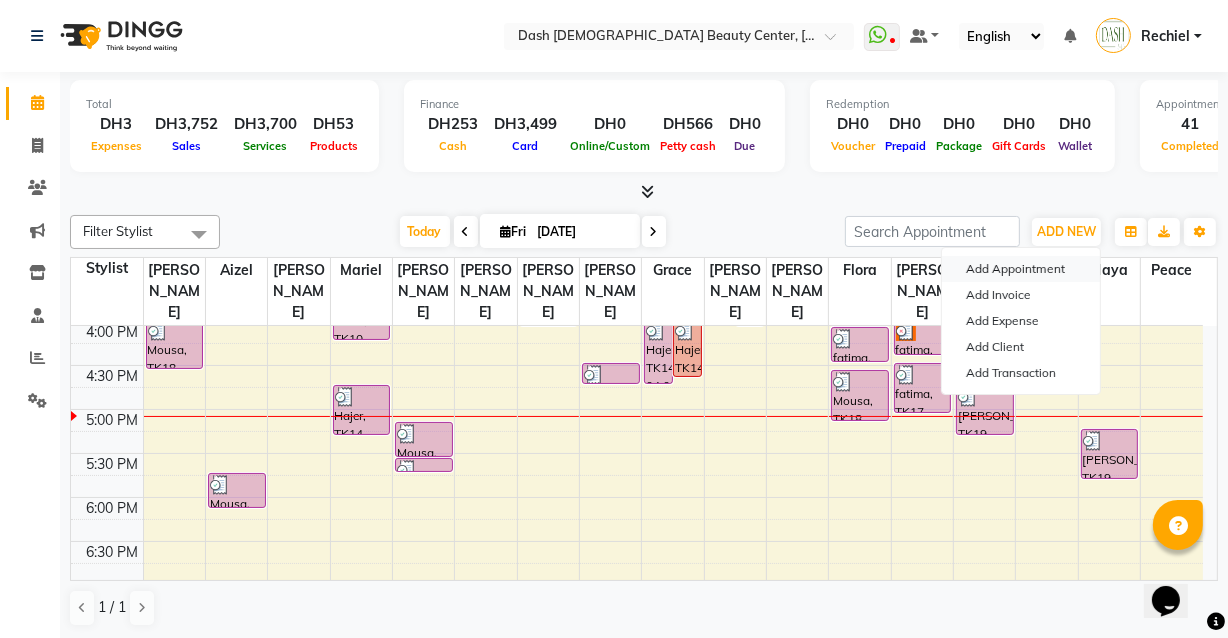 click on "Add Appointment" at bounding box center (1021, 269) 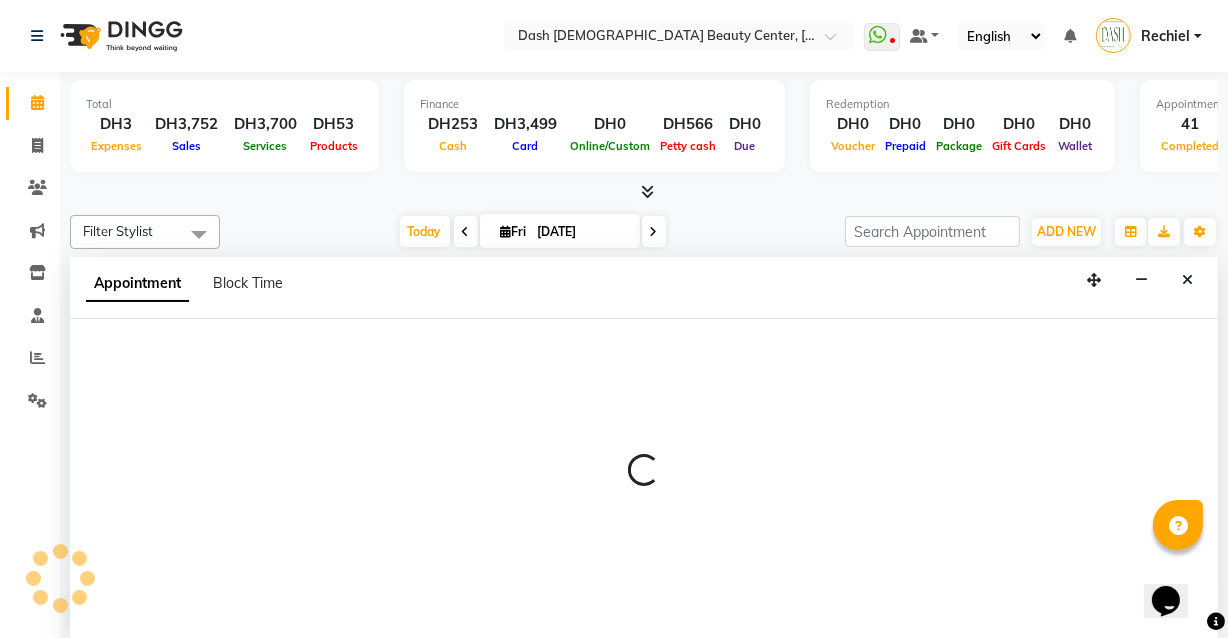 scroll, scrollTop: 0, scrollLeft: 0, axis: both 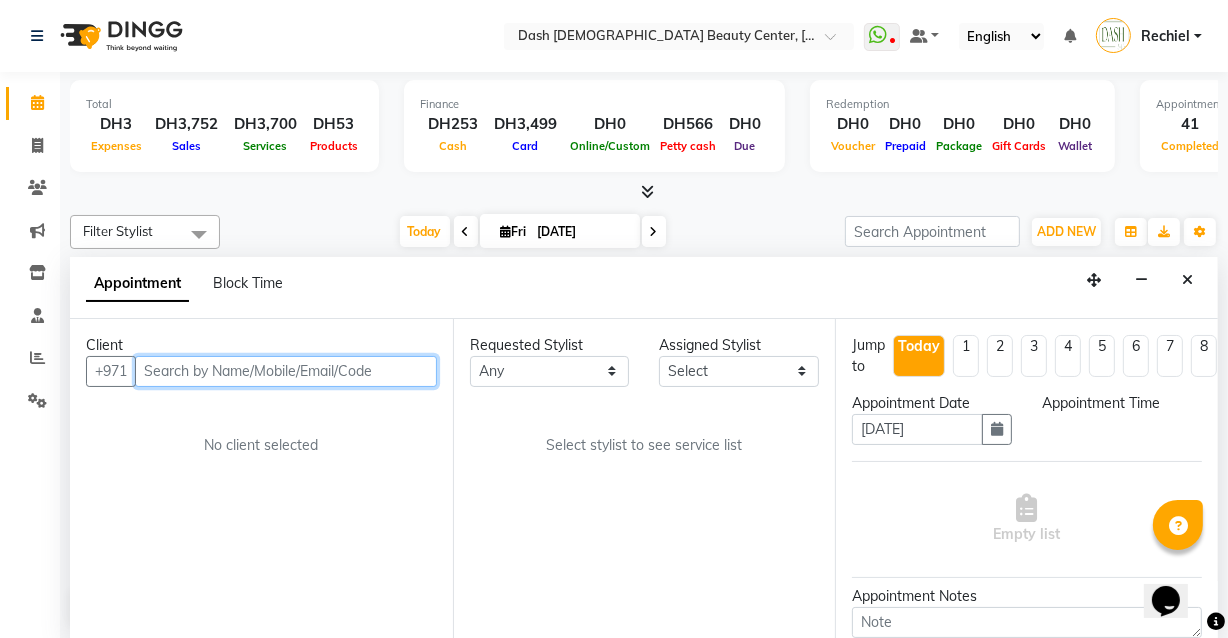 select on "600" 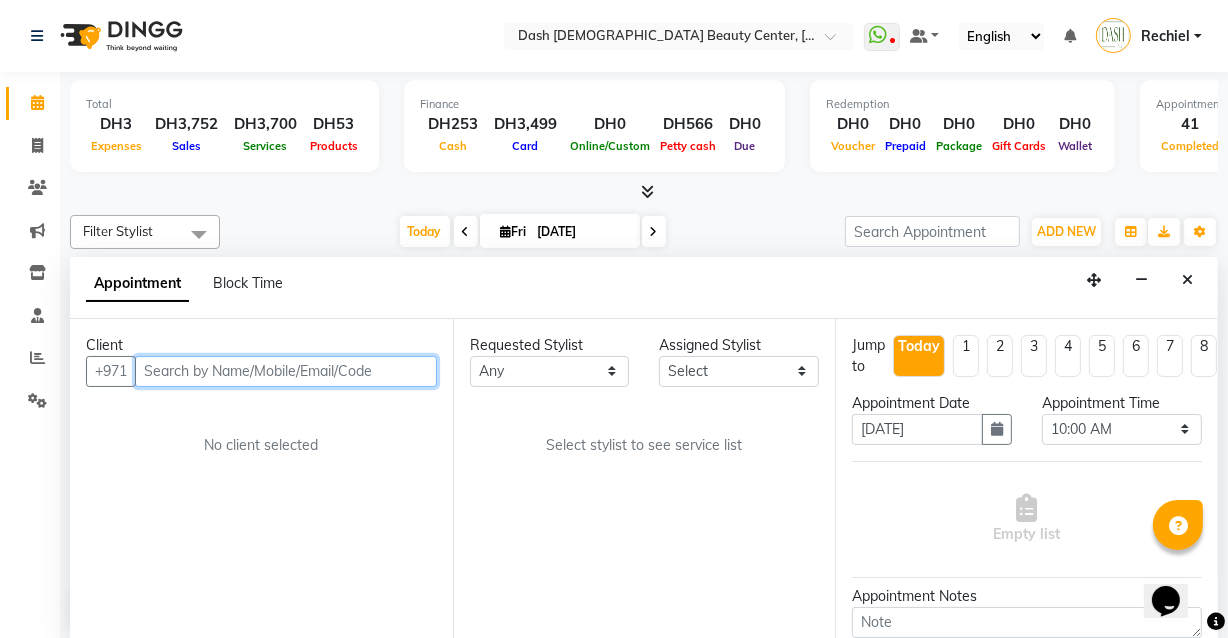 click at bounding box center [286, 371] 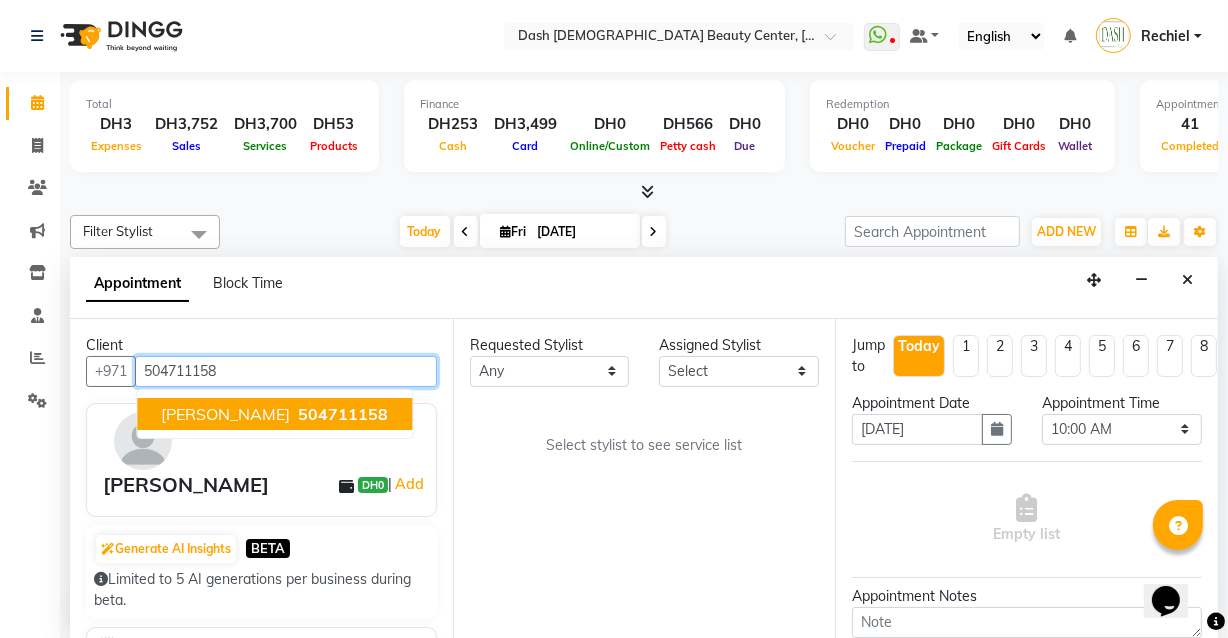 click on "[PERSON_NAME]   504711158" at bounding box center [274, 414] 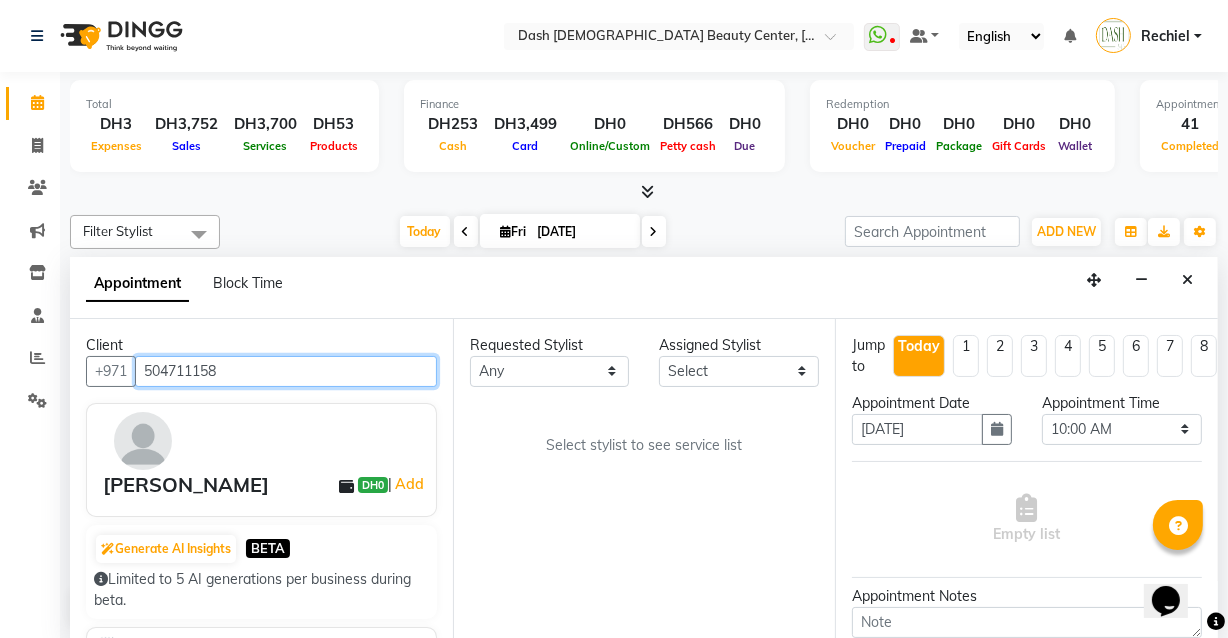 type on "504711158" 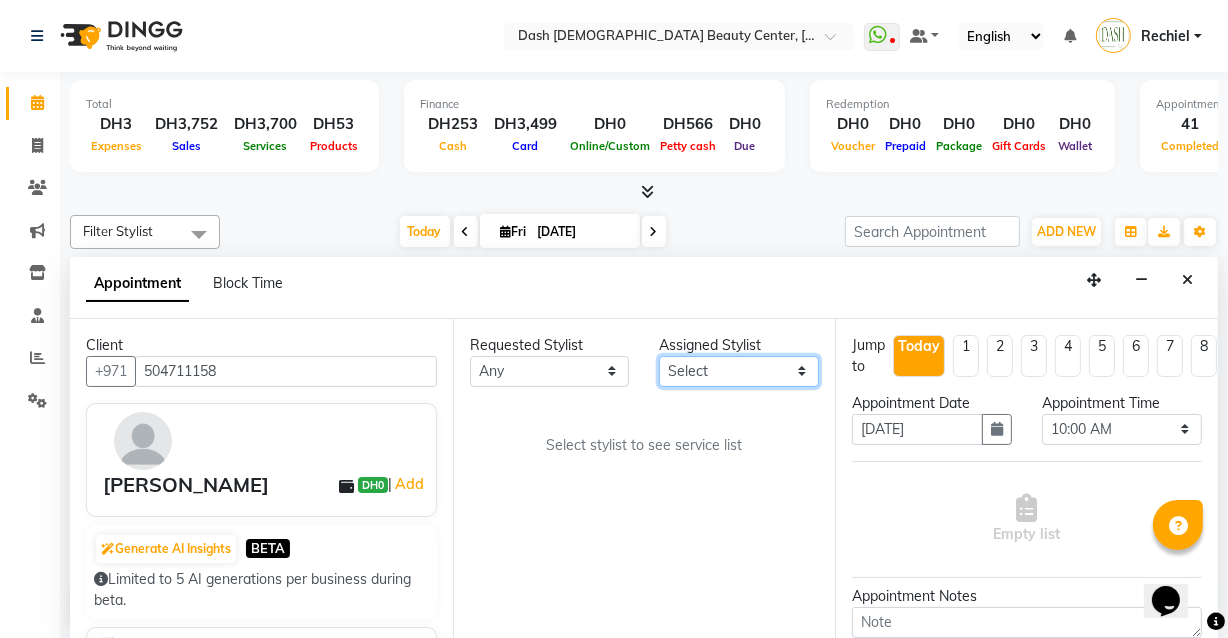 click on "Select [PERSON_NAME] [PERSON_NAME] [PERSON_NAME] [PERSON_NAME] [PERSON_NAME] [PERSON_NAME] [PERSON_NAME] [PERSON_NAME] [PERSON_NAME] Peace [PERSON_NAME] [PERSON_NAME]" at bounding box center [739, 371] 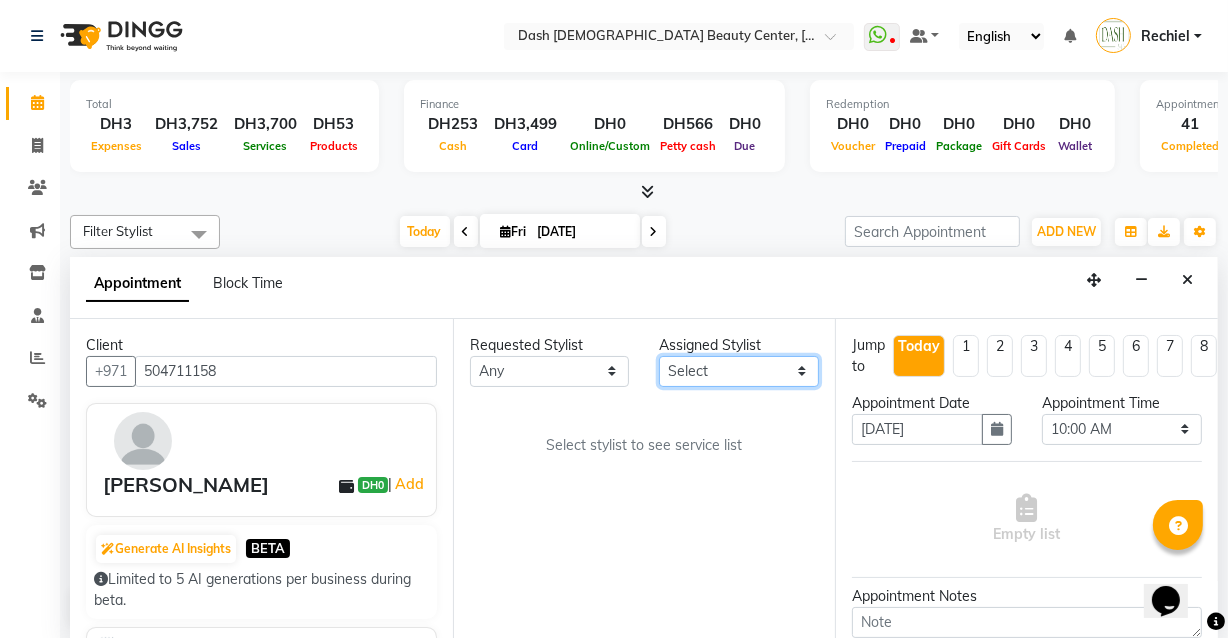 select on "81114" 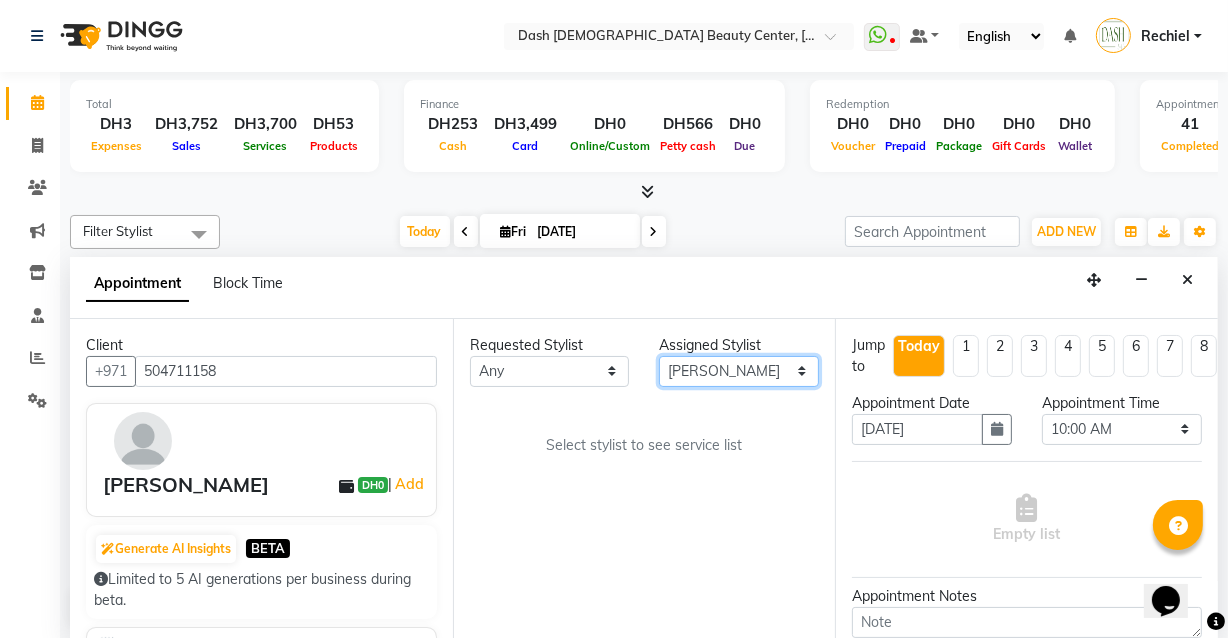 click on "Select [PERSON_NAME] [PERSON_NAME] [PERSON_NAME] [PERSON_NAME] [PERSON_NAME] [PERSON_NAME] [PERSON_NAME] [PERSON_NAME] [PERSON_NAME] Peace [PERSON_NAME] [PERSON_NAME]" at bounding box center [739, 371] 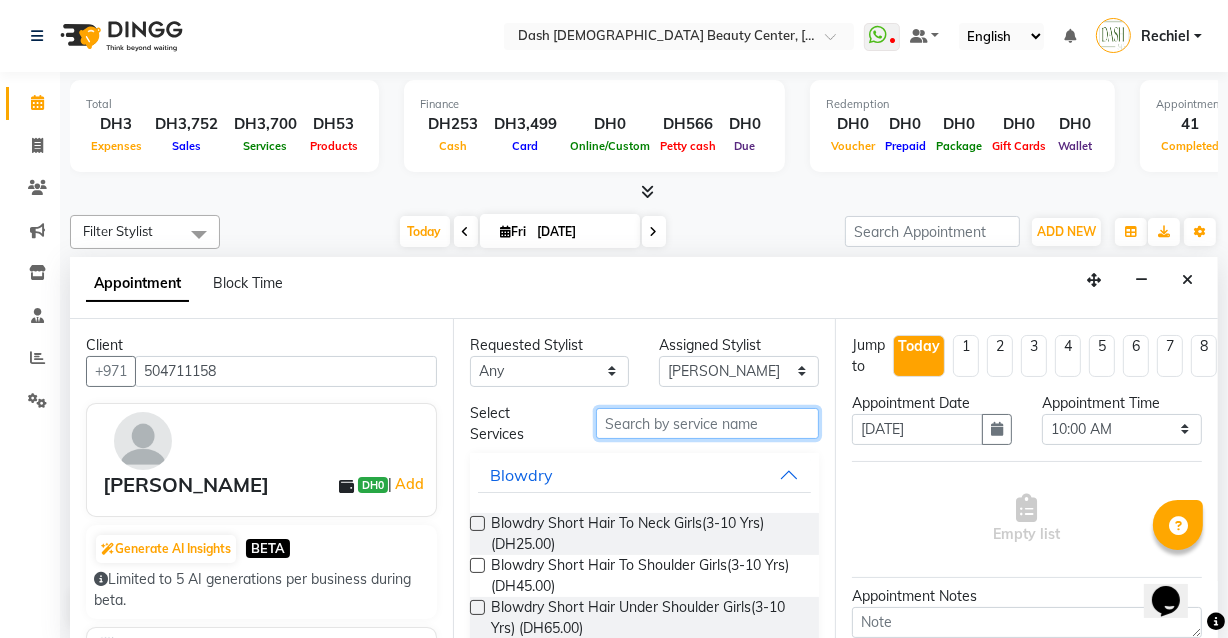 click at bounding box center [707, 423] 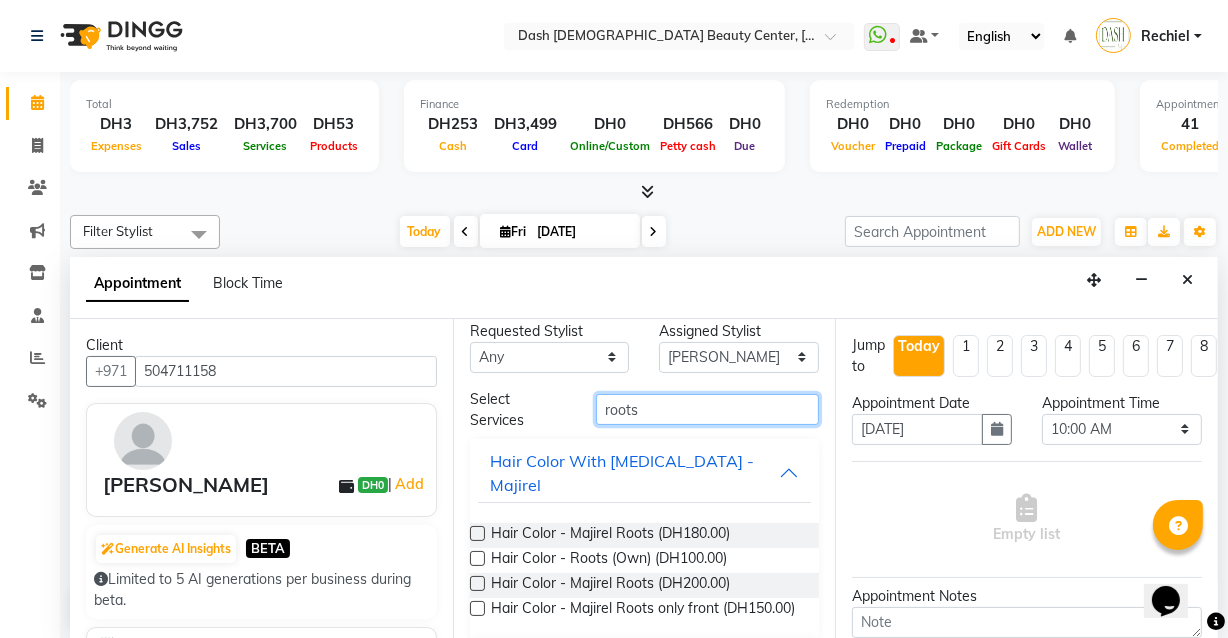 scroll, scrollTop: 16, scrollLeft: 0, axis: vertical 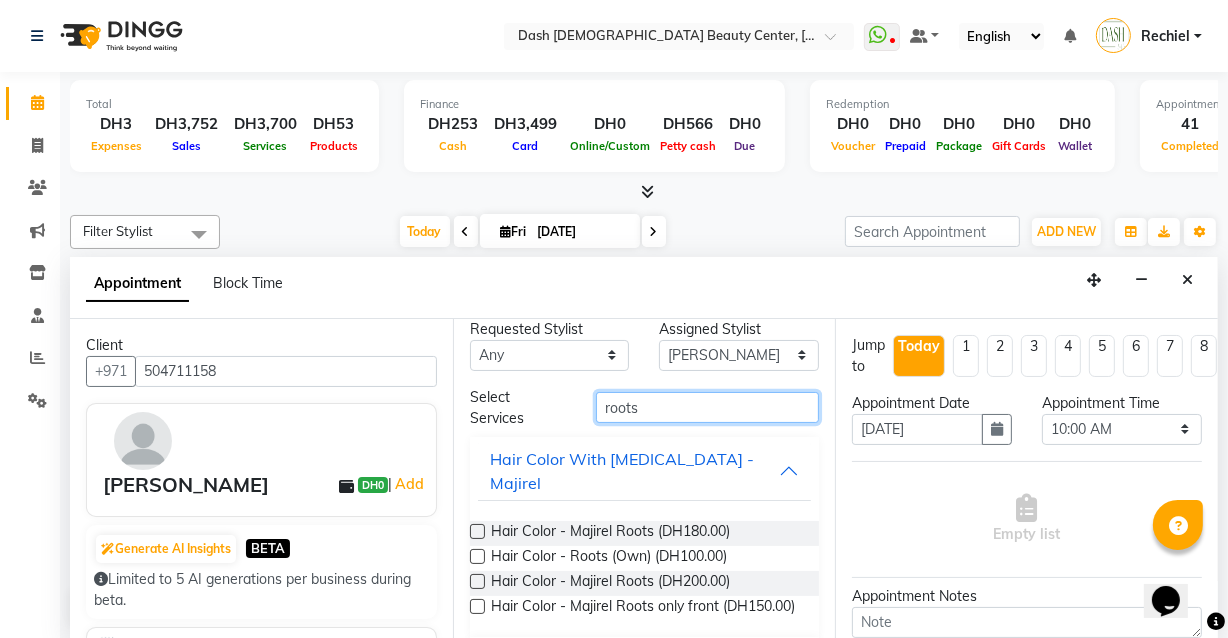 click on "roots" at bounding box center [707, 407] 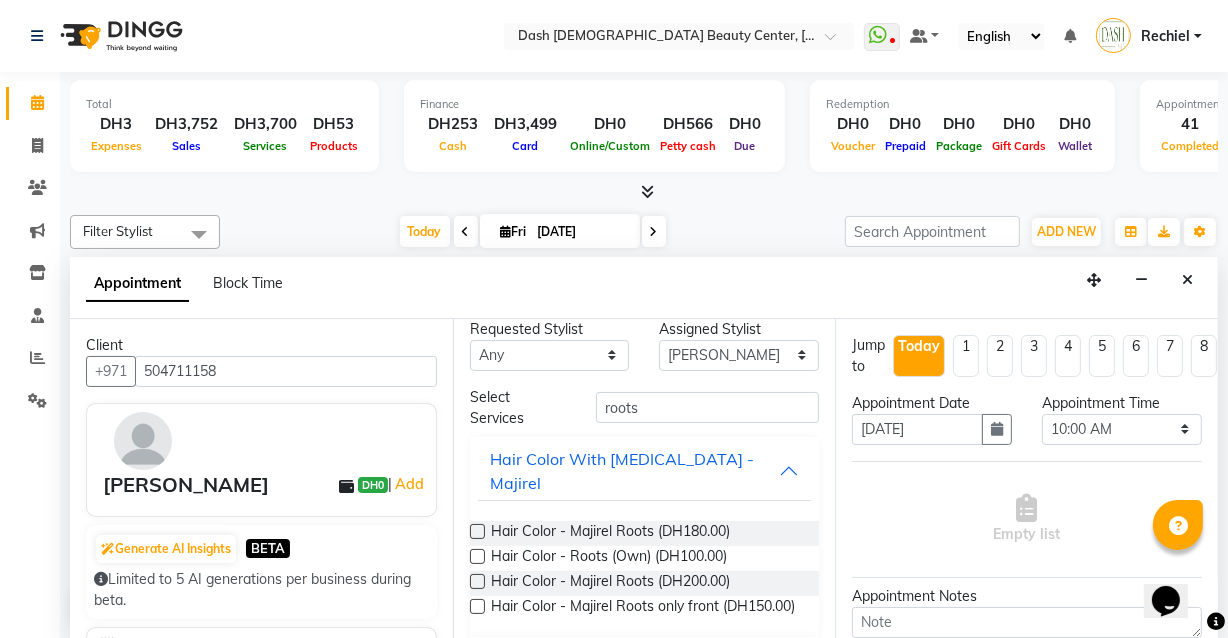click at bounding box center [477, 581] 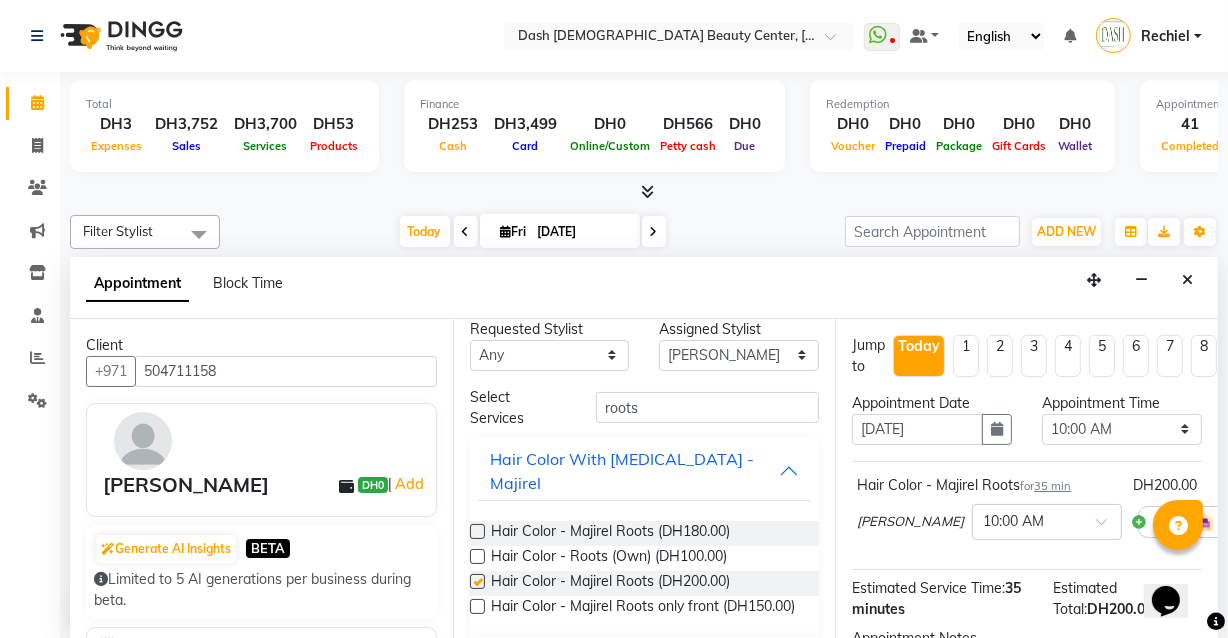 checkbox on "false" 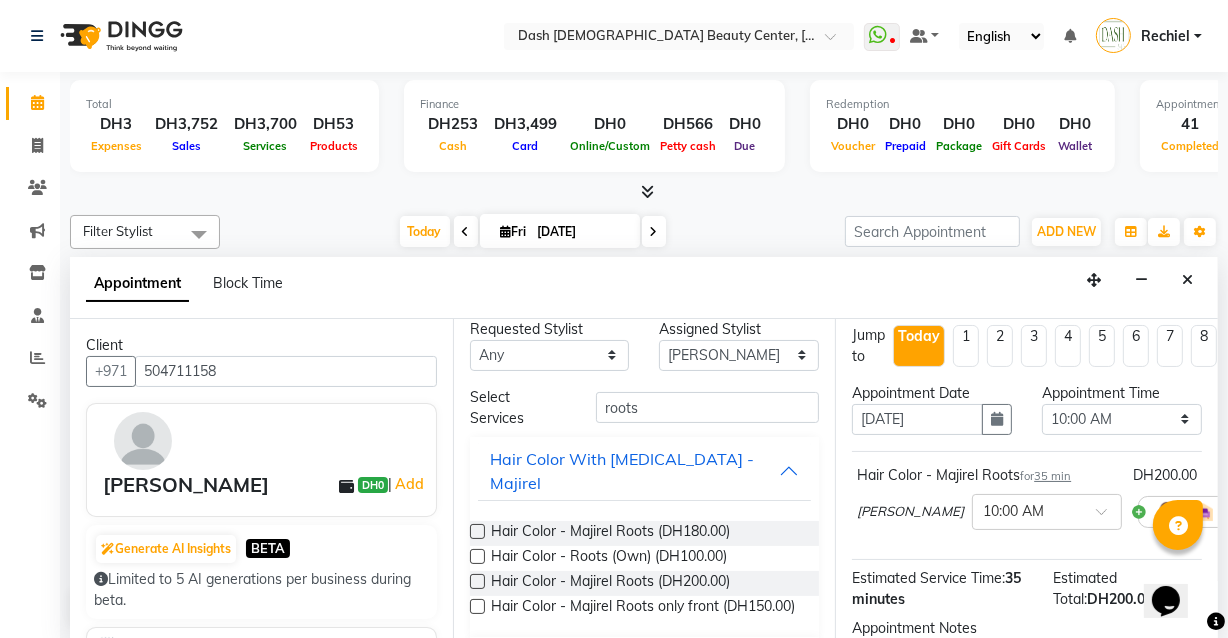scroll, scrollTop: 6, scrollLeft: 0, axis: vertical 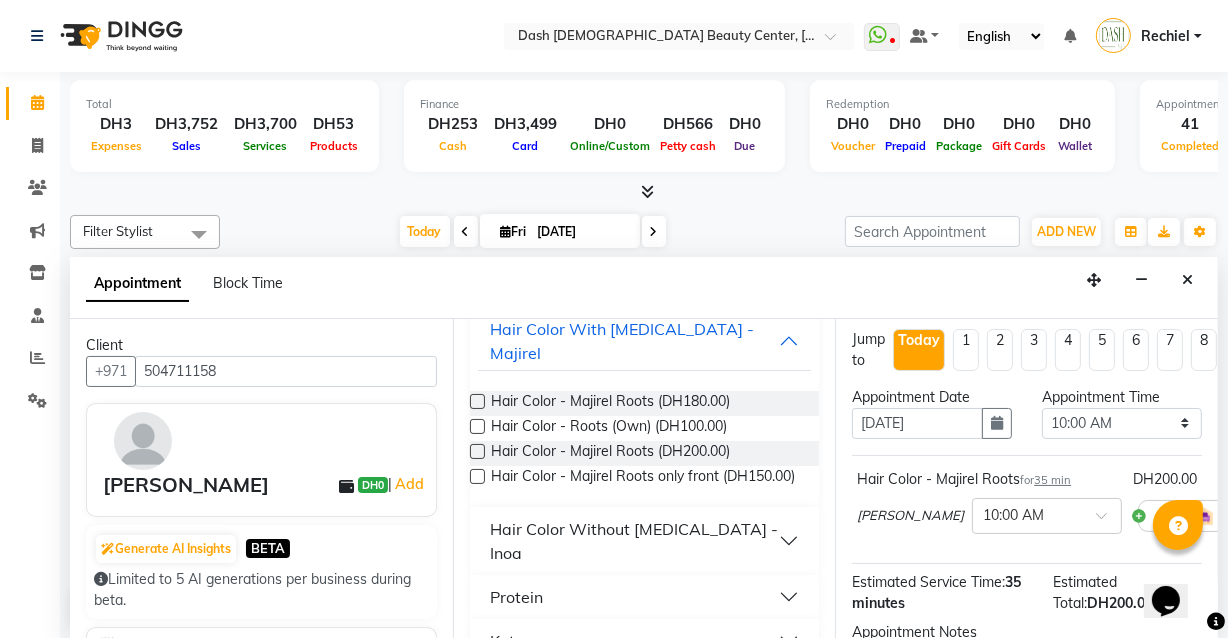 click on "Hair Color Without [MEDICAL_DATA] - Inoa" at bounding box center (635, 541) 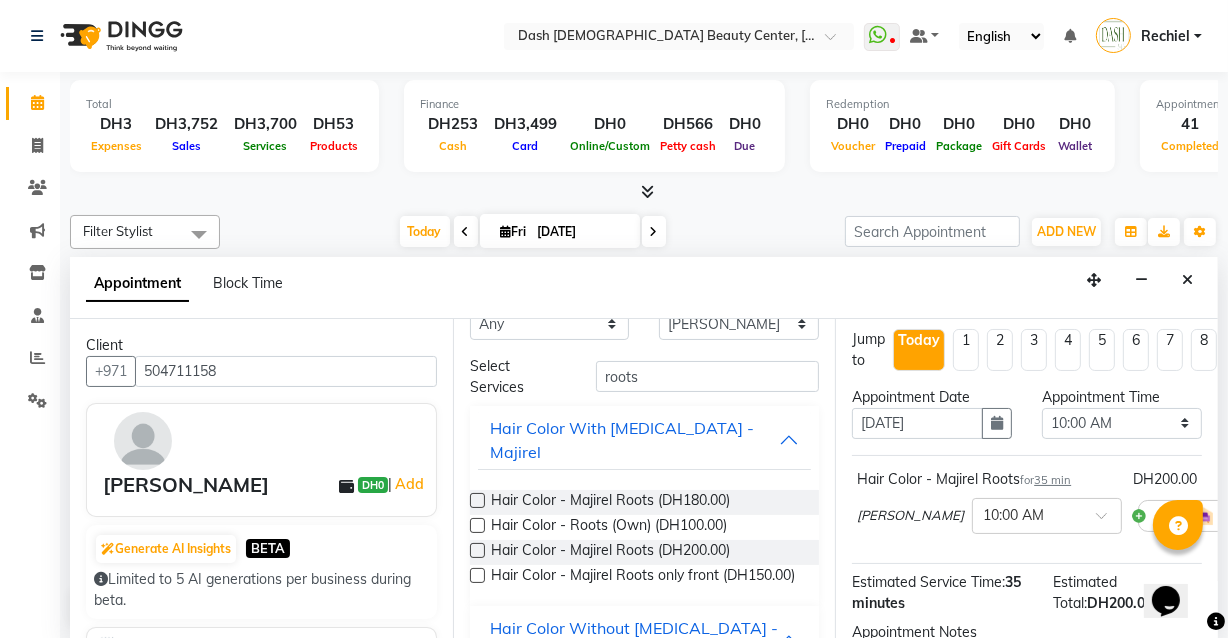 scroll, scrollTop: 0, scrollLeft: 0, axis: both 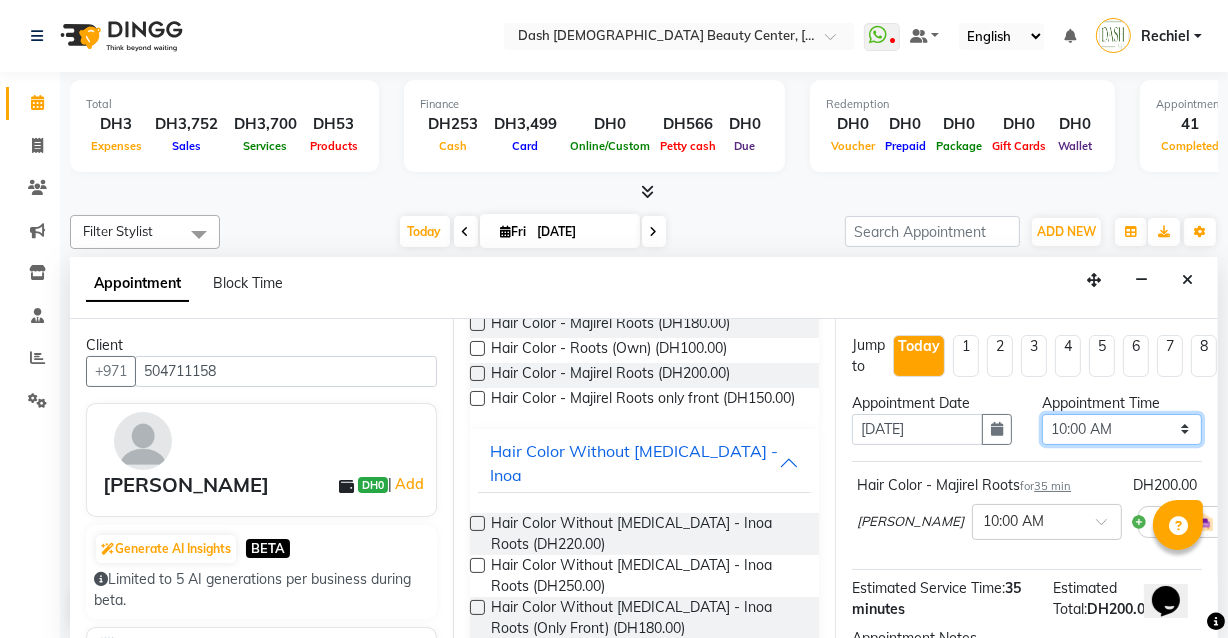click on "Select 10:00 AM 10:15 AM 10:30 AM 10:45 AM 11:00 AM 11:15 AM 11:30 AM 11:45 AM 12:00 PM 12:15 PM 12:30 PM 12:45 PM 01:00 PM 01:15 PM 01:30 PM 01:45 PM 02:00 PM 02:15 PM 02:30 PM 02:45 PM 03:00 PM 03:15 PM 03:30 PM 03:45 PM 04:00 PM 04:15 PM 04:30 PM 04:45 PM 05:00 PM 05:15 PM 05:30 PM 05:45 PM 06:00 PM 06:15 PM 06:30 PM 06:45 PM 07:00 PM 07:15 PM 07:30 PM 07:45 PM 08:00 PM 08:15 PM 08:30 PM 08:45 PM 09:00 PM 09:15 PM 09:30 PM 09:45 PM 10:00 PM" at bounding box center [1122, 429] 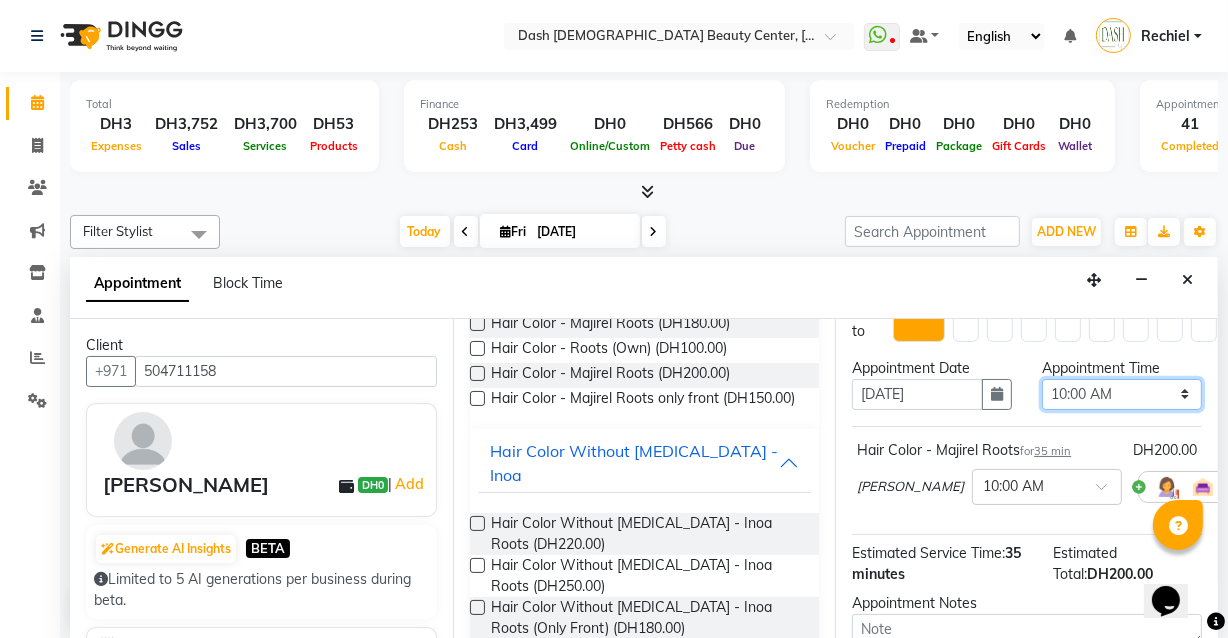 scroll, scrollTop: 37, scrollLeft: 0, axis: vertical 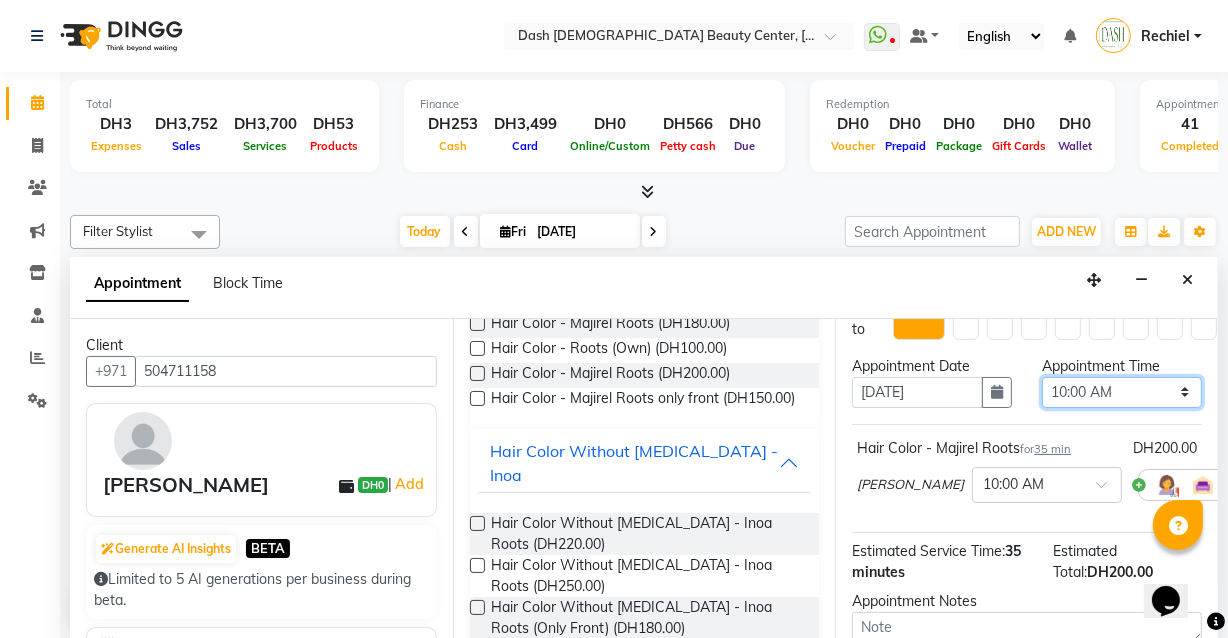 click on "Select 10:00 AM 10:15 AM 10:30 AM 10:45 AM 11:00 AM 11:15 AM 11:30 AM 11:45 AM 12:00 PM 12:15 PM 12:30 PM 12:45 PM 01:00 PM 01:15 PM 01:30 PM 01:45 PM 02:00 PM 02:15 PM 02:30 PM 02:45 PM 03:00 PM 03:15 PM 03:30 PM 03:45 PM 04:00 PM 04:15 PM 04:30 PM 04:45 PM 05:00 PM 05:15 PM 05:30 PM 05:45 PM 06:00 PM 06:15 PM 06:30 PM 06:45 PM 07:00 PM 07:15 PM 07:30 PM 07:45 PM 08:00 PM 08:15 PM 08:30 PM 08:45 PM 09:00 PM 09:15 PM 09:30 PM 09:45 PM 10:00 PM" at bounding box center [1122, 392] 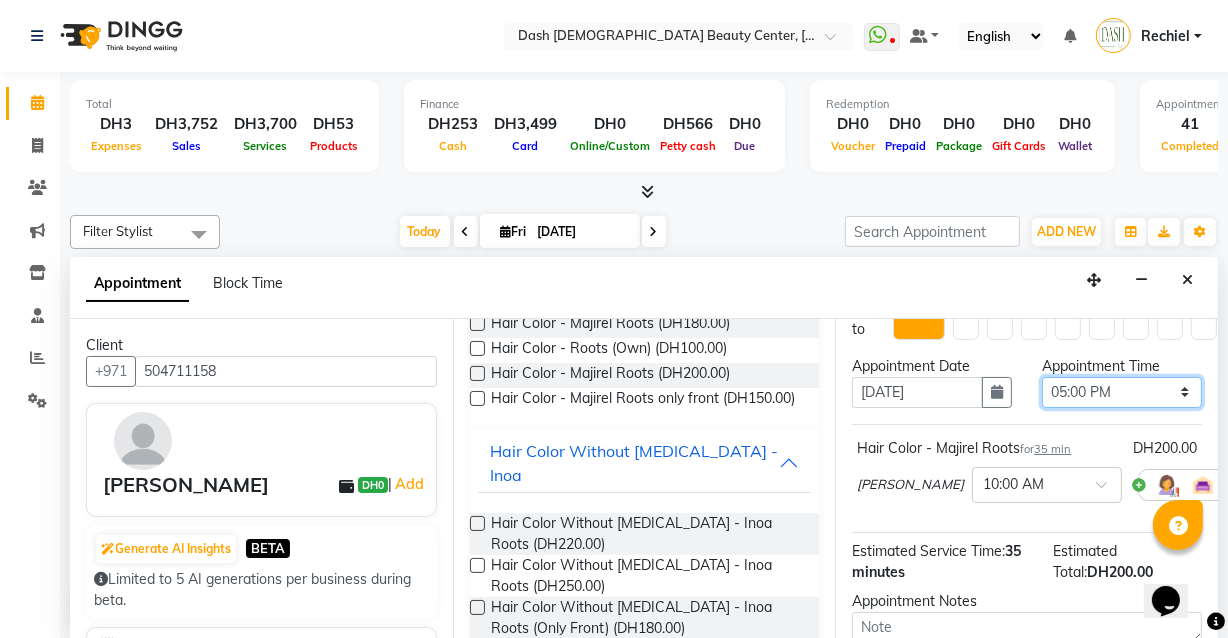 click on "Select 10:00 AM 10:15 AM 10:30 AM 10:45 AM 11:00 AM 11:15 AM 11:30 AM 11:45 AM 12:00 PM 12:15 PM 12:30 PM 12:45 PM 01:00 PM 01:15 PM 01:30 PM 01:45 PM 02:00 PM 02:15 PM 02:30 PM 02:45 PM 03:00 PM 03:15 PM 03:30 PM 03:45 PM 04:00 PM 04:15 PM 04:30 PM 04:45 PM 05:00 PM 05:15 PM 05:30 PM 05:45 PM 06:00 PM 06:15 PM 06:30 PM 06:45 PM 07:00 PM 07:15 PM 07:30 PM 07:45 PM 08:00 PM 08:15 PM 08:30 PM 08:45 PM 09:00 PM 09:15 PM 09:30 PM 09:45 PM 10:00 PM" at bounding box center [1122, 392] 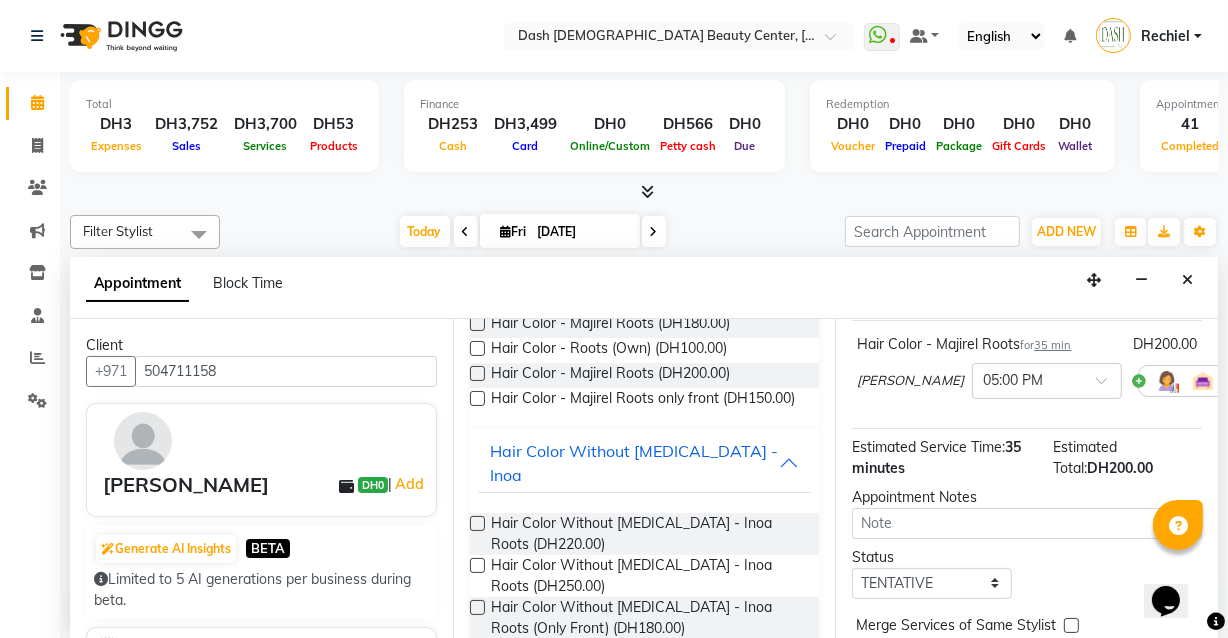 scroll, scrollTop: 184, scrollLeft: 0, axis: vertical 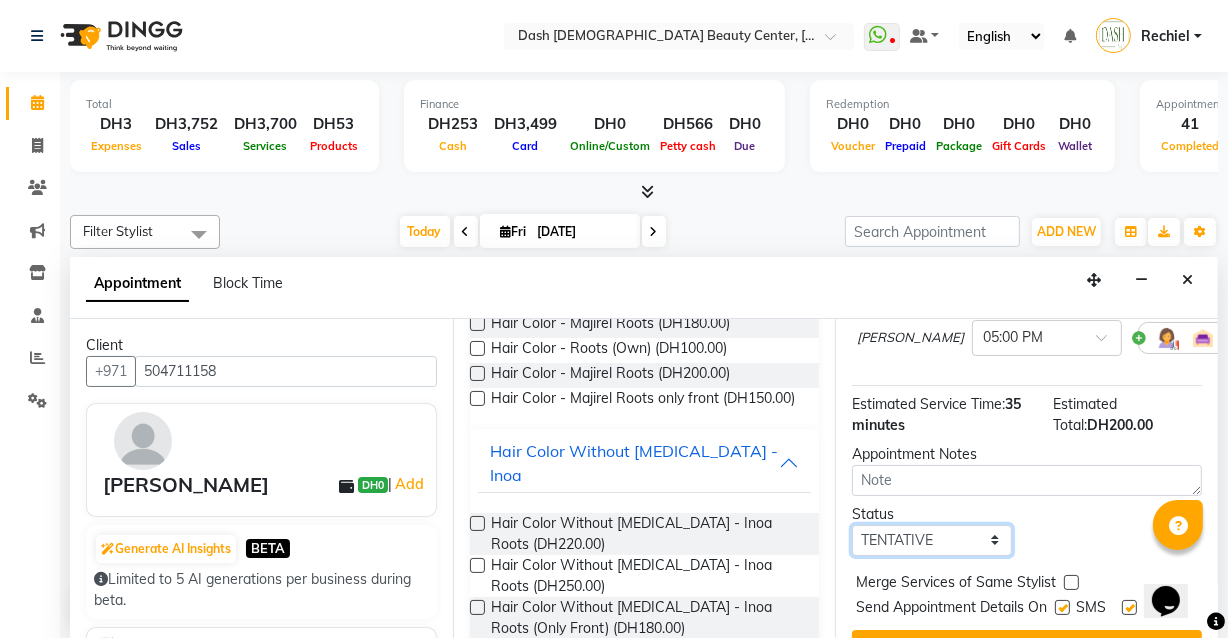 click on "Select TENTATIVE CONFIRM CHECK-IN UPCOMING" at bounding box center [932, 540] 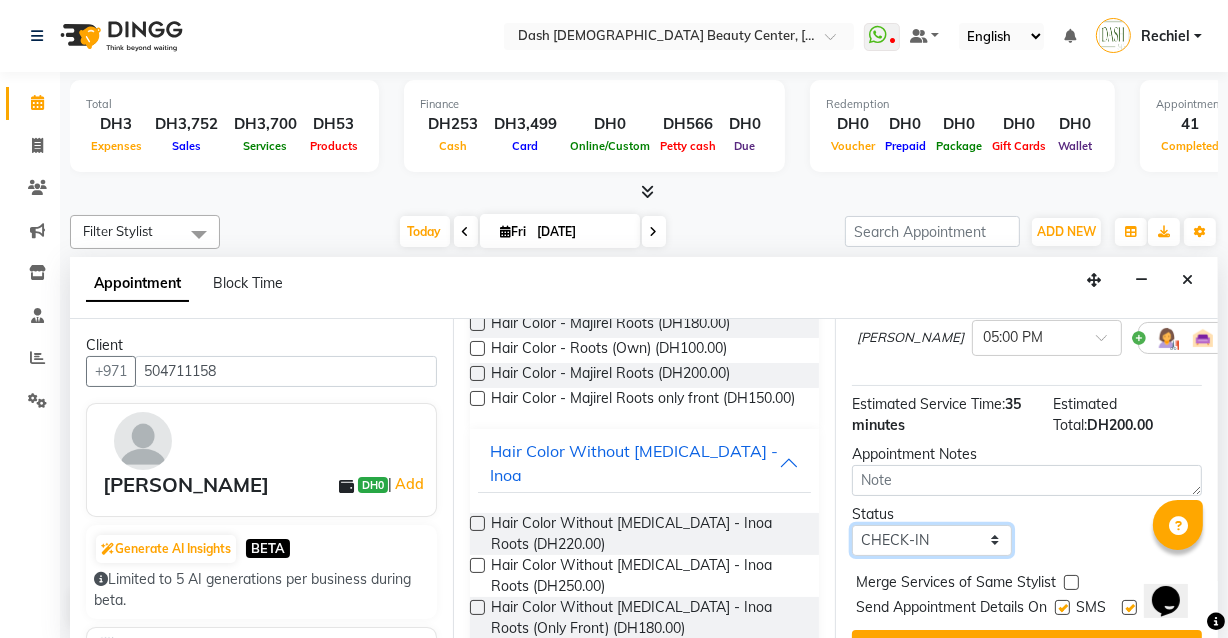 click on "Select TENTATIVE CONFIRM CHECK-IN UPCOMING" at bounding box center (932, 540) 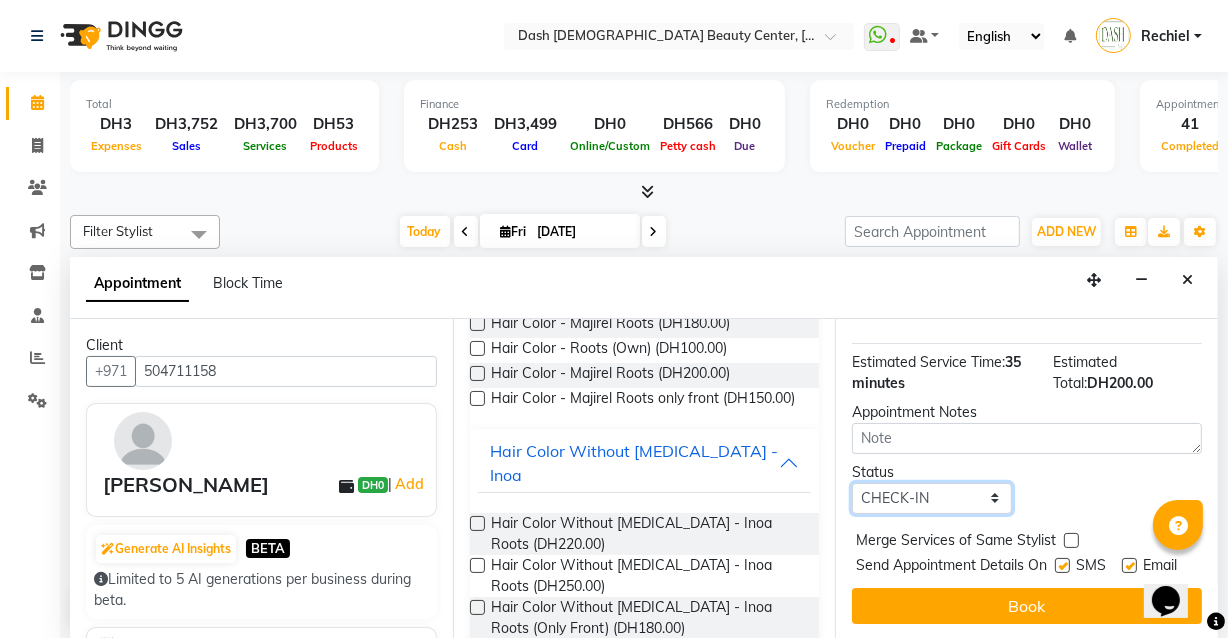 scroll, scrollTop: 256, scrollLeft: 0, axis: vertical 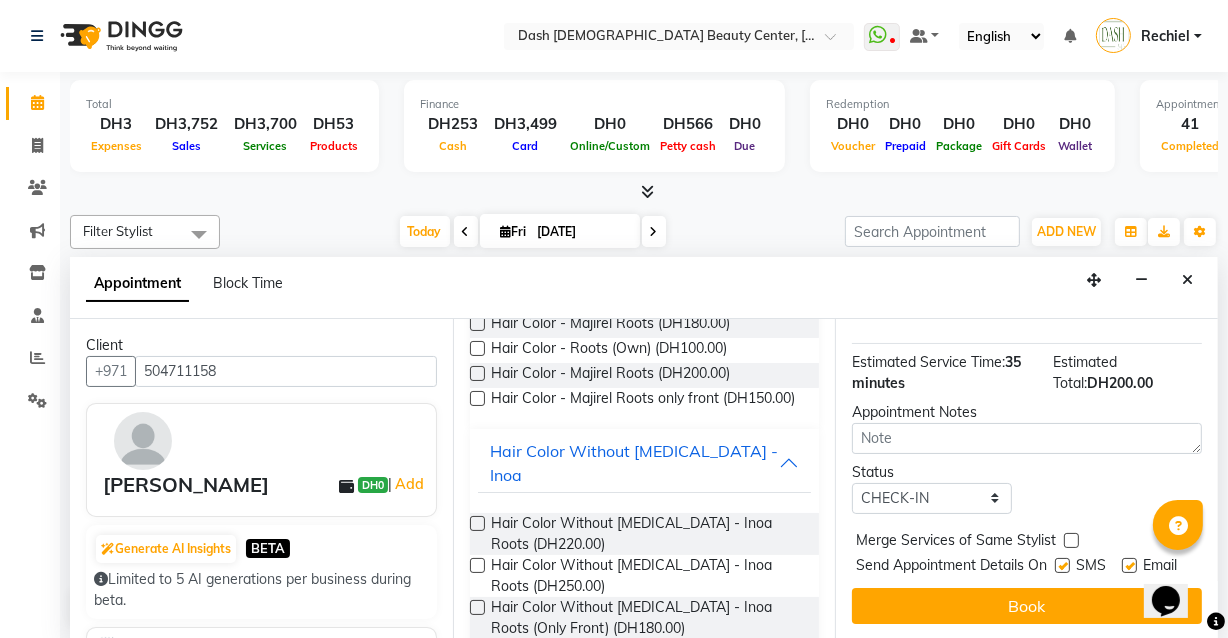 click at bounding box center [1071, 540] 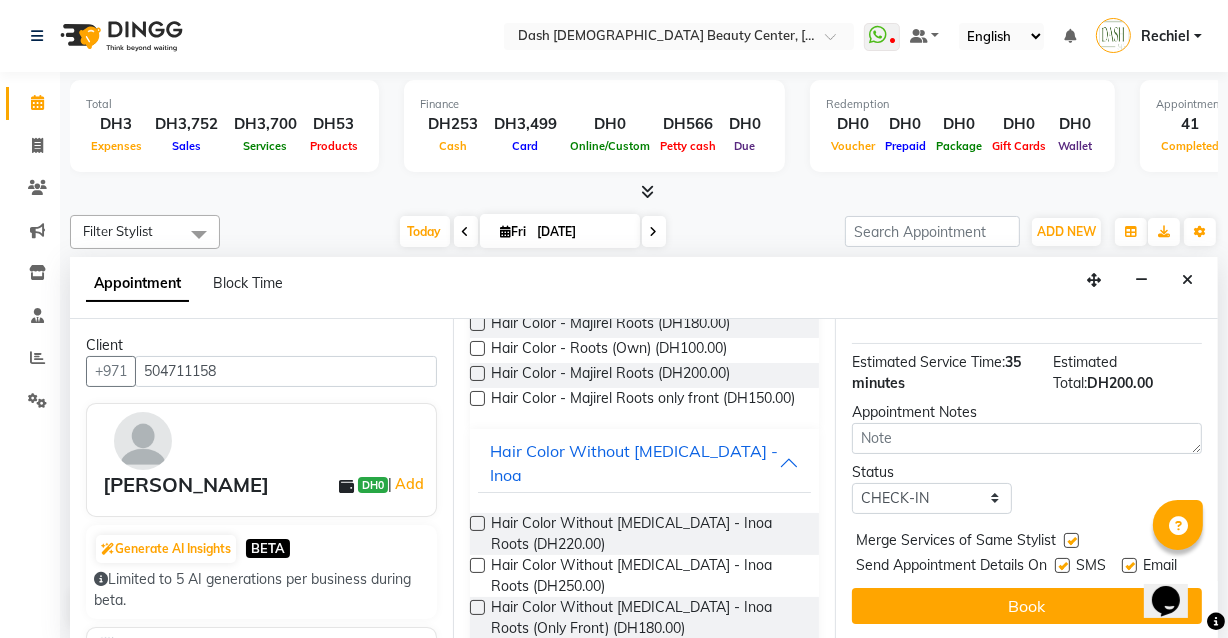 click at bounding box center [1062, 565] 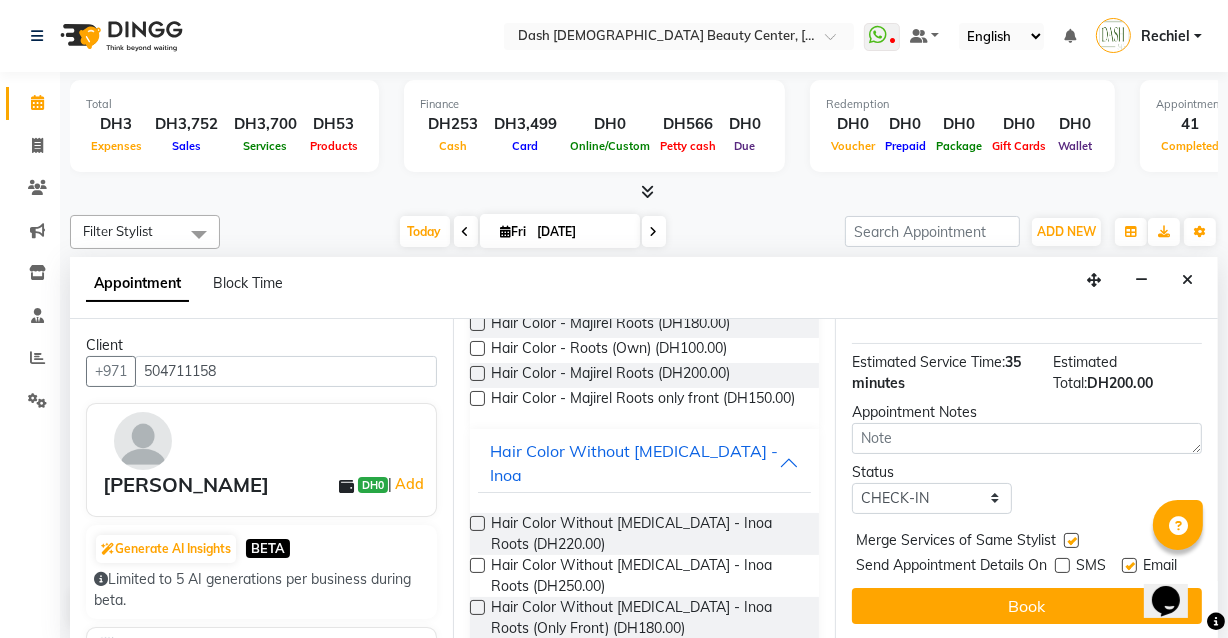 click at bounding box center [1129, 565] 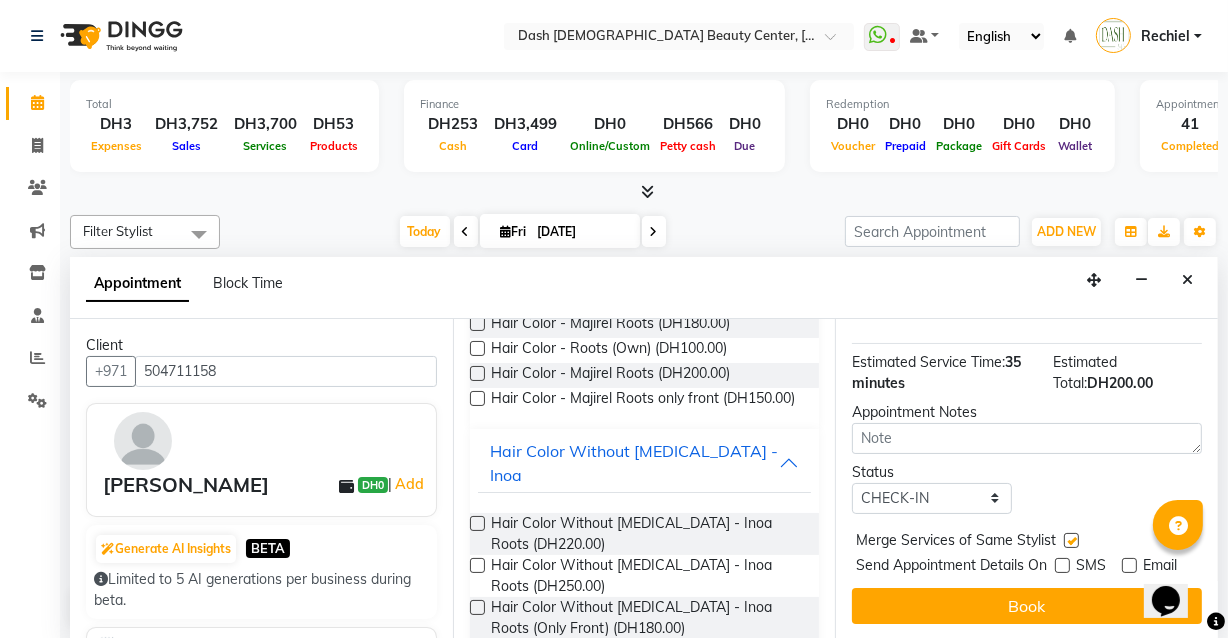 scroll, scrollTop: 0, scrollLeft: 0, axis: both 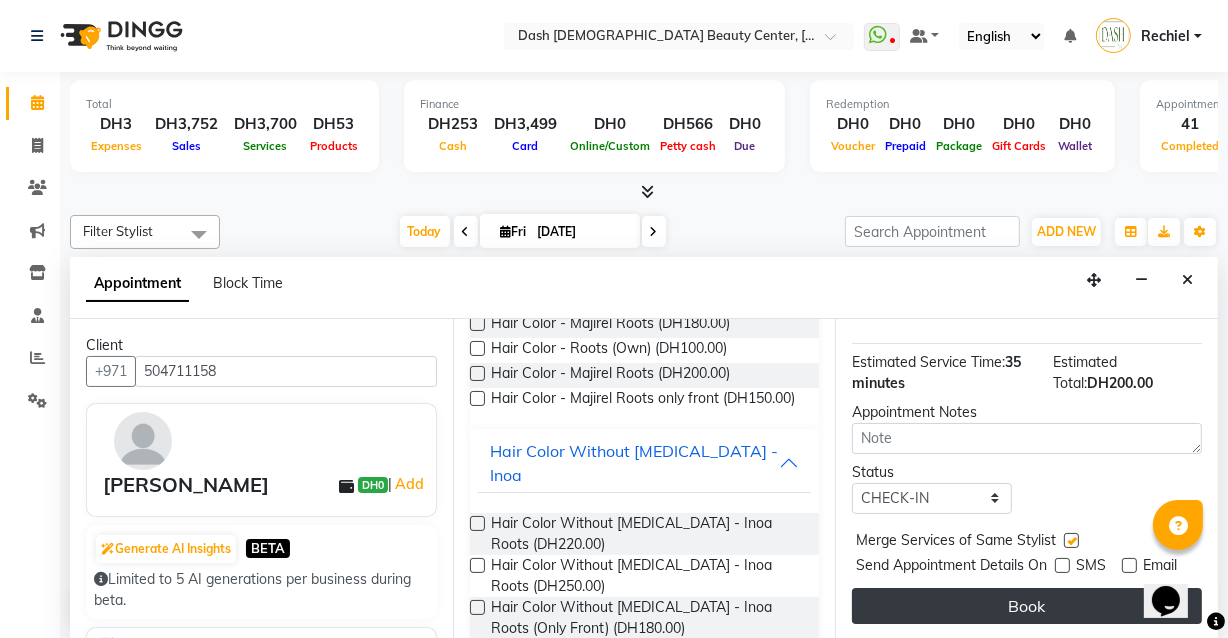 click on "Book" at bounding box center [1027, 606] 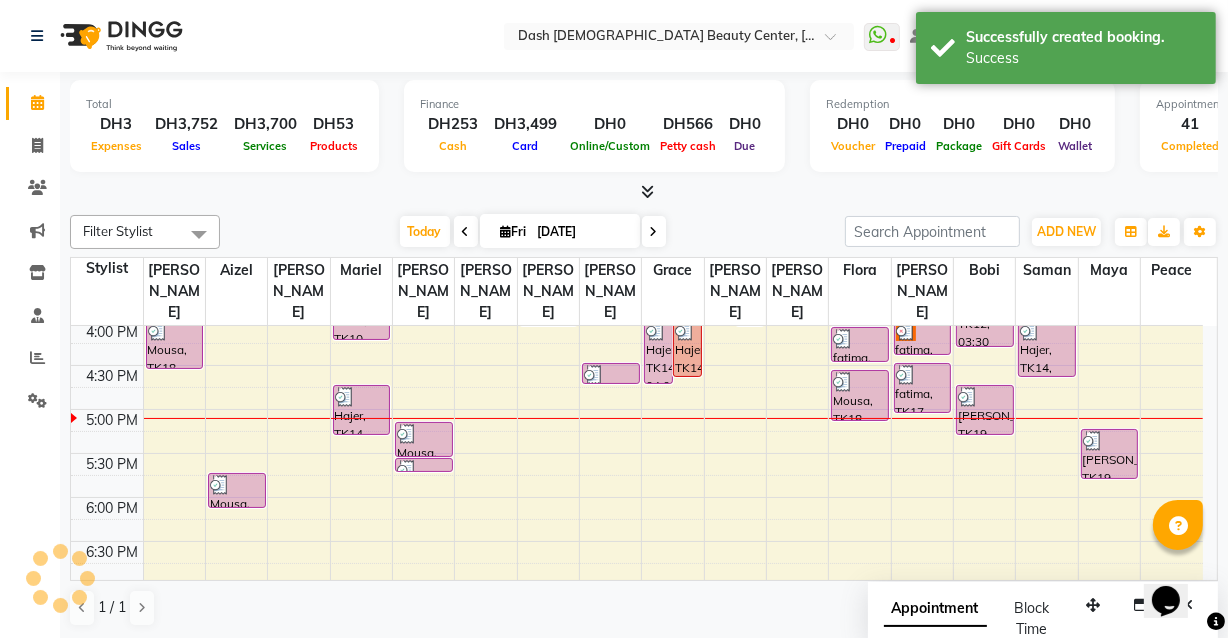 scroll, scrollTop: 0, scrollLeft: 0, axis: both 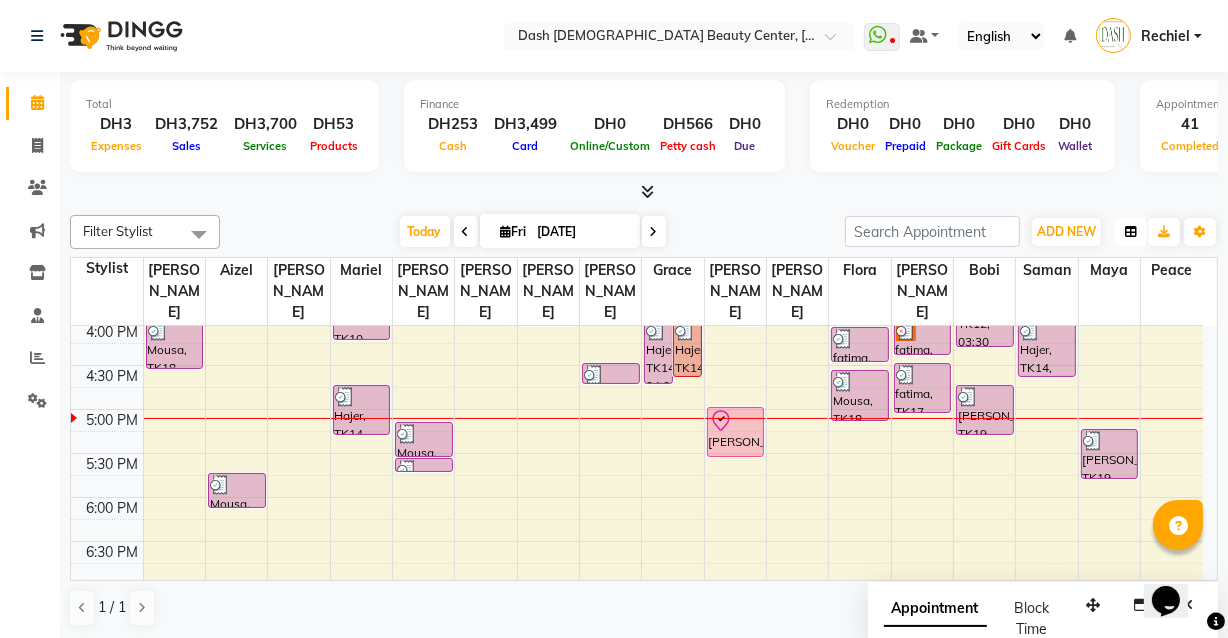 click at bounding box center (1131, 232) 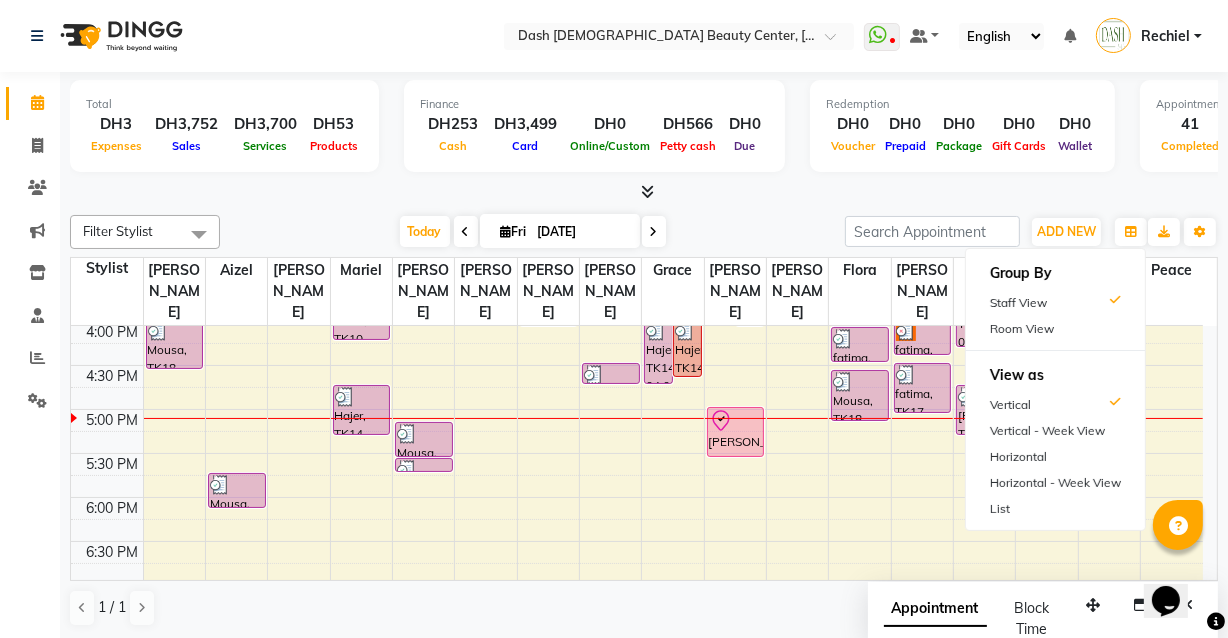click on "Calendar  Invoice  Clients  Marketing  Inventory  Staff  Reports  Settings Completed InProgress Upcoming Dropped Tentative Check-In Confirm Bookings Segments Page Builder" 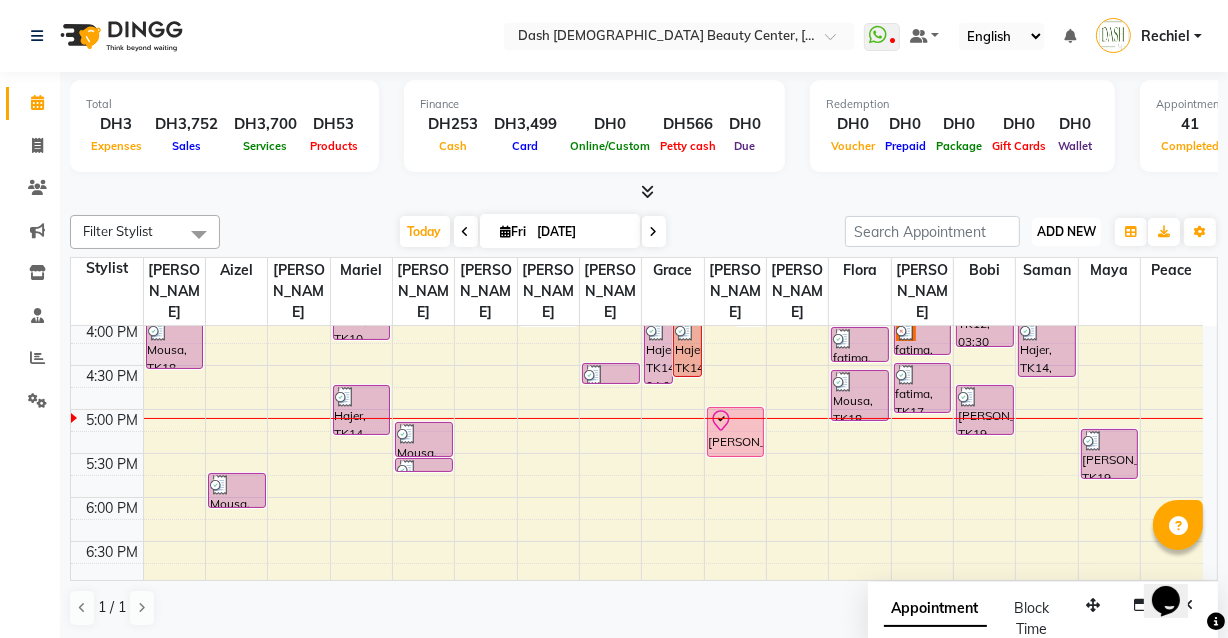 click on "ADD NEW" at bounding box center (1066, 231) 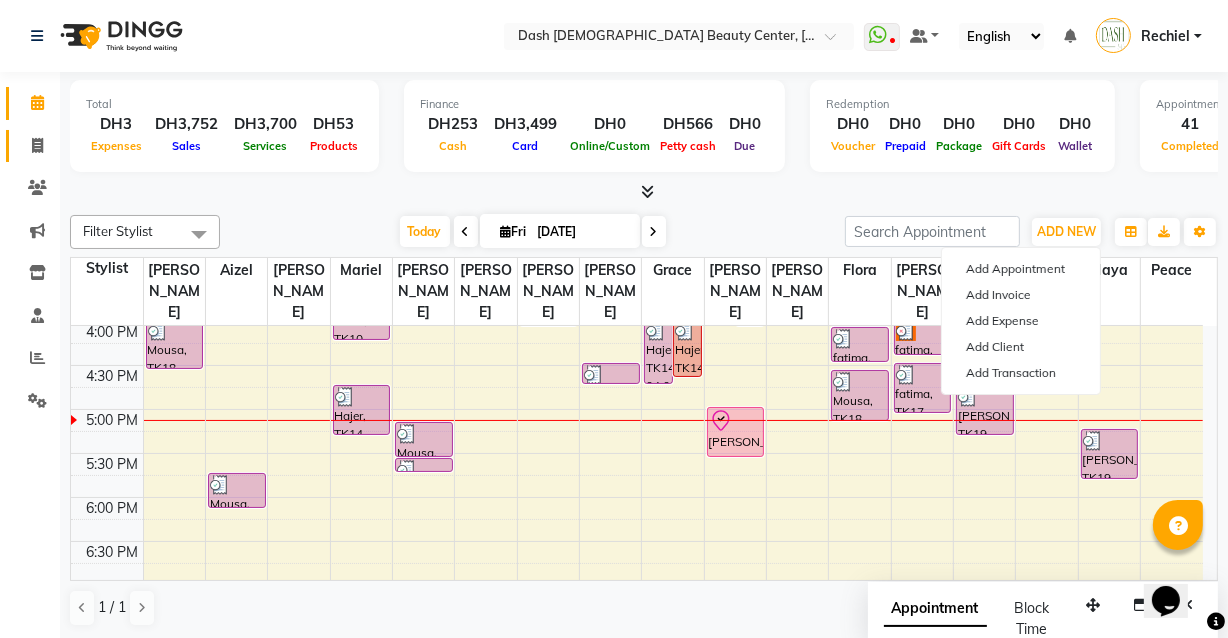 click 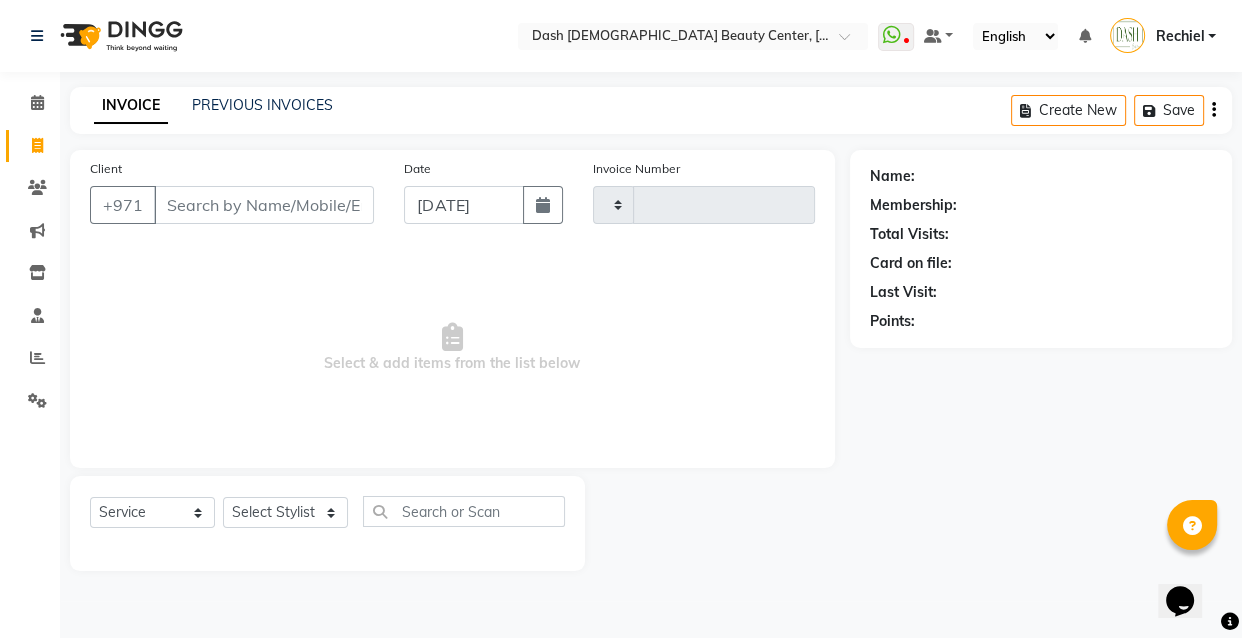 type on "1811" 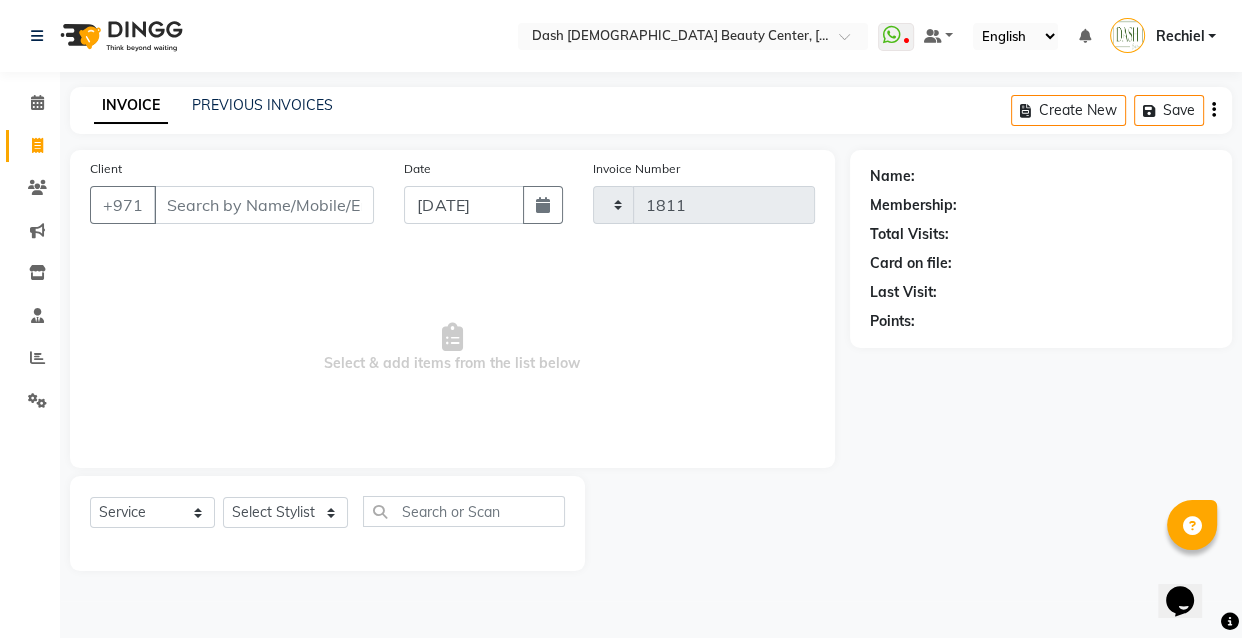 select on "8372" 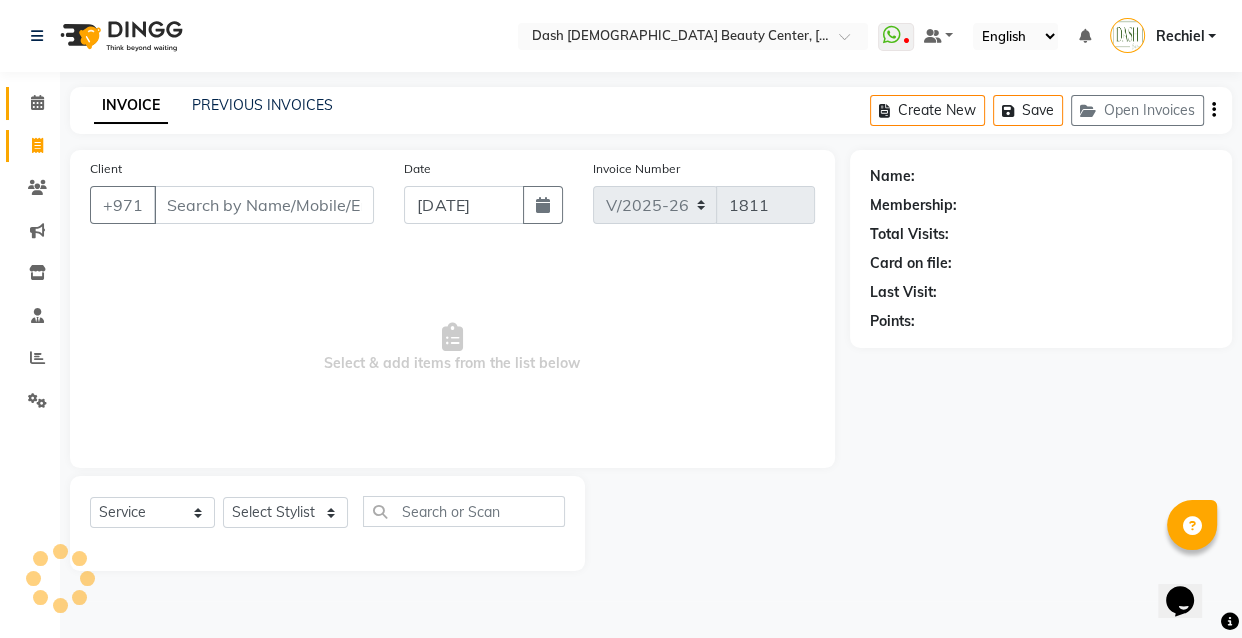 click 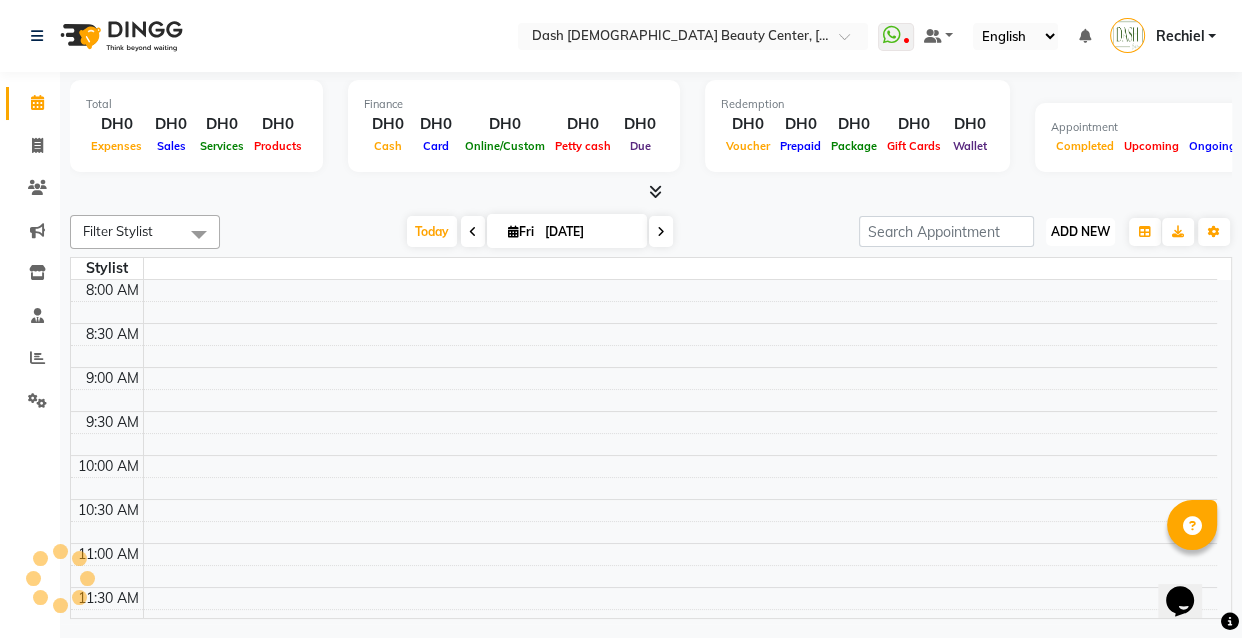 click on "ADD NEW" at bounding box center [1080, 231] 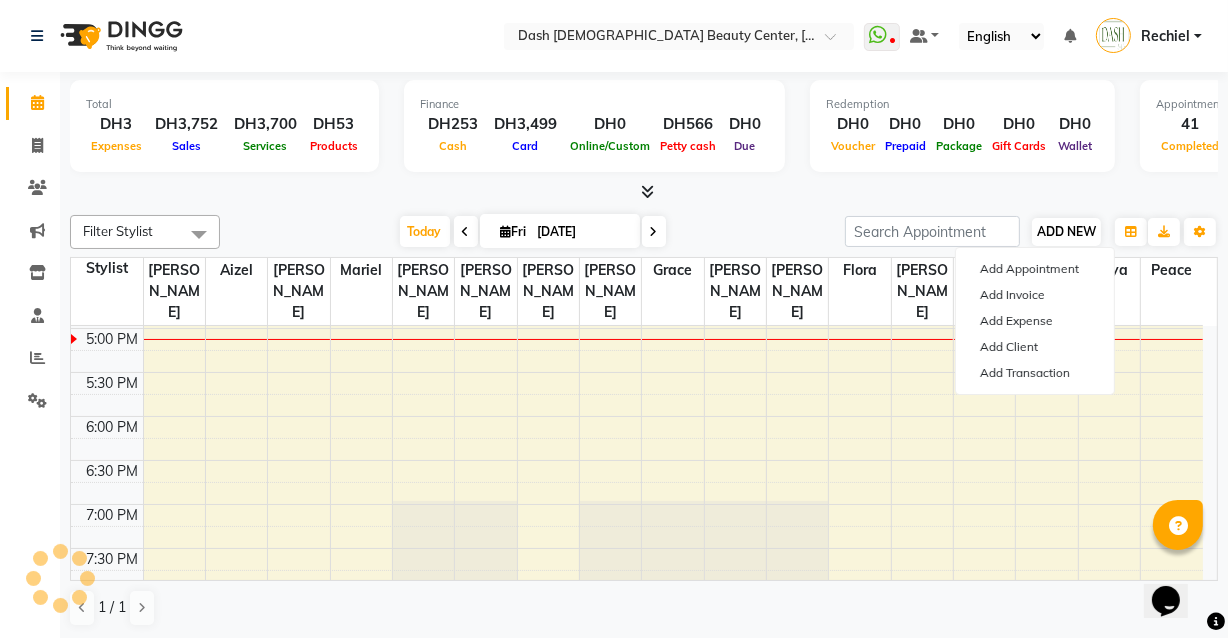 scroll, scrollTop: 701, scrollLeft: 0, axis: vertical 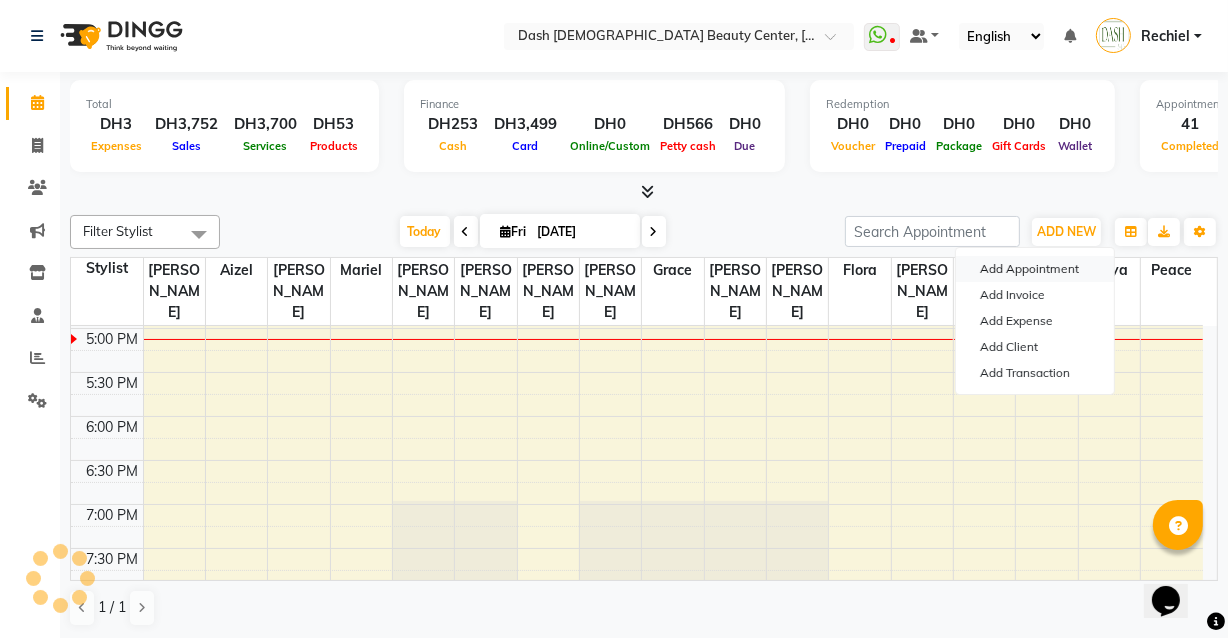 click on "Add Appointment" at bounding box center (1035, 269) 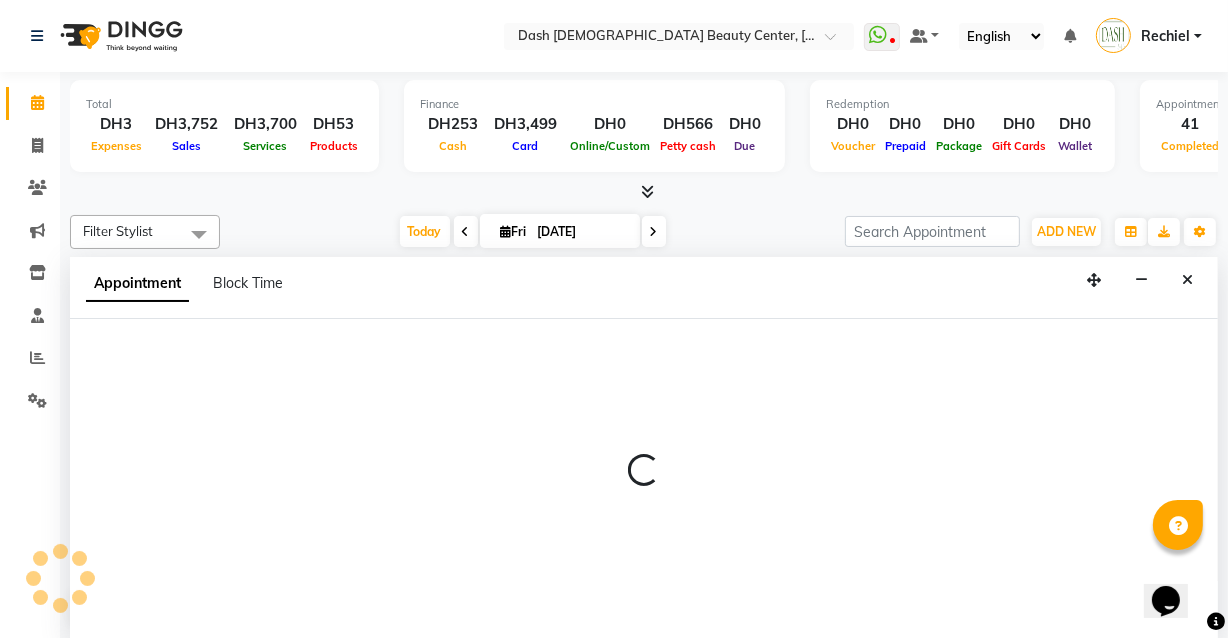 scroll, scrollTop: 0, scrollLeft: 0, axis: both 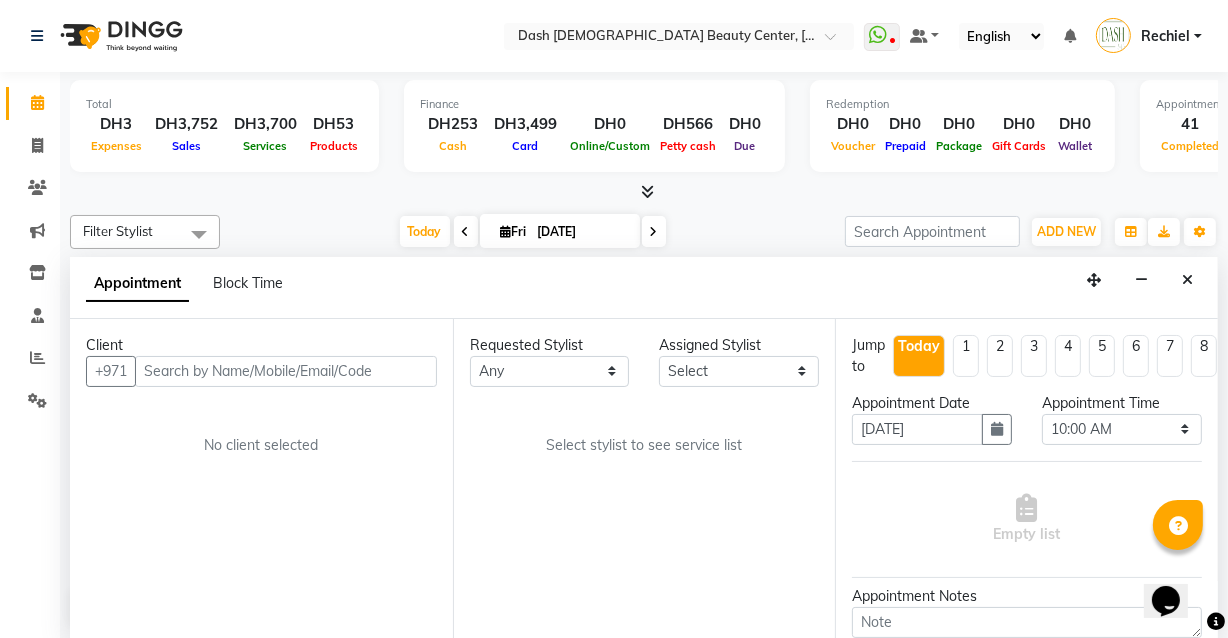 click at bounding box center [286, 371] 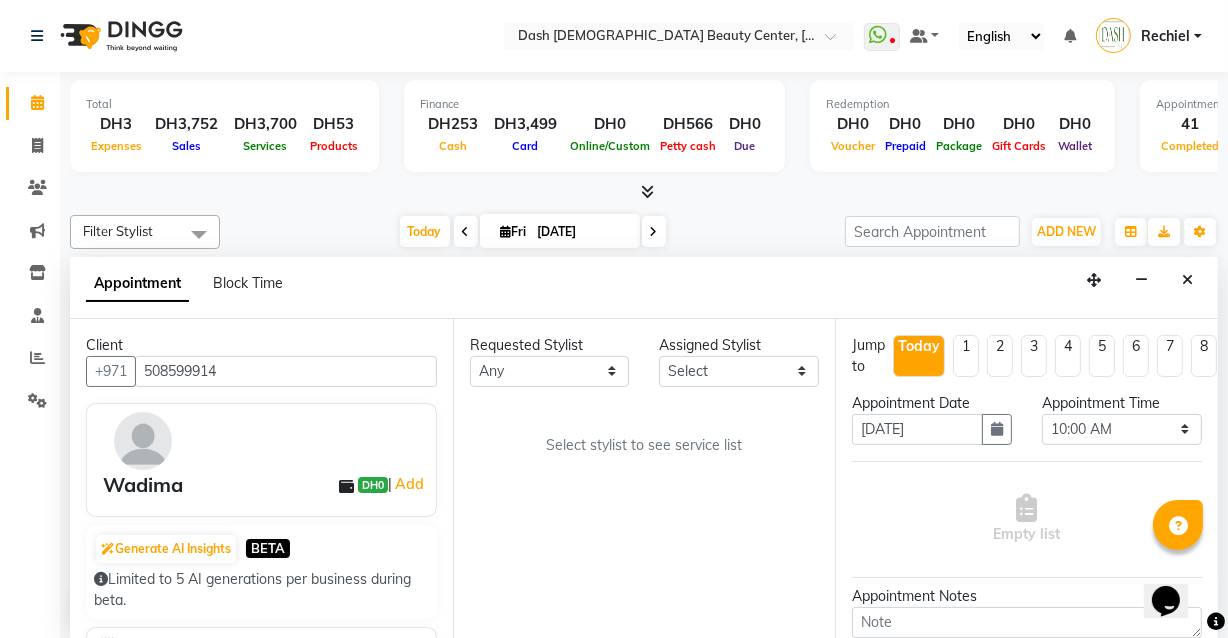 type on "508599914" 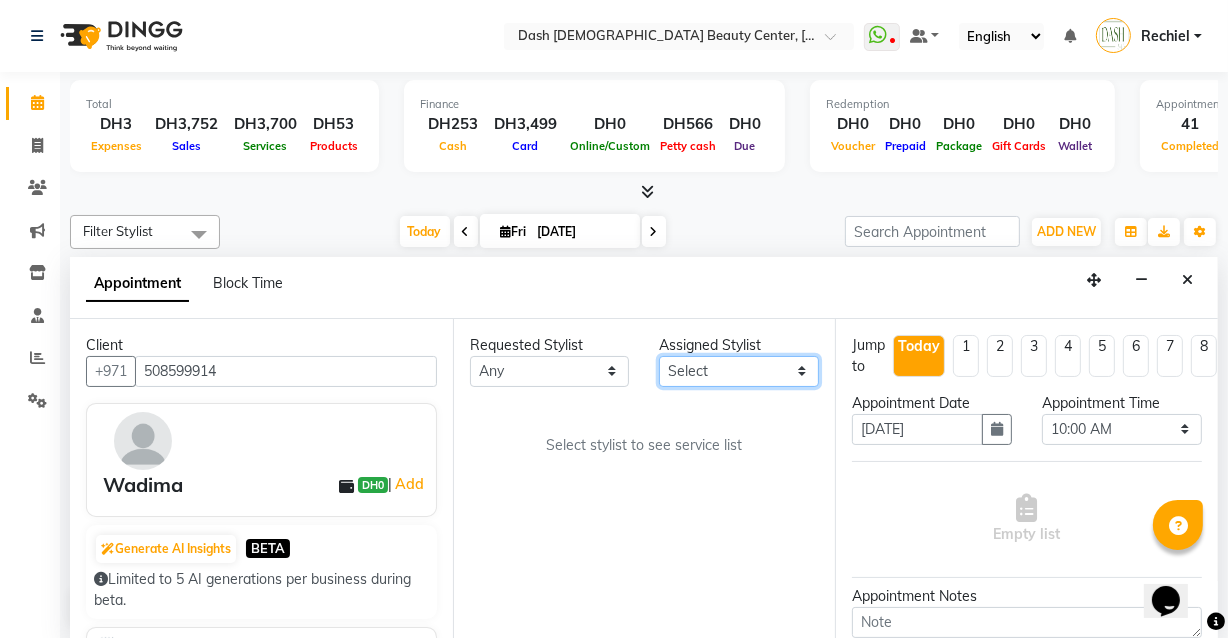 click on "Select [PERSON_NAME] [PERSON_NAME] [PERSON_NAME] [PERSON_NAME] [PERSON_NAME] [PERSON_NAME] [PERSON_NAME] [PERSON_NAME] [PERSON_NAME] Peace [PERSON_NAME] [PERSON_NAME]" at bounding box center [739, 371] 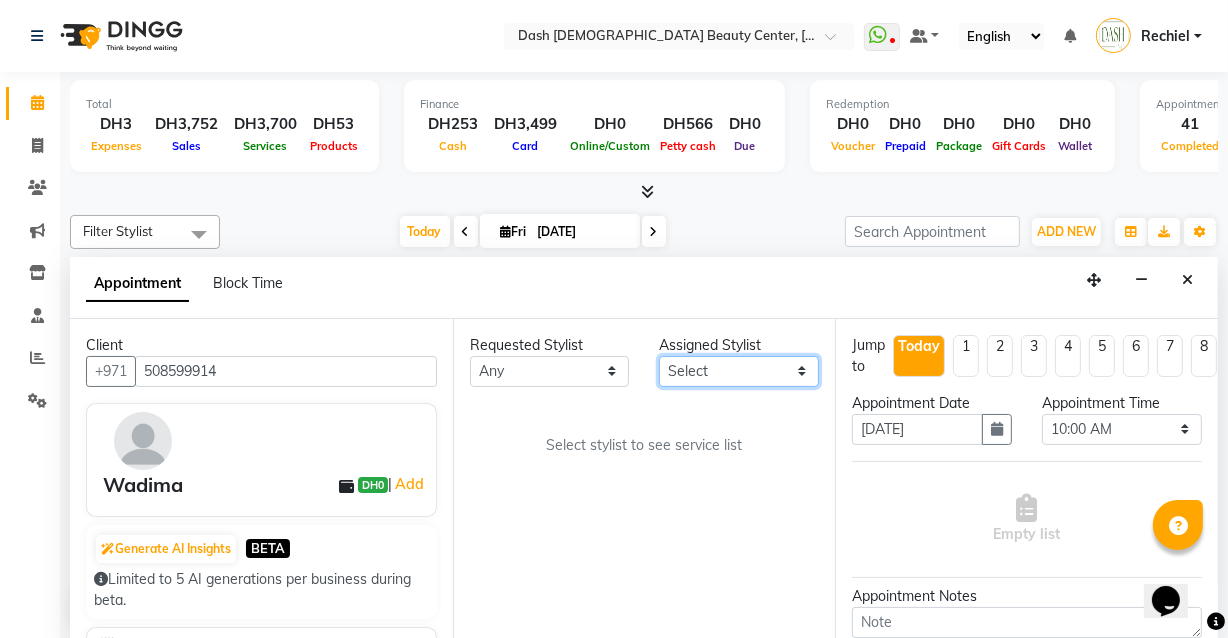 select on "81113" 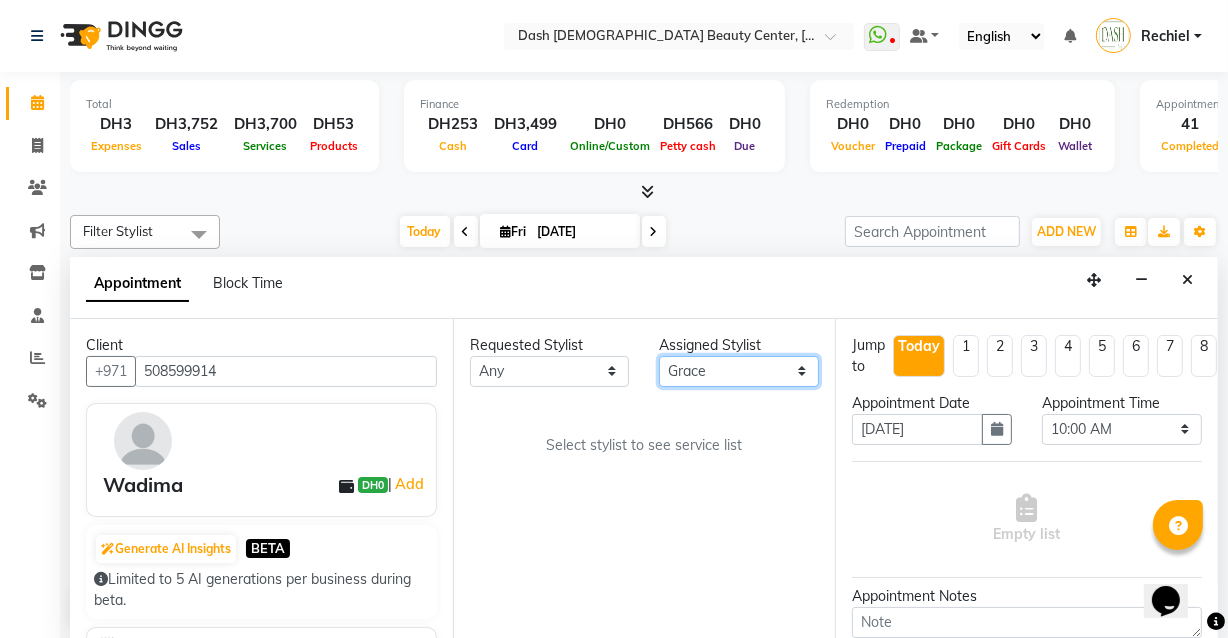 click on "Select [PERSON_NAME] [PERSON_NAME] [PERSON_NAME] [PERSON_NAME] [PERSON_NAME] [PERSON_NAME] [PERSON_NAME] [PERSON_NAME] [PERSON_NAME] Peace [PERSON_NAME] [PERSON_NAME]" at bounding box center (739, 371) 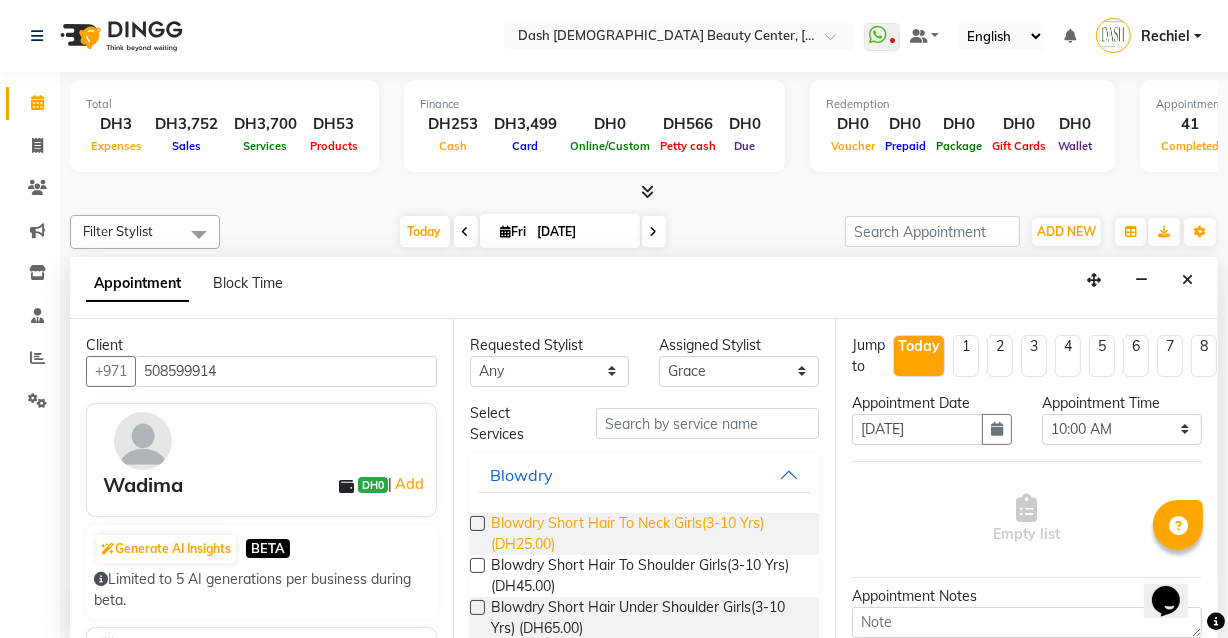 click on "Blowdry Short Hair To Neck Girls(3-10 Yrs) (DH25.00)" at bounding box center (647, 534) 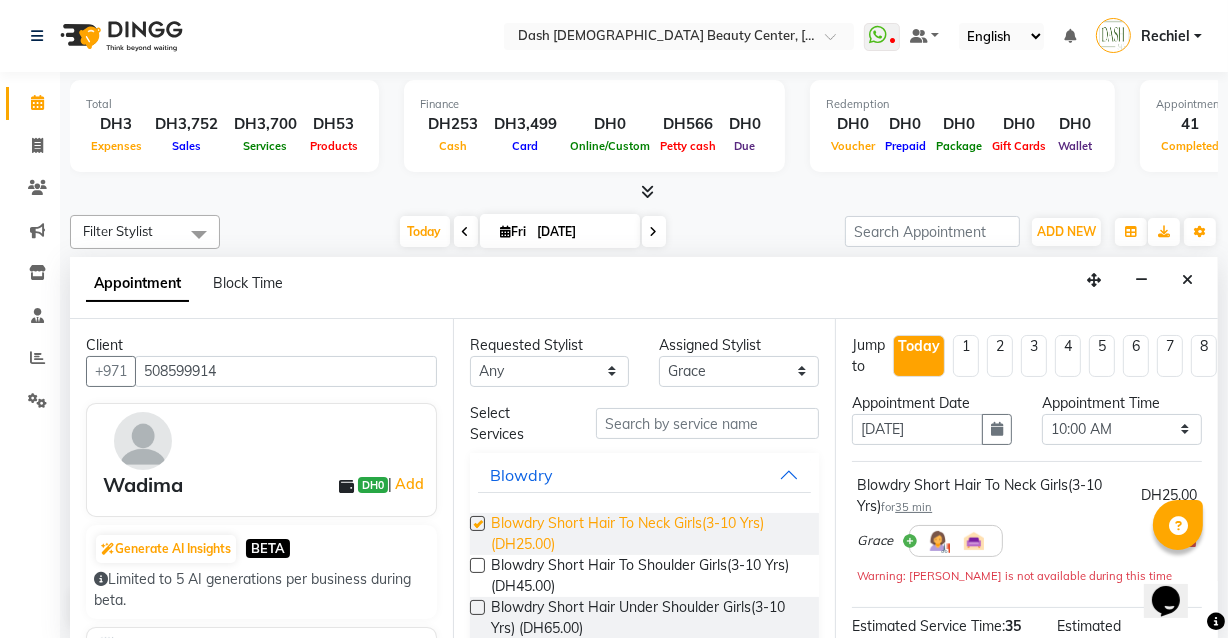 checkbox on "false" 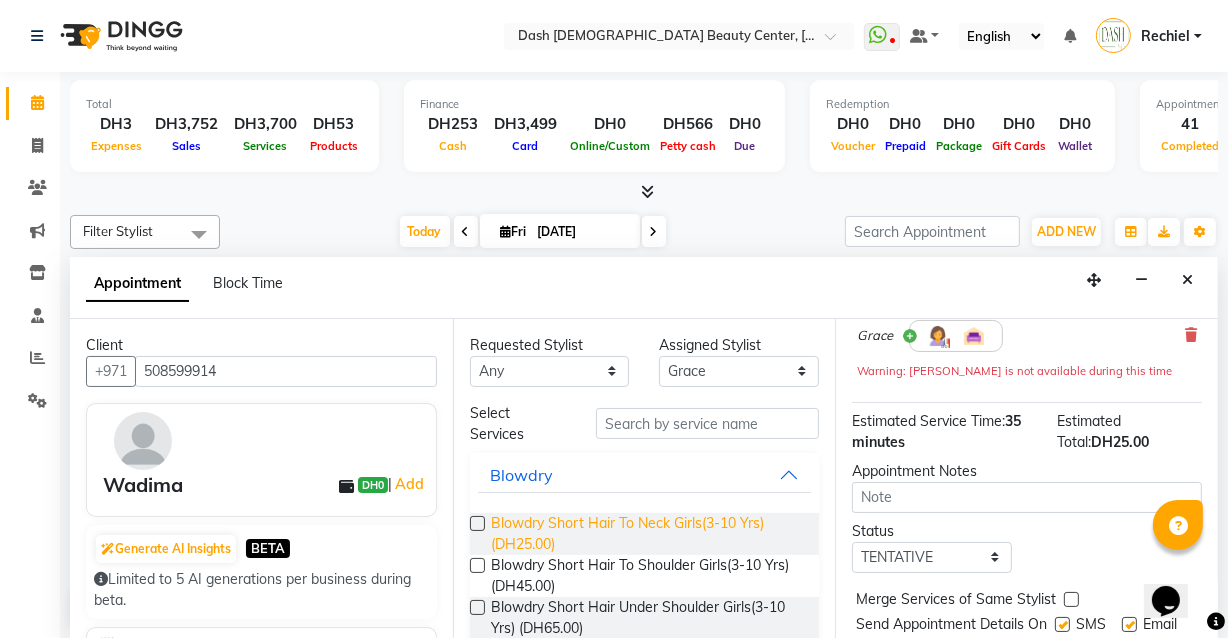 scroll, scrollTop: 214, scrollLeft: 0, axis: vertical 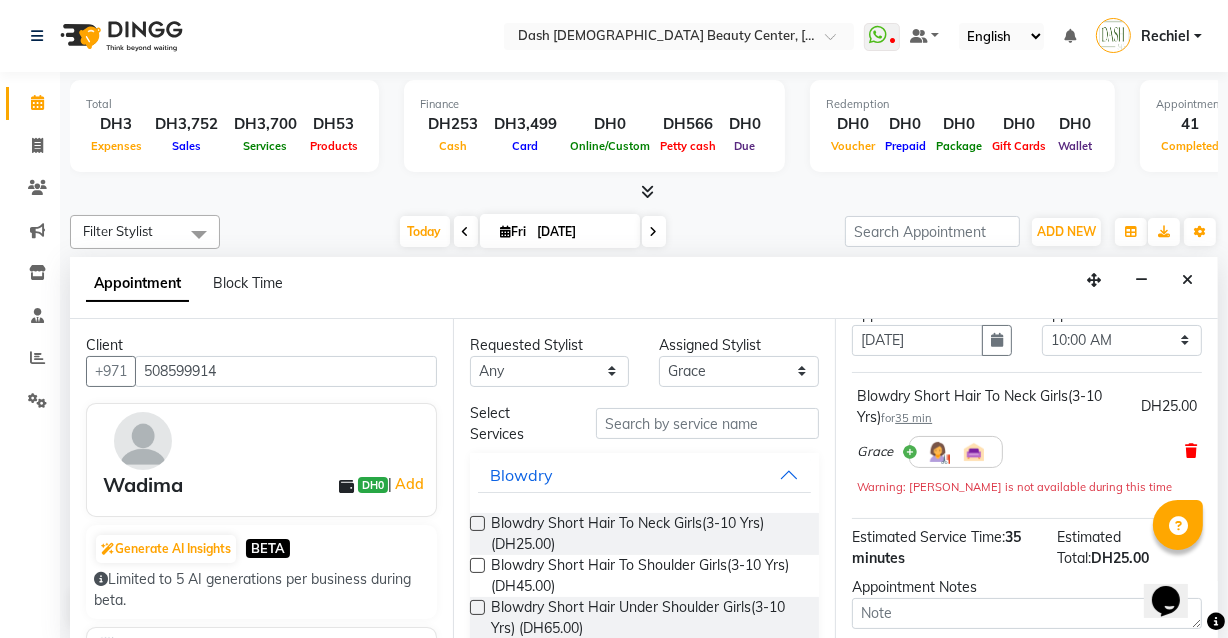 click at bounding box center [1191, 451] 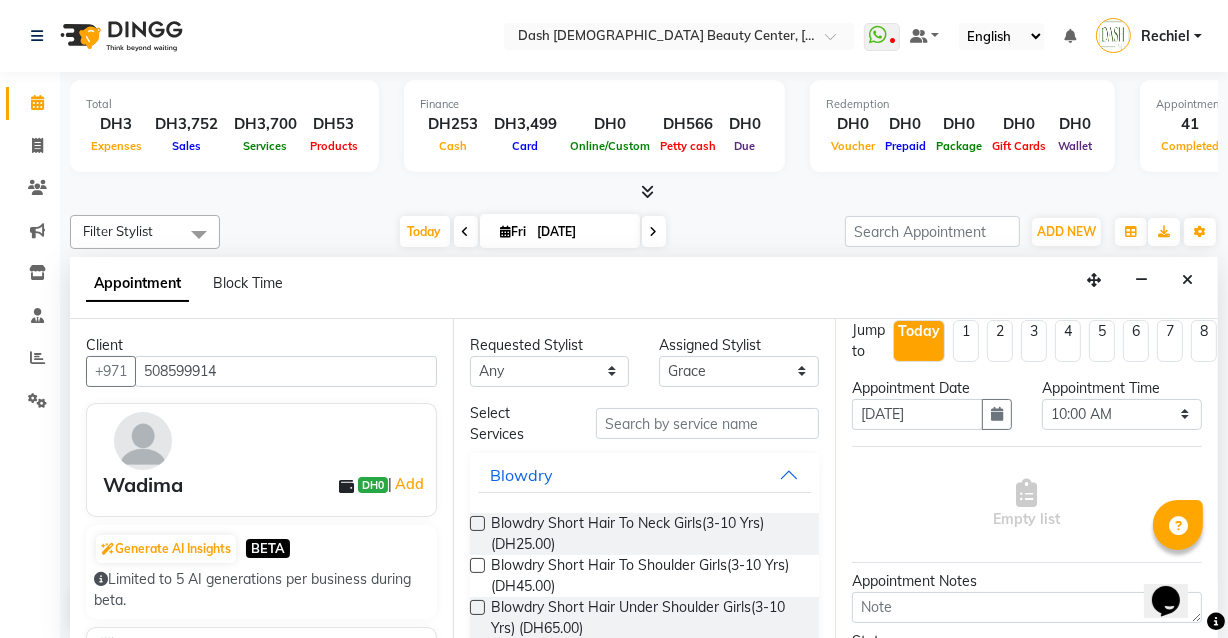 scroll, scrollTop: 1, scrollLeft: 0, axis: vertical 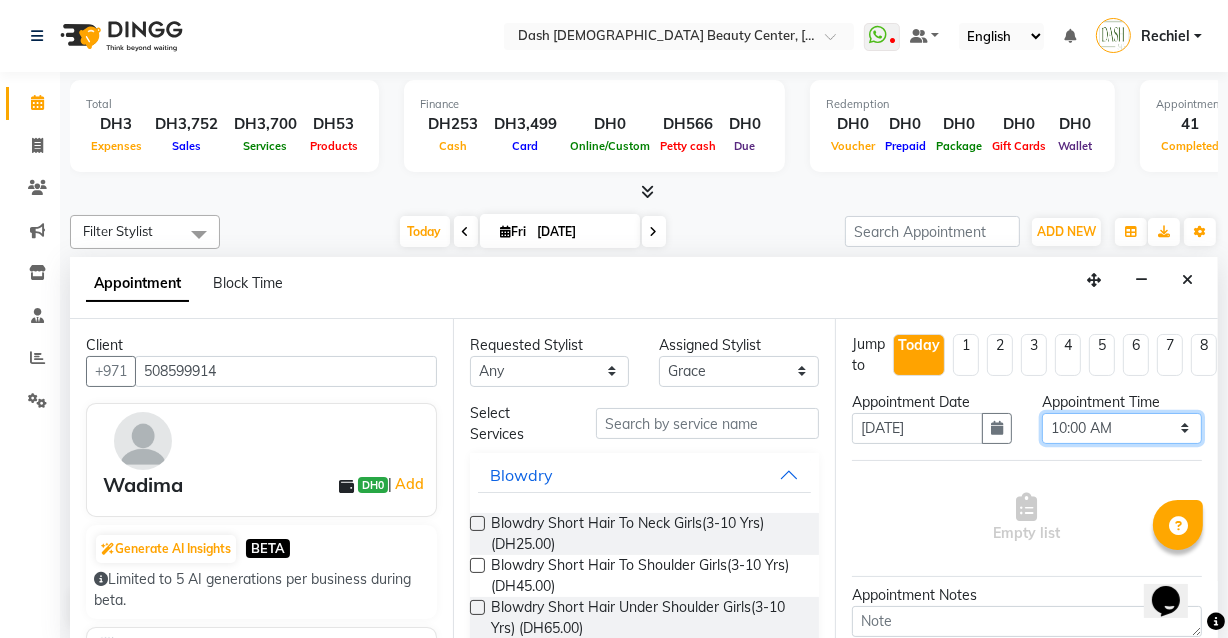 click on "Select 10:00 AM 10:15 AM 10:30 AM 10:45 AM 11:00 AM 11:15 AM 11:30 AM 11:45 AM 12:00 PM 12:15 PM 12:30 PM 12:45 PM 01:00 PM 01:15 PM 01:30 PM 01:45 PM 02:00 PM 02:15 PM 02:30 PM 02:45 PM 03:00 PM 03:15 PM 03:30 PM 03:45 PM 04:00 PM 04:15 PM 04:30 PM 04:45 PM 05:00 PM 05:15 PM 05:30 PM 05:45 PM 06:00 PM 06:15 PM 06:30 PM 06:45 PM 07:00 PM 07:15 PM 07:30 PM 07:45 PM 08:00 PM 08:15 PM 08:30 PM 08:45 PM 09:00 PM 09:15 PM 09:30 PM 09:45 PM 10:00 PM" at bounding box center (1122, 428) 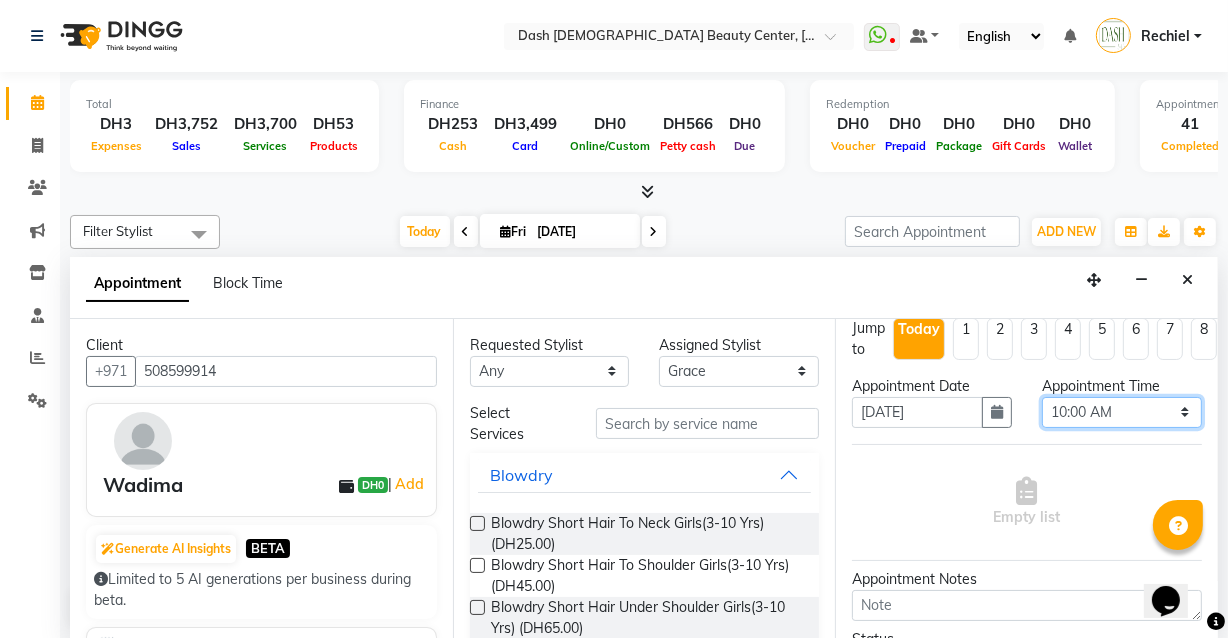 scroll, scrollTop: 0, scrollLeft: 0, axis: both 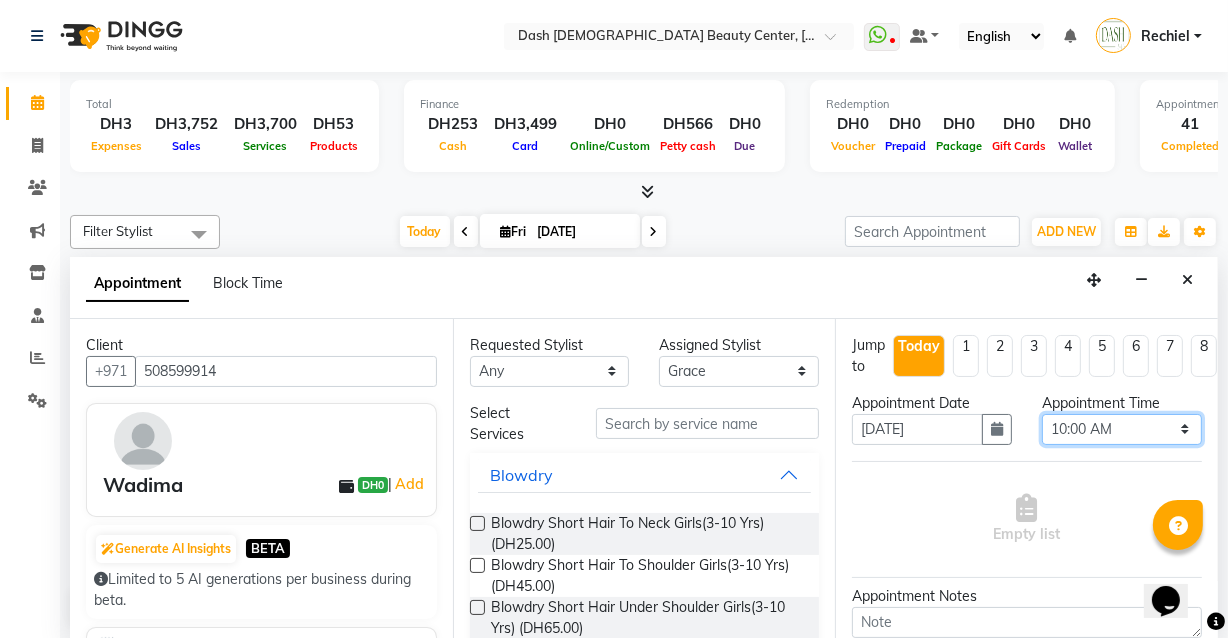 click on "Select 10:00 AM 10:15 AM 10:30 AM 10:45 AM 11:00 AM 11:15 AM 11:30 AM 11:45 AM 12:00 PM 12:15 PM 12:30 PM 12:45 PM 01:00 PM 01:15 PM 01:30 PM 01:45 PM 02:00 PM 02:15 PM 02:30 PM 02:45 PM 03:00 PM 03:15 PM 03:30 PM 03:45 PM 04:00 PM 04:15 PM 04:30 PM 04:45 PM 05:00 PM 05:15 PM 05:30 PM 05:45 PM 06:00 PM 06:15 PM 06:30 PM 06:45 PM 07:00 PM 07:15 PM 07:30 PM 07:45 PM 08:00 PM 08:15 PM 08:30 PM 08:45 PM 09:00 PM 09:15 PM 09:30 PM 09:45 PM 10:00 PM" at bounding box center [1122, 429] 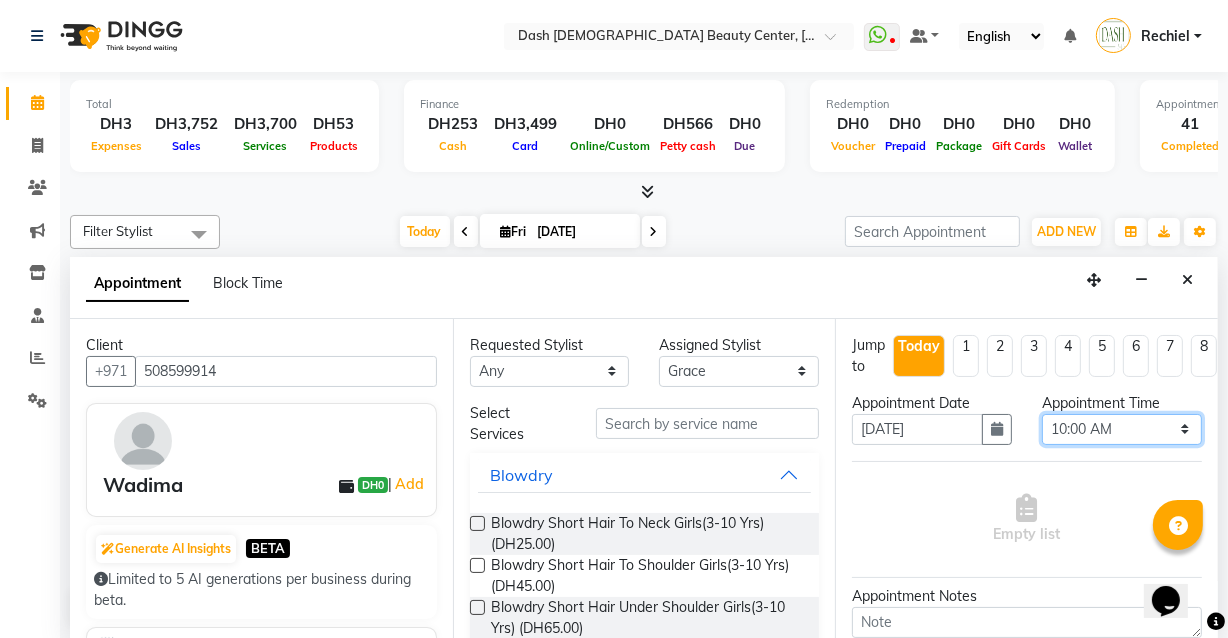 select on "1035" 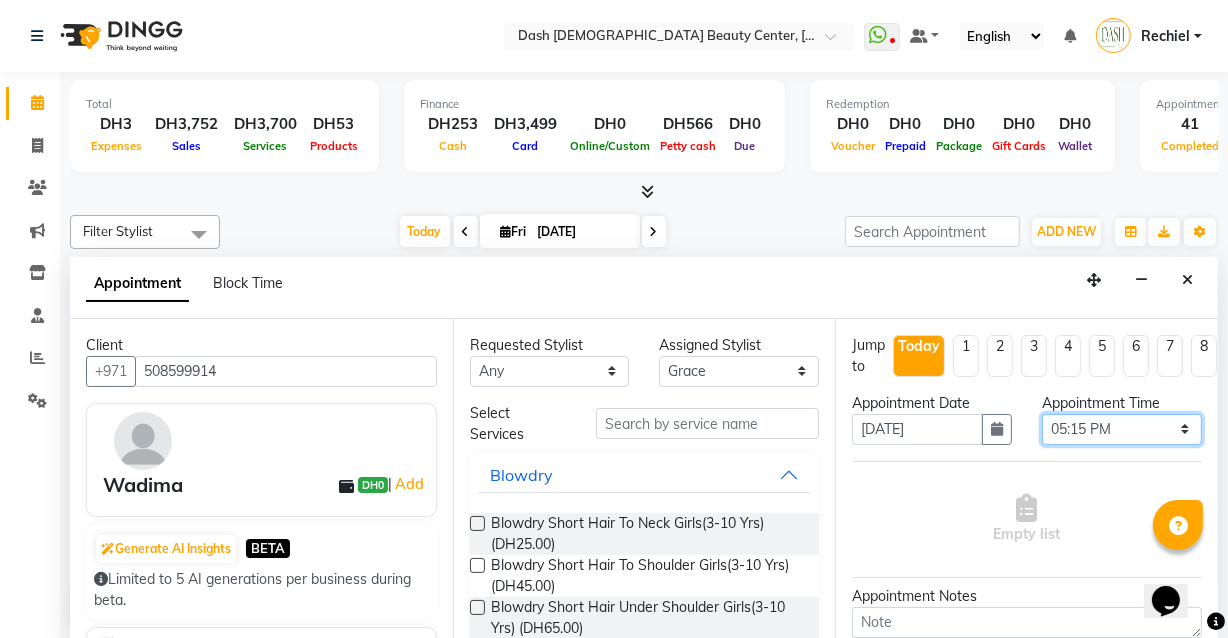 click on "Select 10:00 AM 10:15 AM 10:30 AM 10:45 AM 11:00 AM 11:15 AM 11:30 AM 11:45 AM 12:00 PM 12:15 PM 12:30 PM 12:45 PM 01:00 PM 01:15 PM 01:30 PM 01:45 PM 02:00 PM 02:15 PM 02:30 PM 02:45 PM 03:00 PM 03:15 PM 03:30 PM 03:45 PM 04:00 PM 04:15 PM 04:30 PM 04:45 PM 05:00 PM 05:15 PM 05:30 PM 05:45 PM 06:00 PM 06:15 PM 06:30 PM 06:45 PM 07:00 PM 07:15 PM 07:30 PM 07:45 PM 08:00 PM 08:15 PM 08:30 PM 08:45 PM 09:00 PM 09:15 PM 09:30 PM 09:45 PM 10:00 PM" at bounding box center [1122, 429] 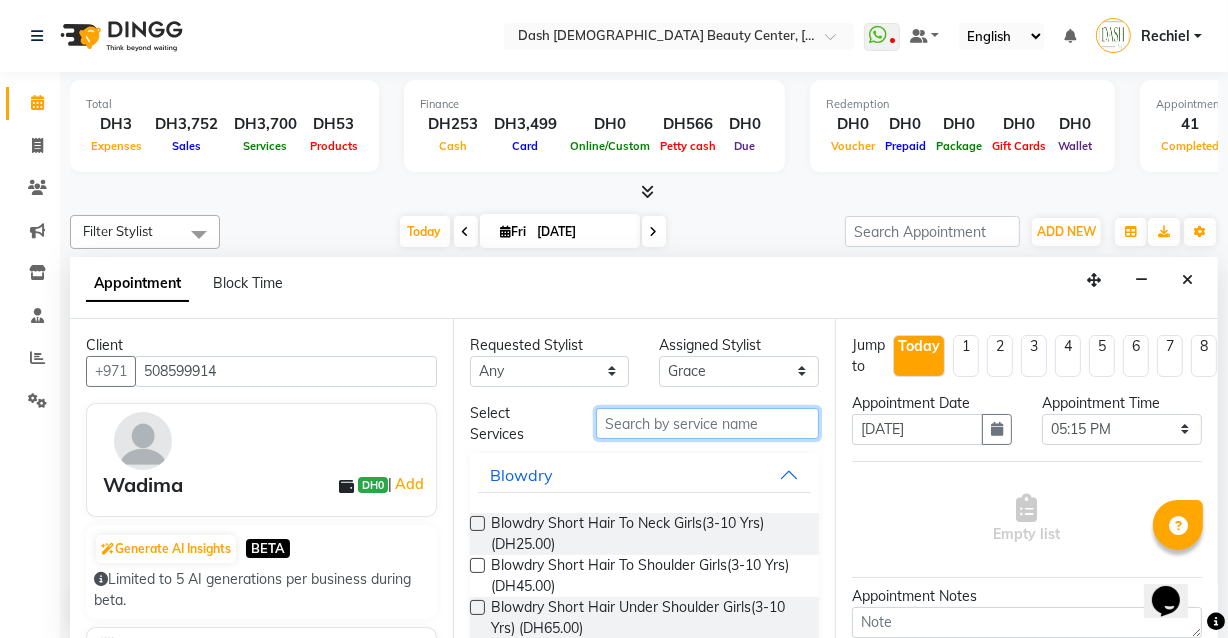 click at bounding box center [707, 423] 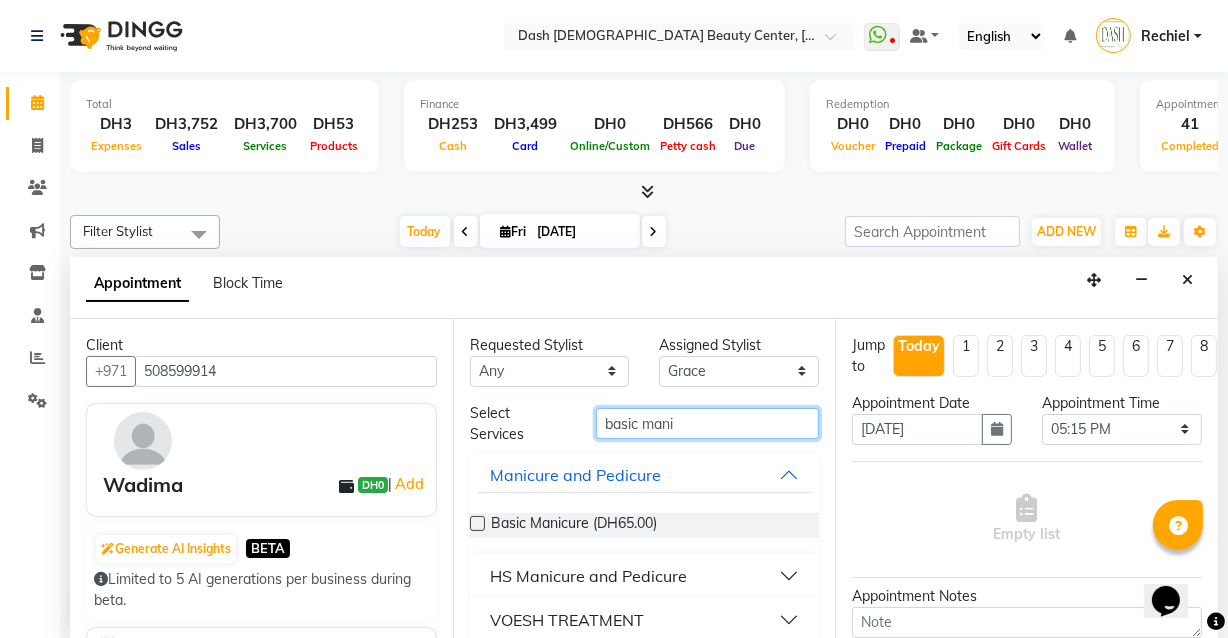 type on "basic mani" 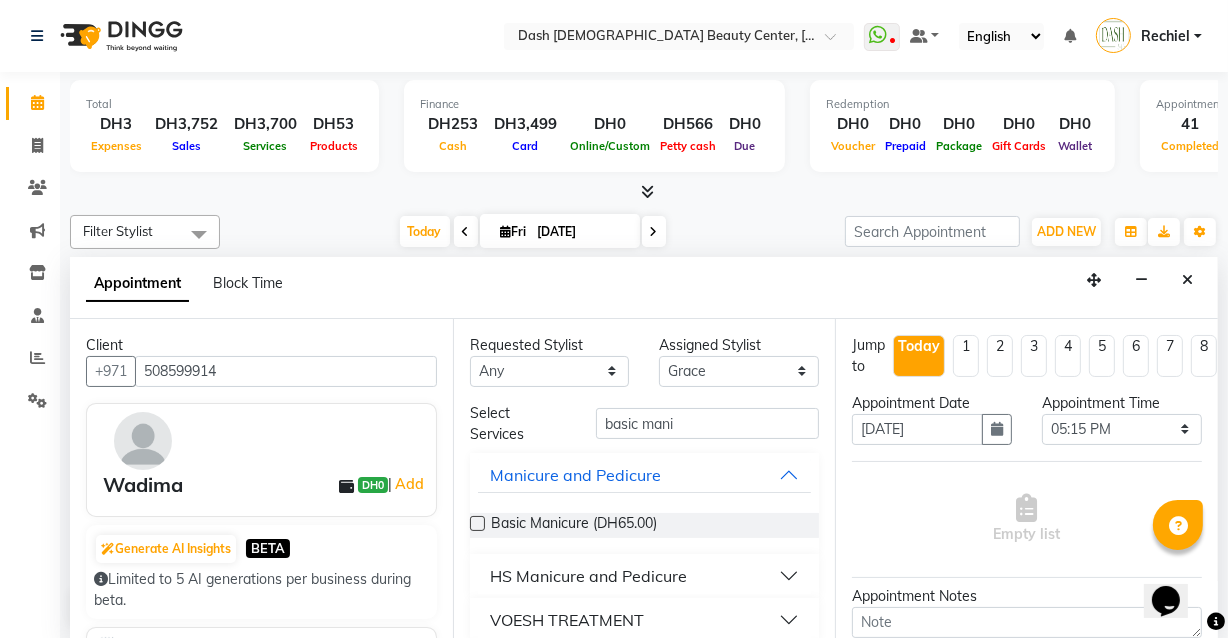 click at bounding box center (477, 523) 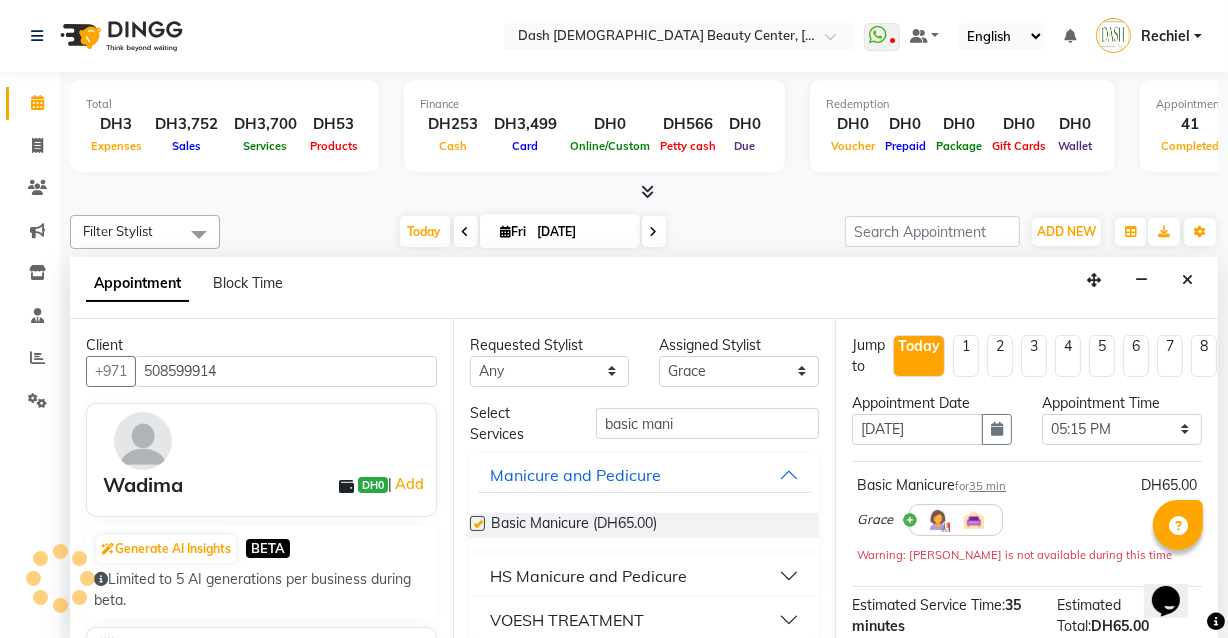 checkbox on "false" 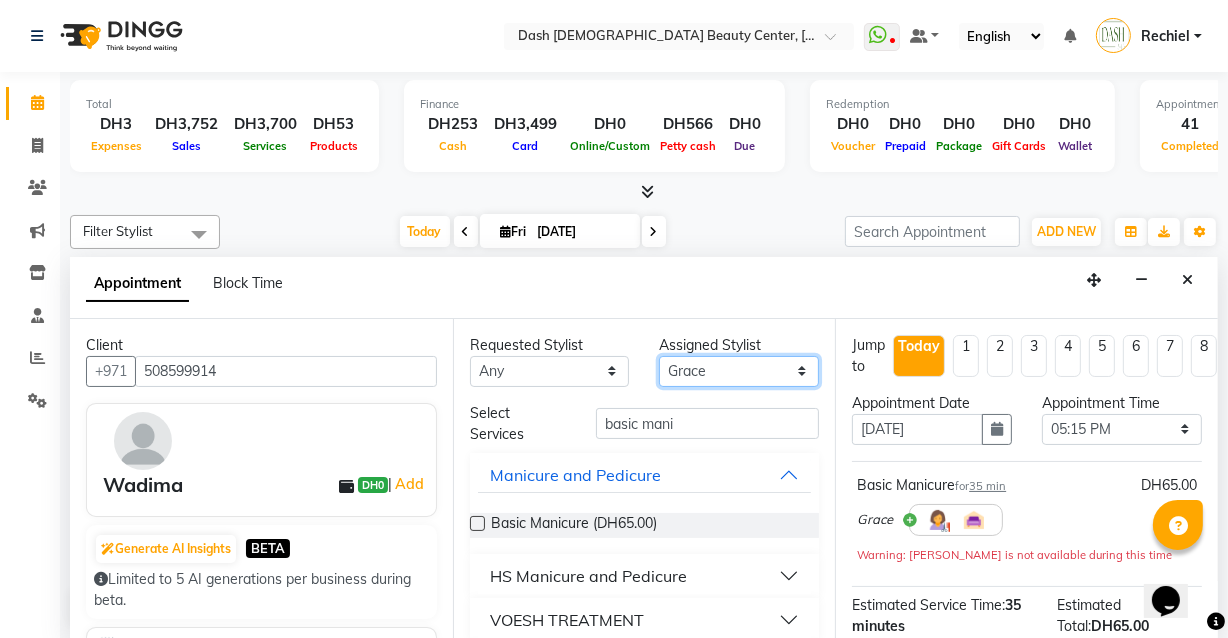 click on "Select [PERSON_NAME] [PERSON_NAME] [PERSON_NAME] [PERSON_NAME] [PERSON_NAME] [PERSON_NAME] [PERSON_NAME] [PERSON_NAME] [PERSON_NAME] Peace [PERSON_NAME] [PERSON_NAME]" at bounding box center [739, 371] 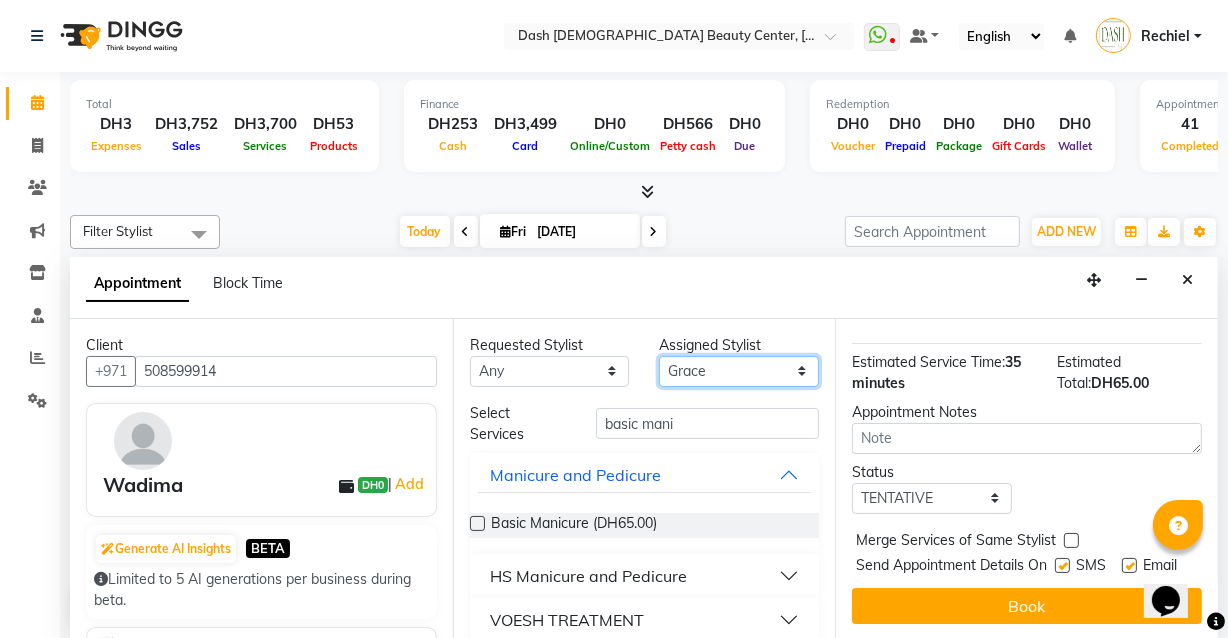 scroll, scrollTop: 272, scrollLeft: 0, axis: vertical 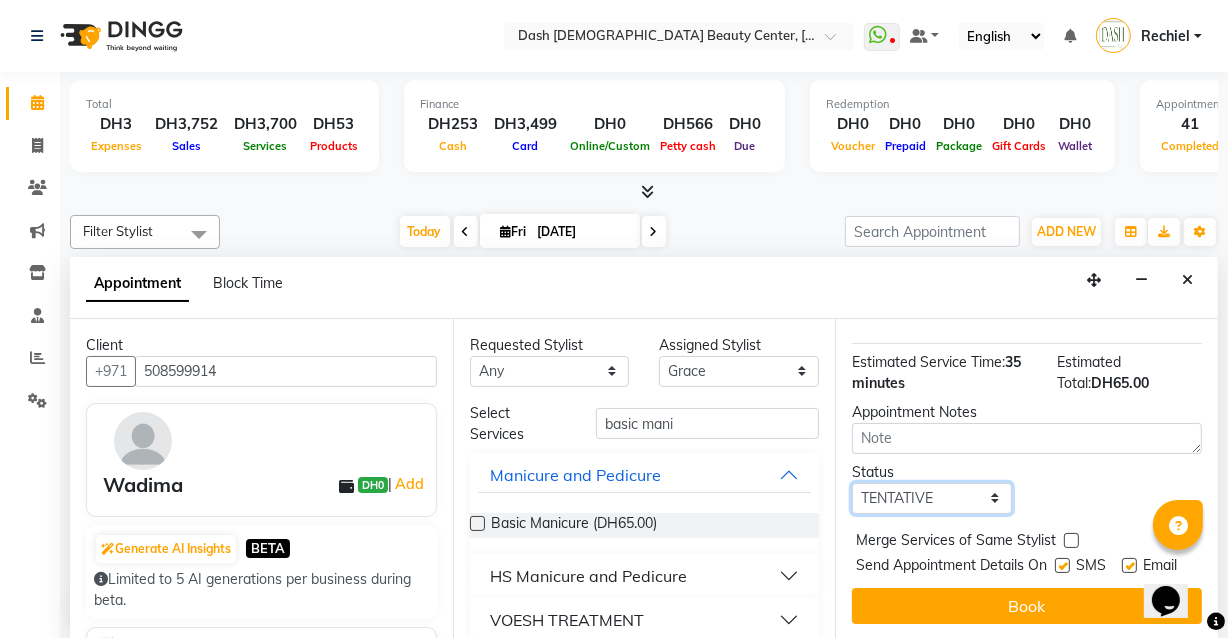 click on "Select TENTATIVE CONFIRM CHECK-IN UPCOMING" at bounding box center (932, 498) 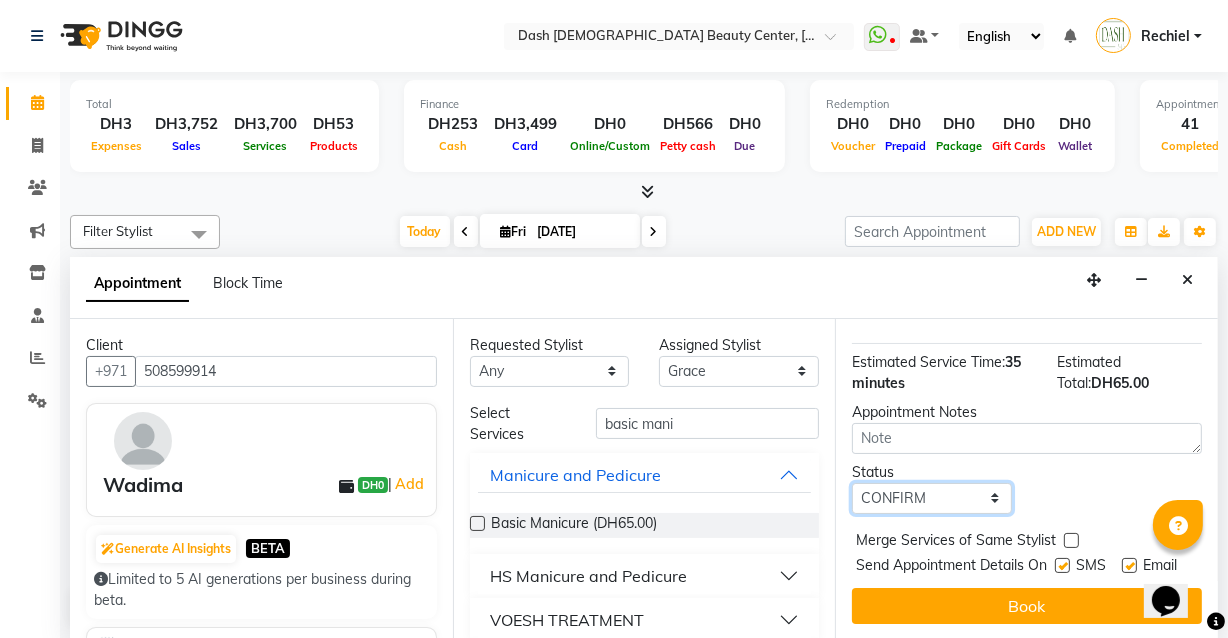 click on "Select TENTATIVE CONFIRM CHECK-IN UPCOMING" at bounding box center (932, 498) 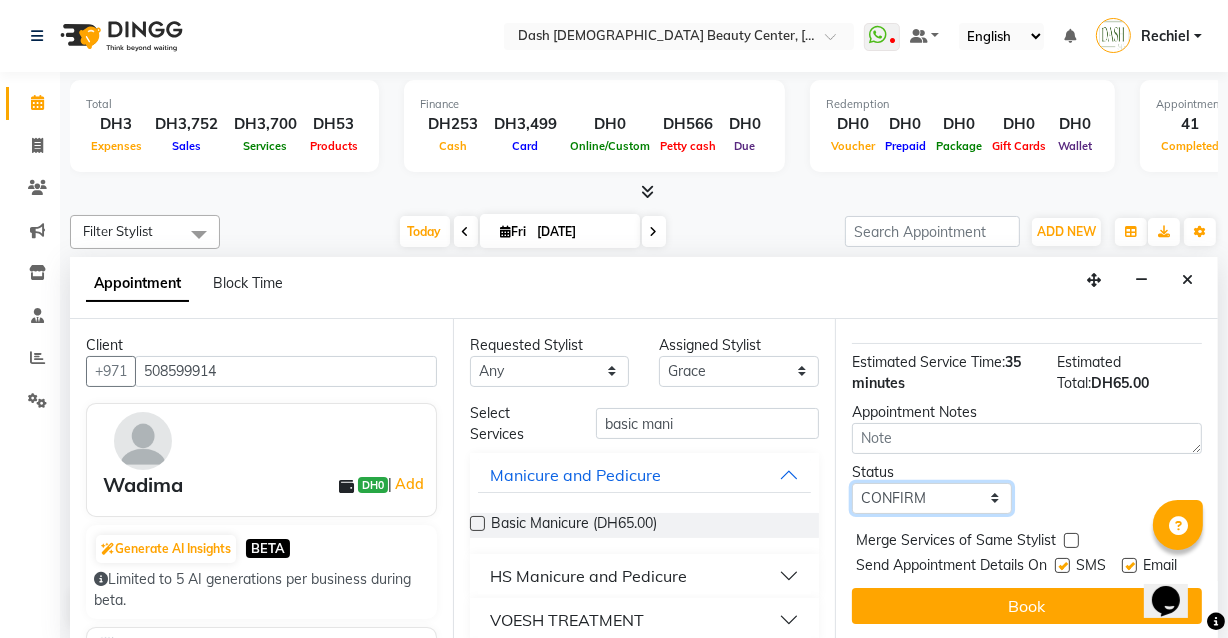 click on "Select TENTATIVE CONFIRM CHECK-IN UPCOMING" at bounding box center [932, 498] 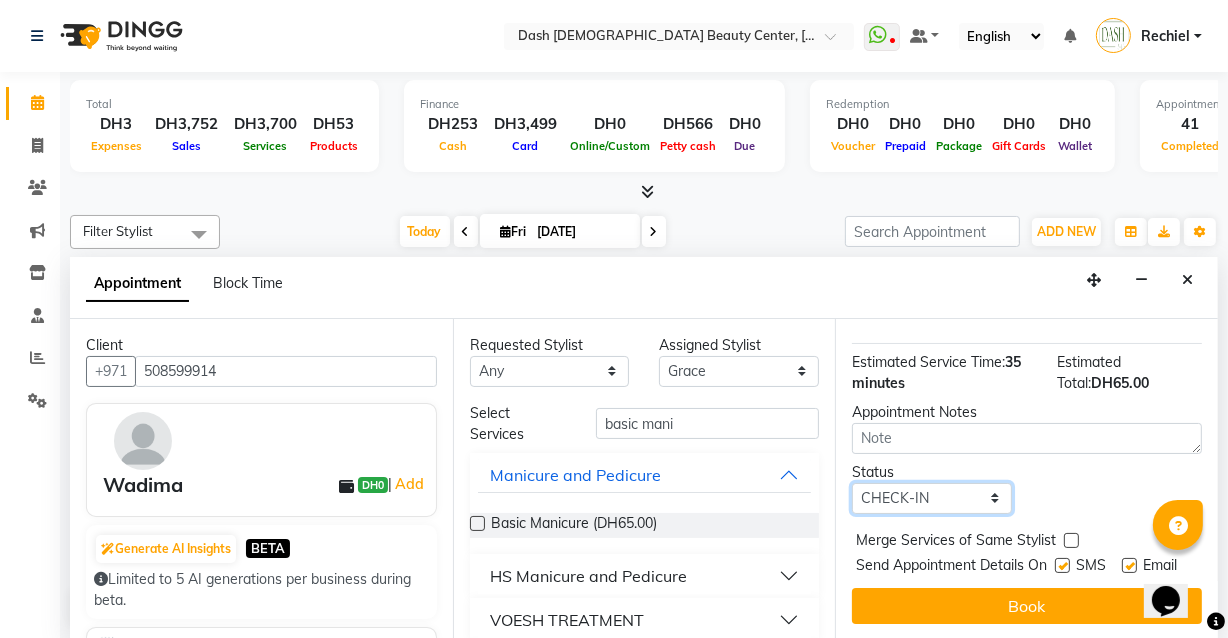 click on "Select TENTATIVE CONFIRM CHECK-IN UPCOMING" at bounding box center (932, 498) 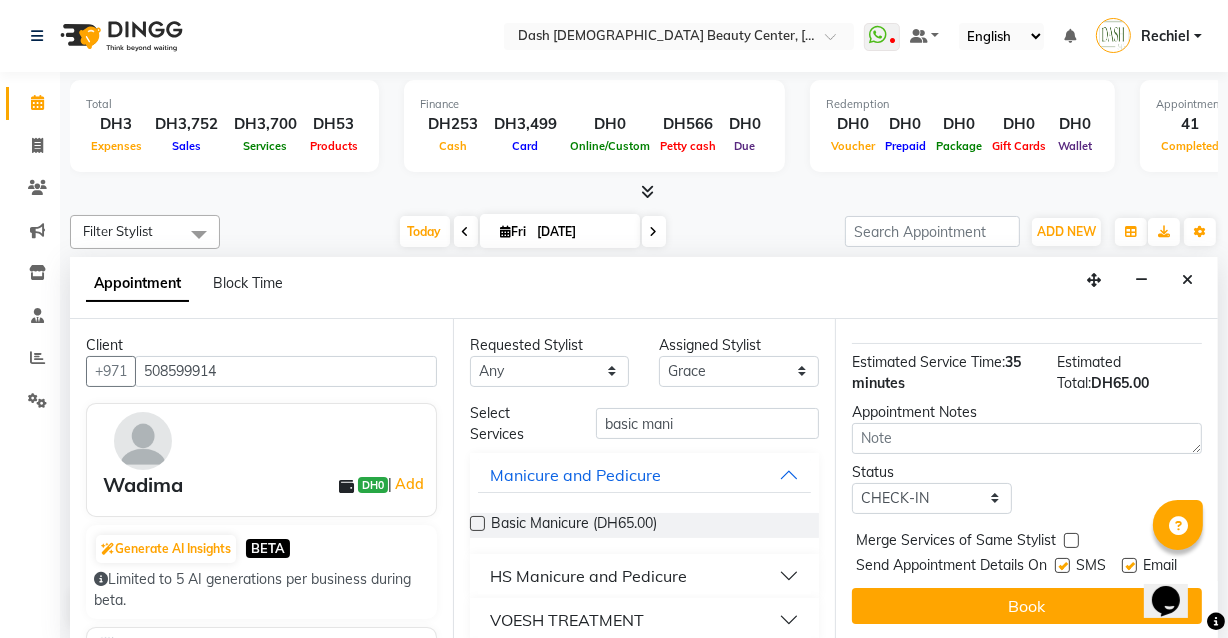 click at bounding box center (1071, 540) 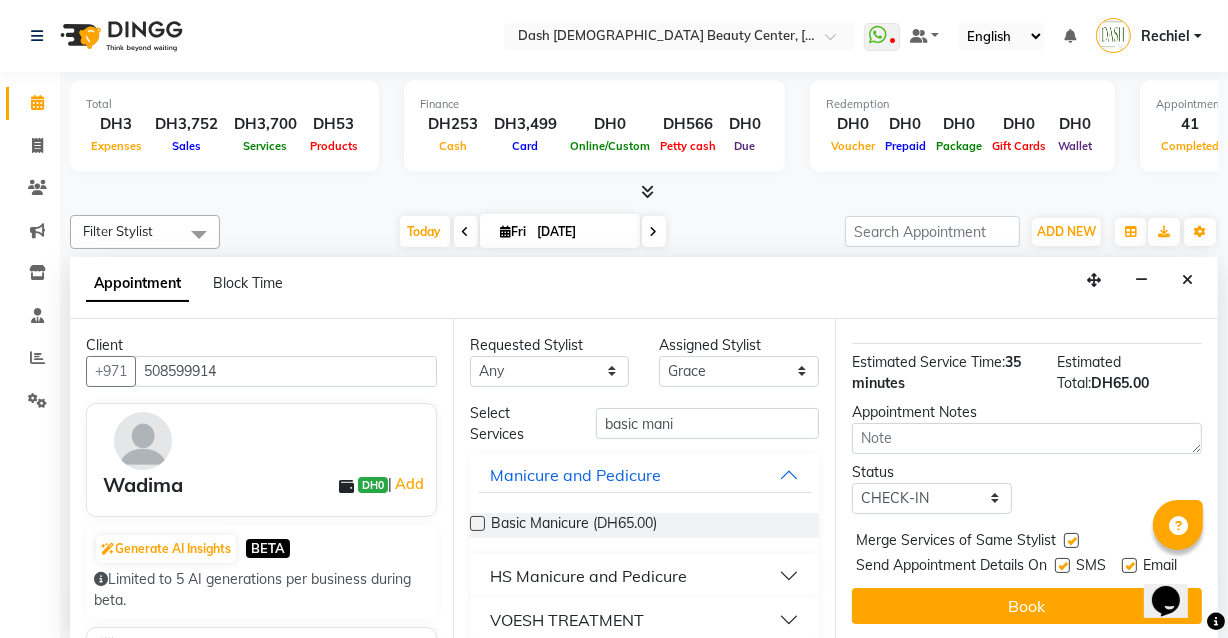 click at bounding box center (1062, 565) 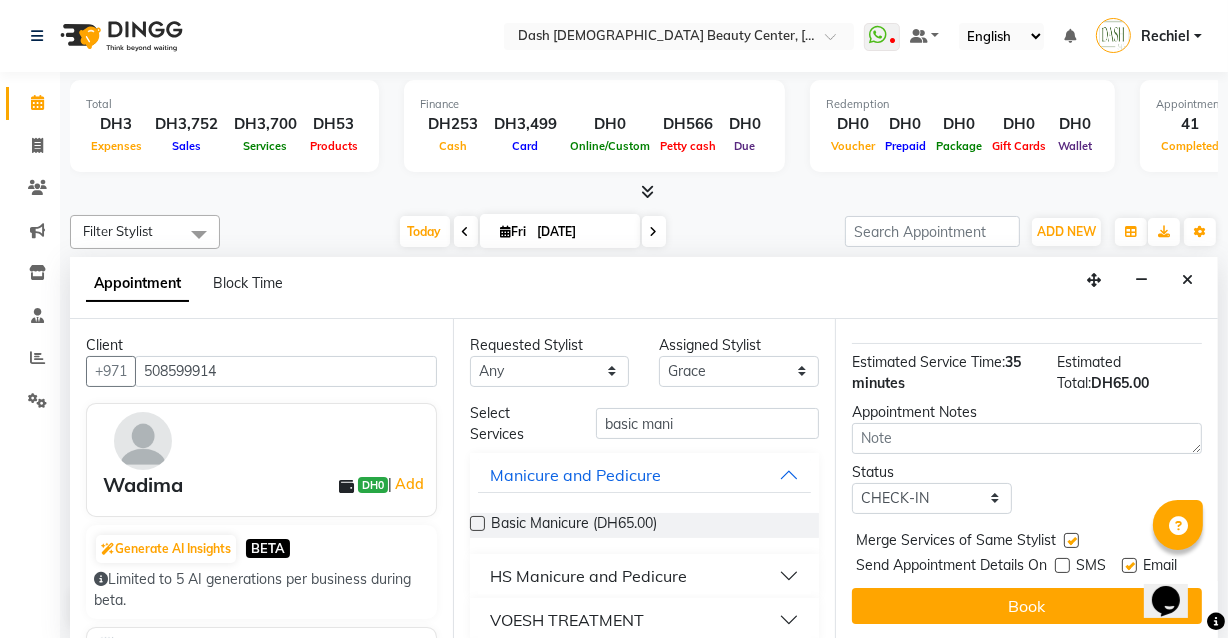 click at bounding box center [1129, 565] 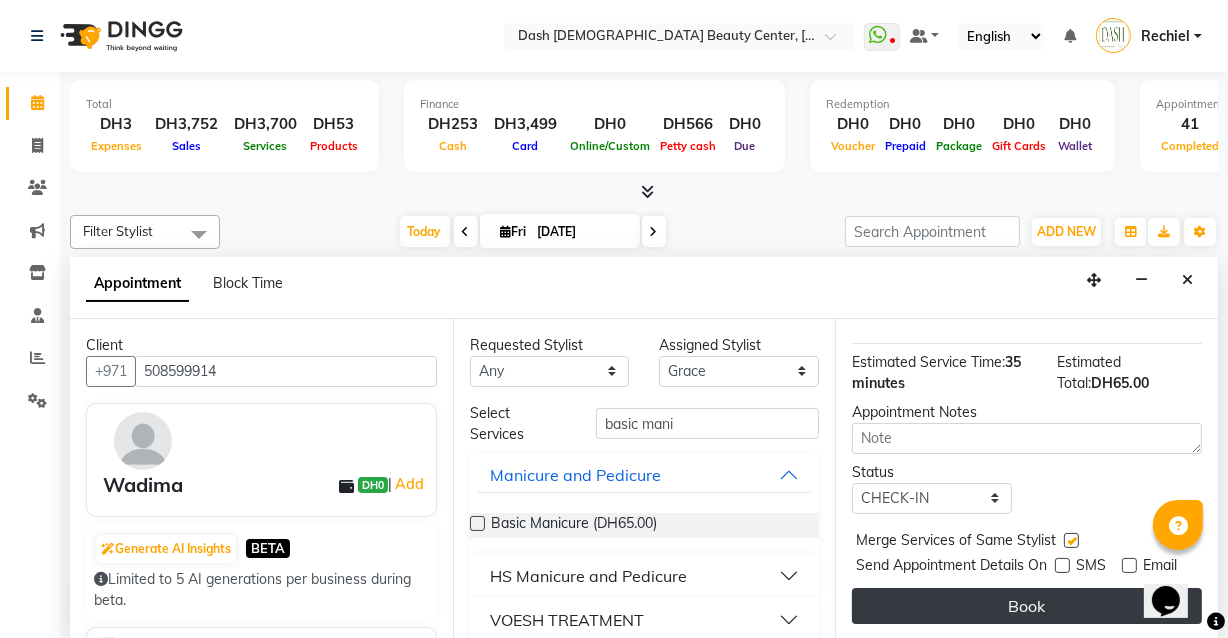click on "Book" at bounding box center (1027, 606) 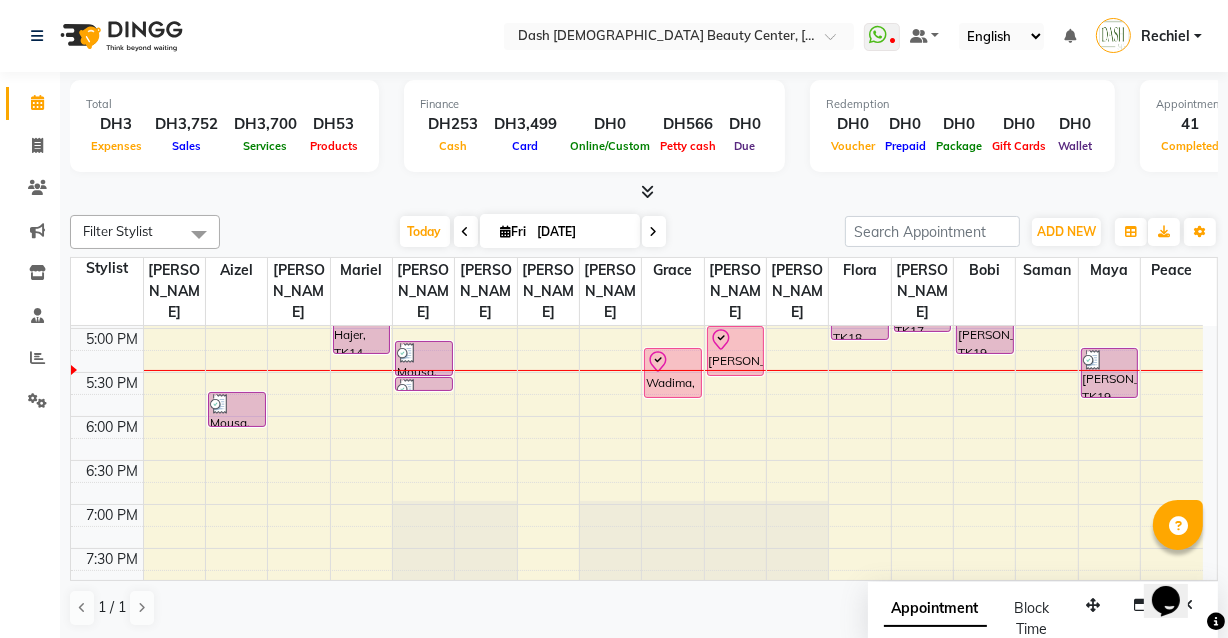 click on "Wadima, TK21, 05:15 PM-05:50 PM, Basic Manicure" at bounding box center [673, 373] 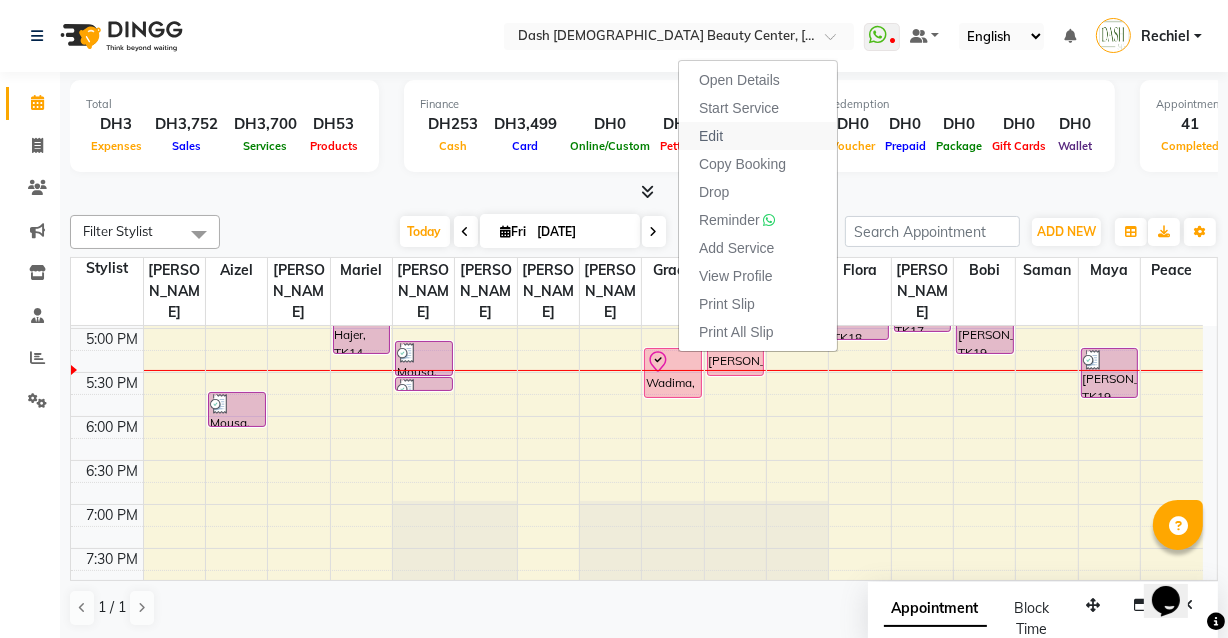 click on "Edit" at bounding box center [758, 136] 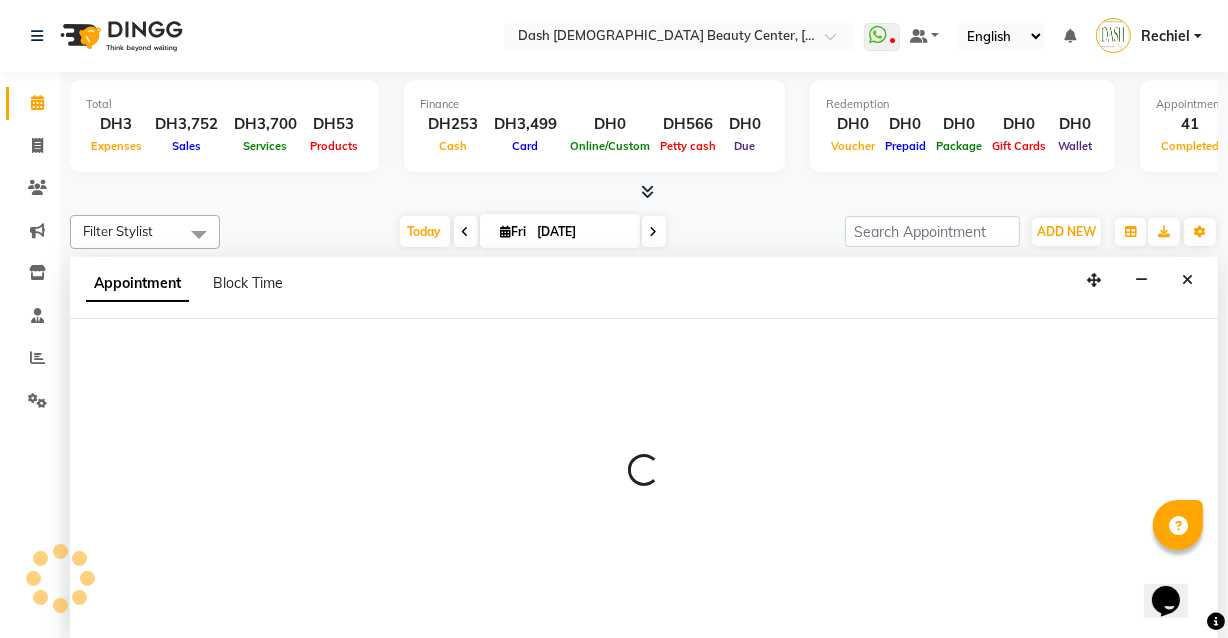scroll, scrollTop: 0, scrollLeft: 0, axis: both 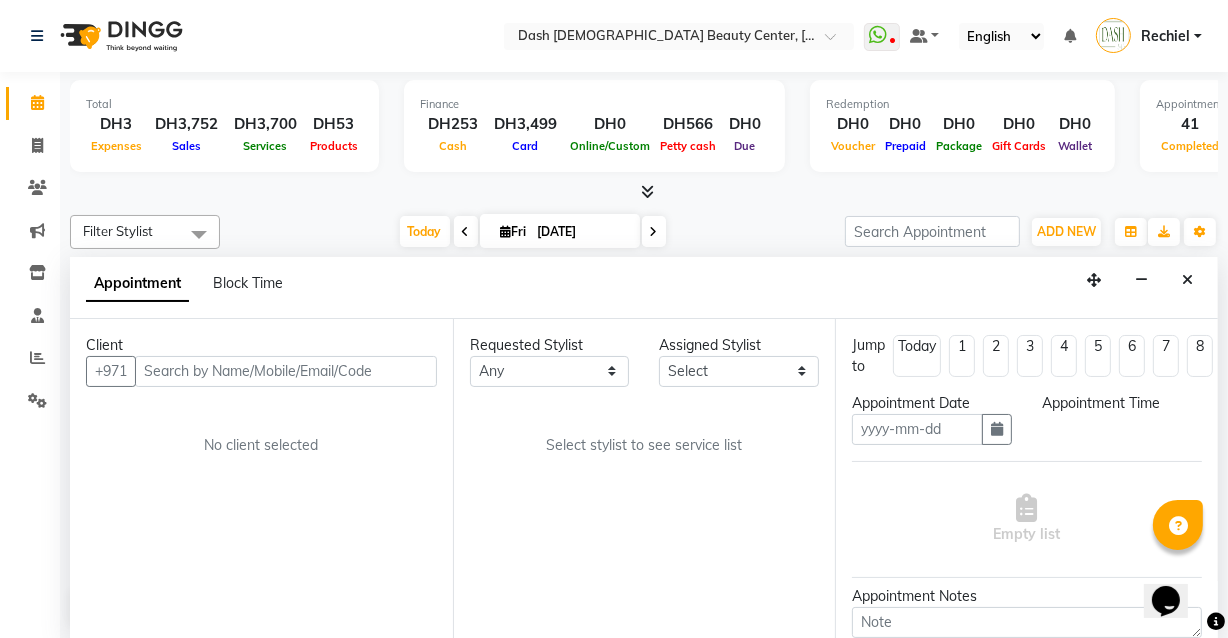 type on "[DATE]" 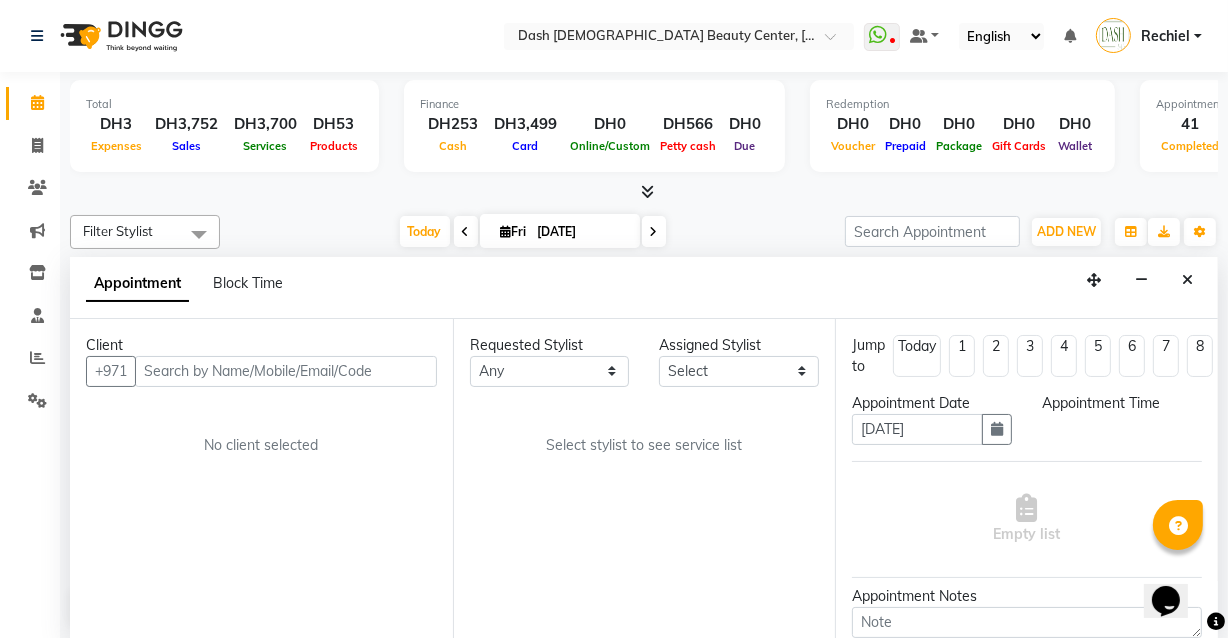 scroll, scrollTop: 0, scrollLeft: 0, axis: both 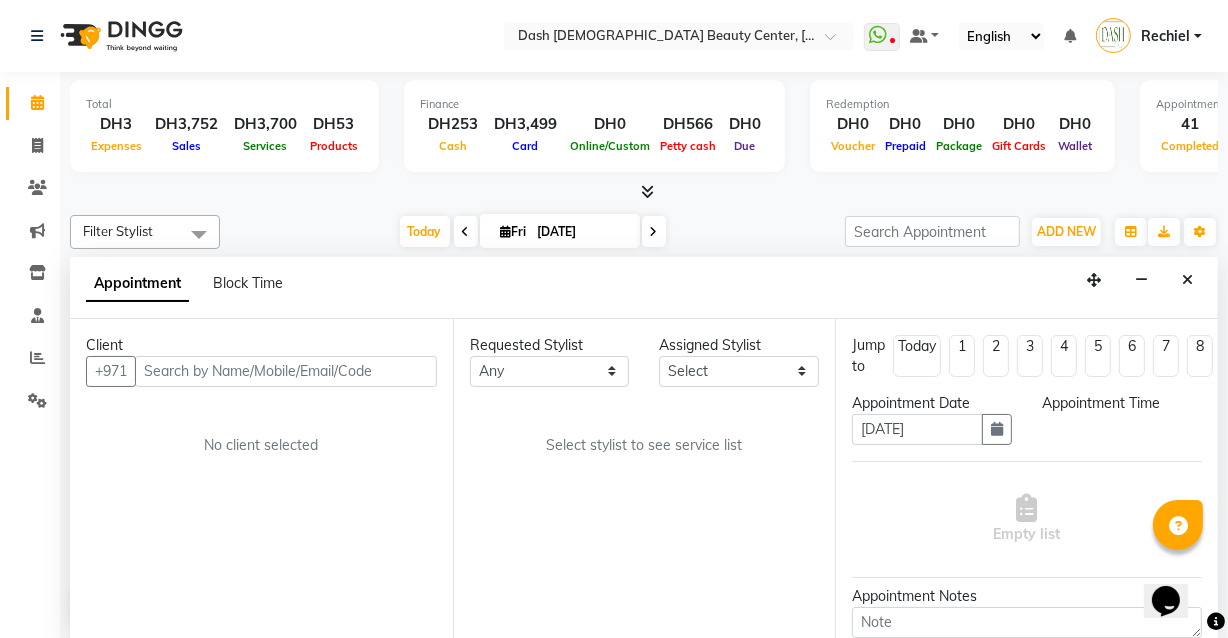 select on "check-in" 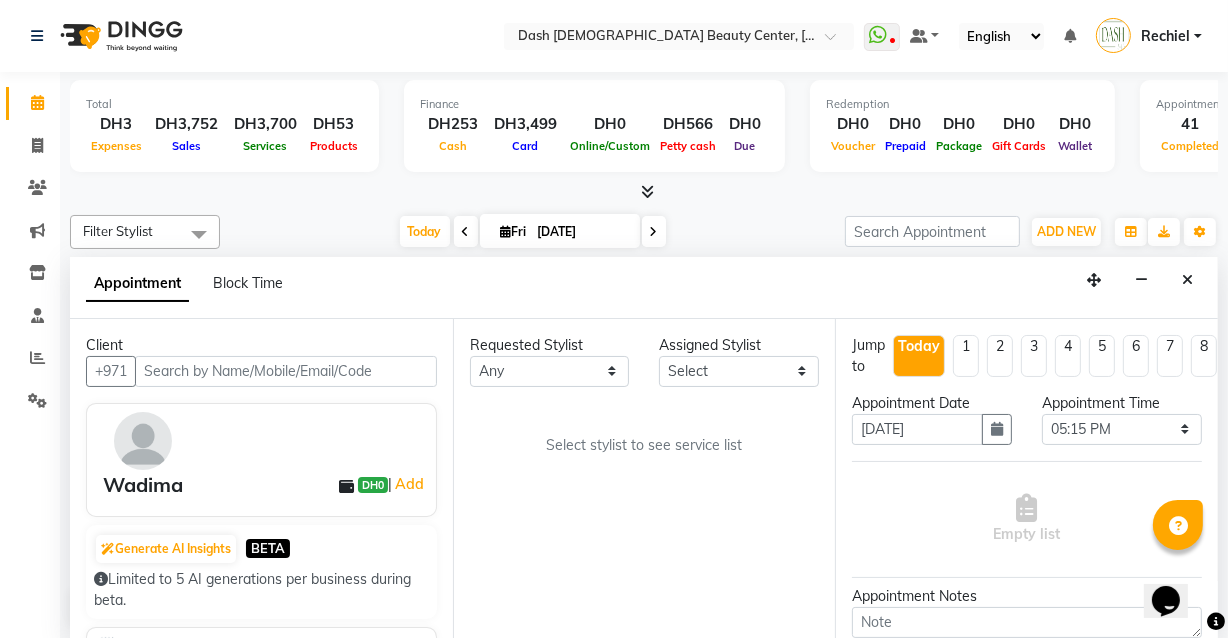 select on "81113" 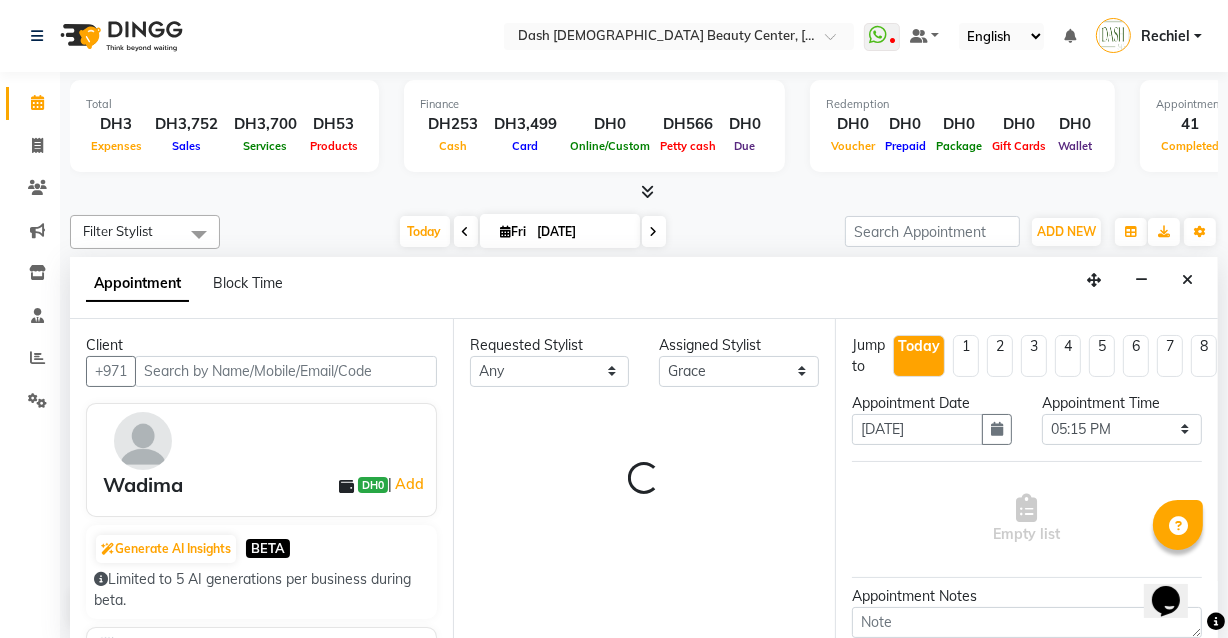 select on "4202" 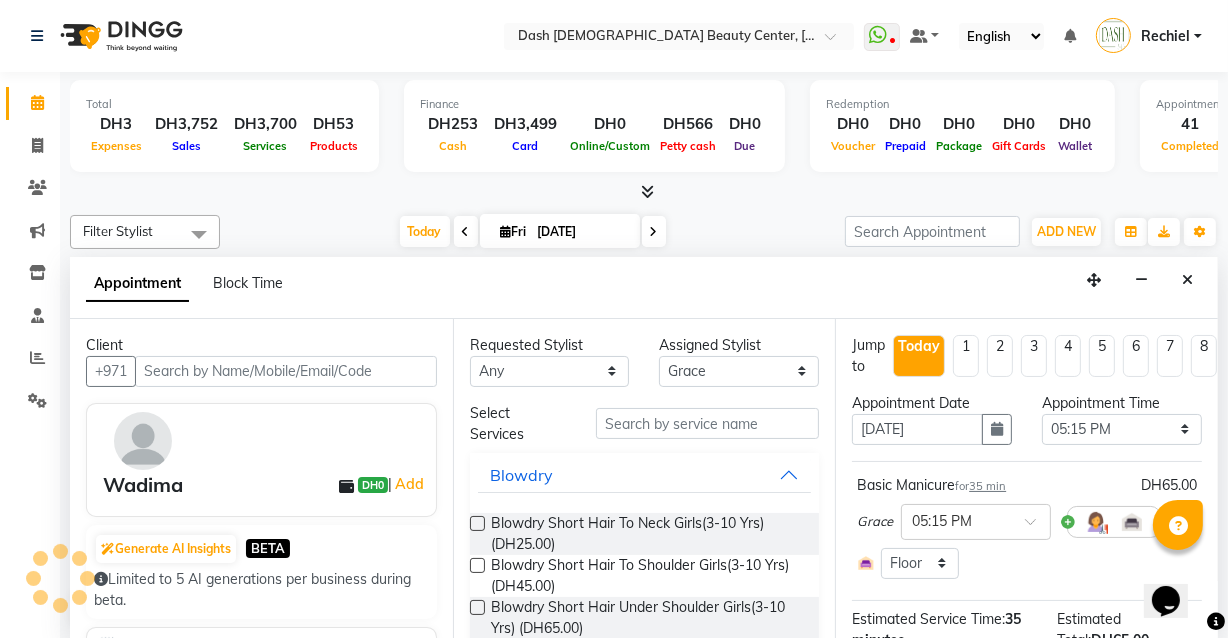 scroll, scrollTop: 701, scrollLeft: 0, axis: vertical 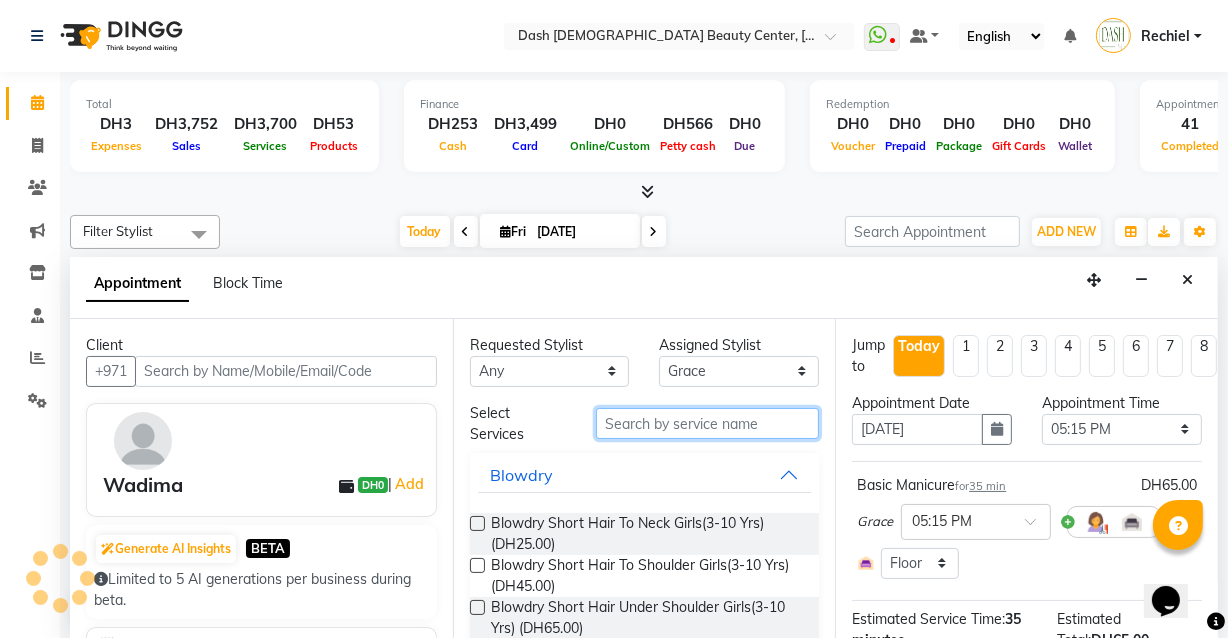 click at bounding box center [707, 423] 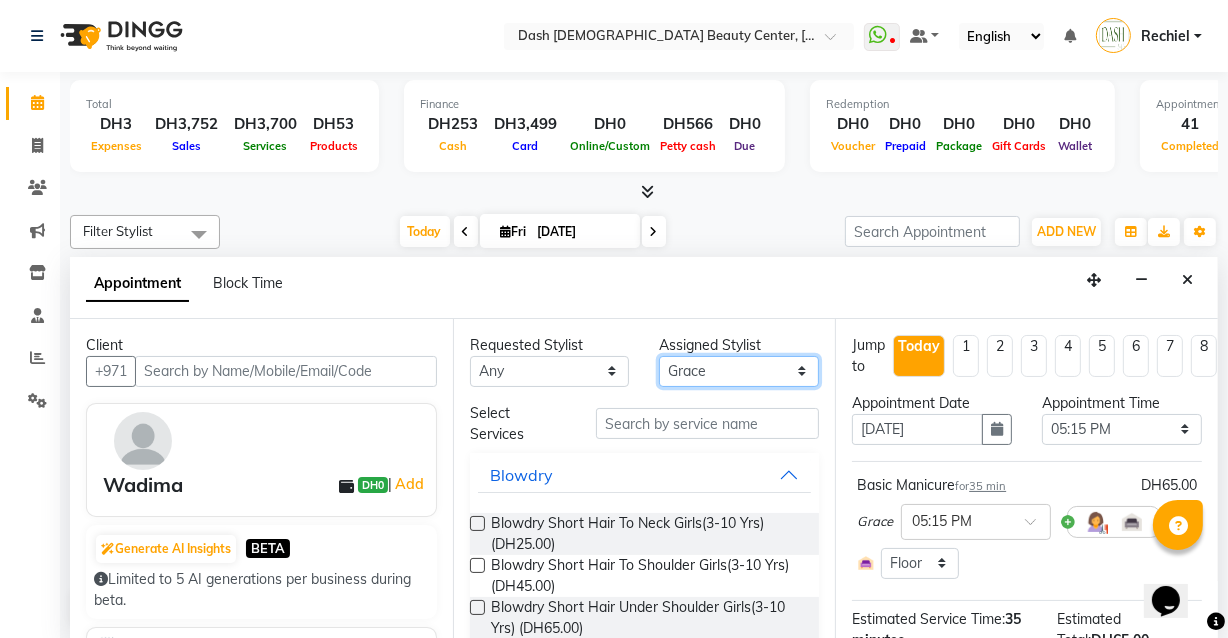 click on "Select [PERSON_NAME] [PERSON_NAME] [PERSON_NAME] [PERSON_NAME] [PERSON_NAME] [PERSON_NAME] [PERSON_NAME] [PERSON_NAME] [PERSON_NAME] Peace [PERSON_NAME] [PERSON_NAME]" at bounding box center [739, 371] 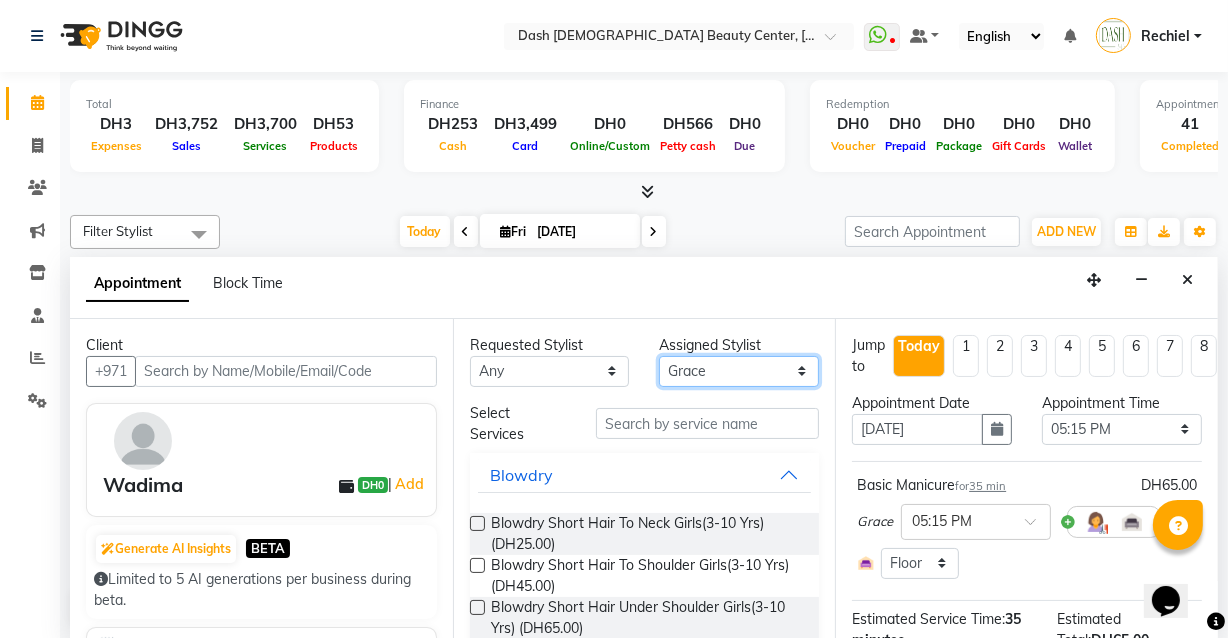 select on "81111" 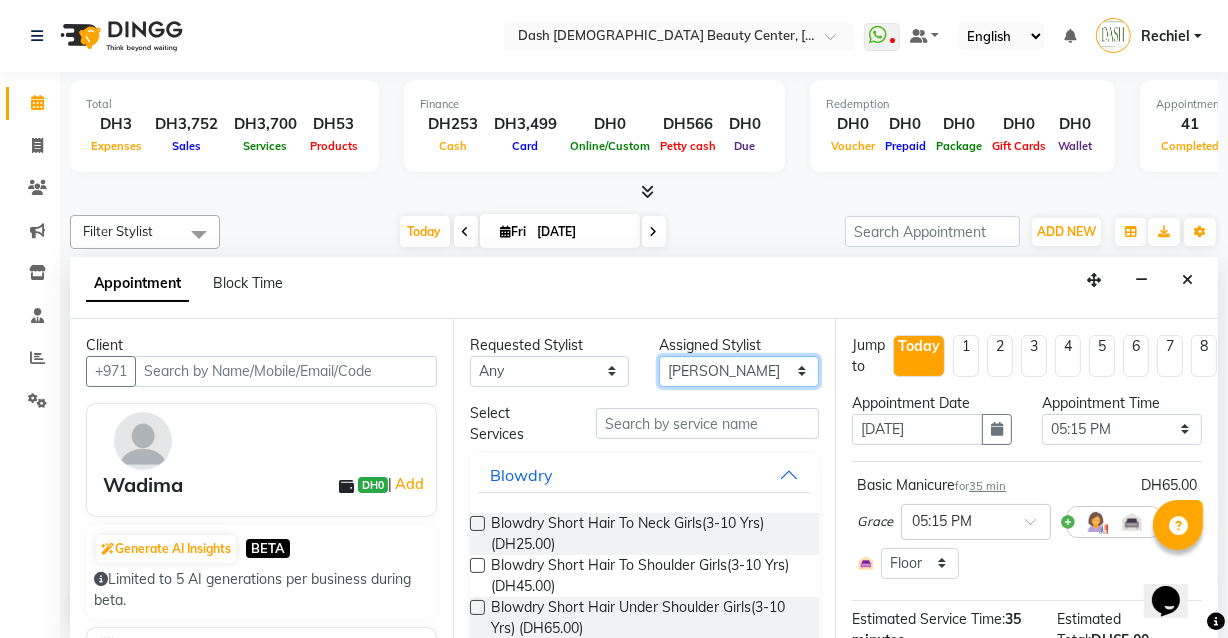 click on "Select [PERSON_NAME] [PERSON_NAME] [PERSON_NAME] [PERSON_NAME] [PERSON_NAME] [PERSON_NAME] [PERSON_NAME] [PERSON_NAME] [PERSON_NAME] Peace [PERSON_NAME] [PERSON_NAME]" at bounding box center [739, 371] 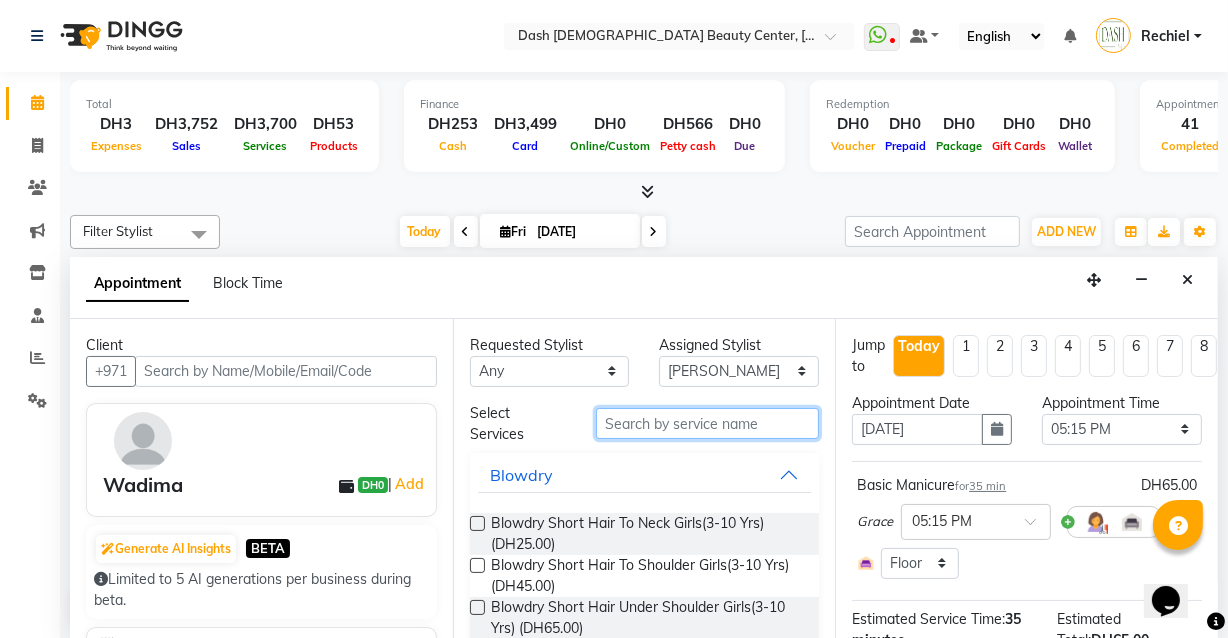 click at bounding box center (707, 423) 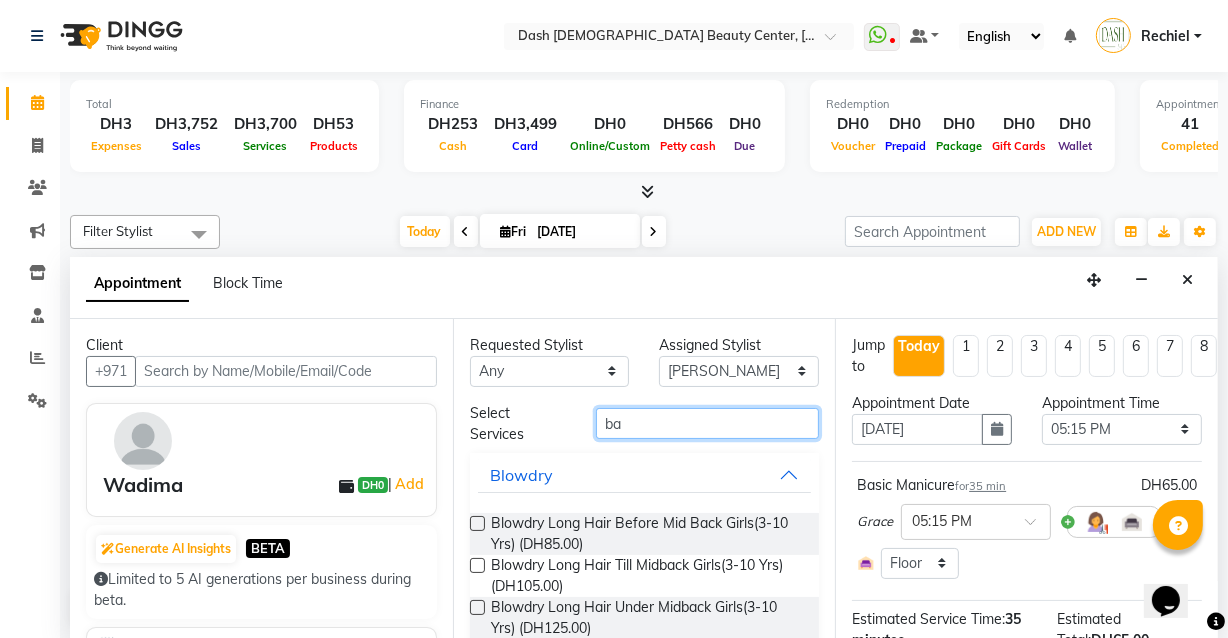 type on "b" 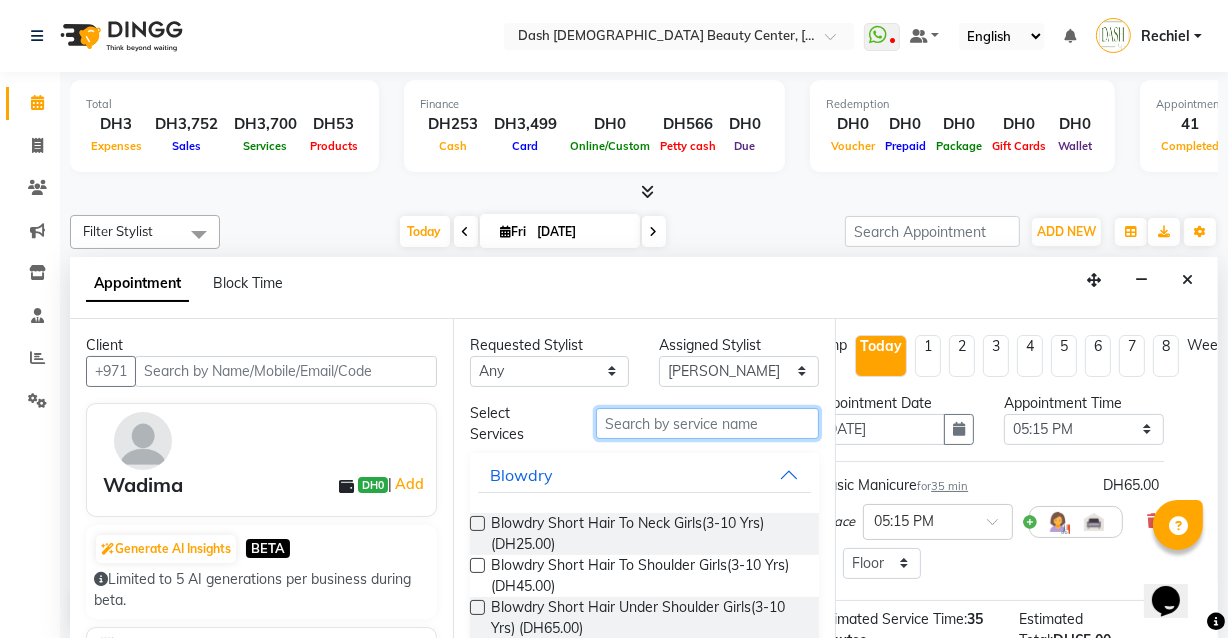 scroll, scrollTop: 0, scrollLeft: 65, axis: horizontal 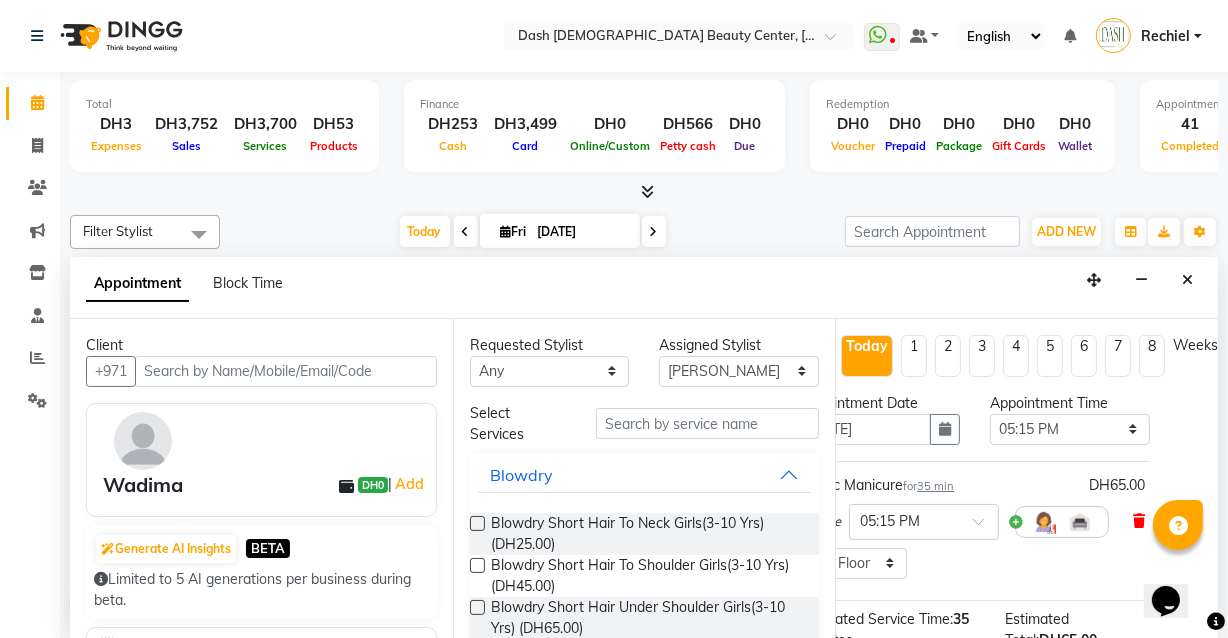 click at bounding box center (1139, 521) 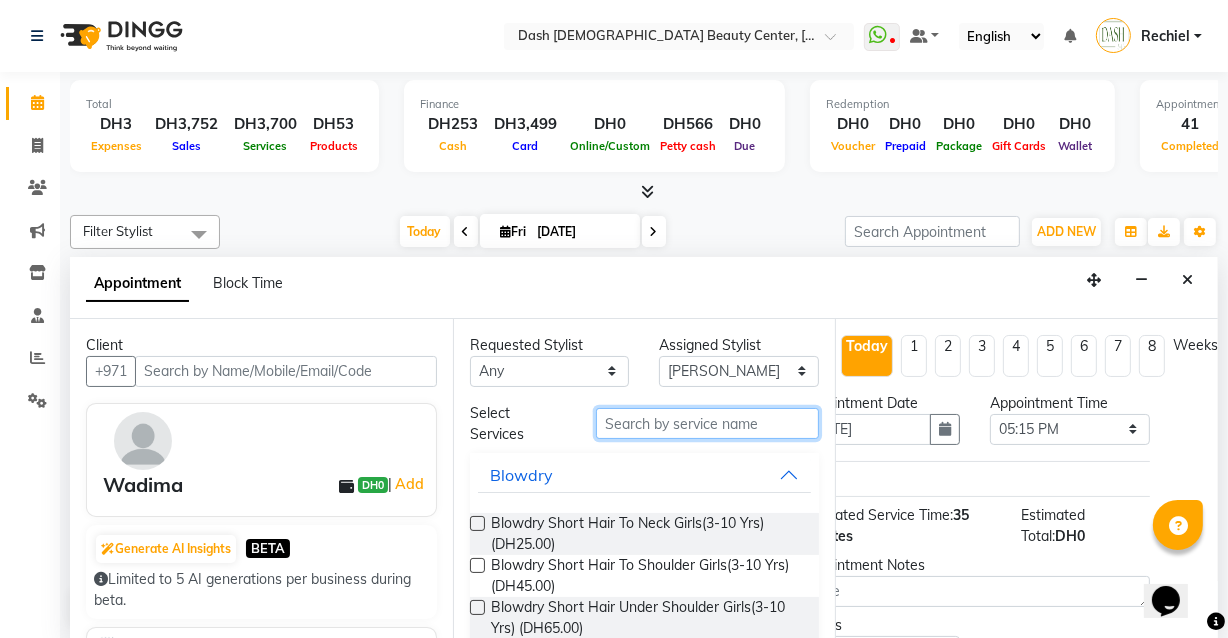click at bounding box center (707, 423) 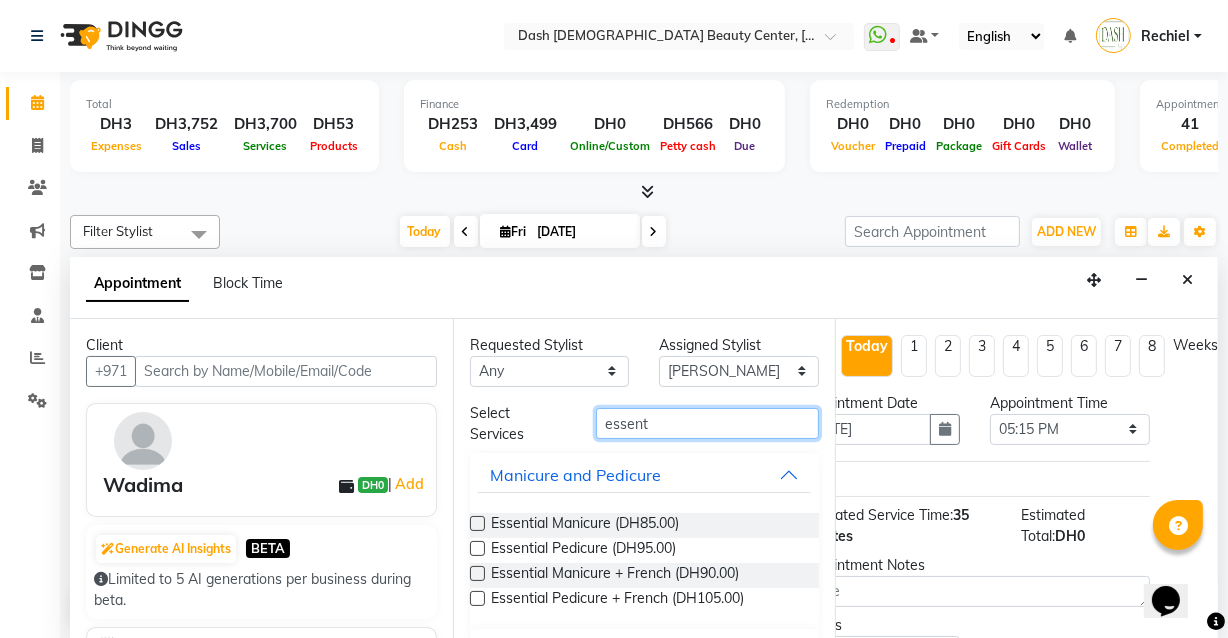 type on "essent" 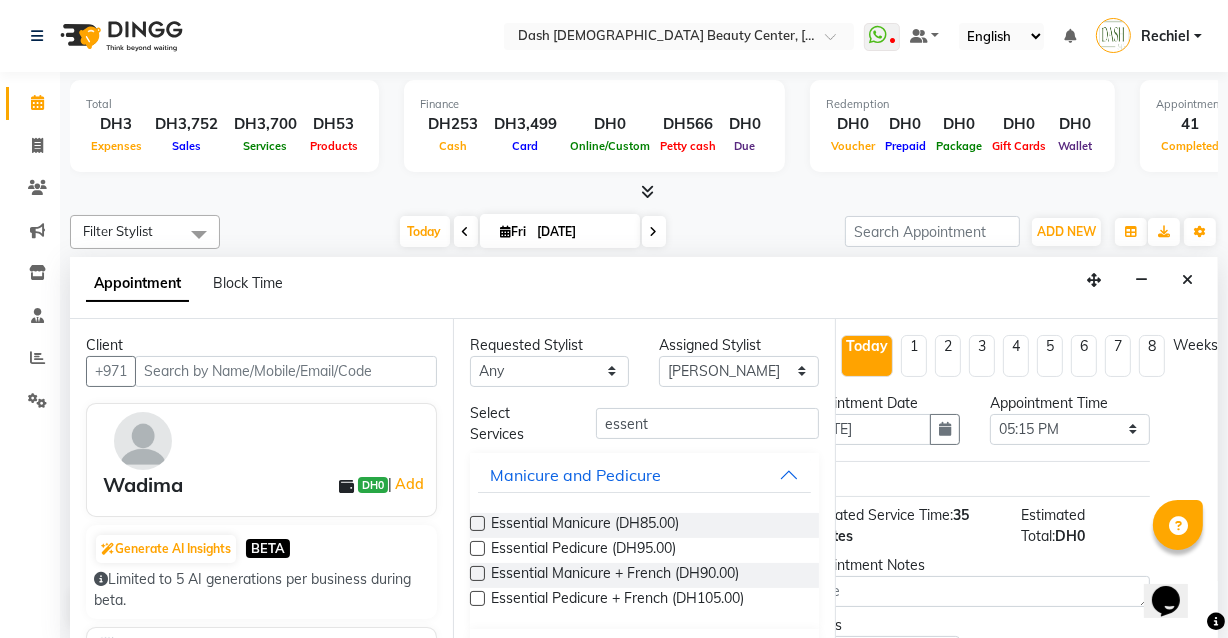 click at bounding box center (477, 523) 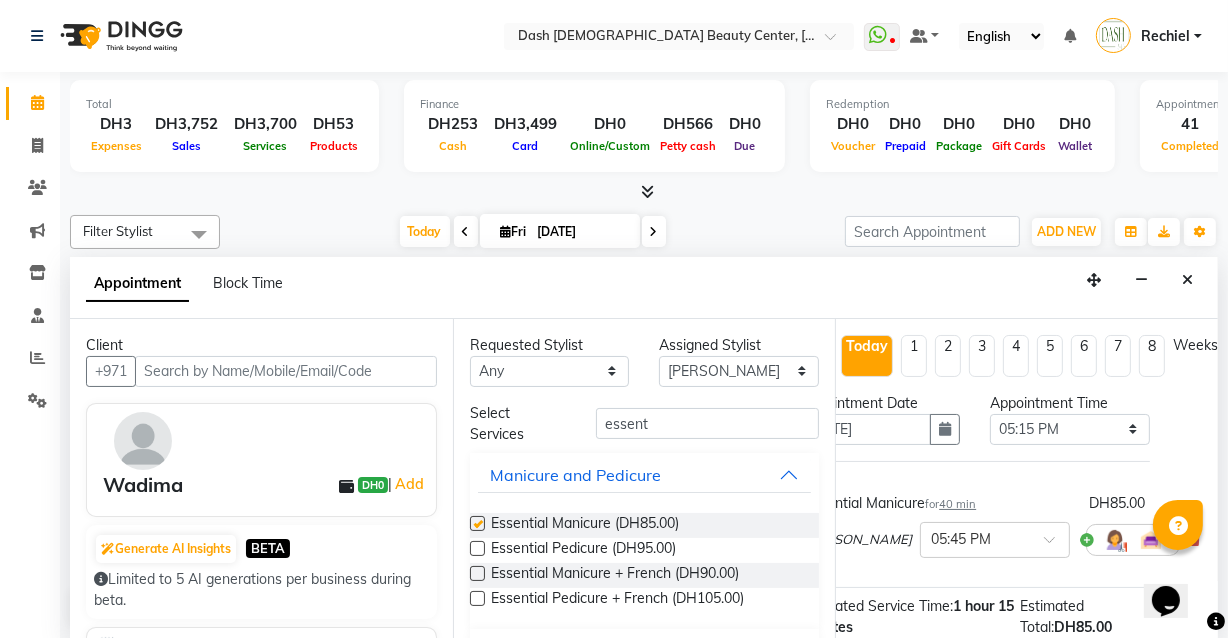 checkbox on "false" 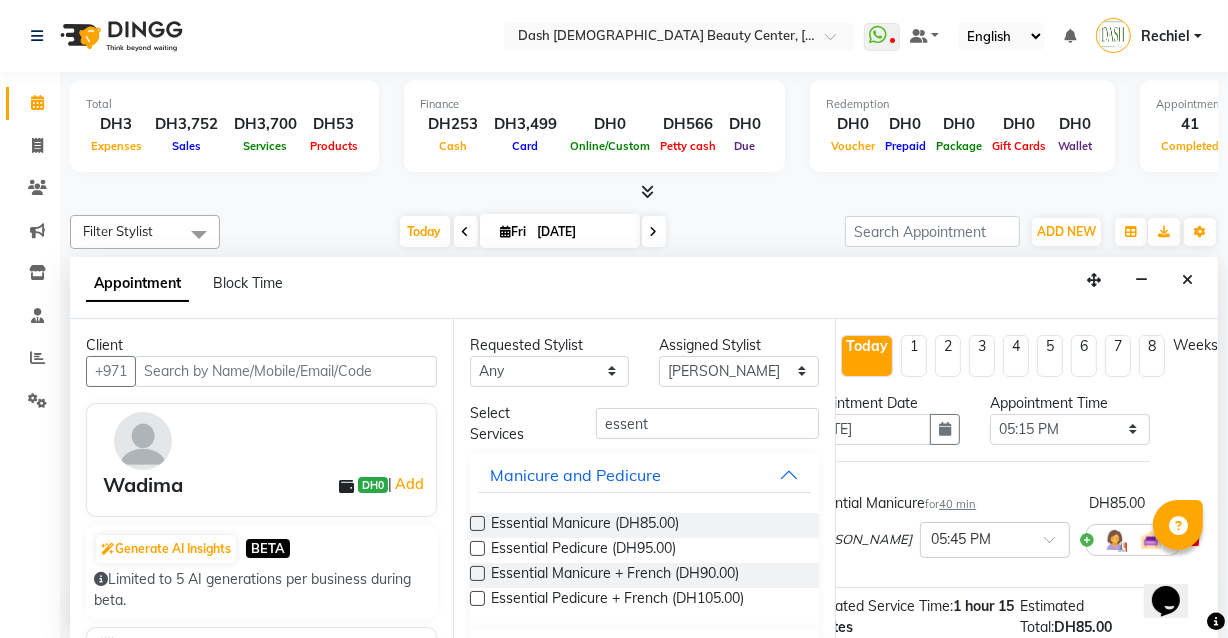 click at bounding box center (1194, 539) 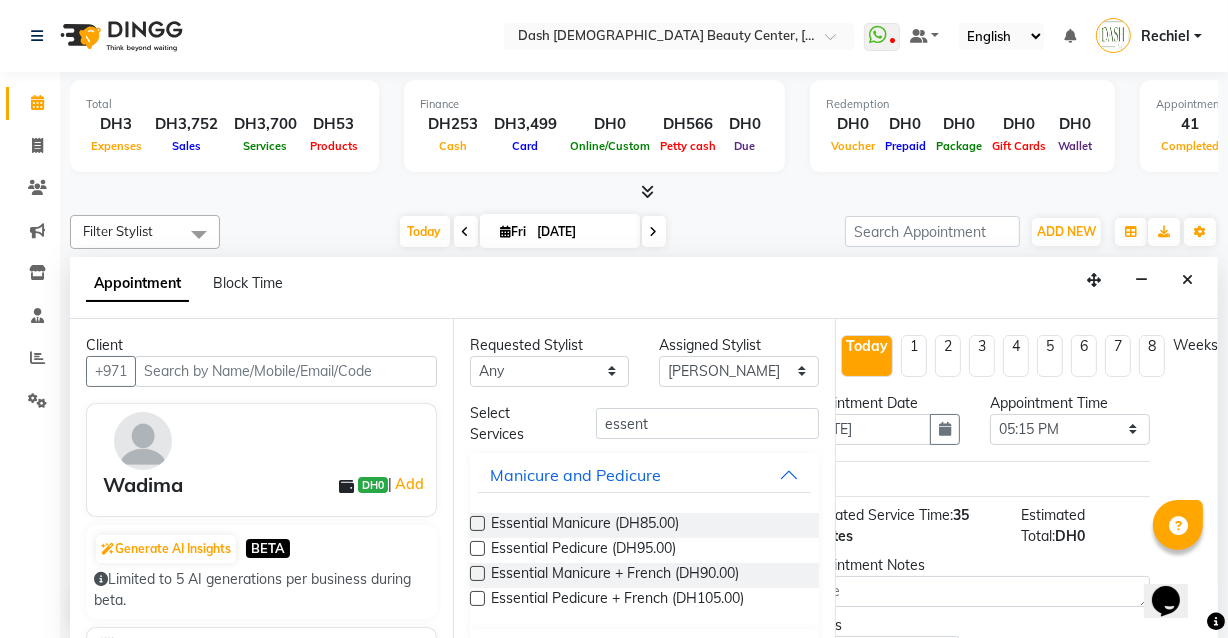 click at bounding box center (477, 548) 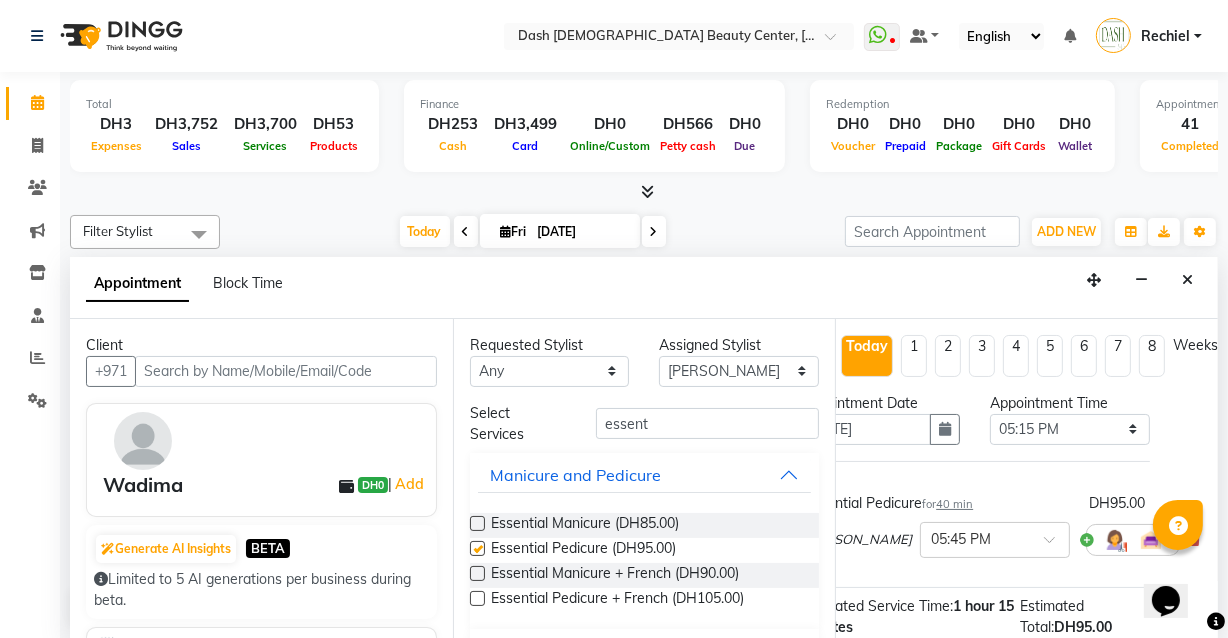 checkbox on "false" 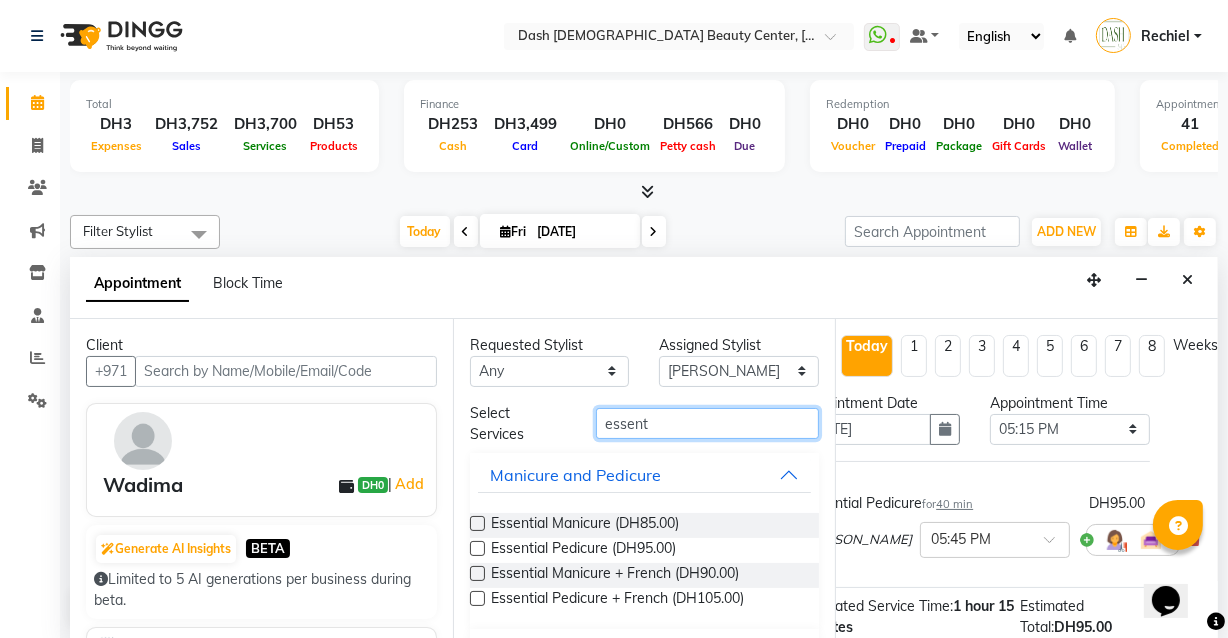 click on "essent" at bounding box center [707, 423] 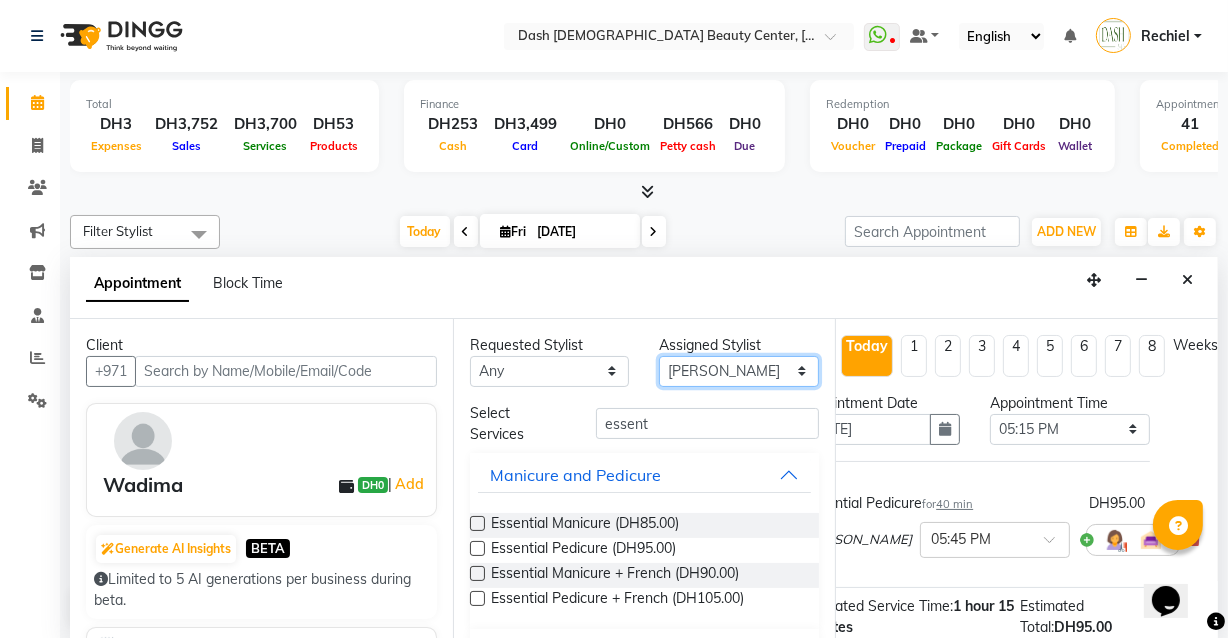 click on "Select [PERSON_NAME] [PERSON_NAME] [PERSON_NAME] [PERSON_NAME] [PERSON_NAME] [PERSON_NAME] [PERSON_NAME] [PERSON_NAME] [PERSON_NAME] Peace [PERSON_NAME] [PERSON_NAME]" at bounding box center (739, 371) 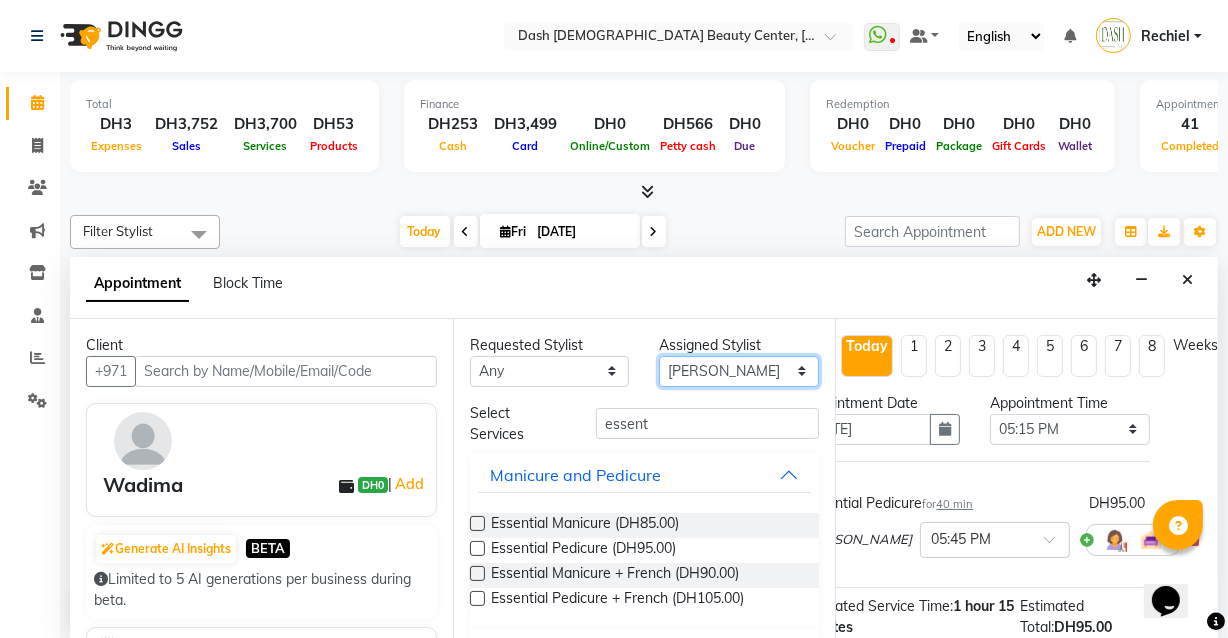 select on "81113" 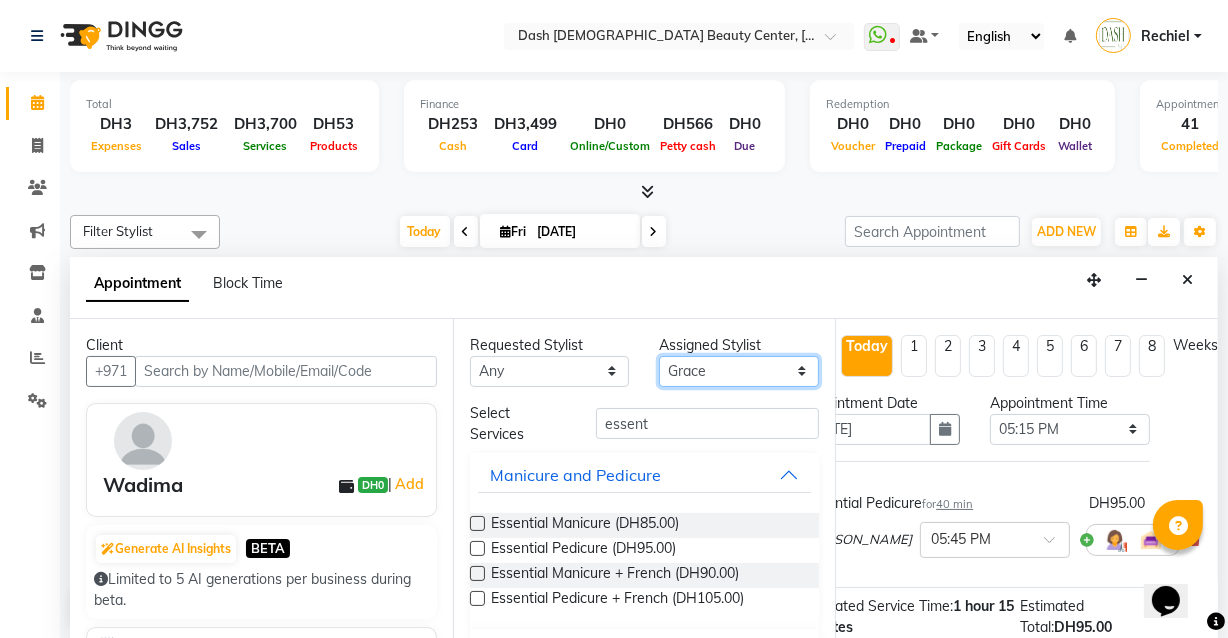 click on "Select [PERSON_NAME] [PERSON_NAME] [PERSON_NAME] [PERSON_NAME] [PERSON_NAME] [PERSON_NAME] [PERSON_NAME] [PERSON_NAME] [PERSON_NAME] Peace [PERSON_NAME] [PERSON_NAME]" at bounding box center (739, 371) 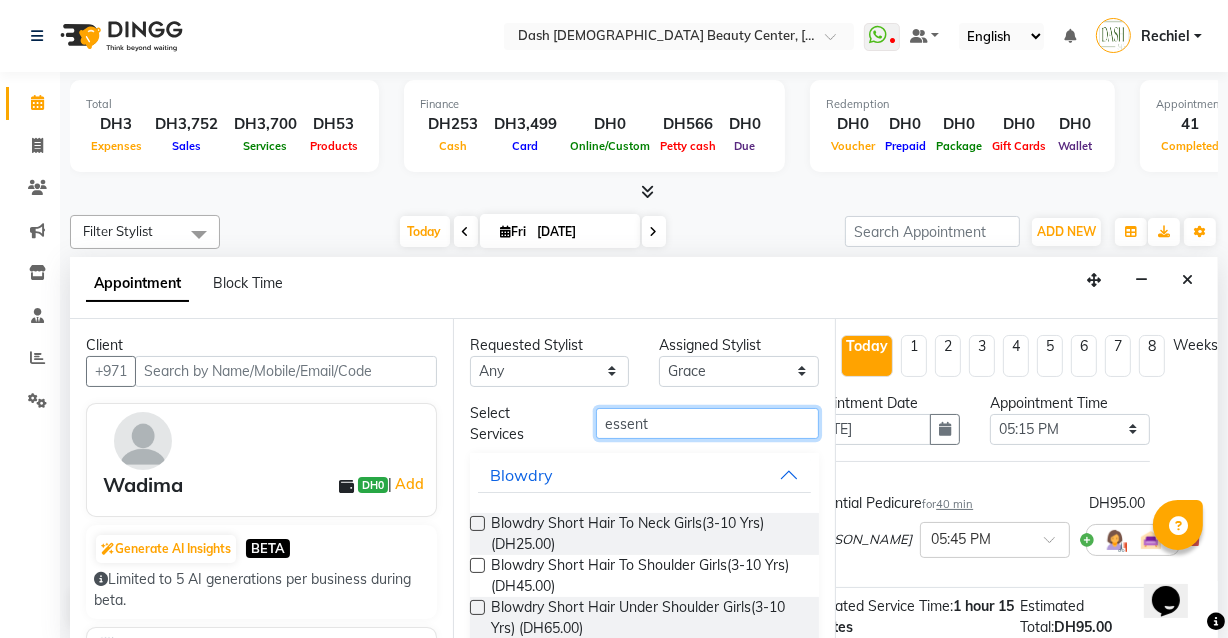 click on "essent" at bounding box center [707, 423] 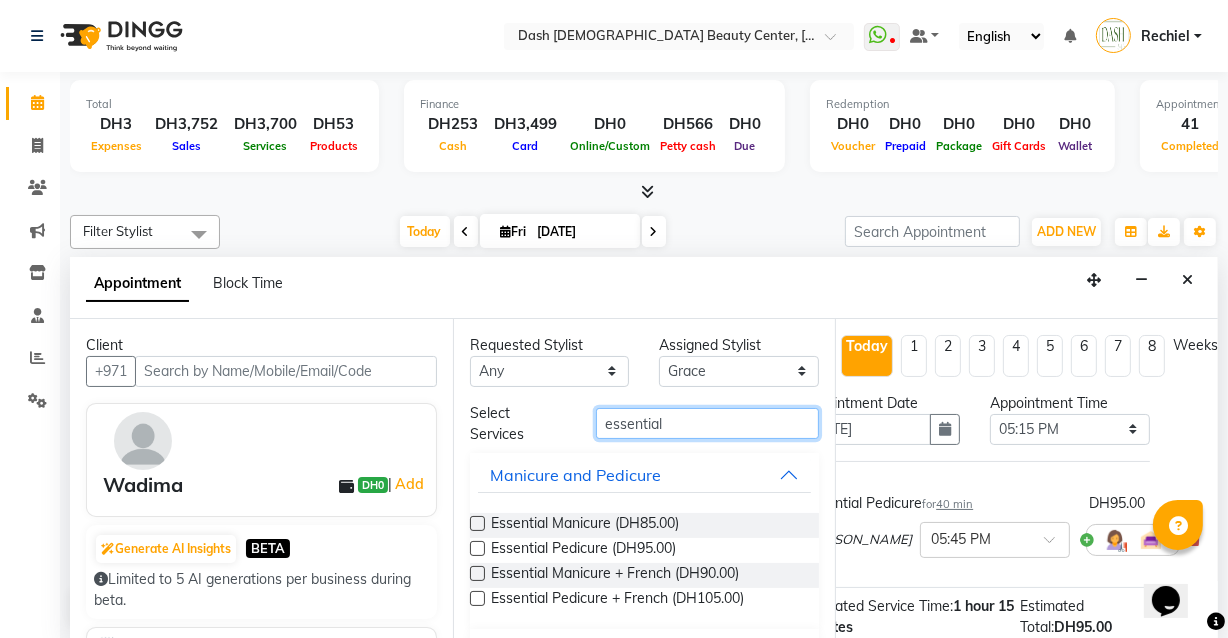 type on "essential" 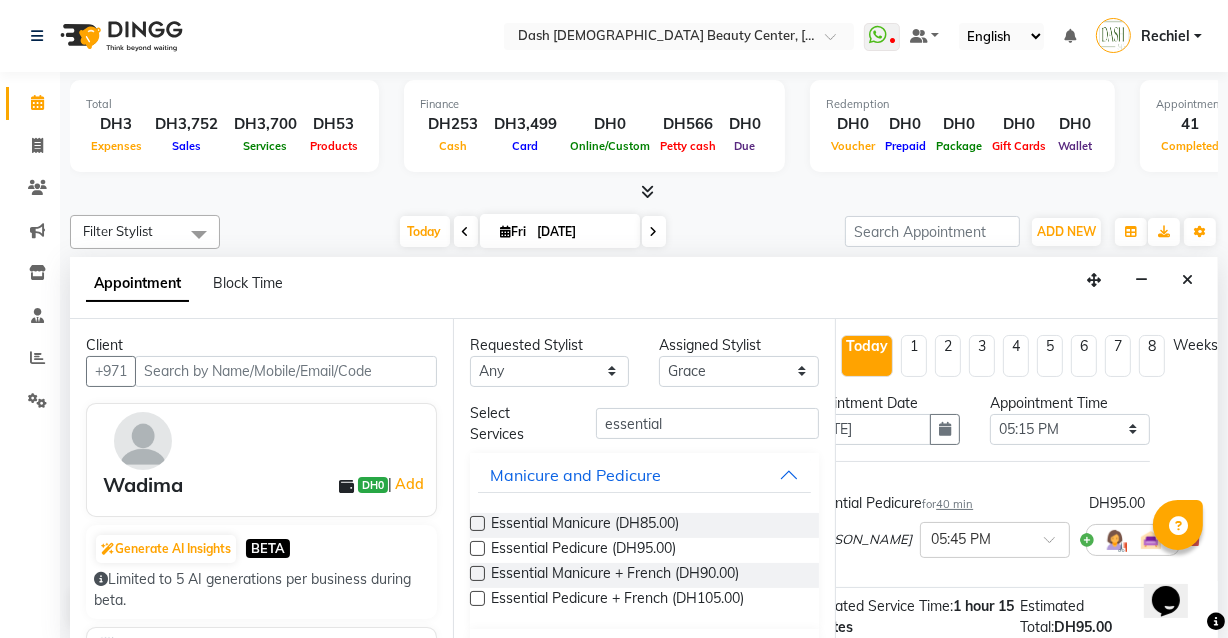 click at bounding box center [477, 548] 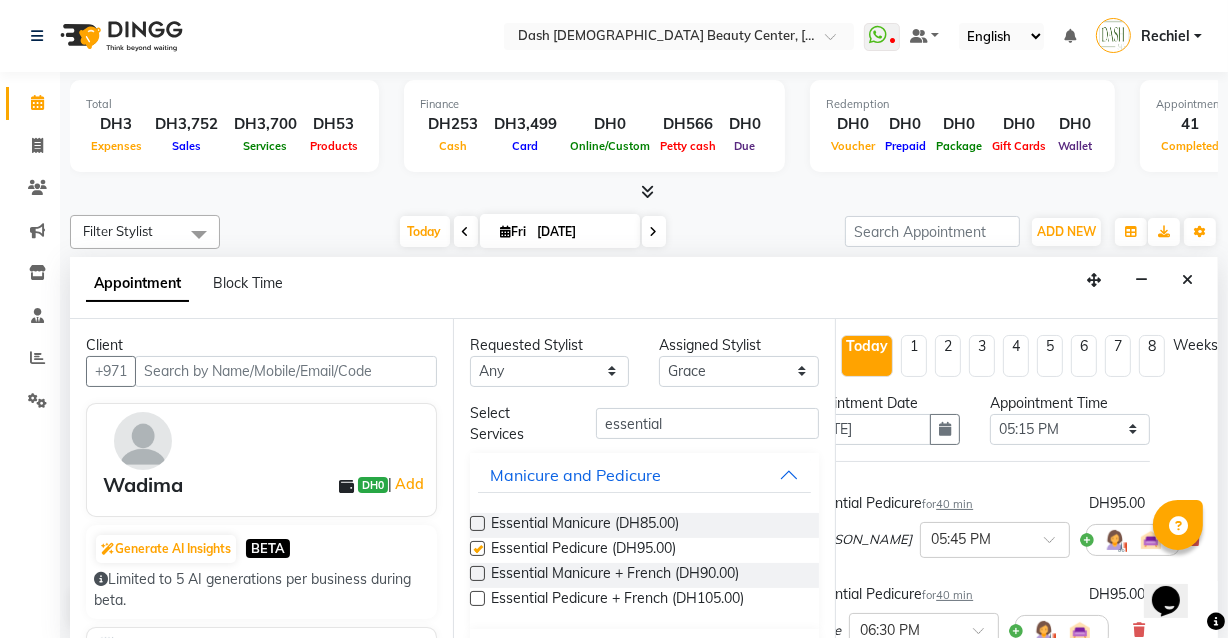 checkbox on "false" 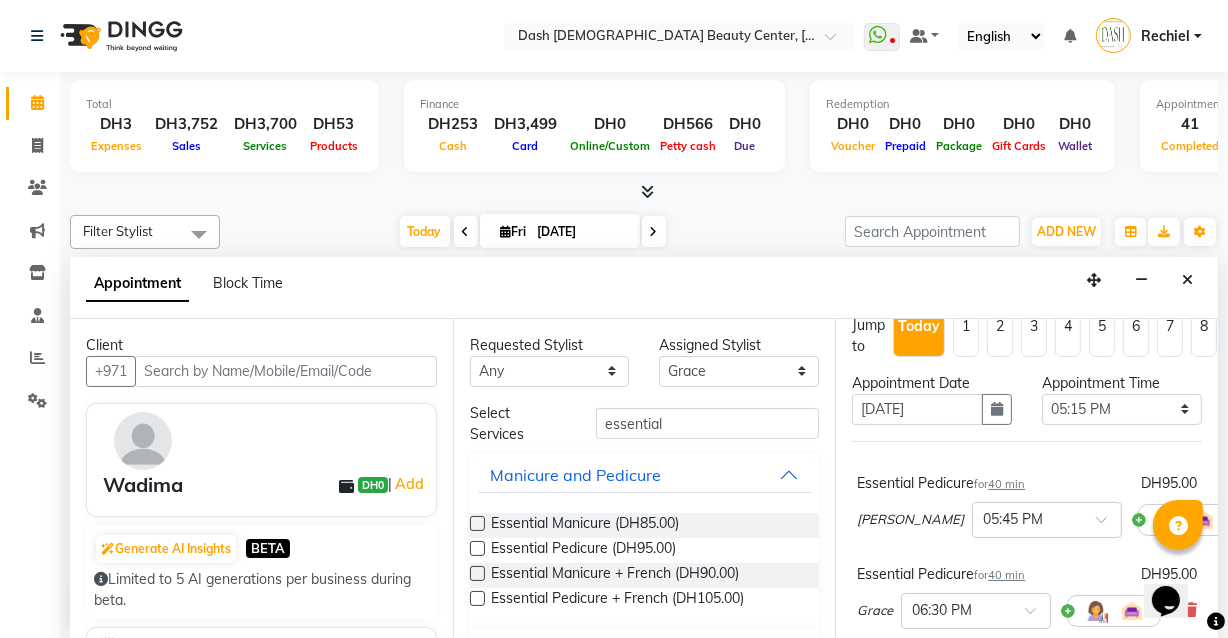 scroll, scrollTop: 20, scrollLeft: 65, axis: both 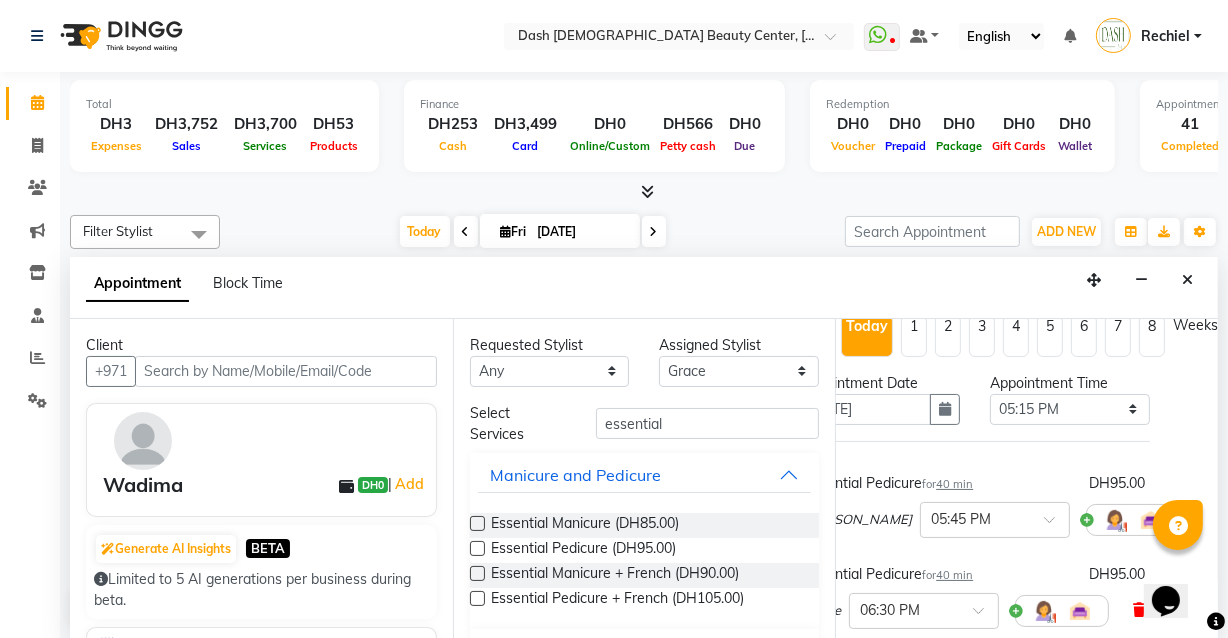 click at bounding box center (1139, 610) 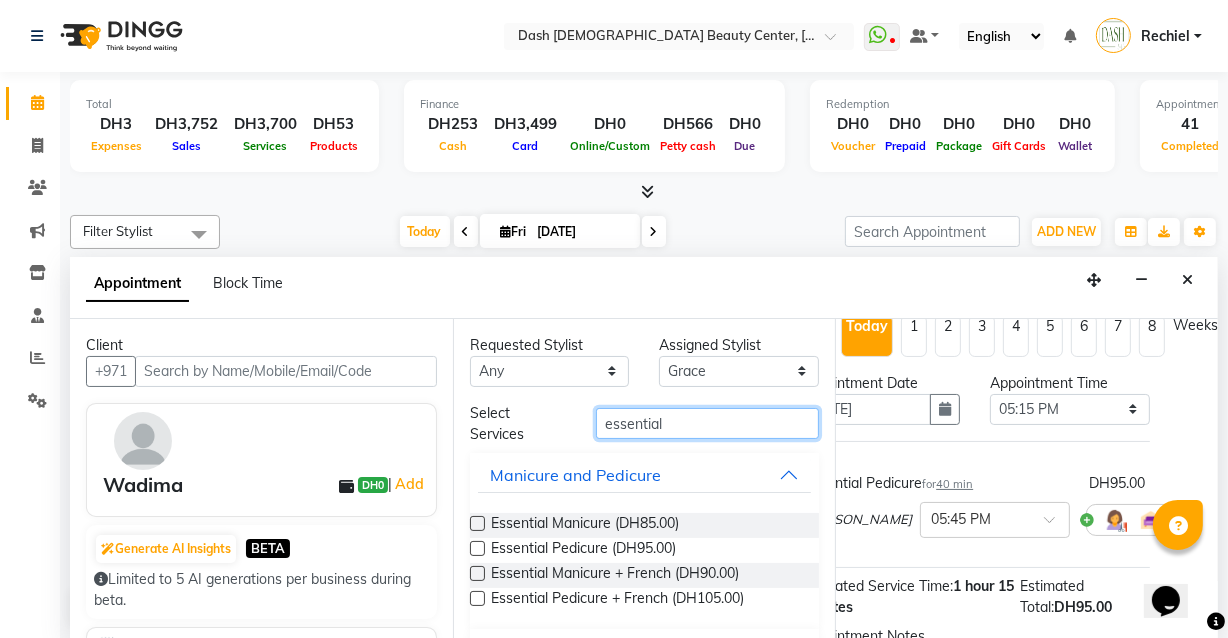 click on "essential" at bounding box center (707, 423) 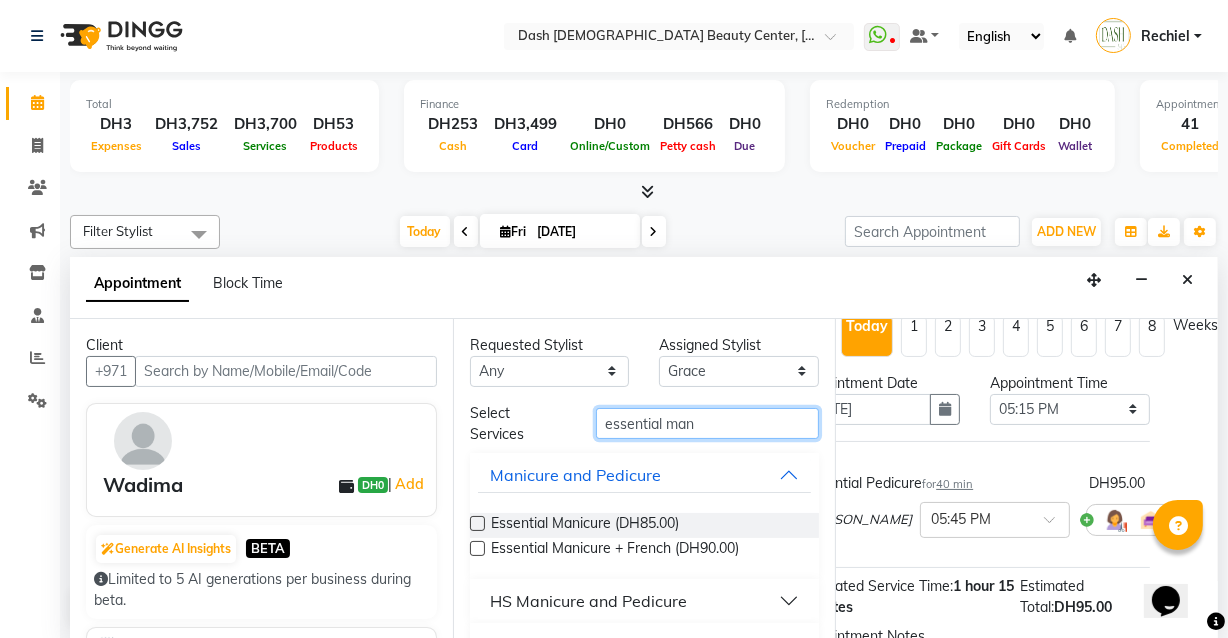 type on "essential man" 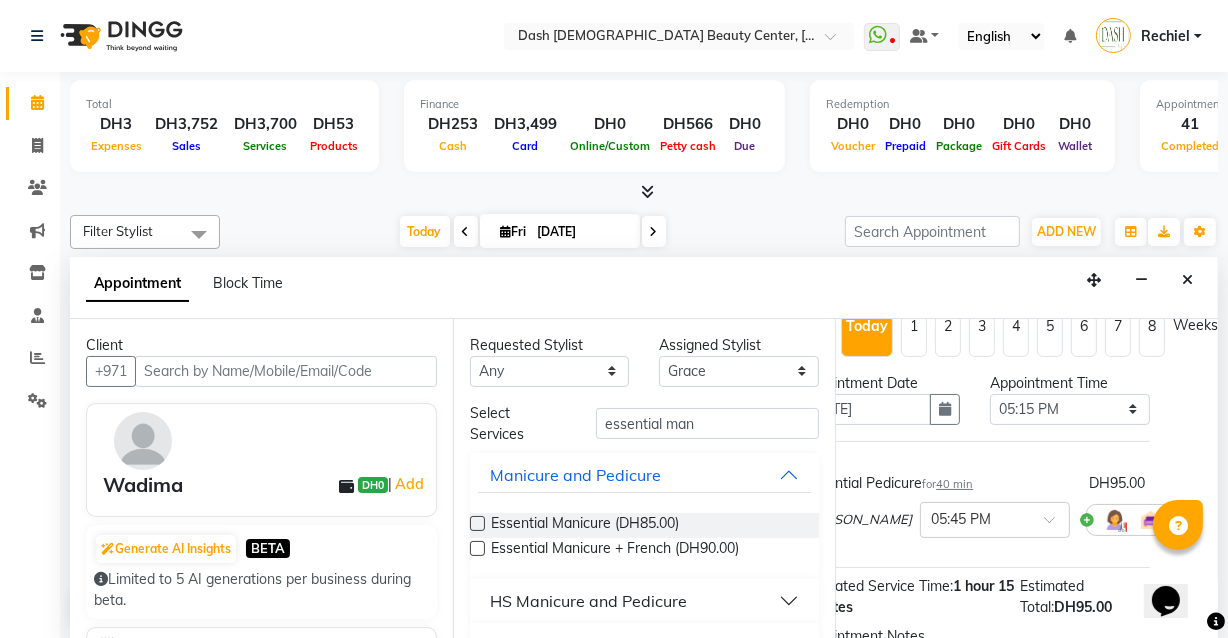 click at bounding box center (477, 523) 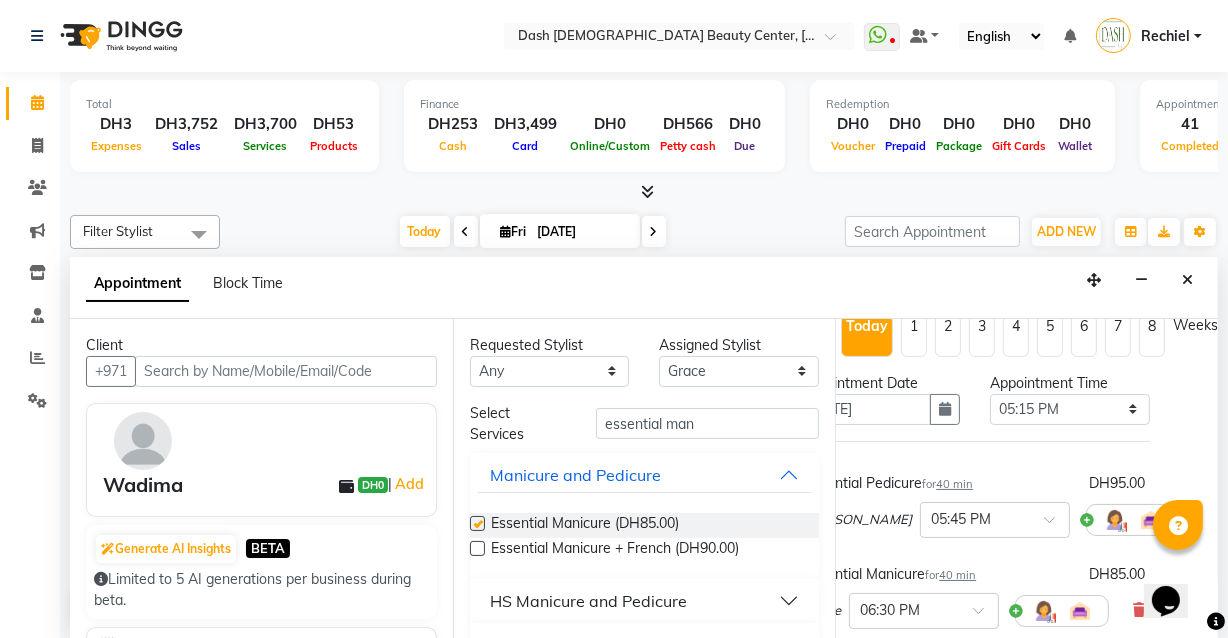 checkbox on "false" 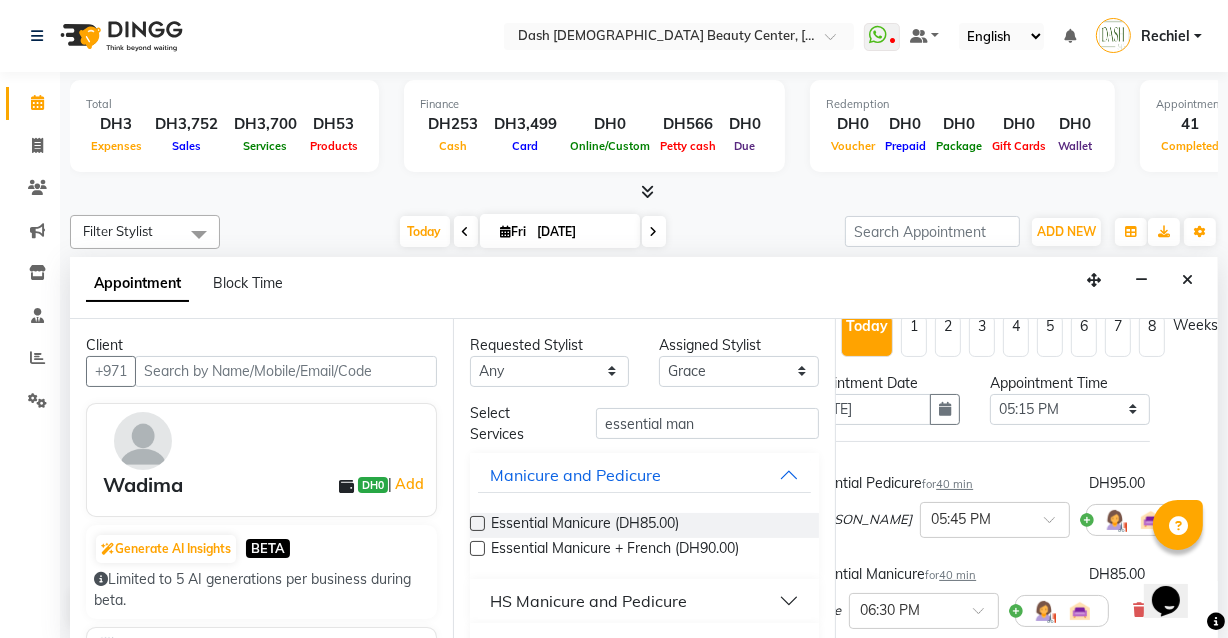 scroll, scrollTop: 42, scrollLeft: 0, axis: vertical 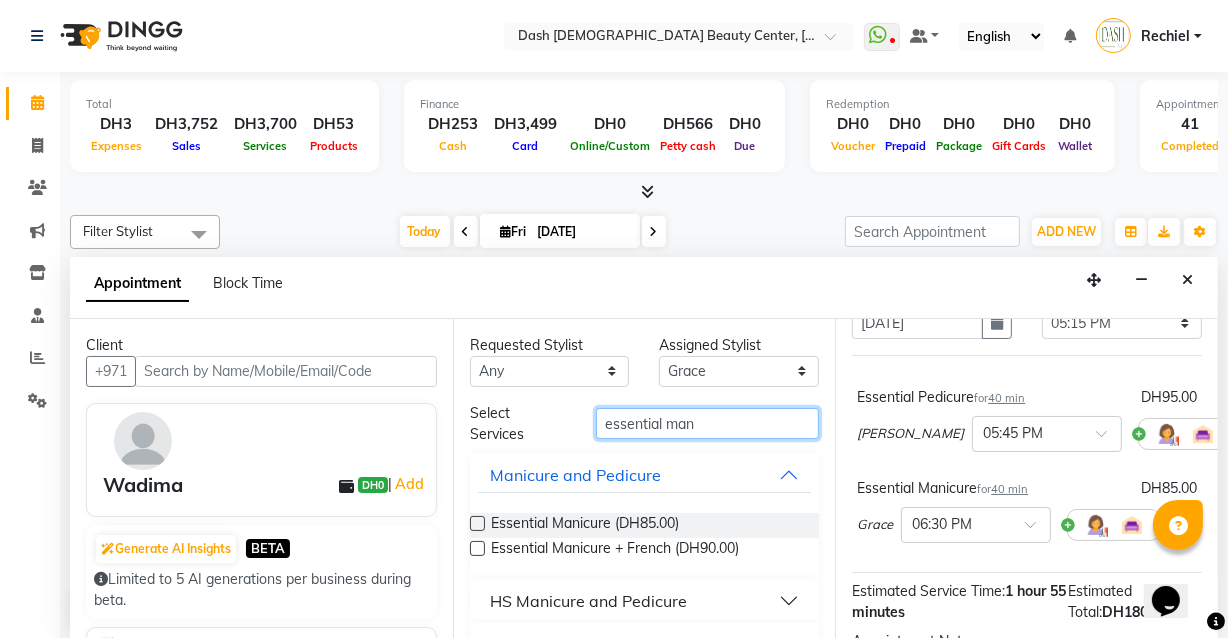 click on "essential man" at bounding box center (707, 423) 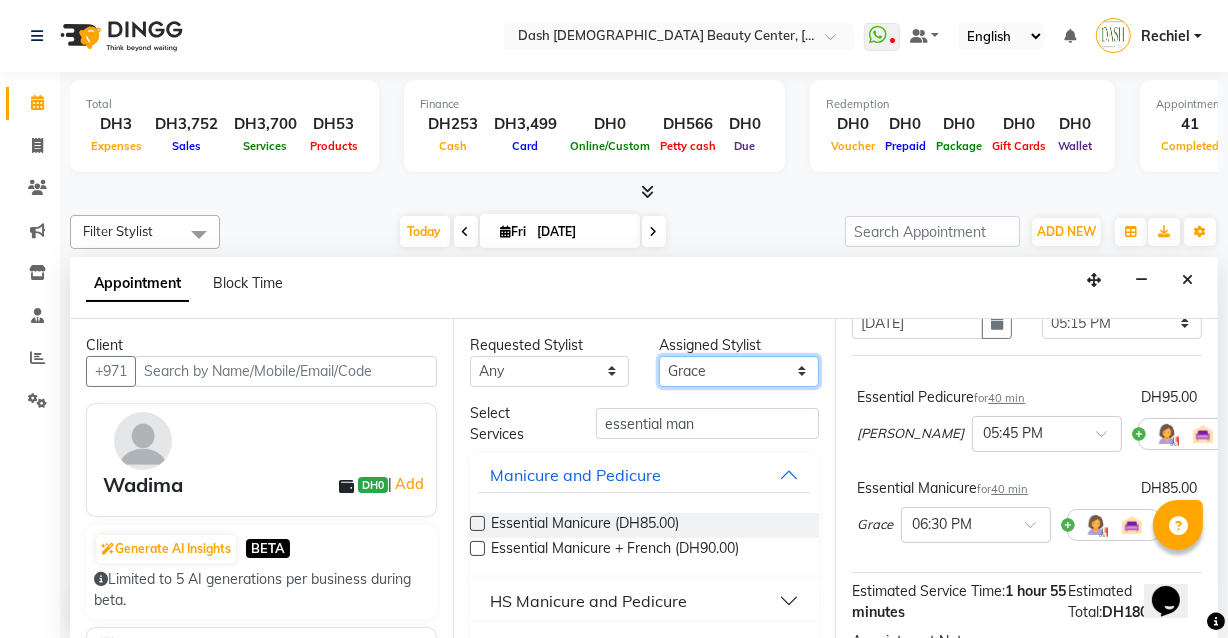 click on "Select [PERSON_NAME] [PERSON_NAME] [PERSON_NAME] [PERSON_NAME] [PERSON_NAME] [PERSON_NAME] [PERSON_NAME] [PERSON_NAME] [PERSON_NAME] Peace [PERSON_NAME] [PERSON_NAME]" at bounding box center (739, 371) 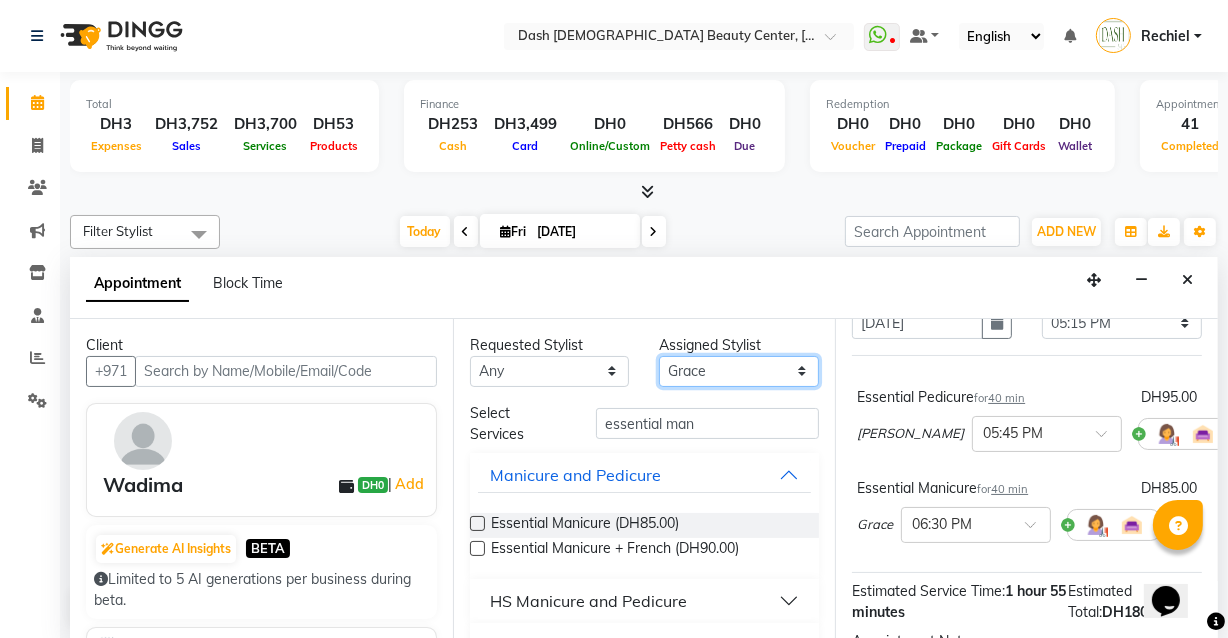 select on "81106" 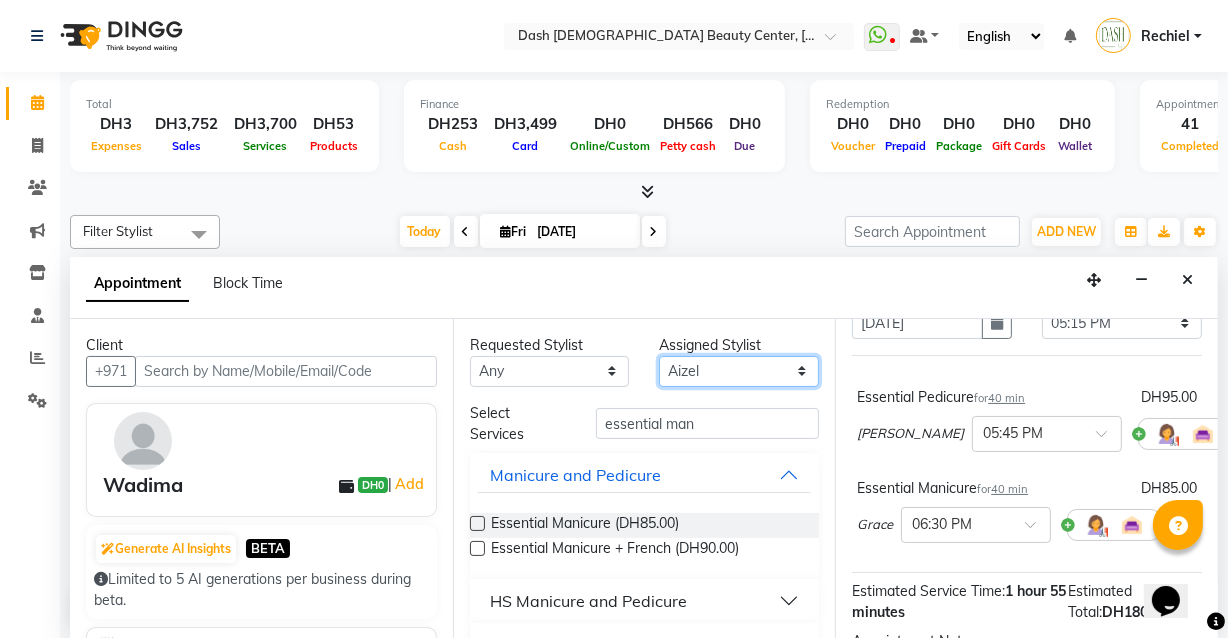click on "Select [PERSON_NAME] [PERSON_NAME] [PERSON_NAME] [PERSON_NAME] [PERSON_NAME] [PERSON_NAME] [PERSON_NAME] [PERSON_NAME] [PERSON_NAME] Peace [PERSON_NAME] [PERSON_NAME]" at bounding box center [739, 371] 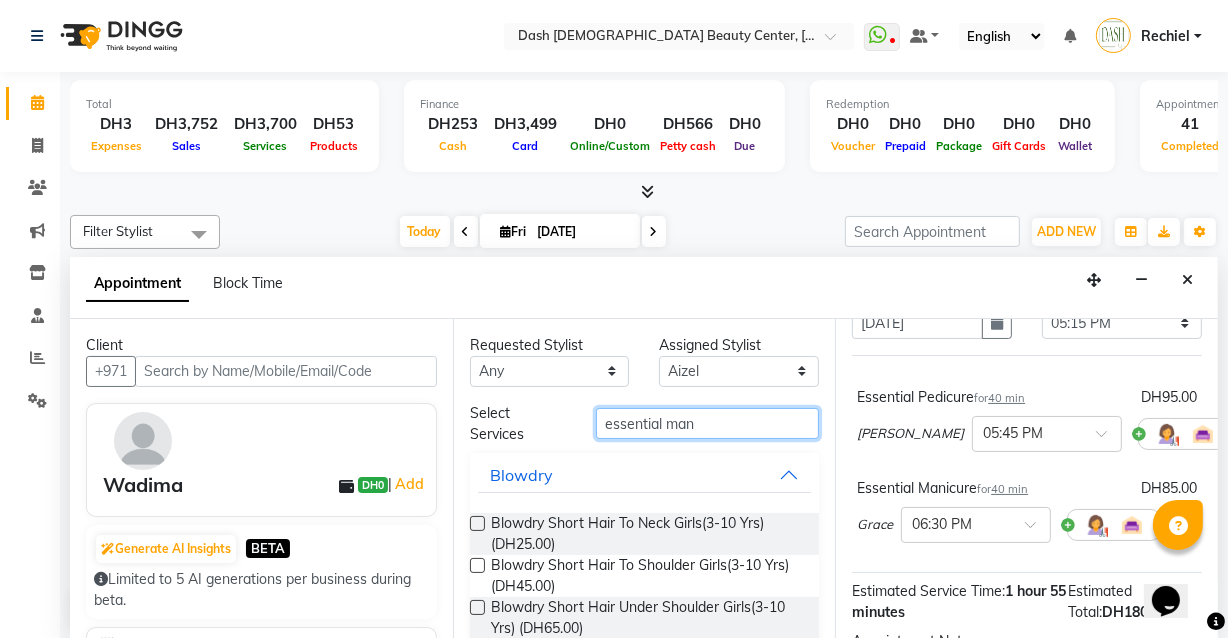 click on "essential man" at bounding box center (707, 423) 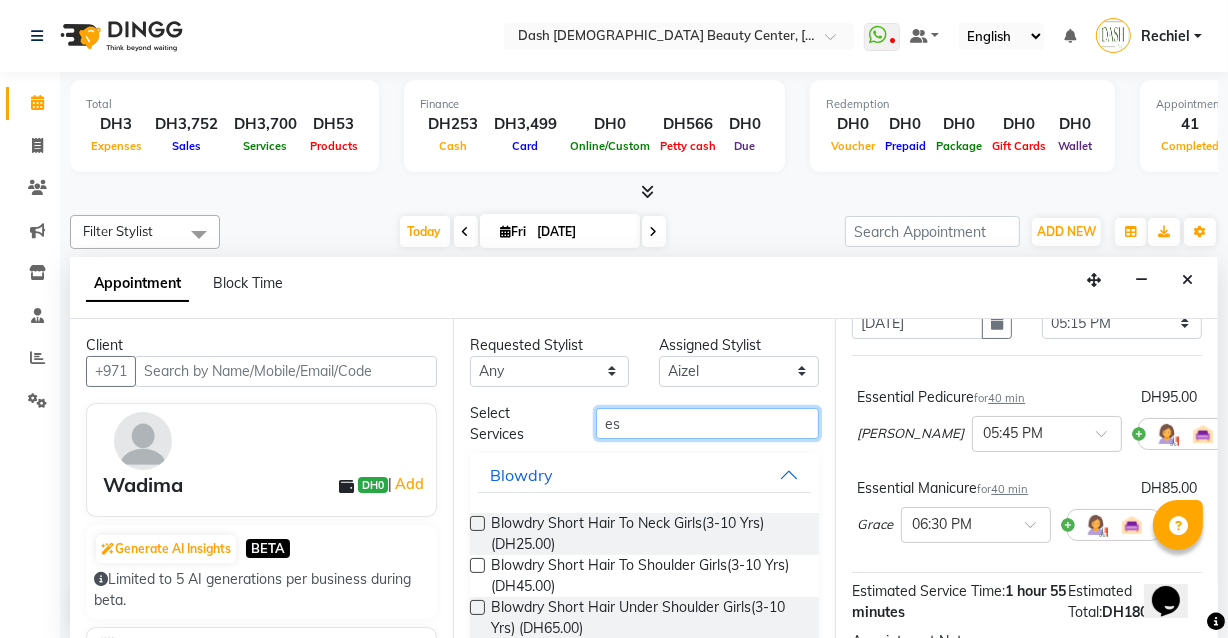 type on "e" 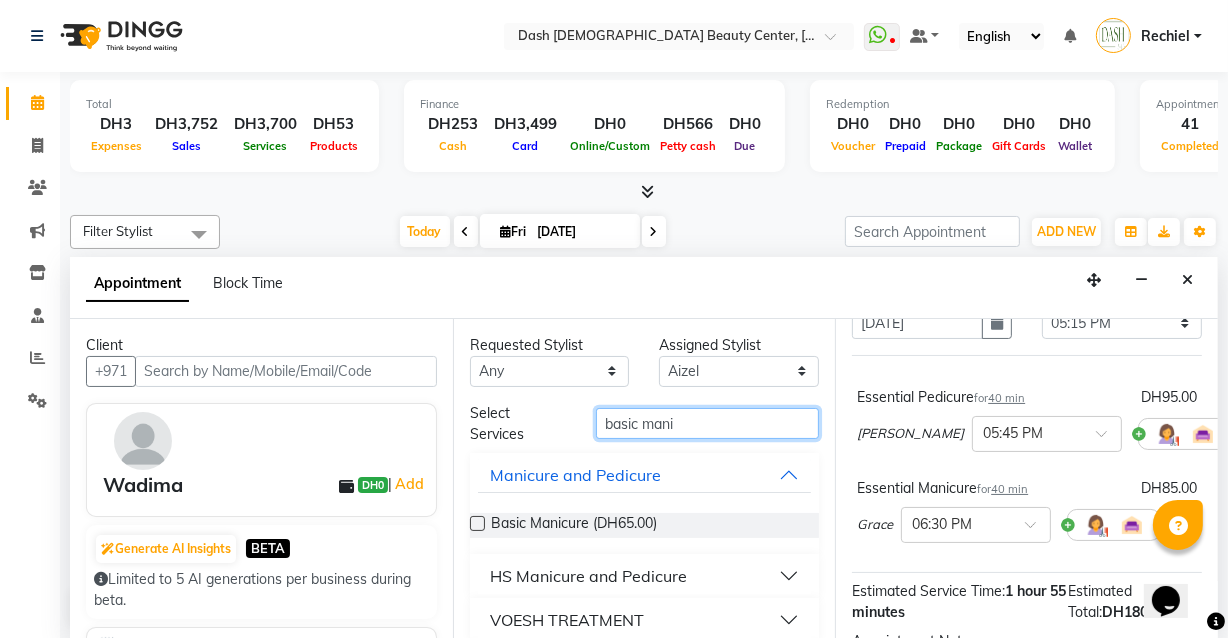 type on "basic mani" 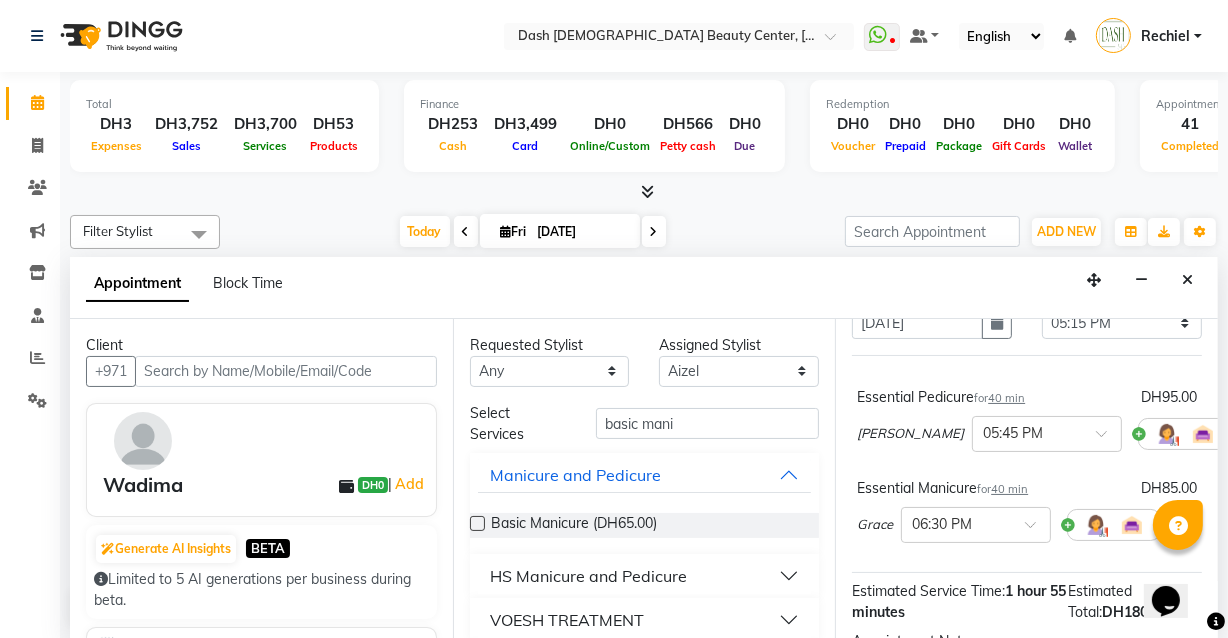 click at bounding box center (477, 523) 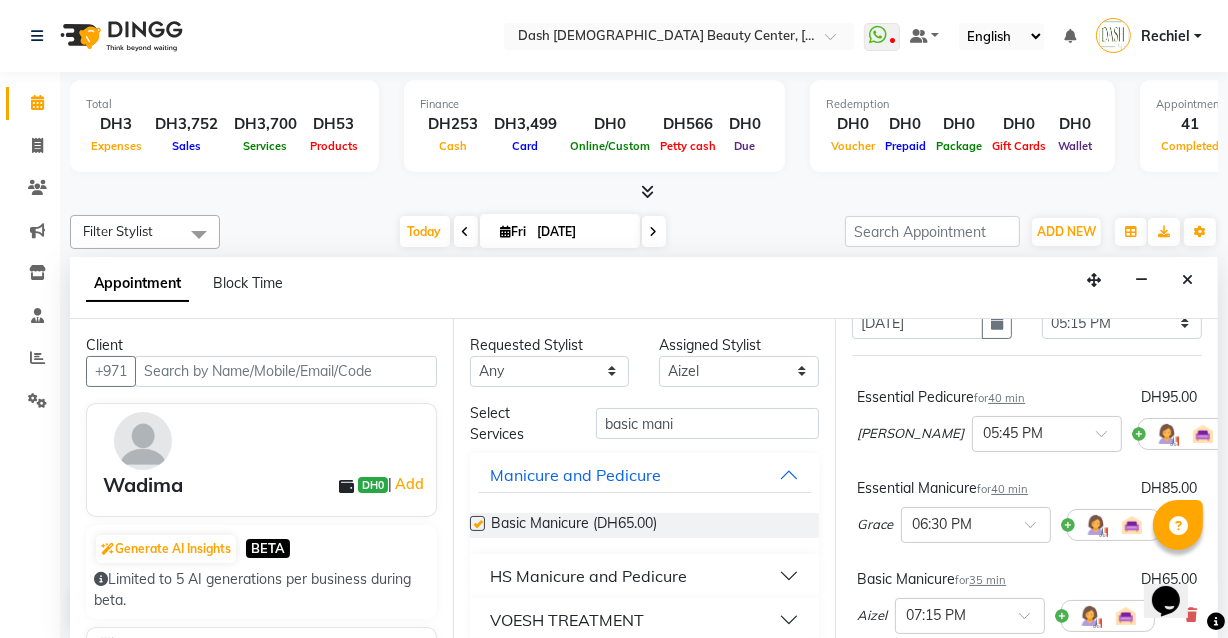 checkbox on "false" 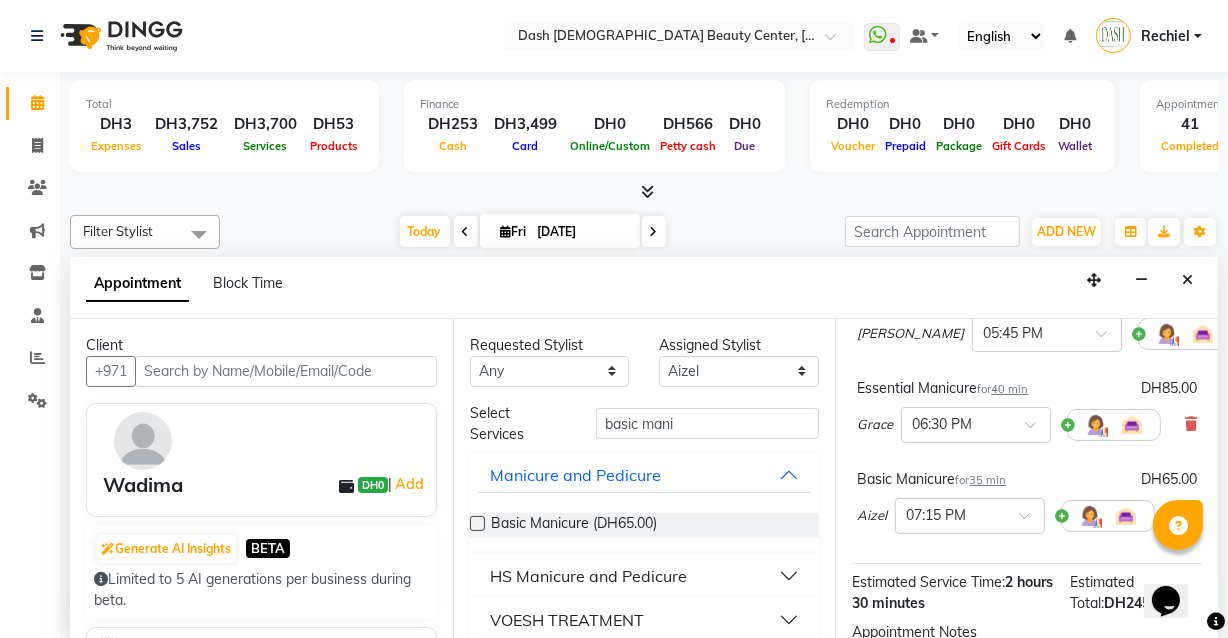 scroll, scrollTop: 204, scrollLeft: 0, axis: vertical 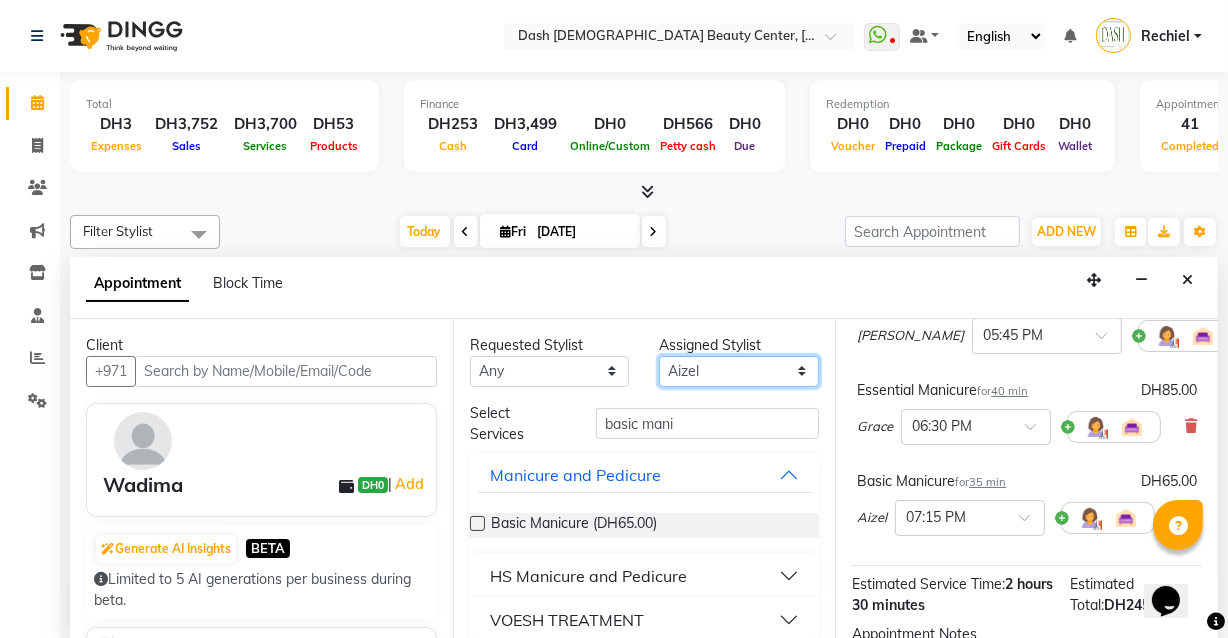 click on "Select [PERSON_NAME] [PERSON_NAME] [PERSON_NAME] [PERSON_NAME] [PERSON_NAME] [PERSON_NAME] [PERSON_NAME] [PERSON_NAME] [PERSON_NAME] Peace [PERSON_NAME] [PERSON_NAME]" at bounding box center [739, 371] 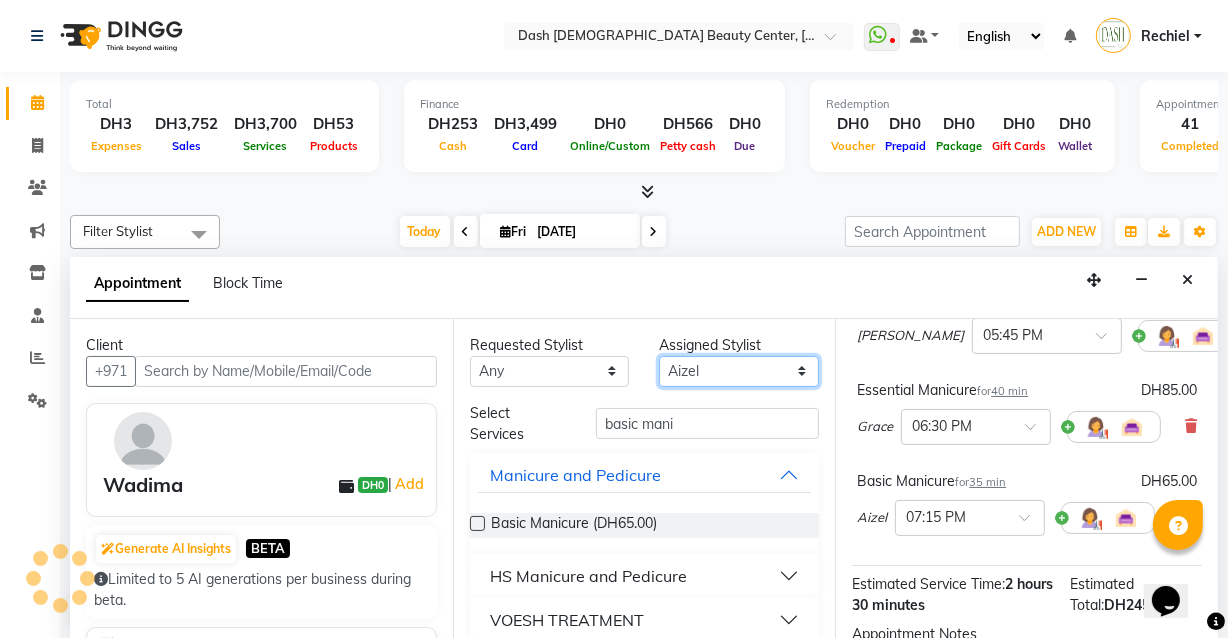 select on "81105" 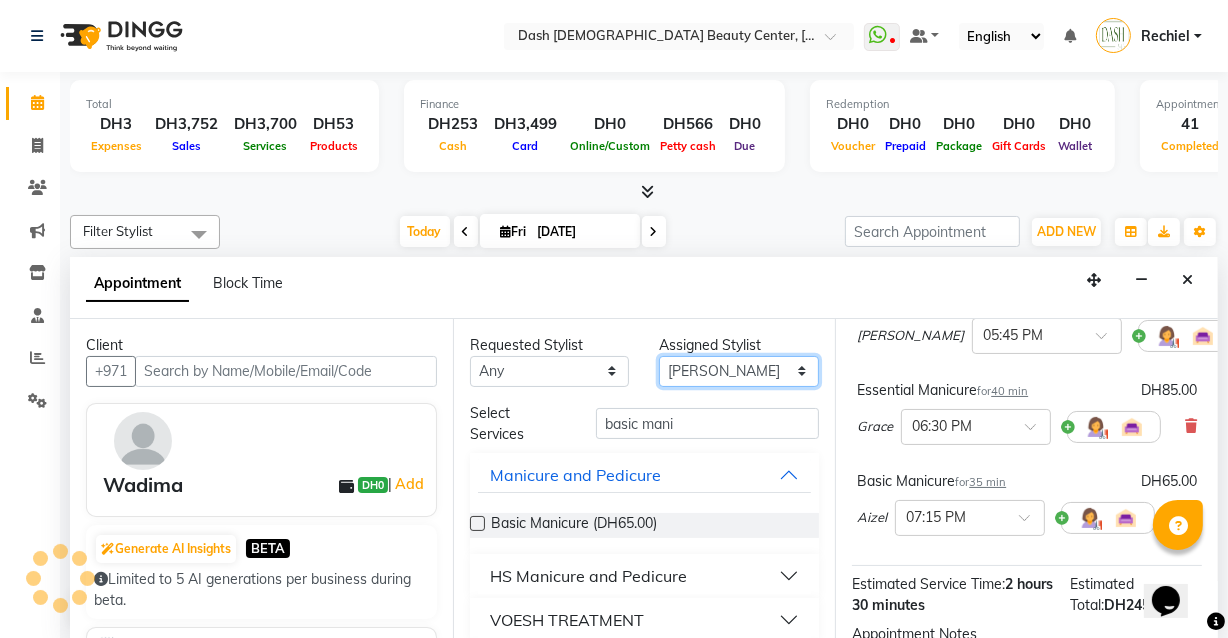 click on "Select [PERSON_NAME] [PERSON_NAME] [PERSON_NAME] [PERSON_NAME] [PERSON_NAME] [PERSON_NAME] [PERSON_NAME] [PERSON_NAME] [PERSON_NAME] Peace [PERSON_NAME] [PERSON_NAME]" at bounding box center (739, 371) 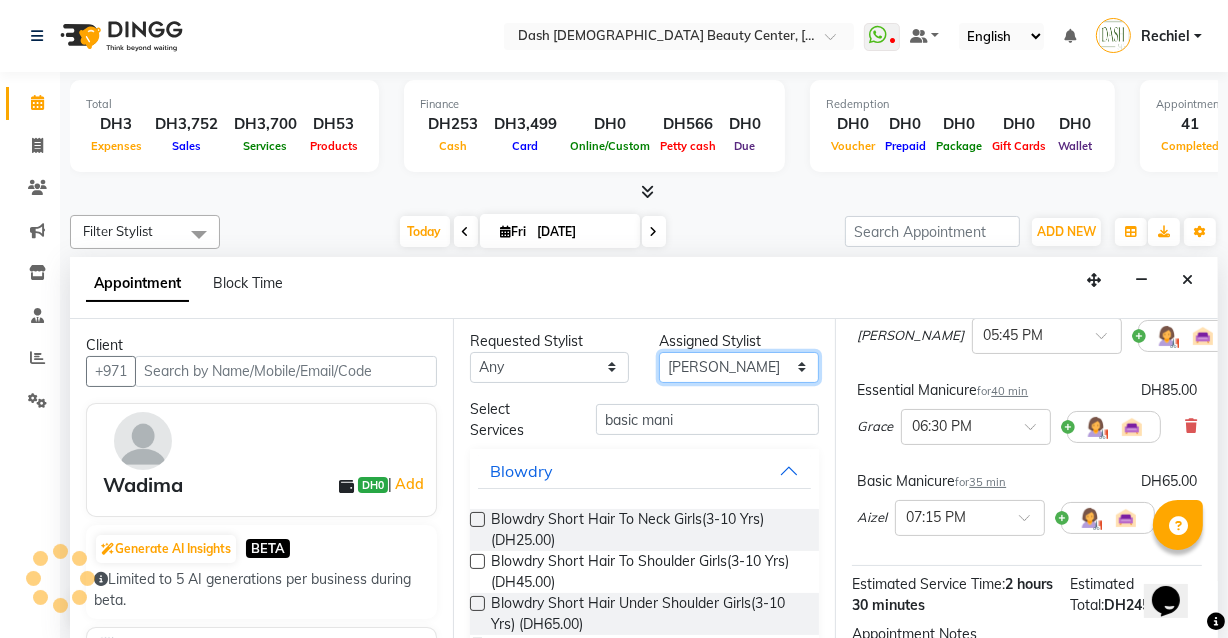 scroll, scrollTop: 0, scrollLeft: 0, axis: both 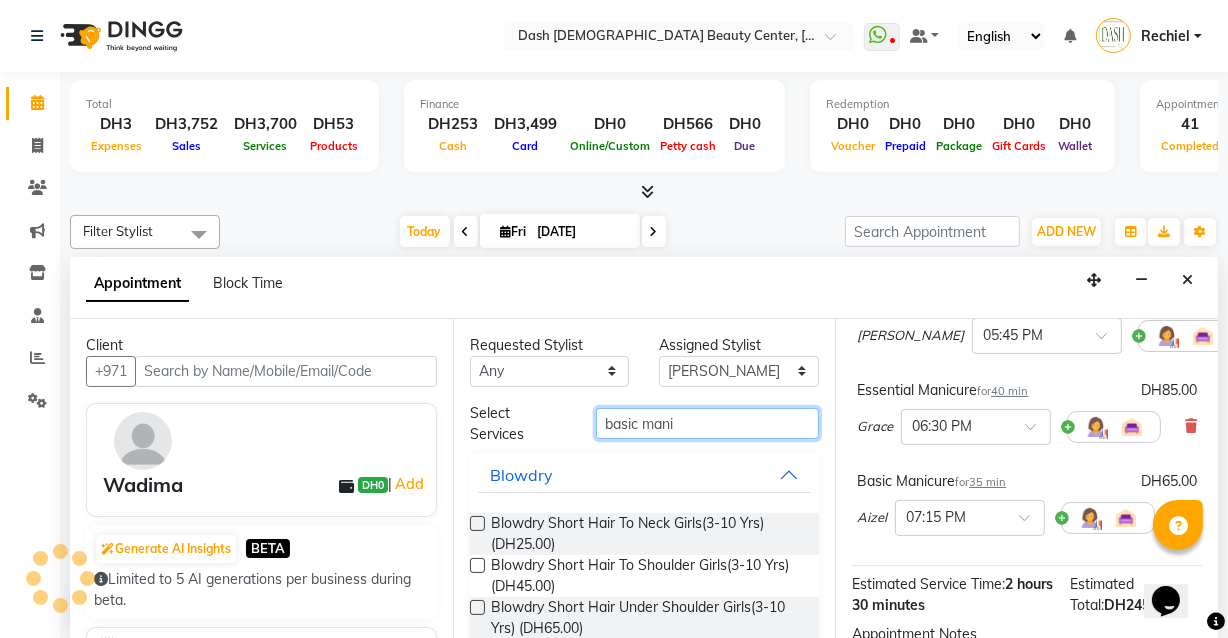 click on "basic mani" at bounding box center (707, 423) 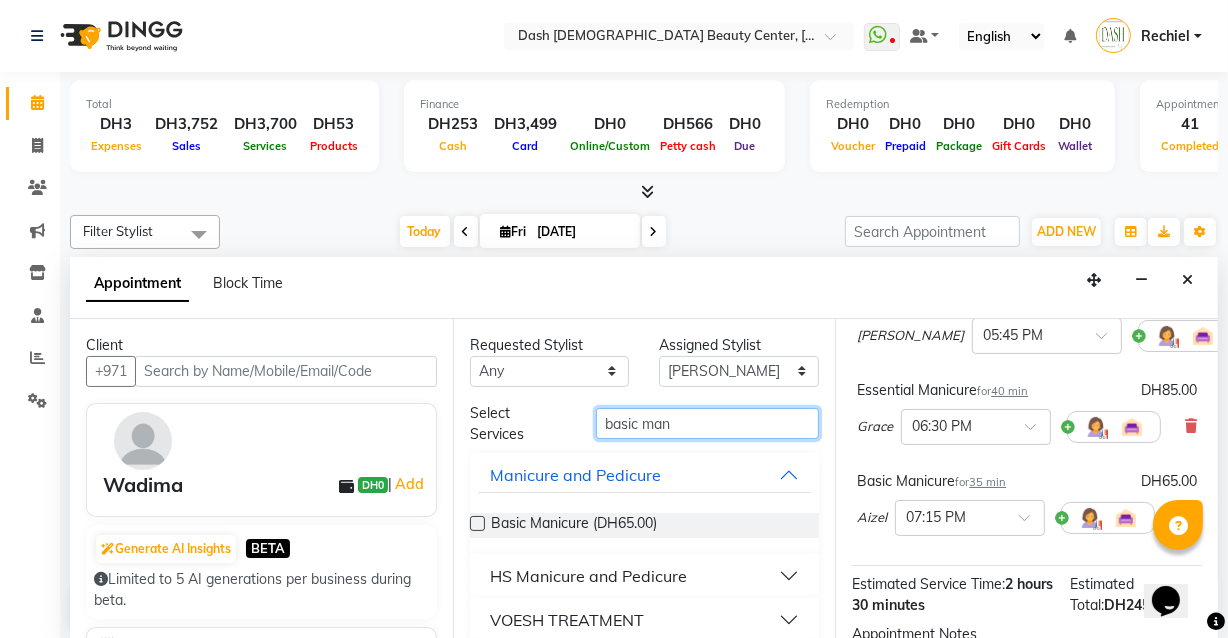 type on "basic man" 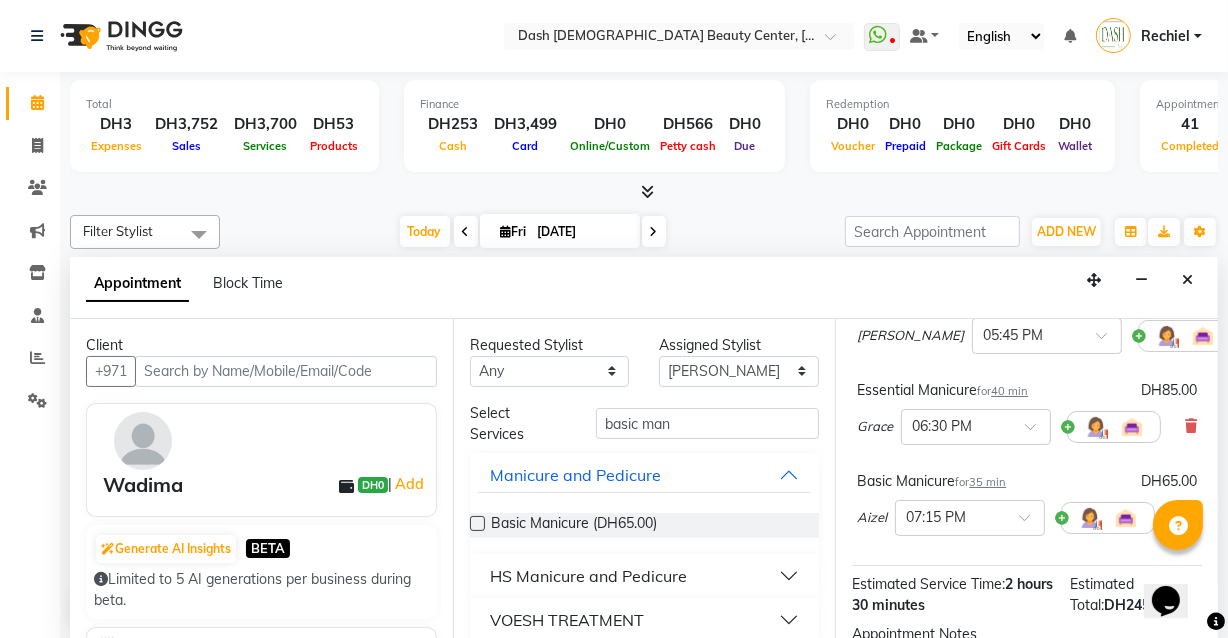 click at bounding box center (477, 523) 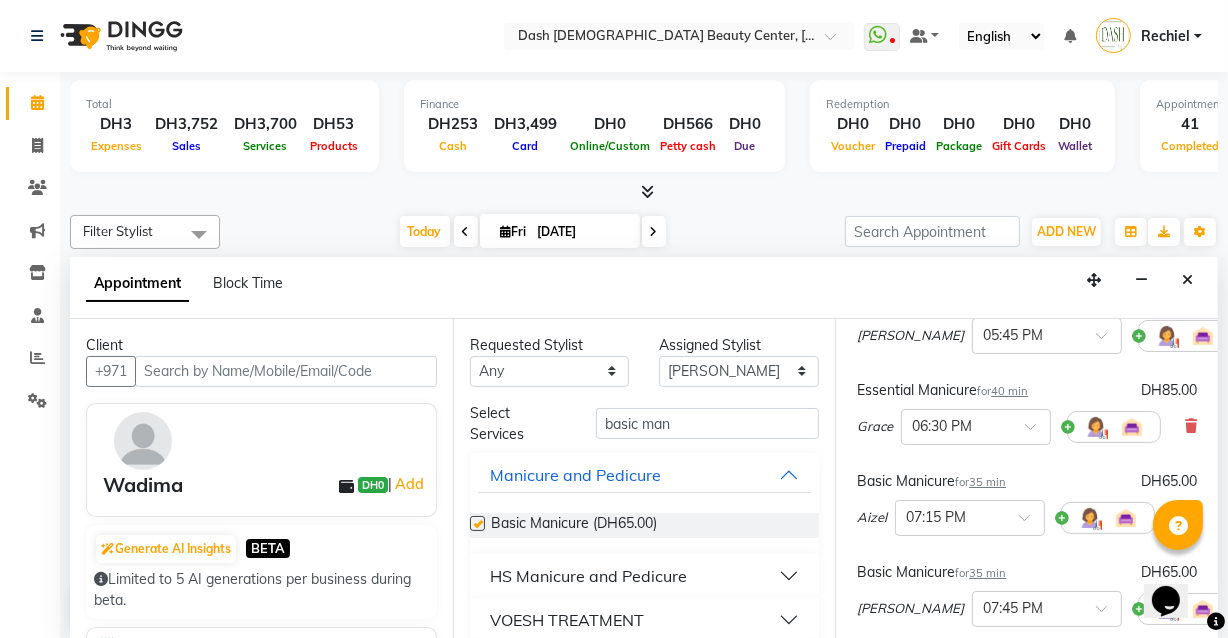 checkbox on "false" 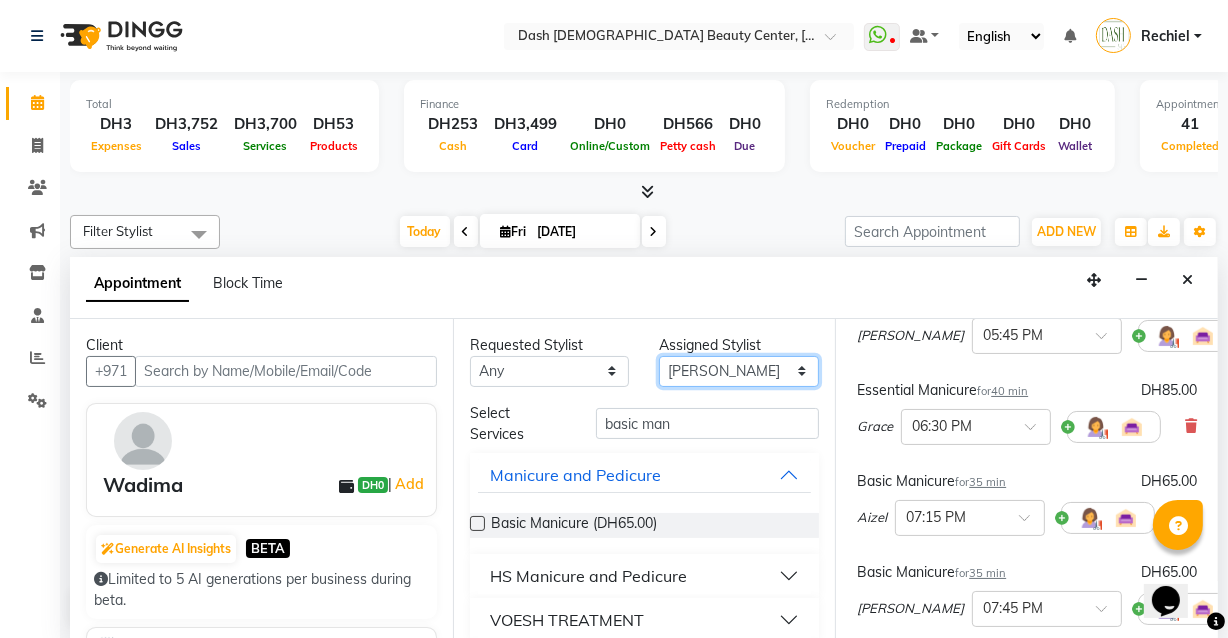 click on "Select [PERSON_NAME] [PERSON_NAME] [PERSON_NAME] [PERSON_NAME] [PERSON_NAME] [PERSON_NAME] [PERSON_NAME] [PERSON_NAME] [PERSON_NAME] Peace [PERSON_NAME] [PERSON_NAME]" at bounding box center [739, 371] 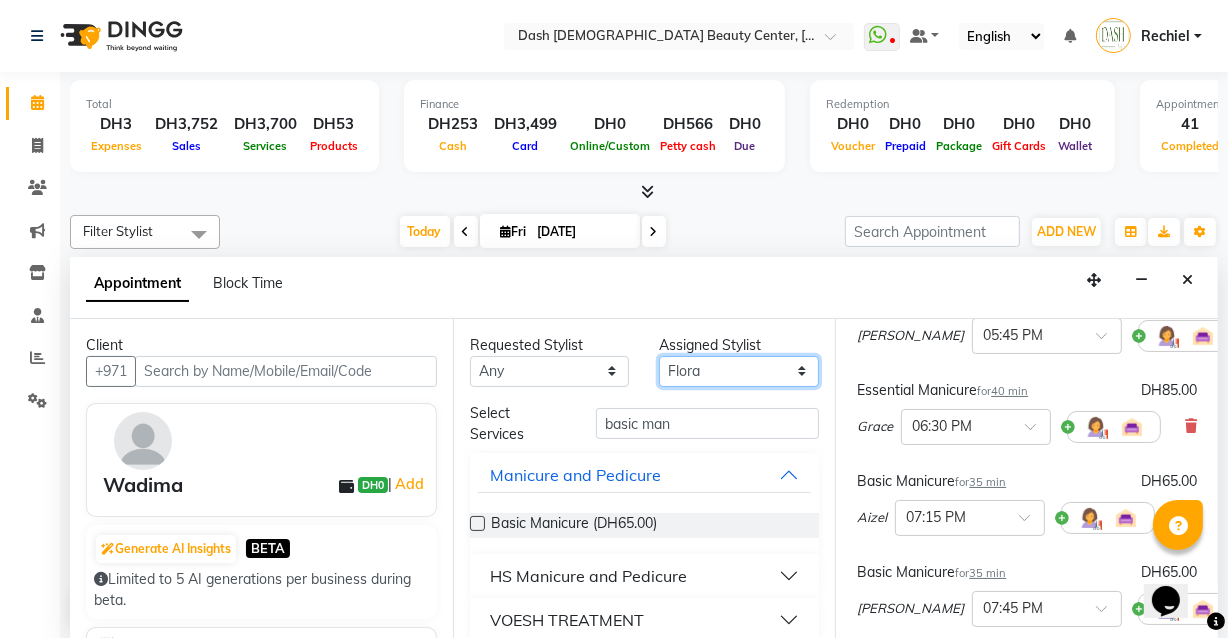 click on "Select [PERSON_NAME] [PERSON_NAME] [PERSON_NAME] [PERSON_NAME] [PERSON_NAME] [PERSON_NAME] [PERSON_NAME] [PERSON_NAME] [PERSON_NAME] Peace [PERSON_NAME] [PERSON_NAME]" at bounding box center (739, 371) 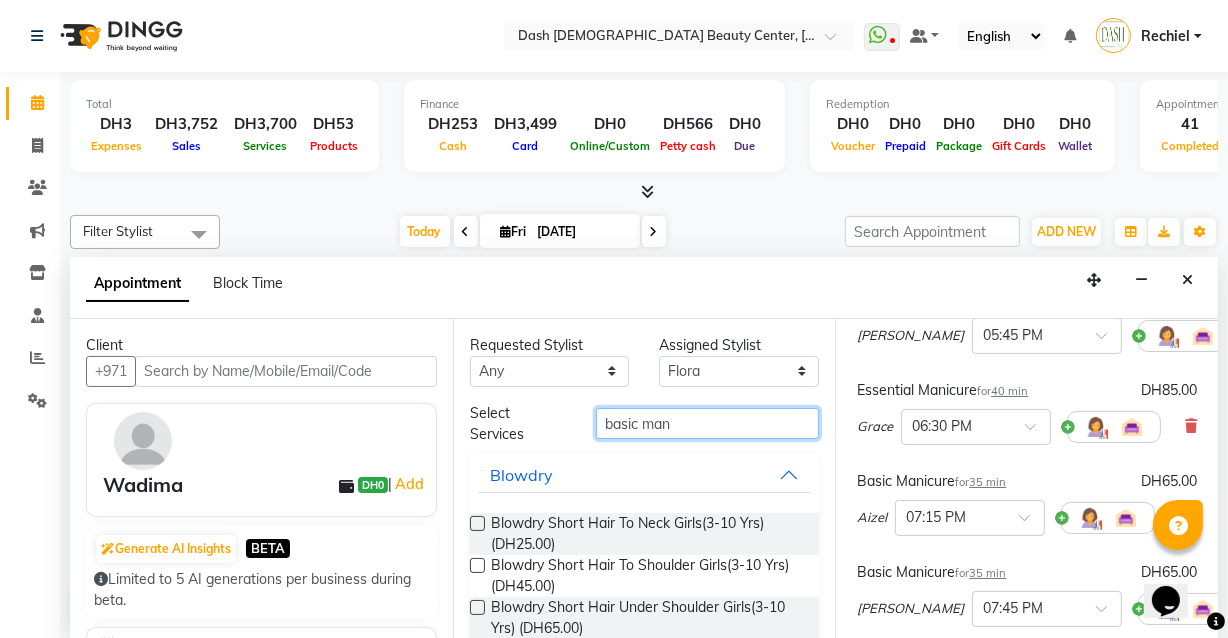 click on "basic man" at bounding box center [707, 423] 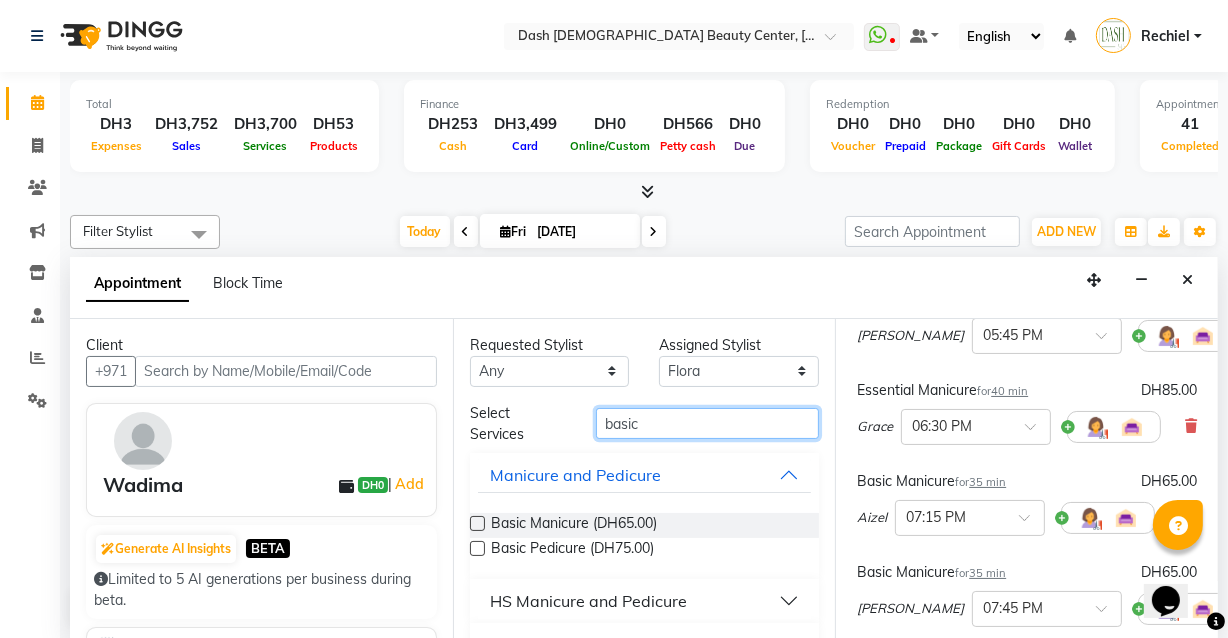 type on "basic" 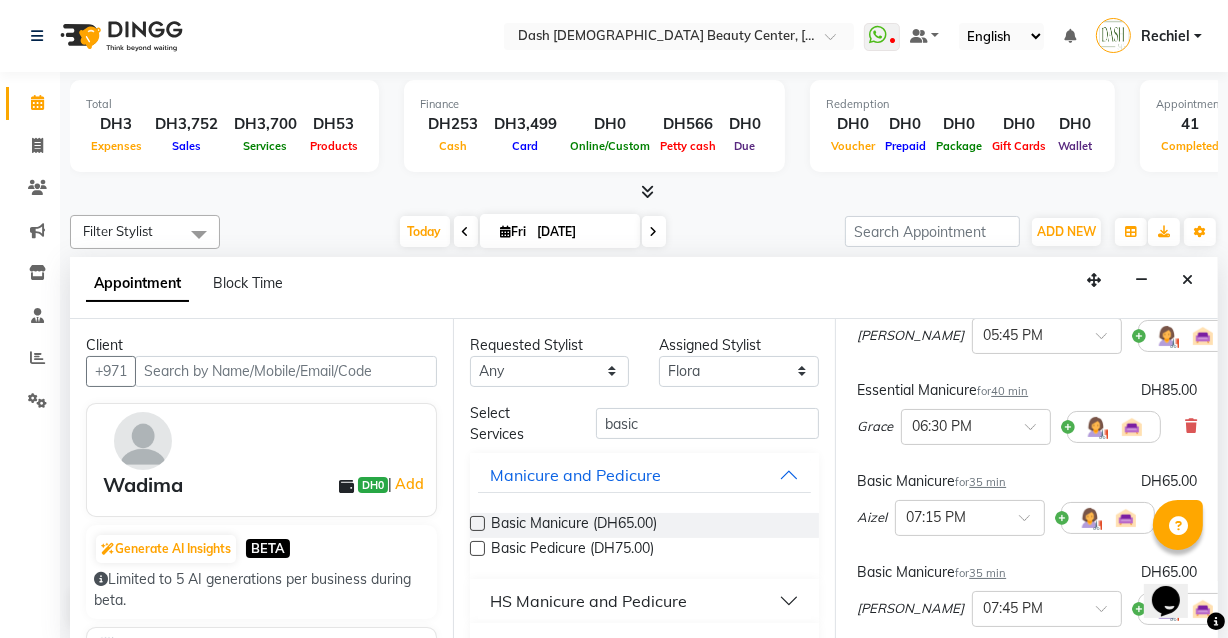click at bounding box center [477, 548] 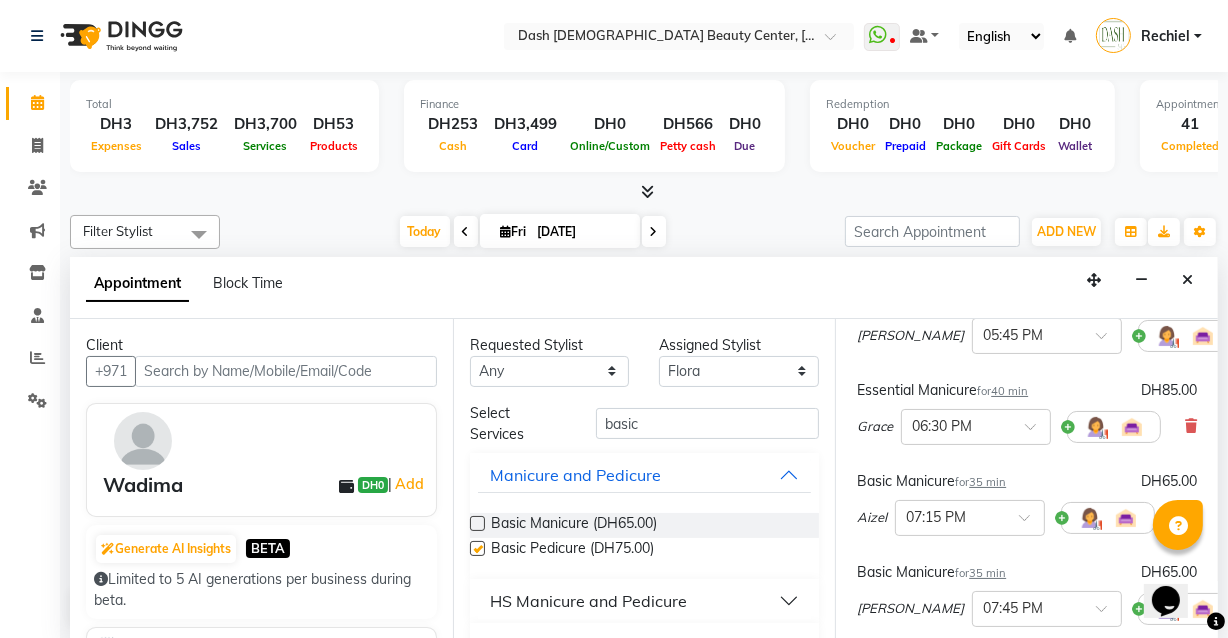 checkbox on "false" 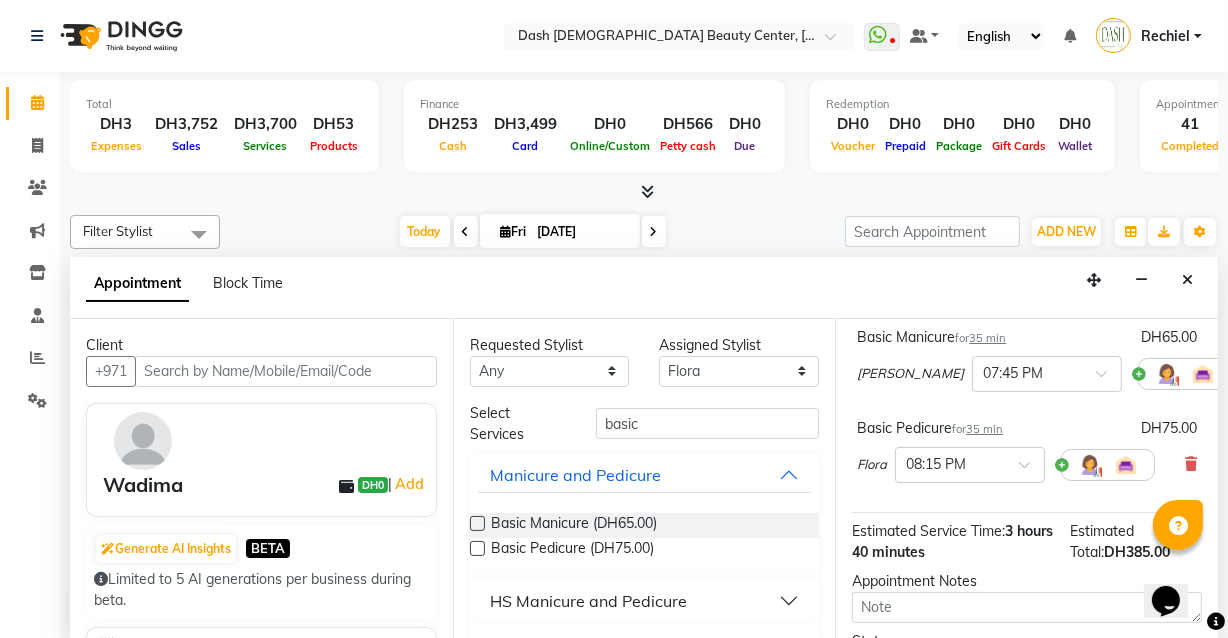 scroll, scrollTop: 566, scrollLeft: 0, axis: vertical 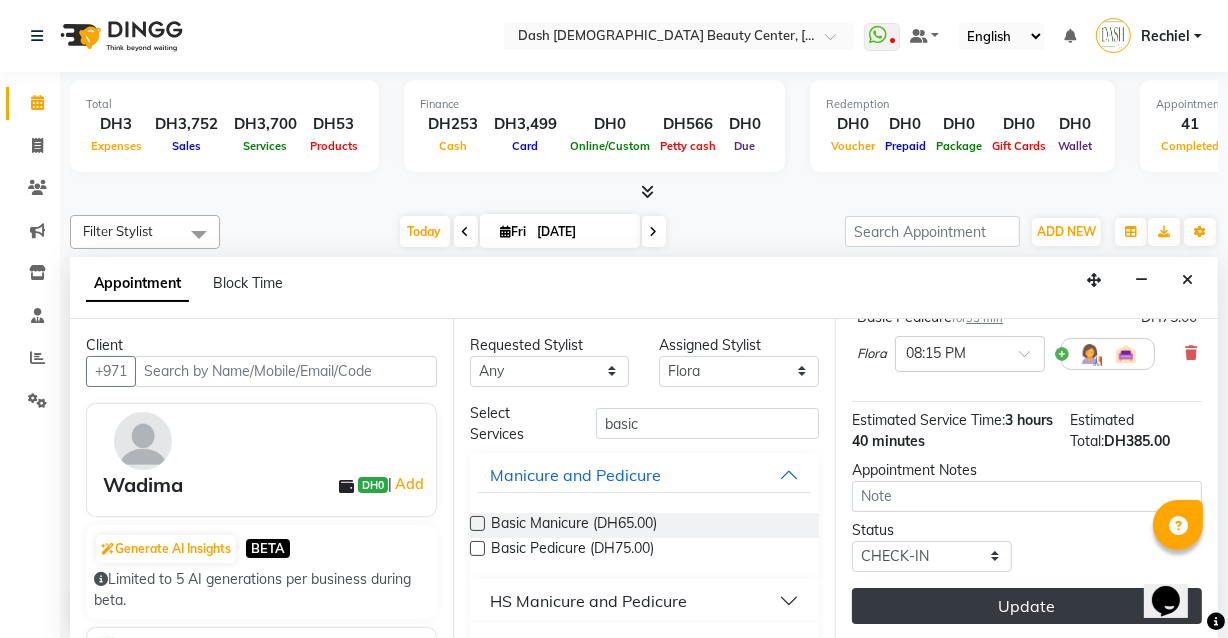 click on "Update" at bounding box center (1027, 606) 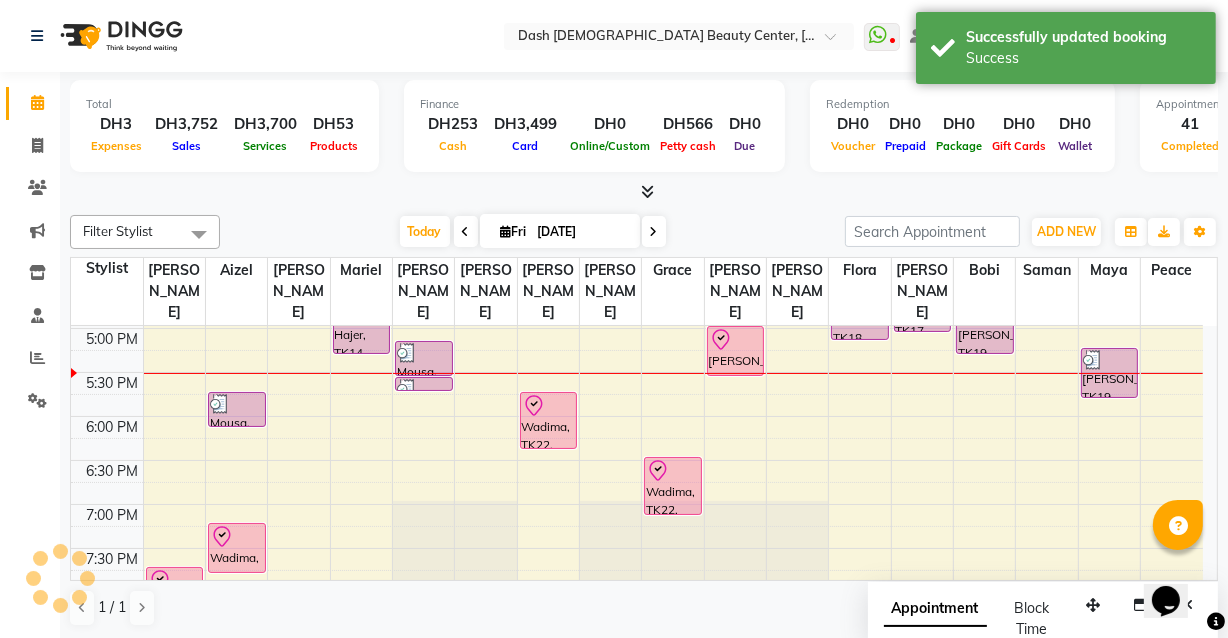 scroll, scrollTop: 0, scrollLeft: 0, axis: both 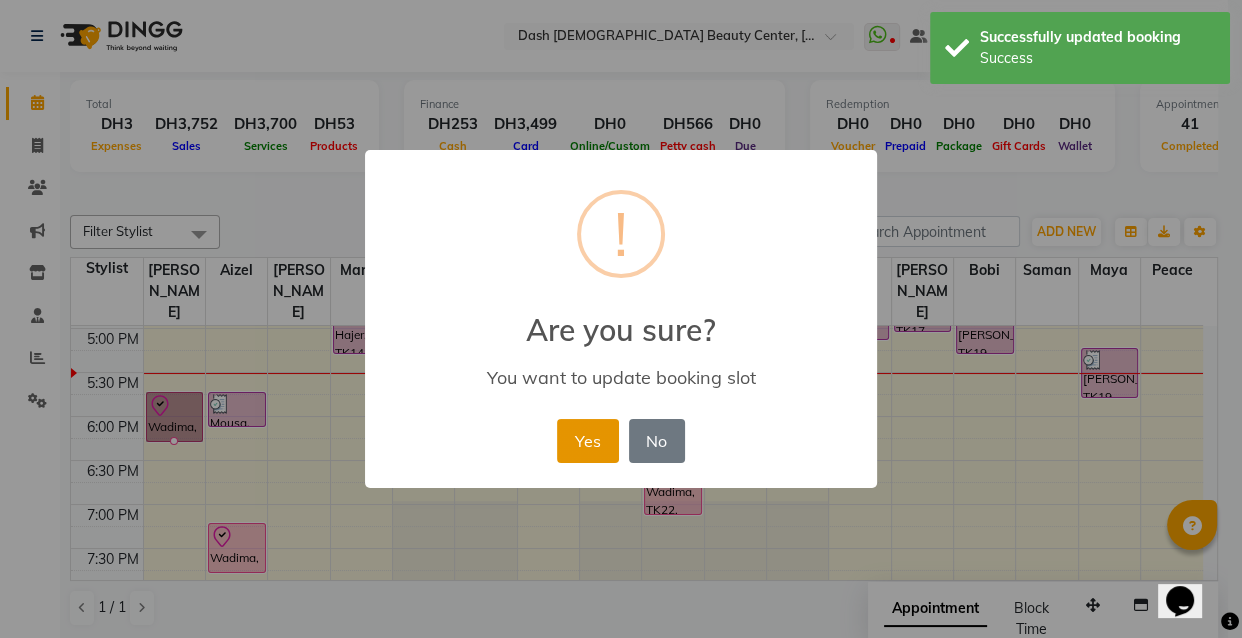 click on "Yes" at bounding box center (587, 441) 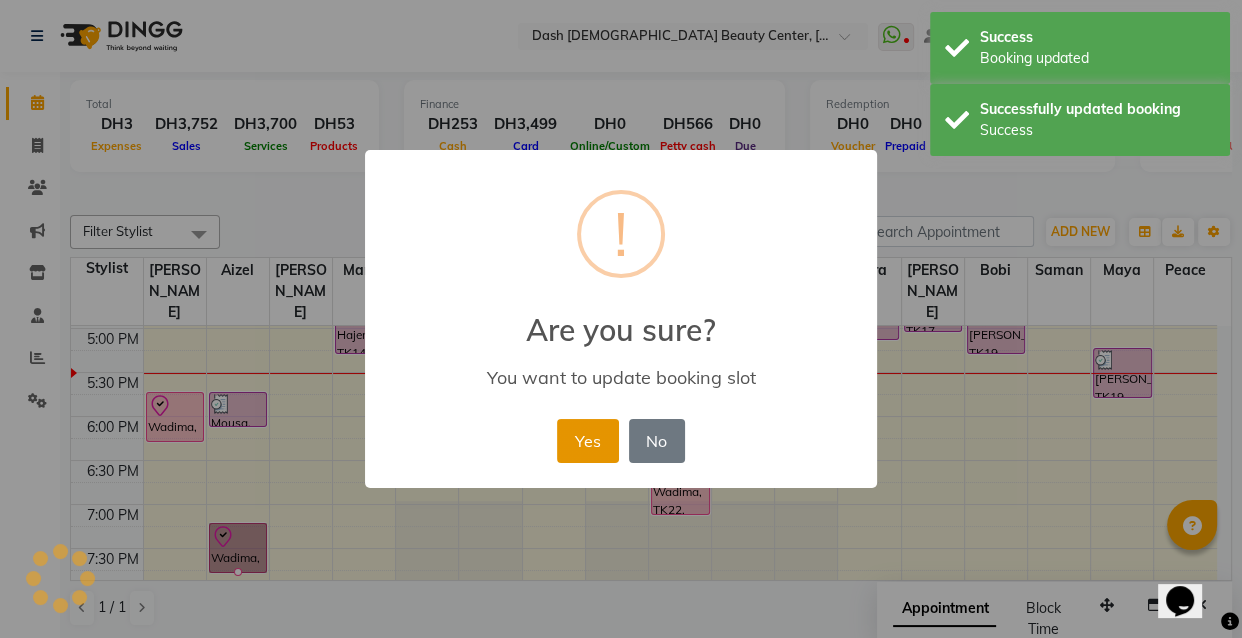 click on "Yes" at bounding box center [587, 441] 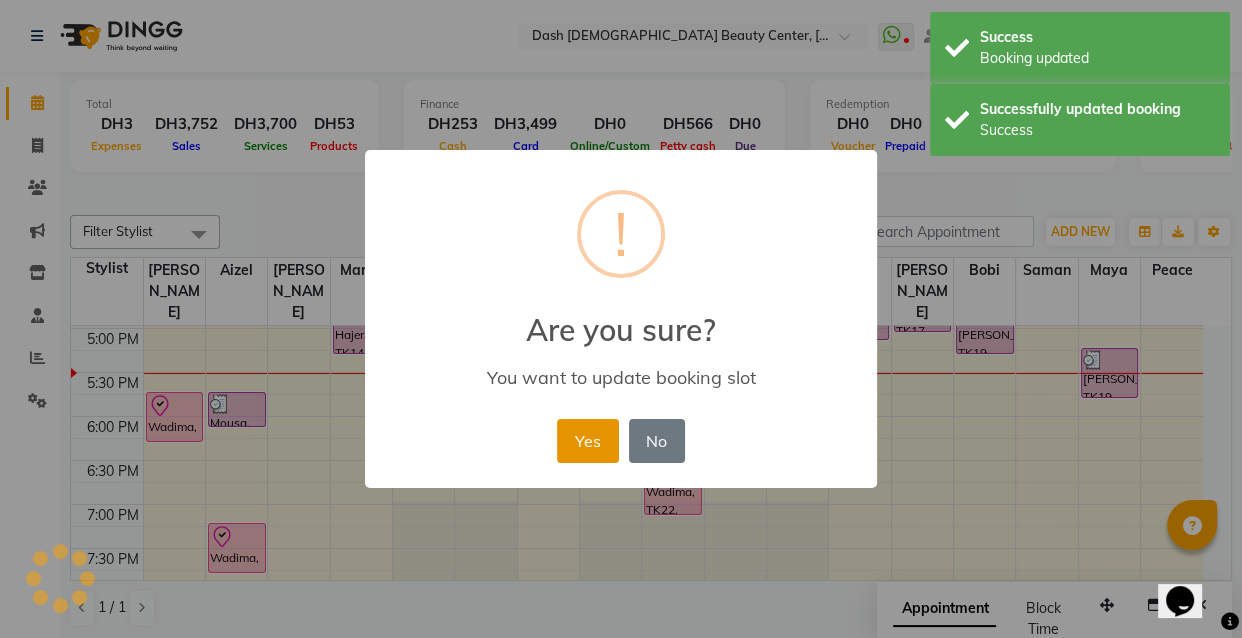 click on "Yes" at bounding box center [587, 441] 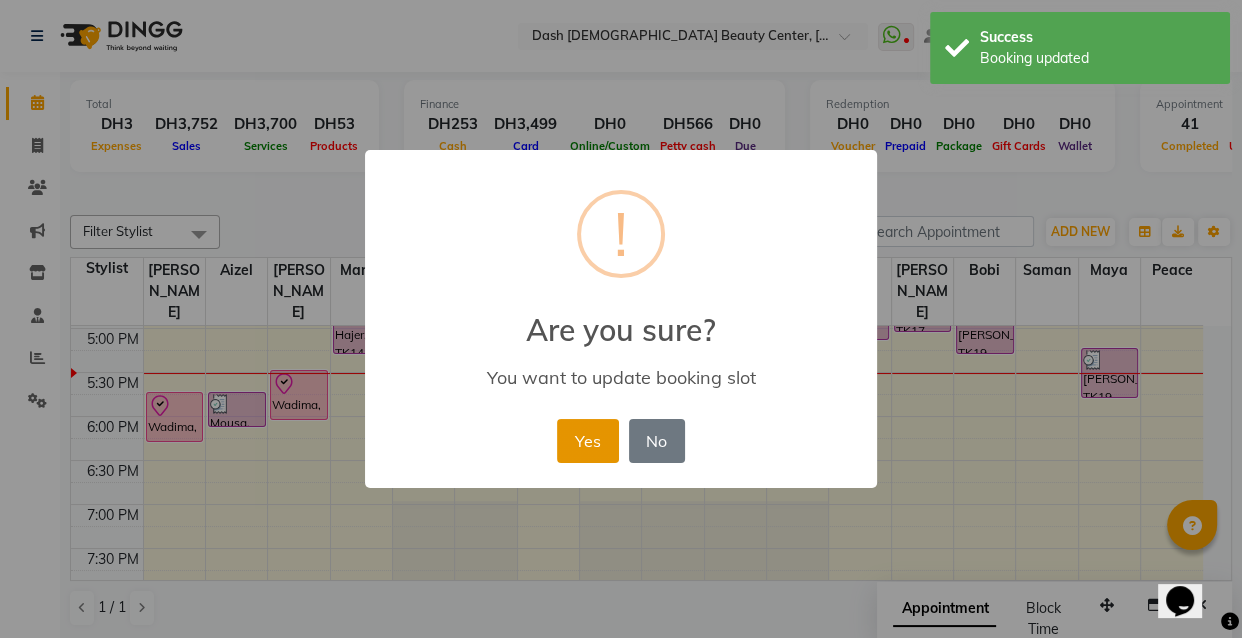 click on "Yes" at bounding box center (587, 441) 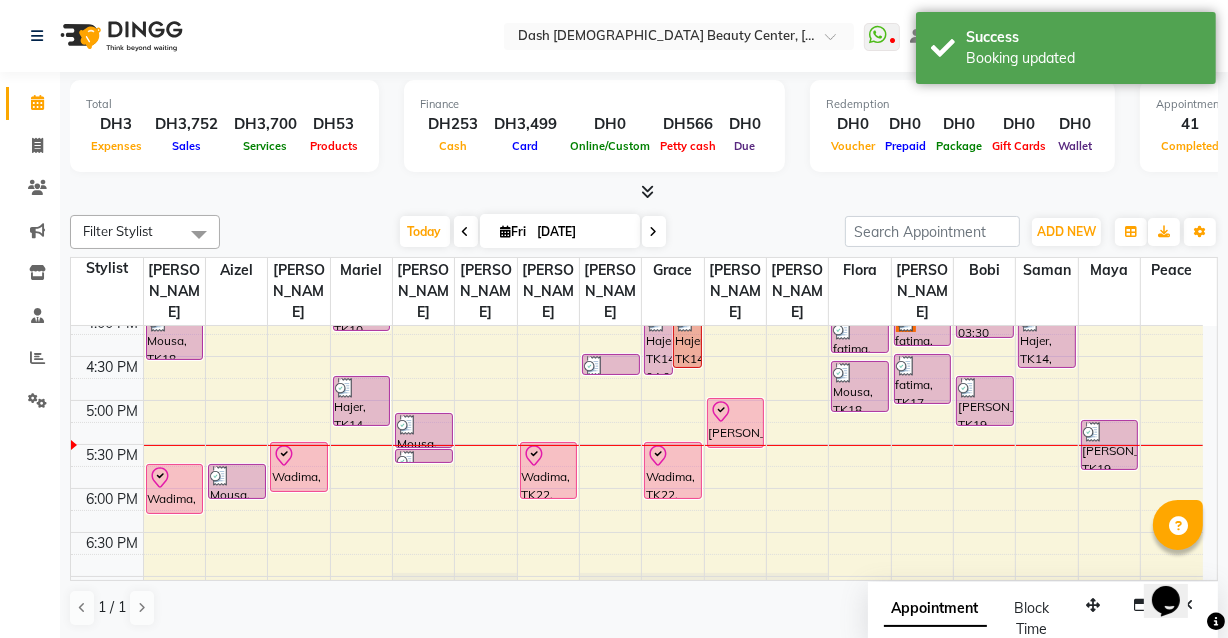 scroll, scrollTop: 628, scrollLeft: 0, axis: vertical 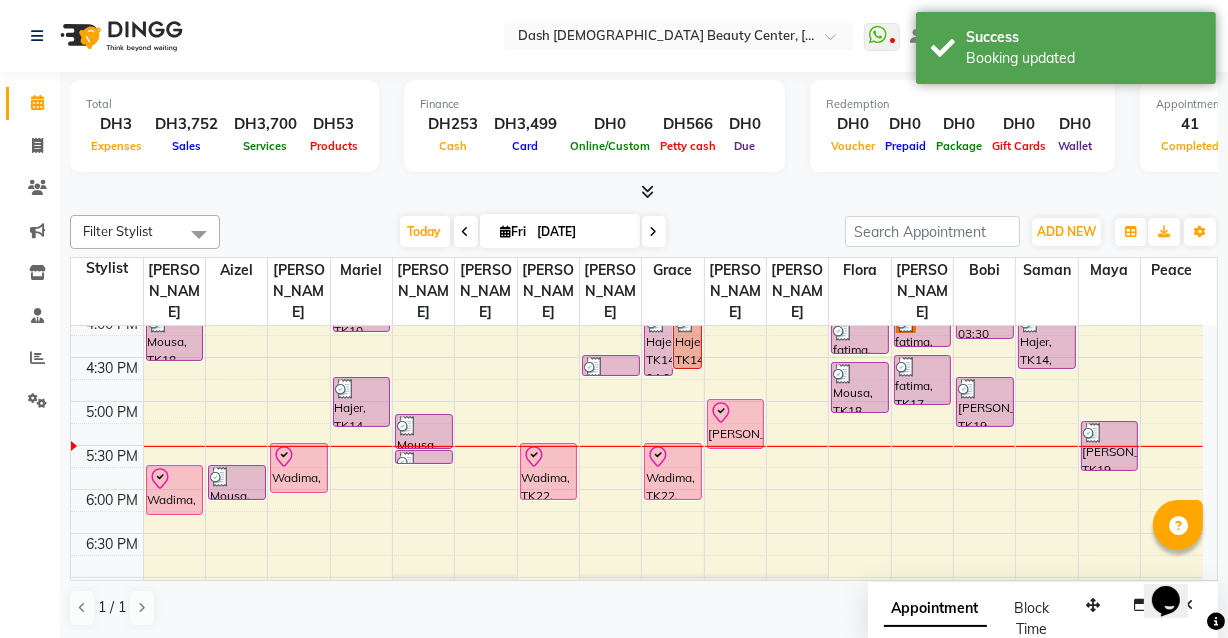 click at bounding box center (736, 413) 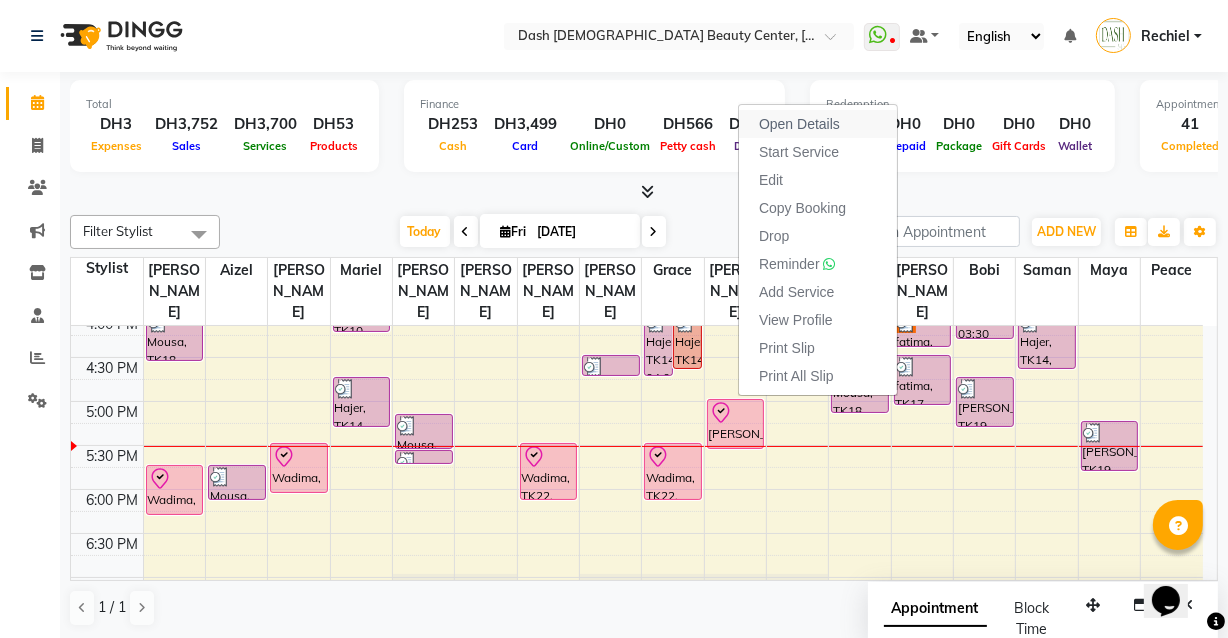click on "Open Details" at bounding box center [799, 124] 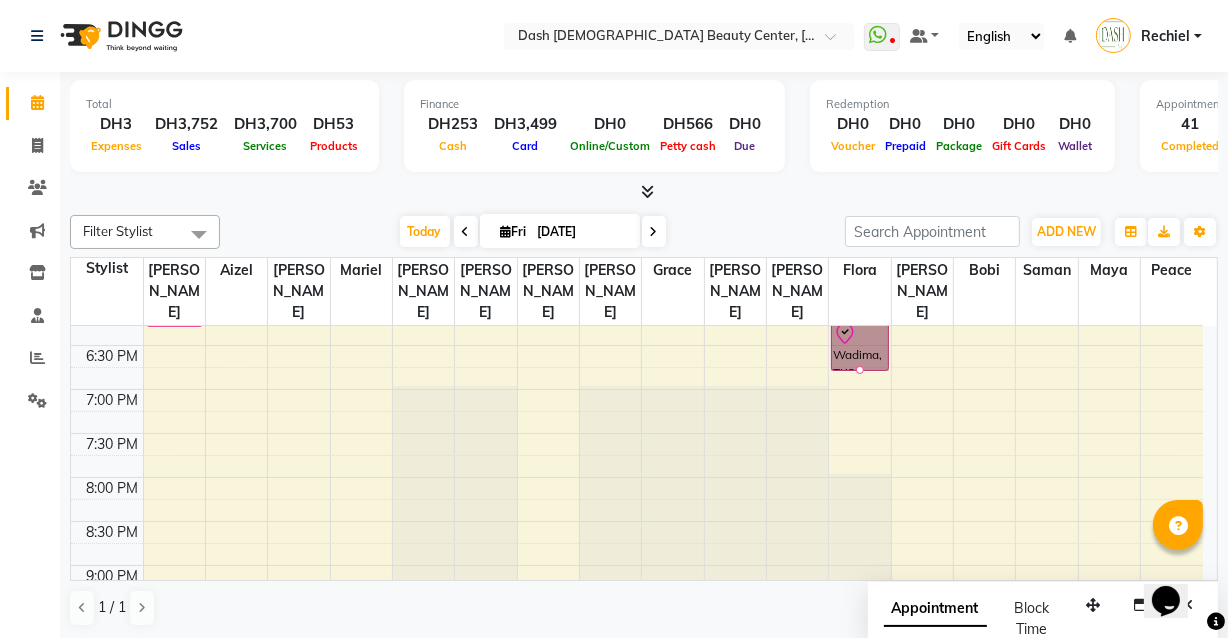scroll, scrollTop: 802, scrollLeft: 0, axis: vertical 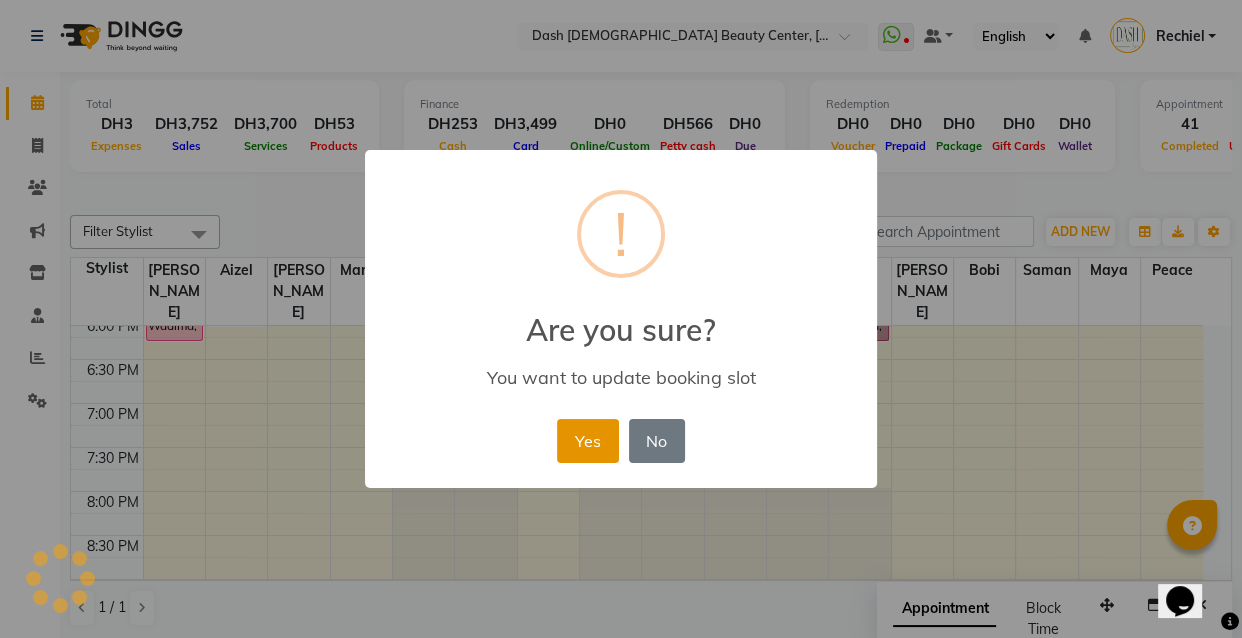 click on "Yes" at bounding box center [587, 441] 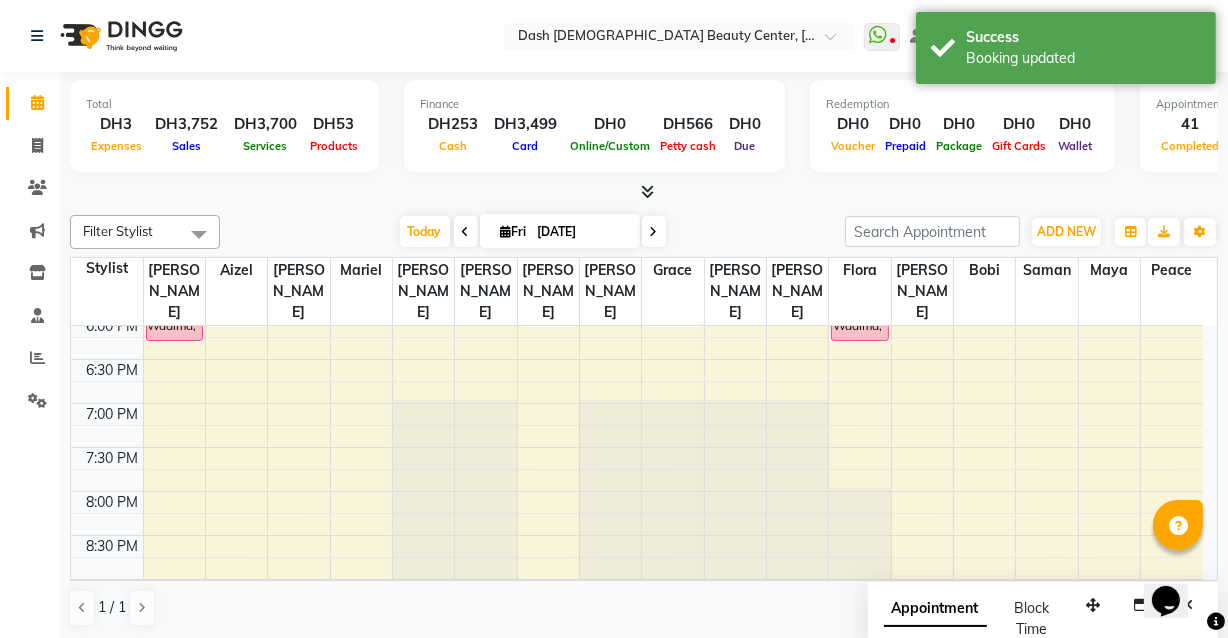 scroll, scrollTop: 671, scrollLeft: 0, axis: vertical 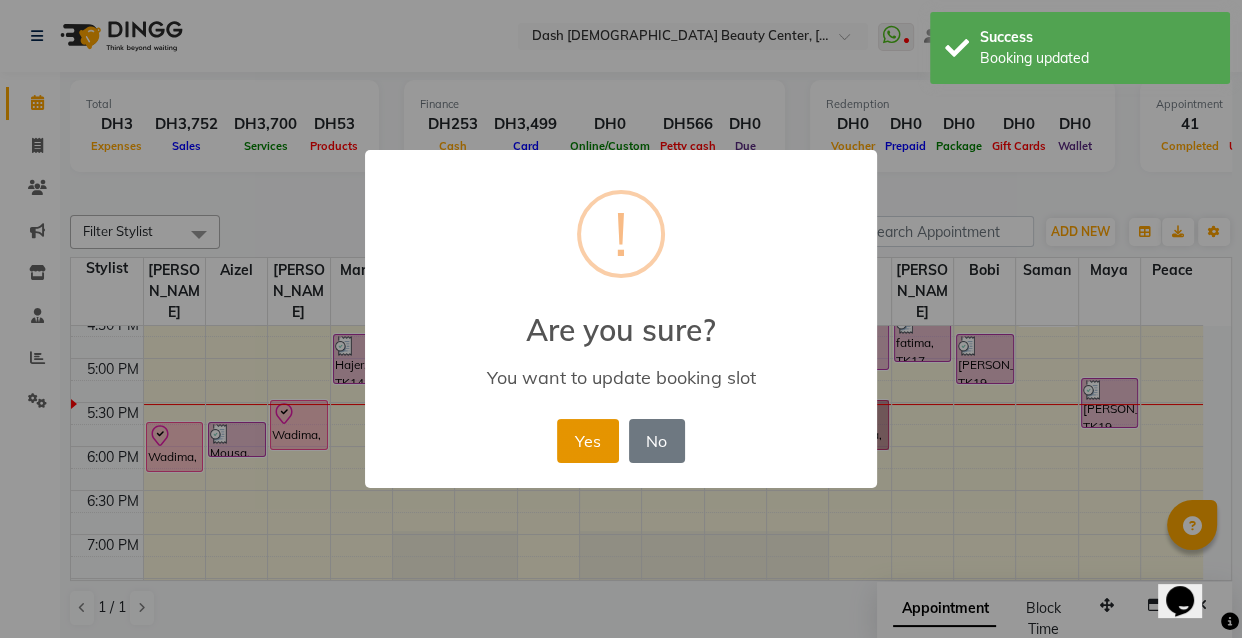 click on "Yes" at bounding box center [587, 441] 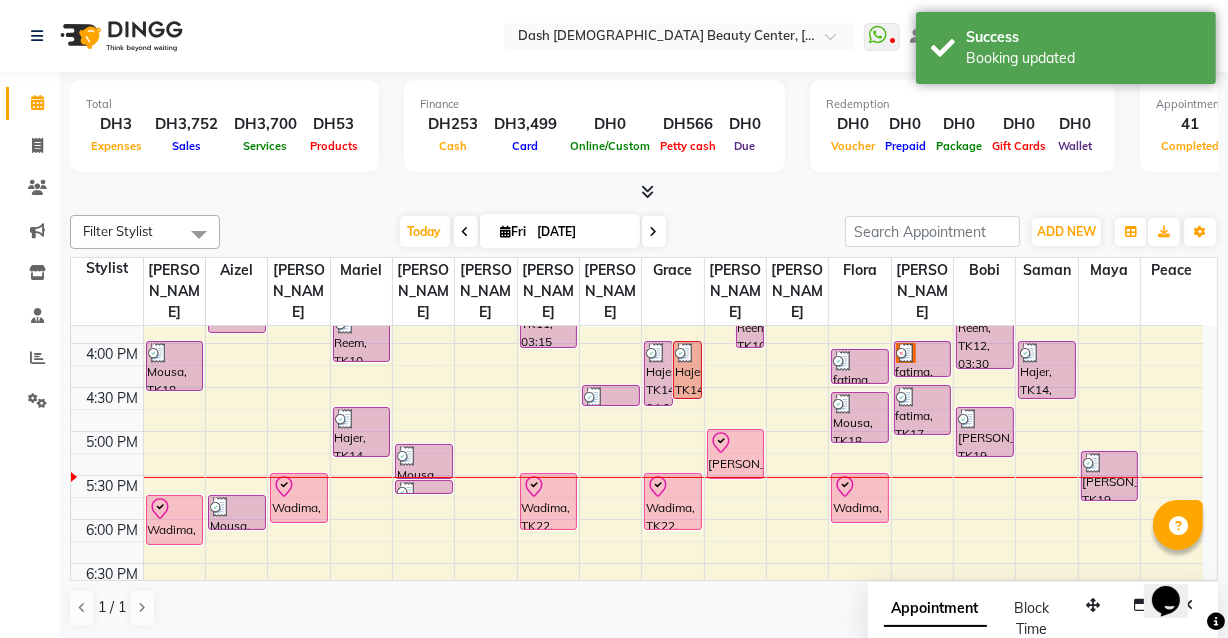 scroll, scrollTop: 599, scrollLeft: 0, axis: vertical 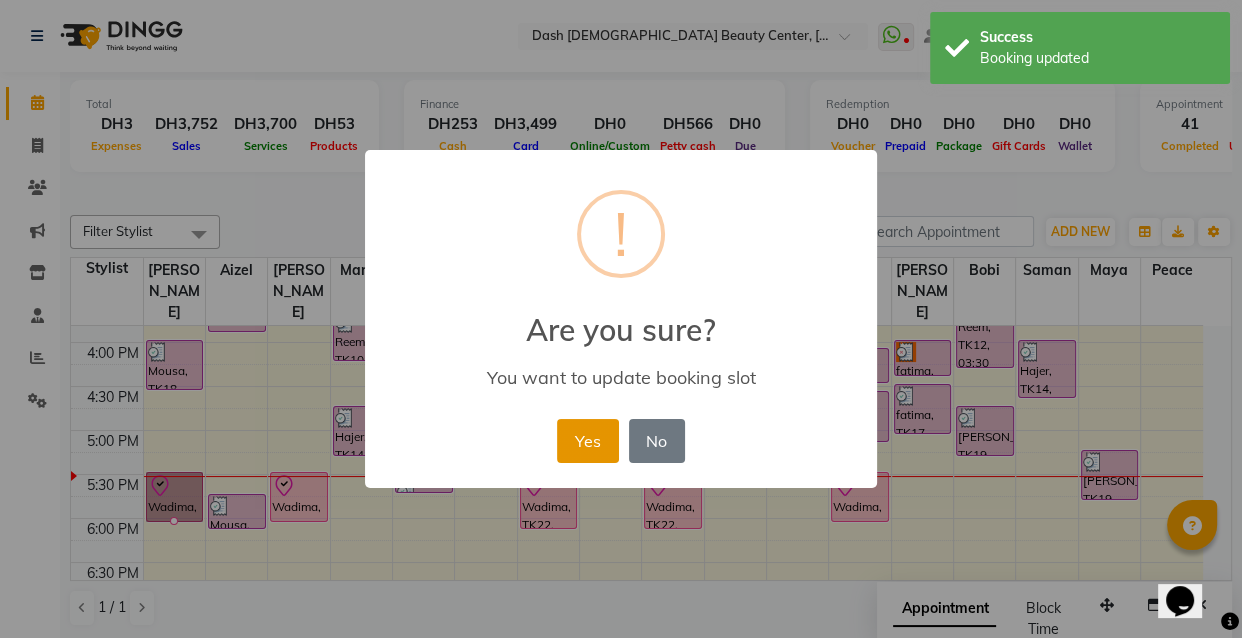 click on "Yes" at bounding box center [587, 441] 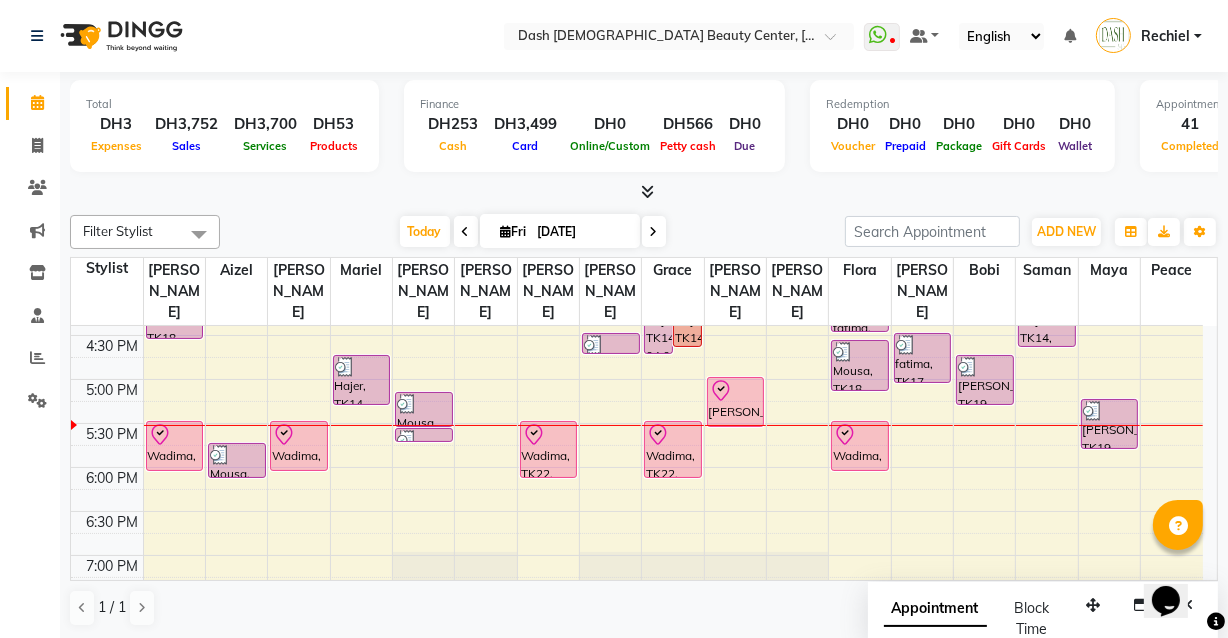 scroll, scrollTop: 649, scrollLeft: 0, axis: vertical 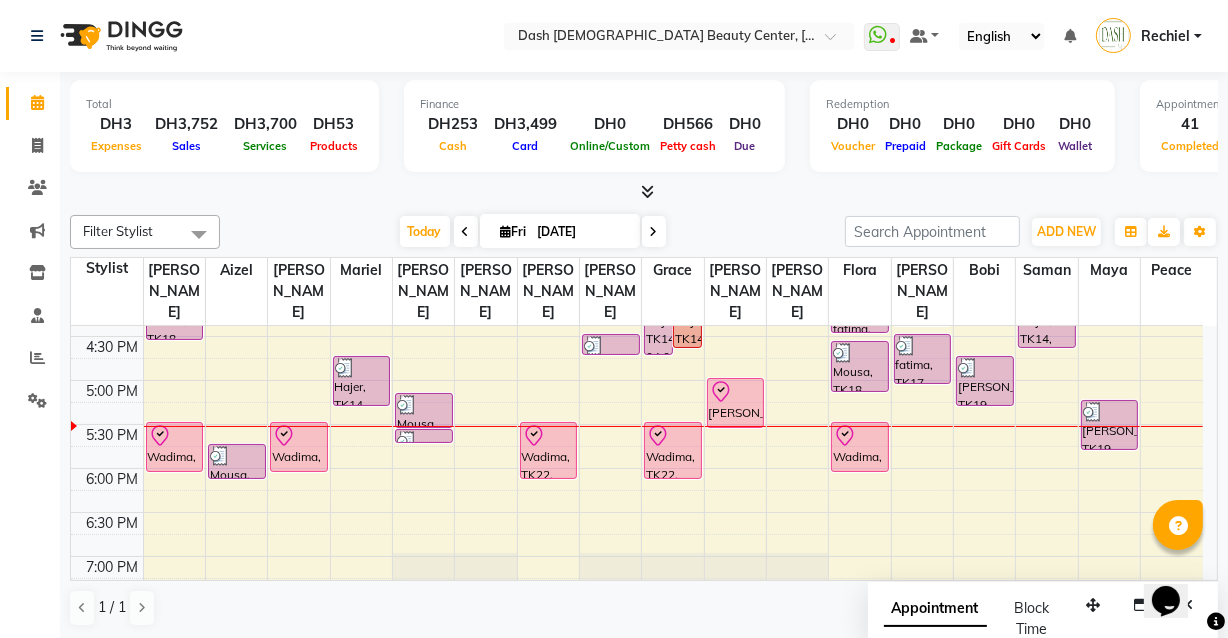 click on "Wadima, TK22, 05:30 PM-06:05 PM, Basic Pedicure" at bounding box center (860, 447) 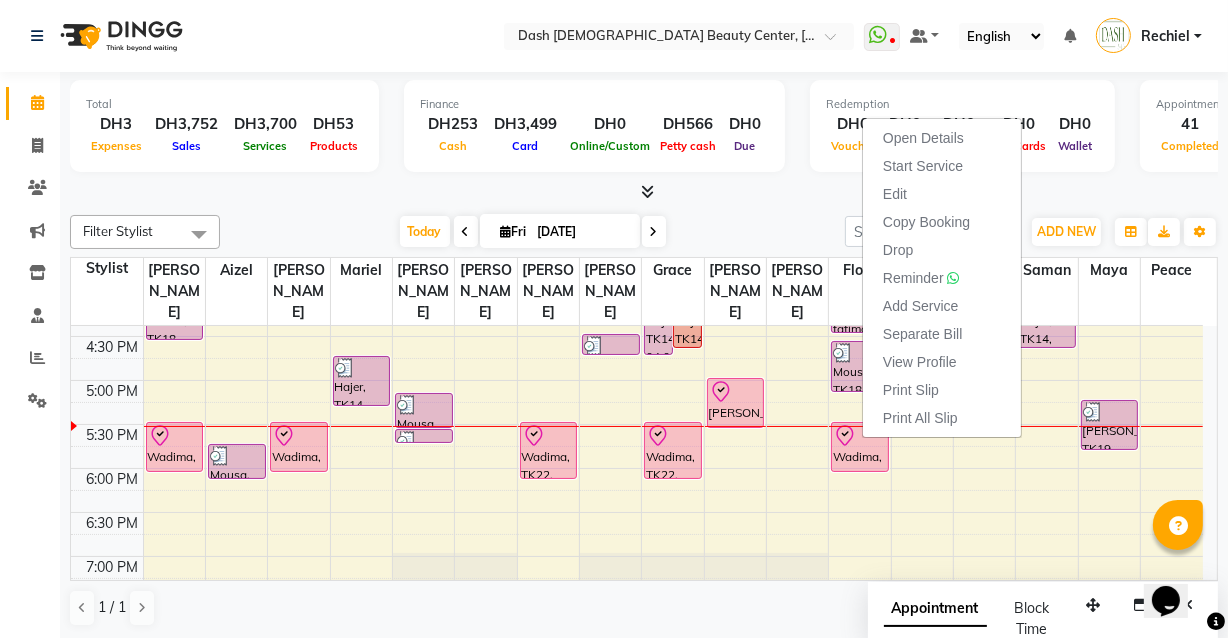 click on "[PERSON_NAME], TK20, 05:00 PM-05:35 PM, Hair Color - Majirel Roots" at bounding box center [736, 403] 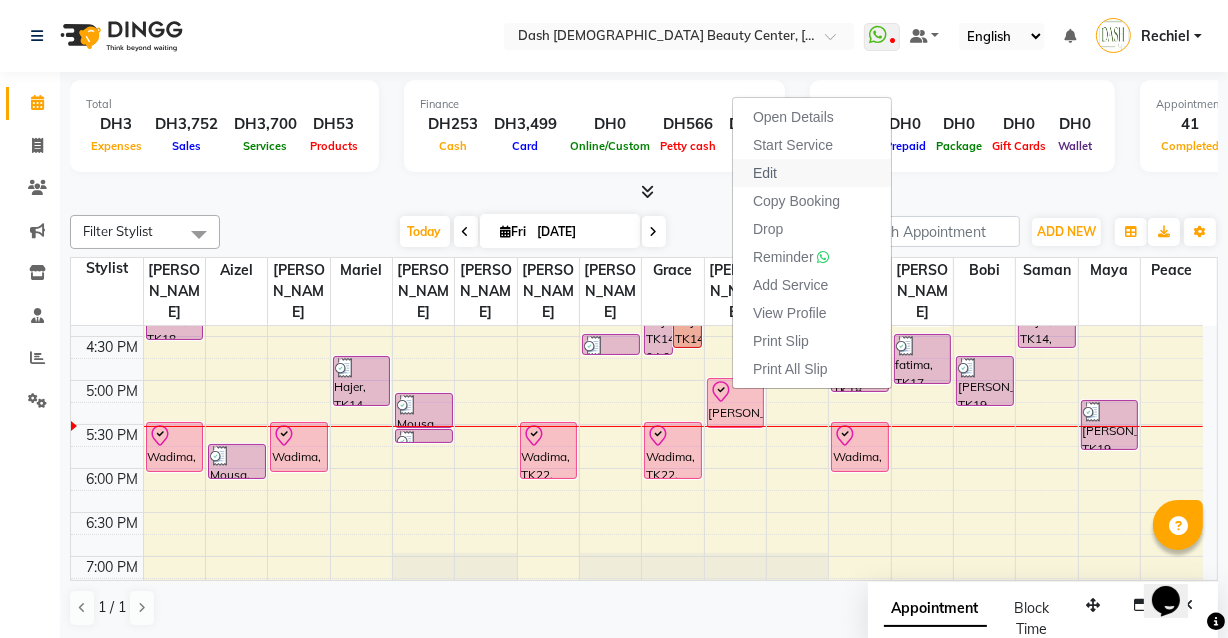 click on "Edit" at bounding box center [812, 173] 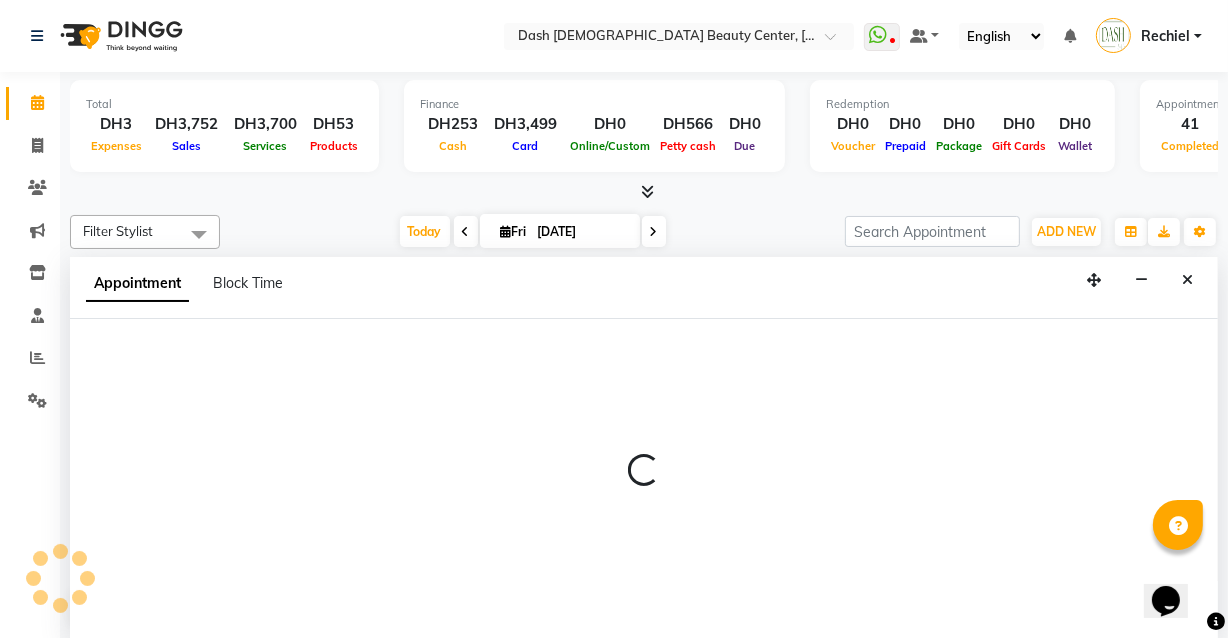 scroll, scrollTop: 0, scrollLeft: 0, axis: both 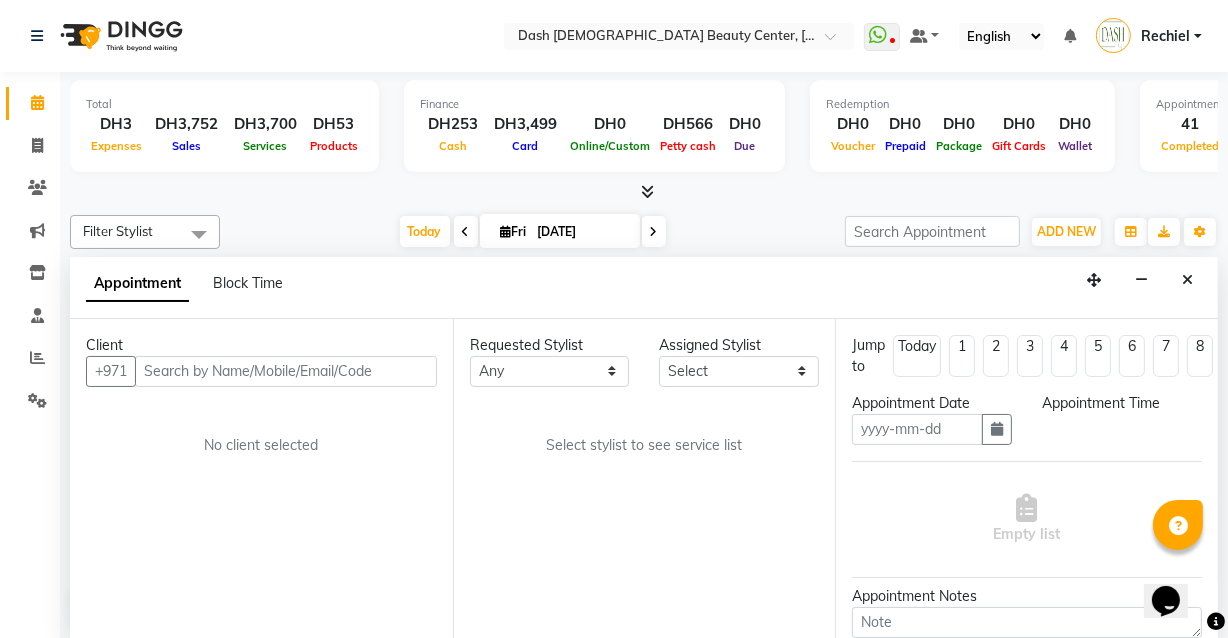 type on "[DATE]" 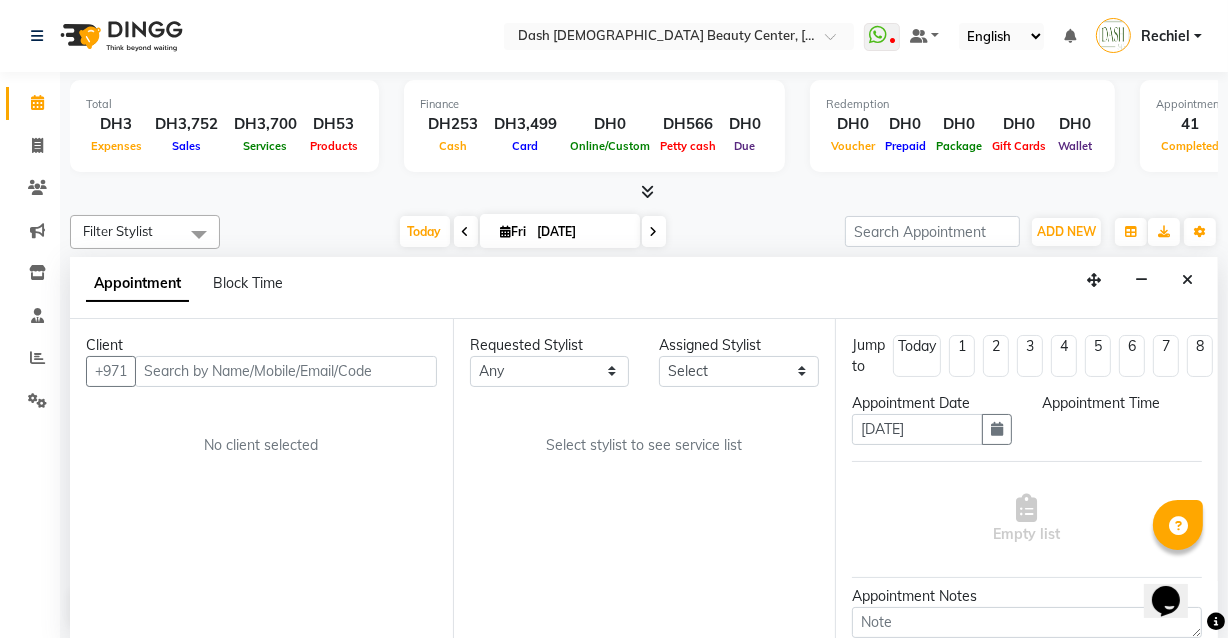 select on "check-in" 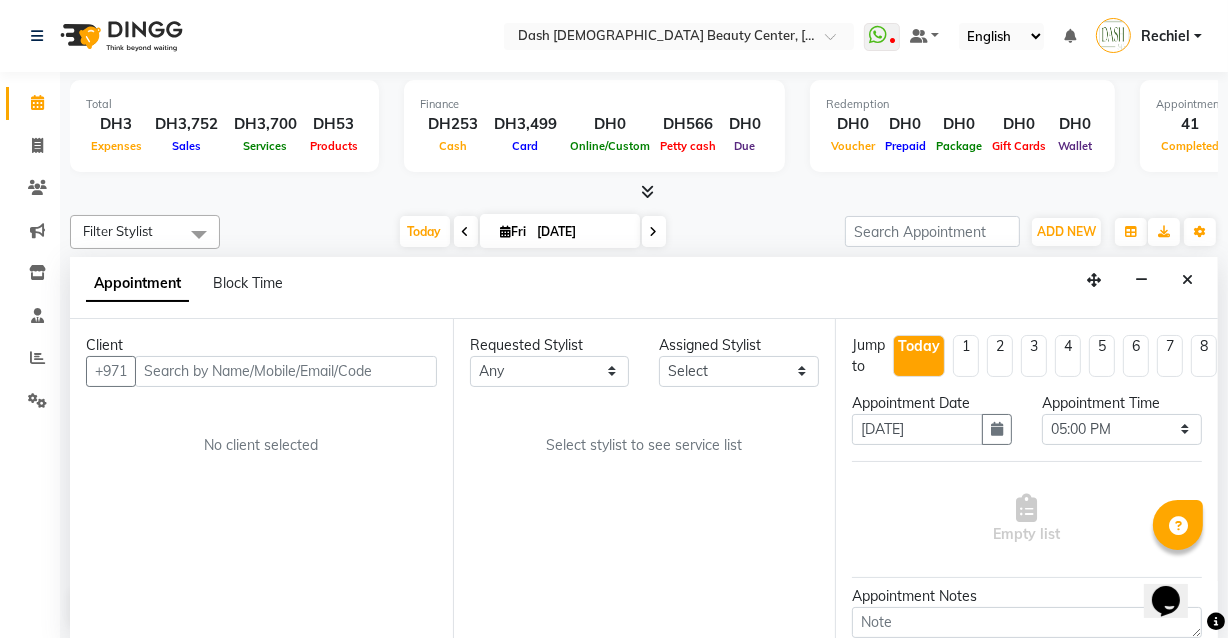 scroll, scrollTop: 701, scrollLeft: 0, axis: vertical 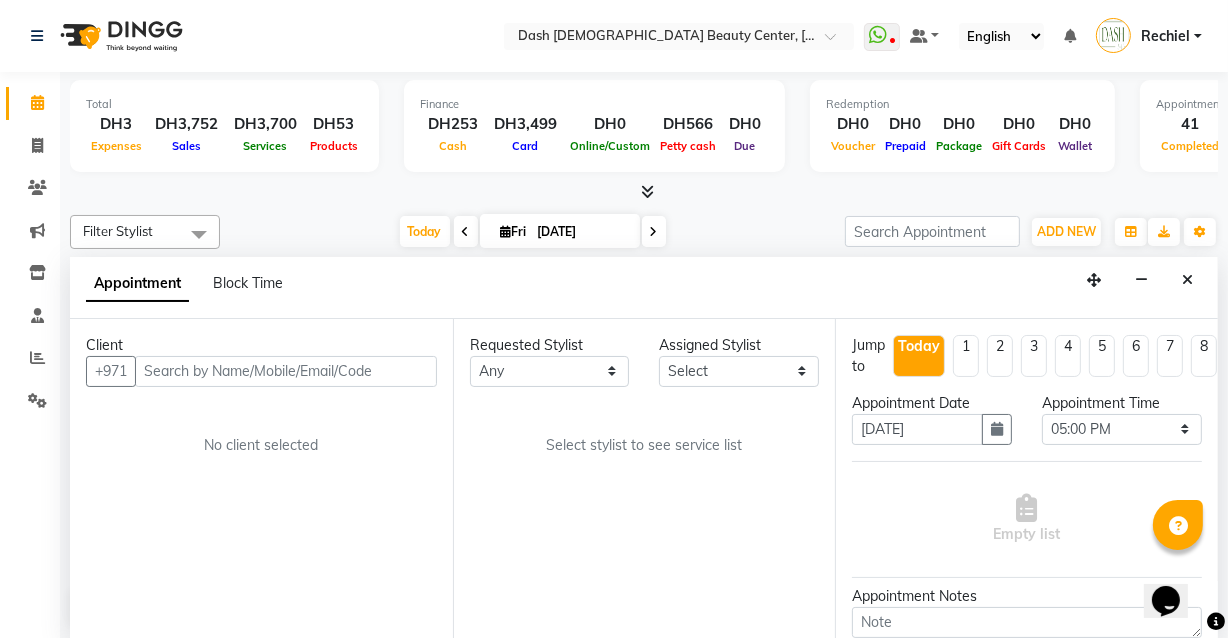 select on "81114" 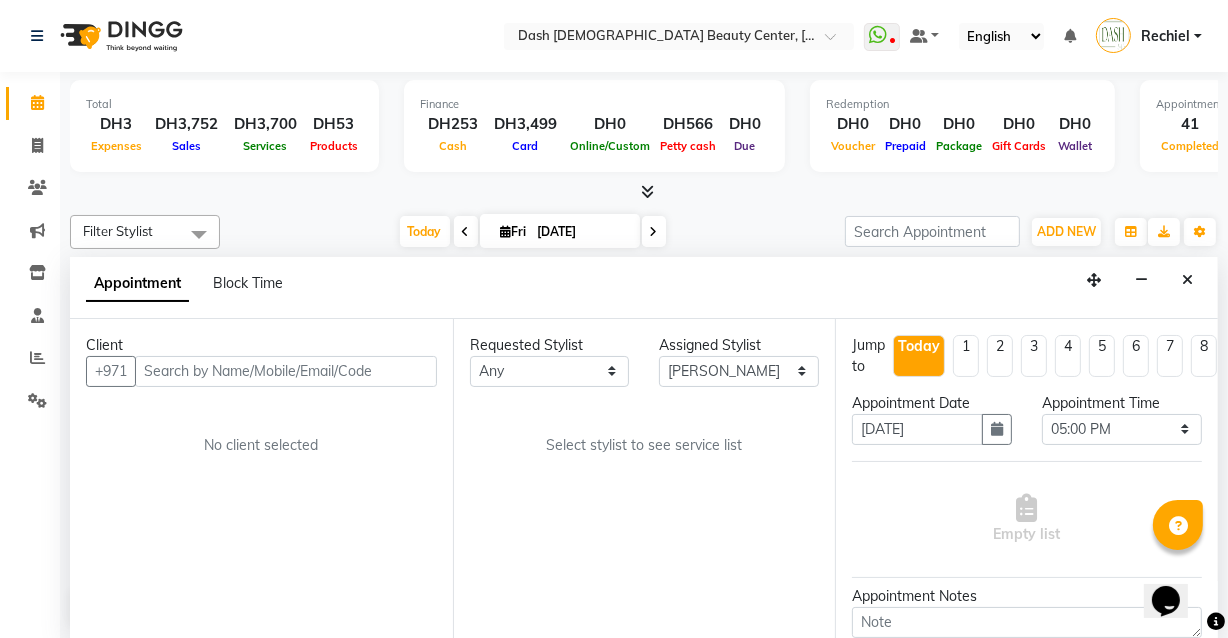 select on "4202" 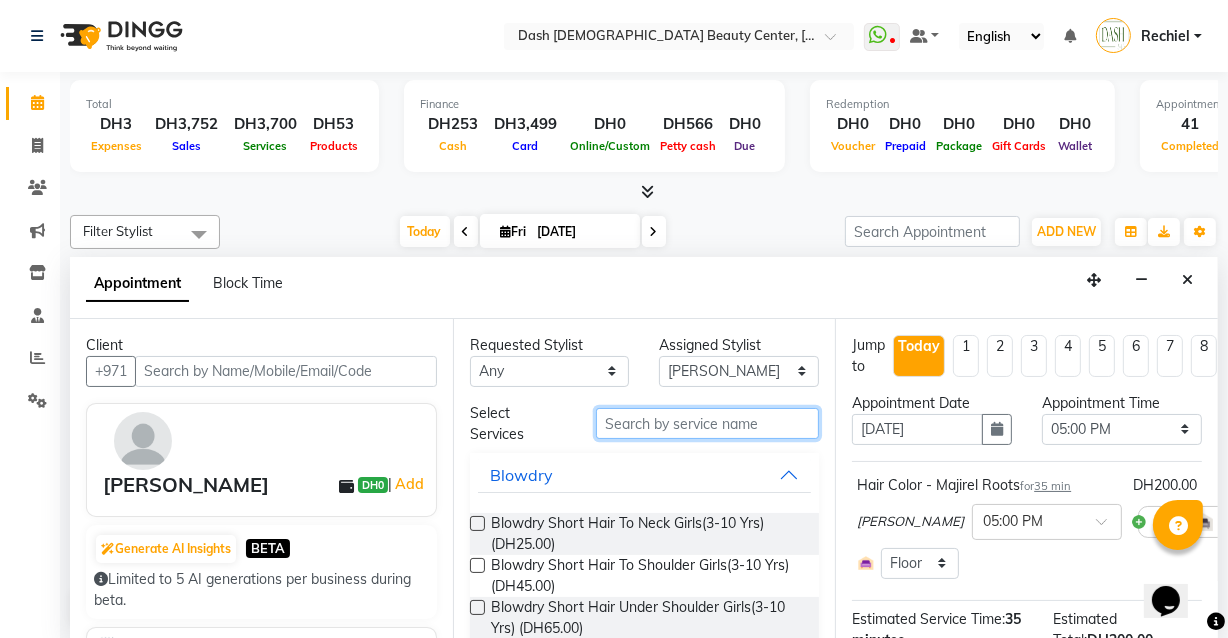 click at bounding box center [707, 423] 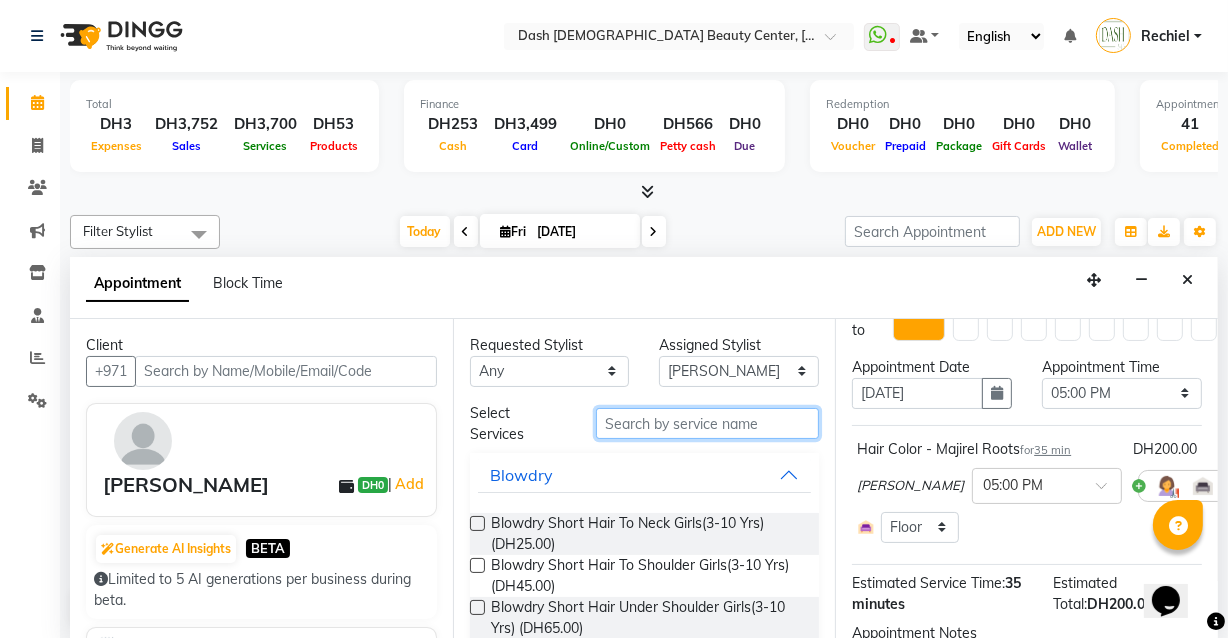 scroll, scrollTop: 34, scrollLeft: 0, axis: vertical 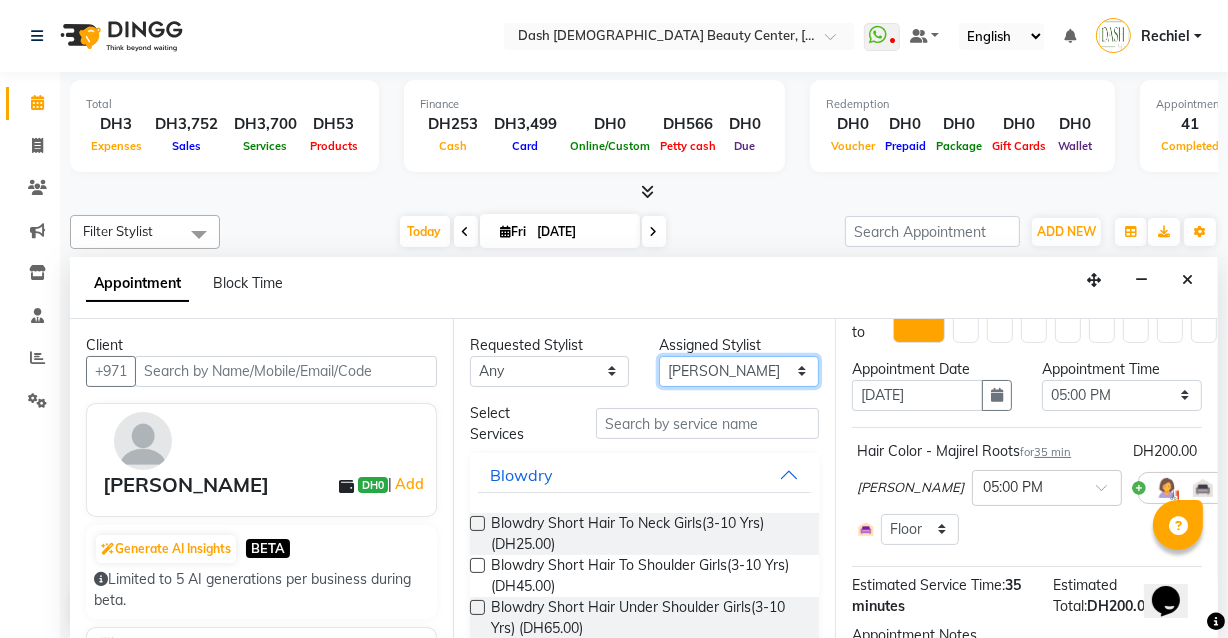 click on "Select [PERSON_NAME] [PERSON_NAME] [PERSON_NAME] [PERSON_NAME] [PERSON_NAME] [PERSON_NAME] [PERSON_NAME] [PERSON_NAME] [PERSON_NAME] Peace [PERSON_NAME] [PERSON_NAME]" at bounding box center [739, 371] 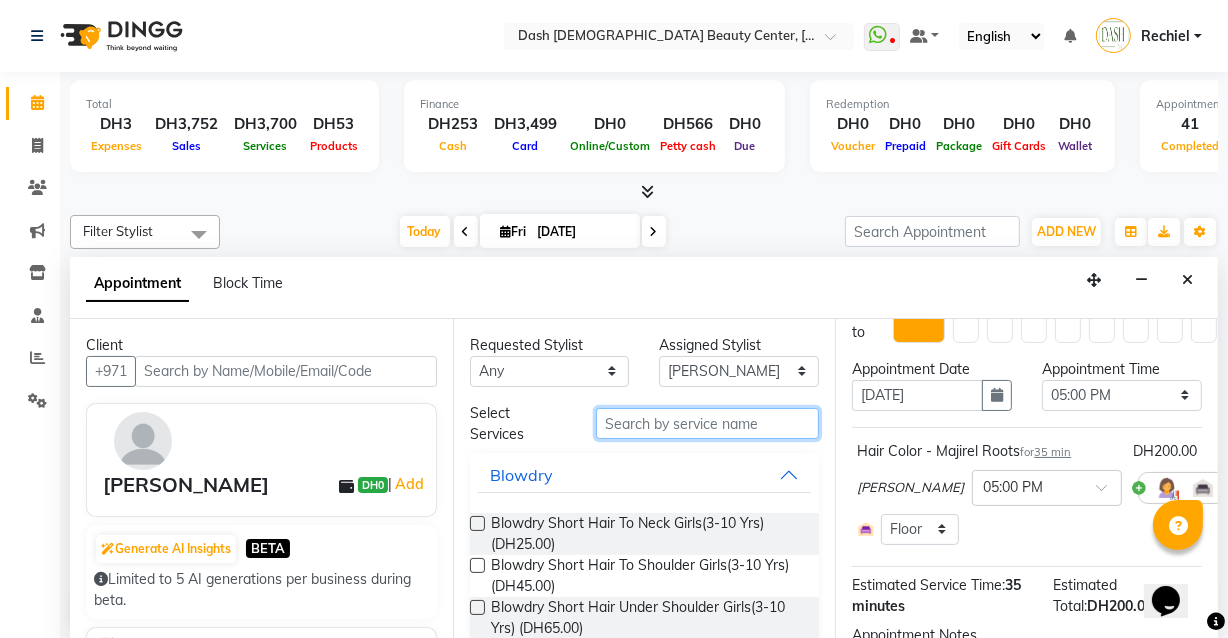 click at bounding box center (707, 423) 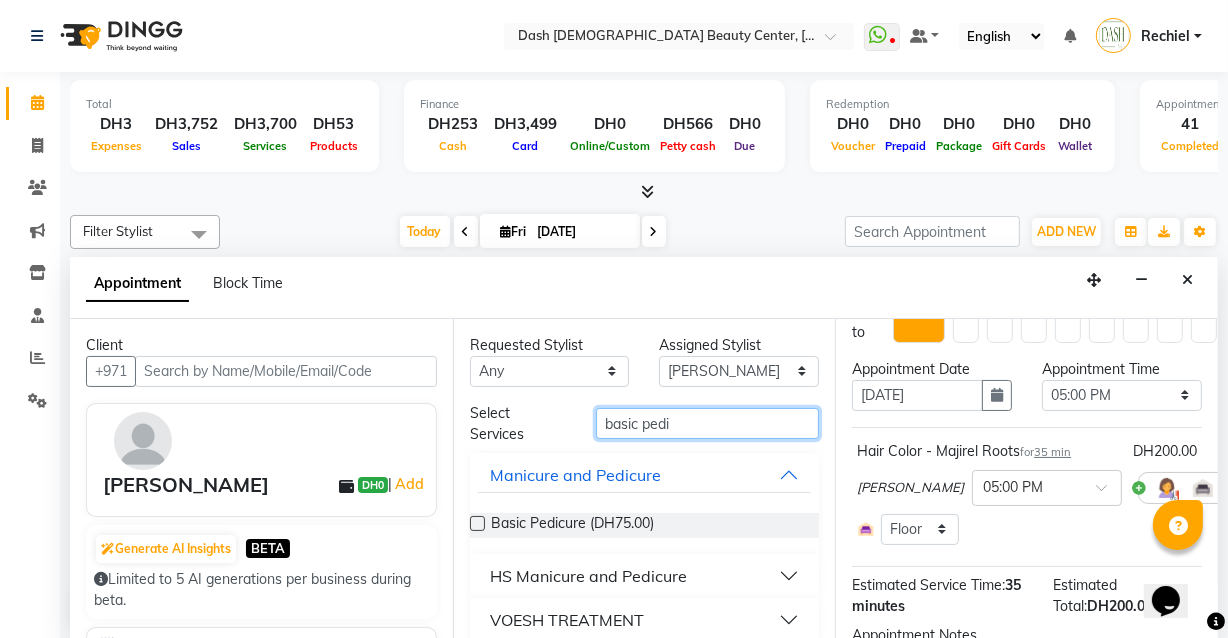 type on "basic pedi" 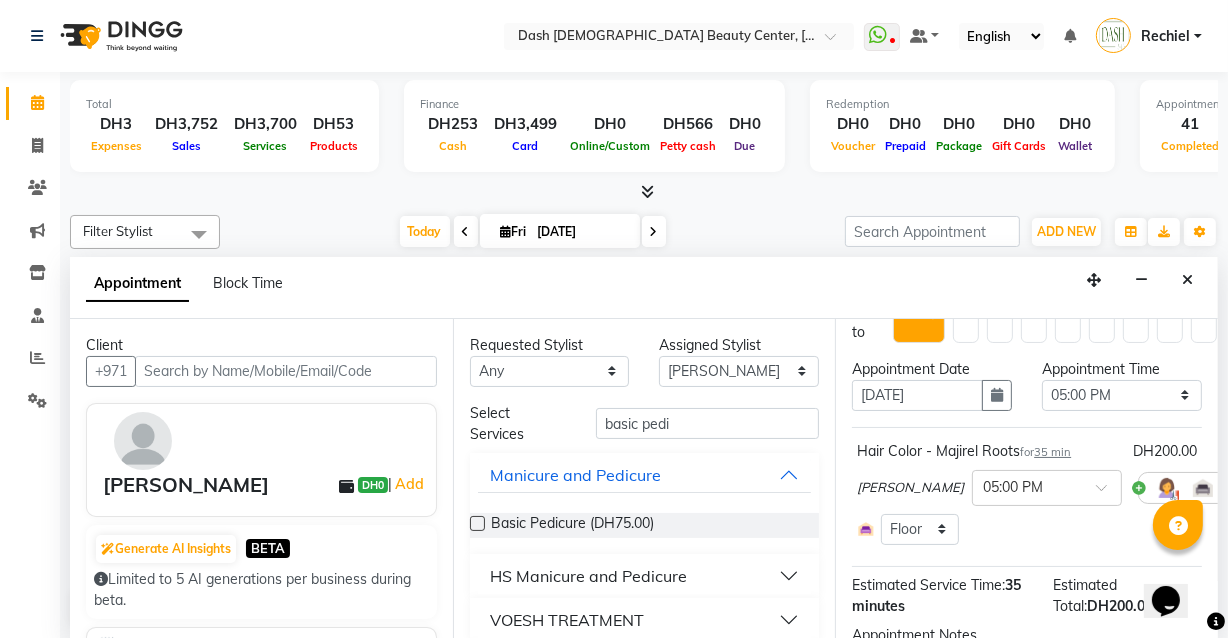 click at bounding box center [477, 523] 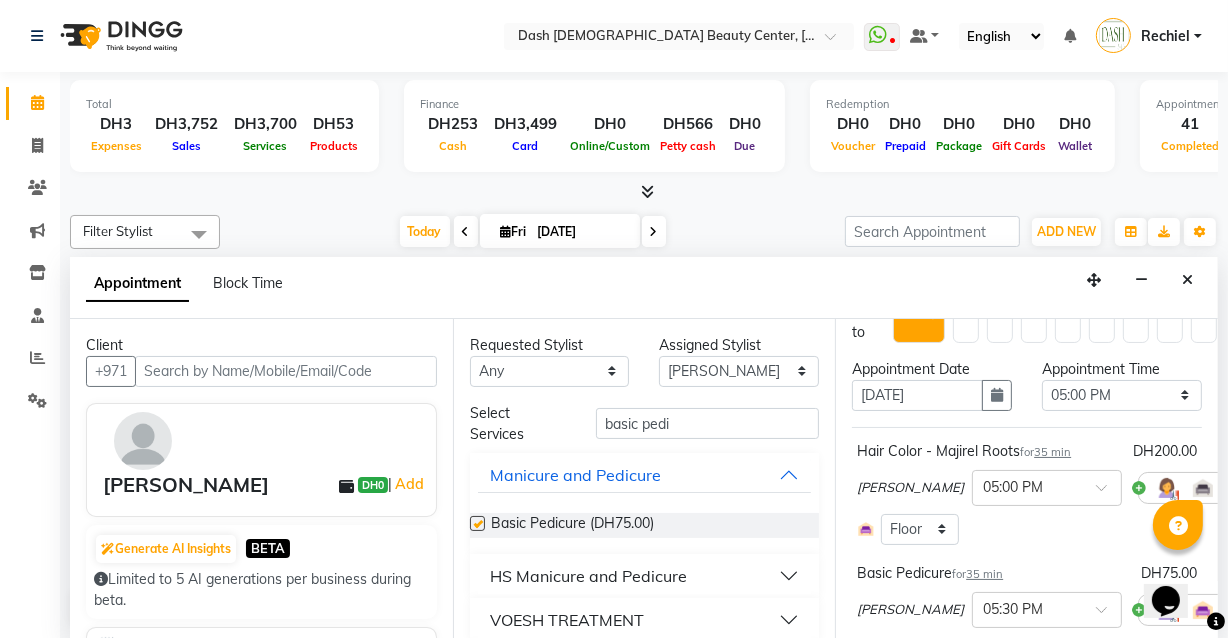 checkbox on "false" 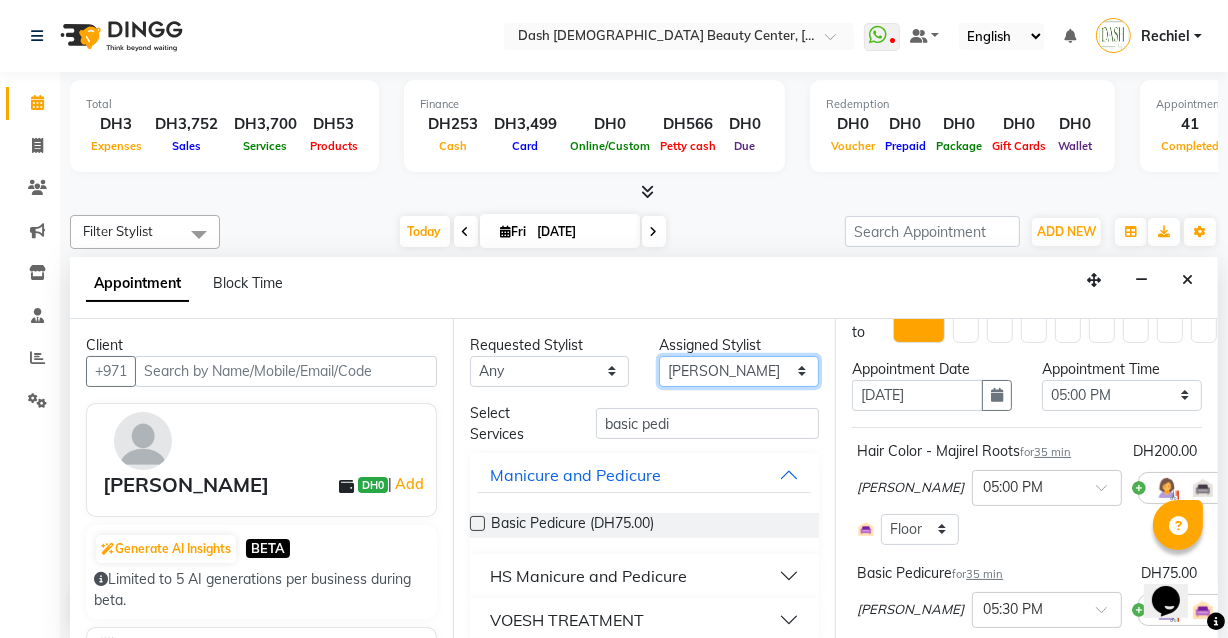 click on "Select [PERSON_NAME] [PERSON_NAME] [PERSON_NAME] [PERSON_NAME] [PERSON_NAME] [PERSON_NAME] [PERSON_NAME] [PERSON_NAME] [PERSON_NAME] Peace [PERSON_NAME] [PERSON_NAME]" at bounding box center [739, 371] 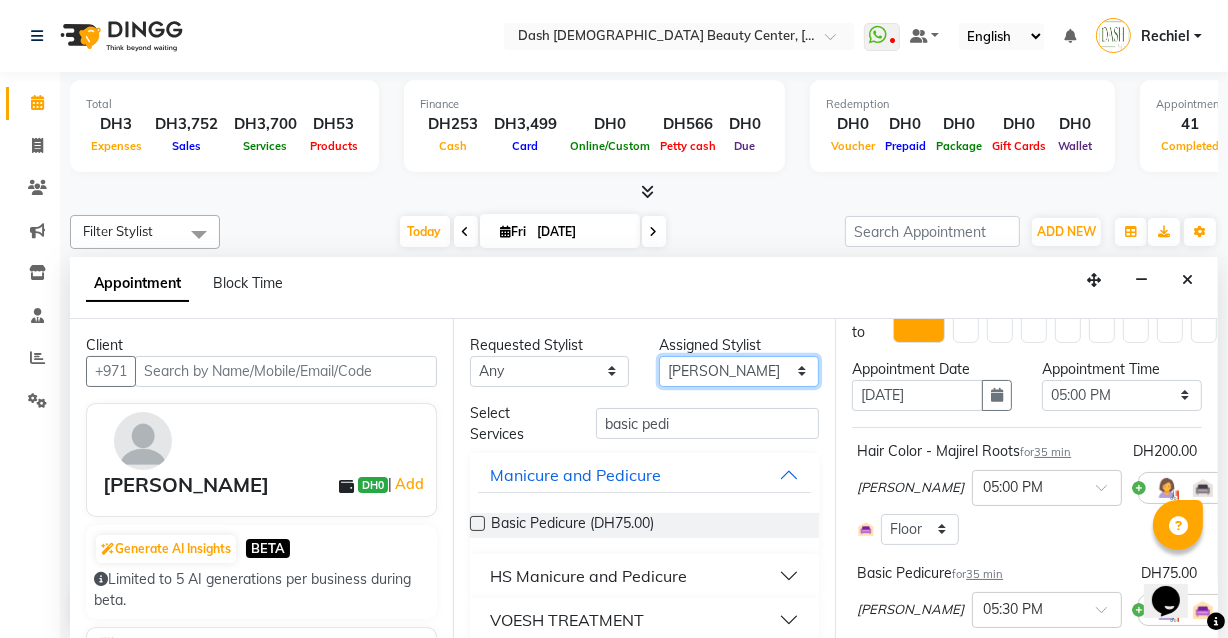 select on "82782" 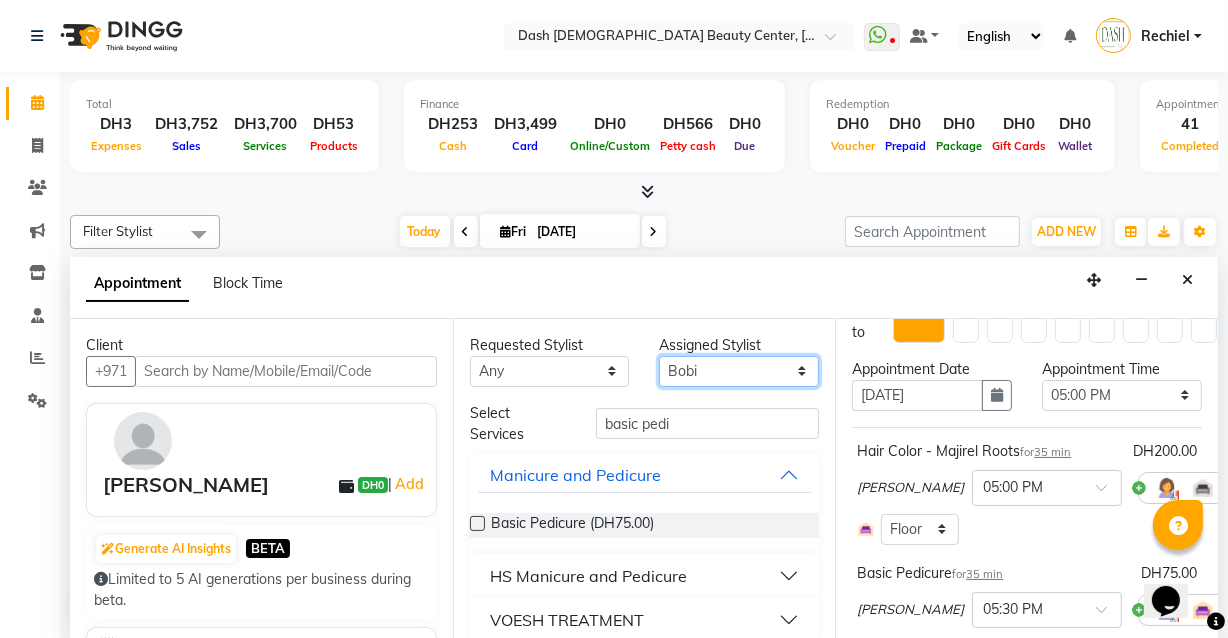 click on "Select [PERSON_NAME] [PERSON_NAME] [PERSON_NAME] [PERSON_NAME] [PERSON_NAME] [PERSON_NAME] [PERSON_NAME] [PERSON_NAME] [PERSON_NAME] Peace [PERSON_NAME] [PERSON_NAME]" at bounding box center (739, 371) 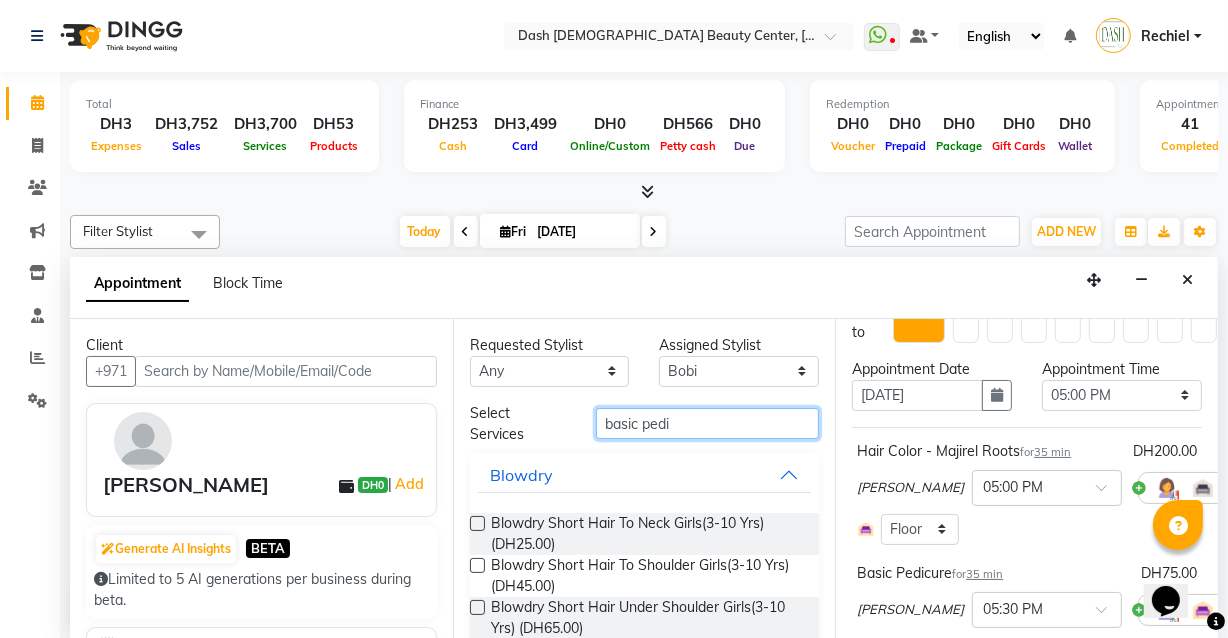 click on "basic pedi" at bounding box center (707, 423) 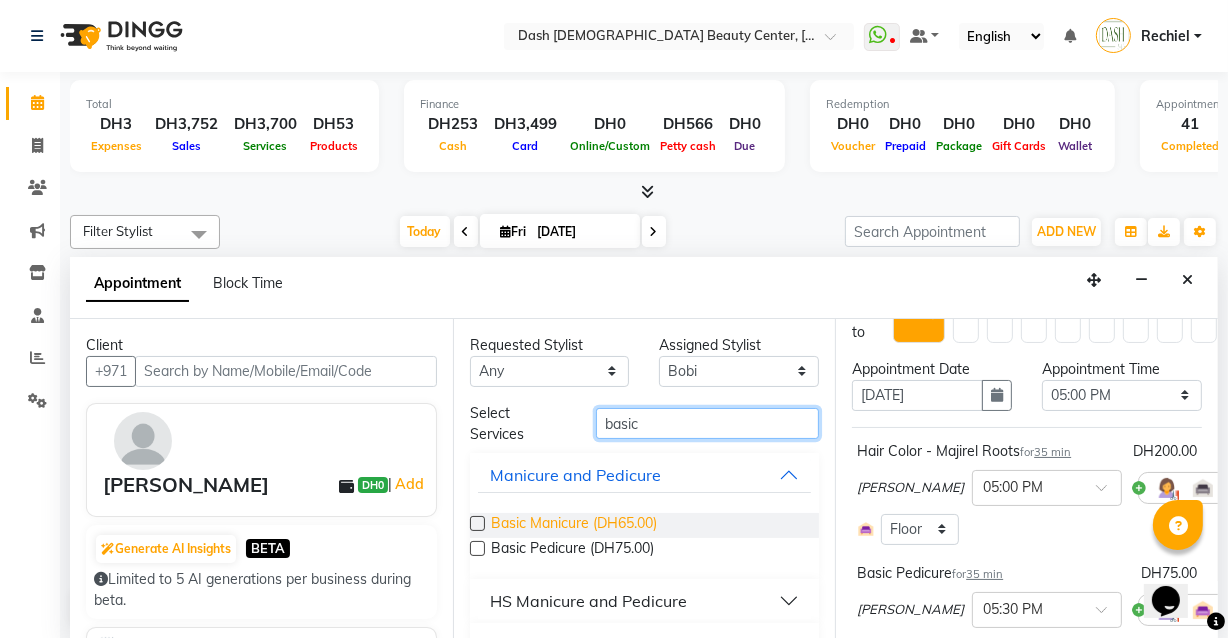 type on "basic" 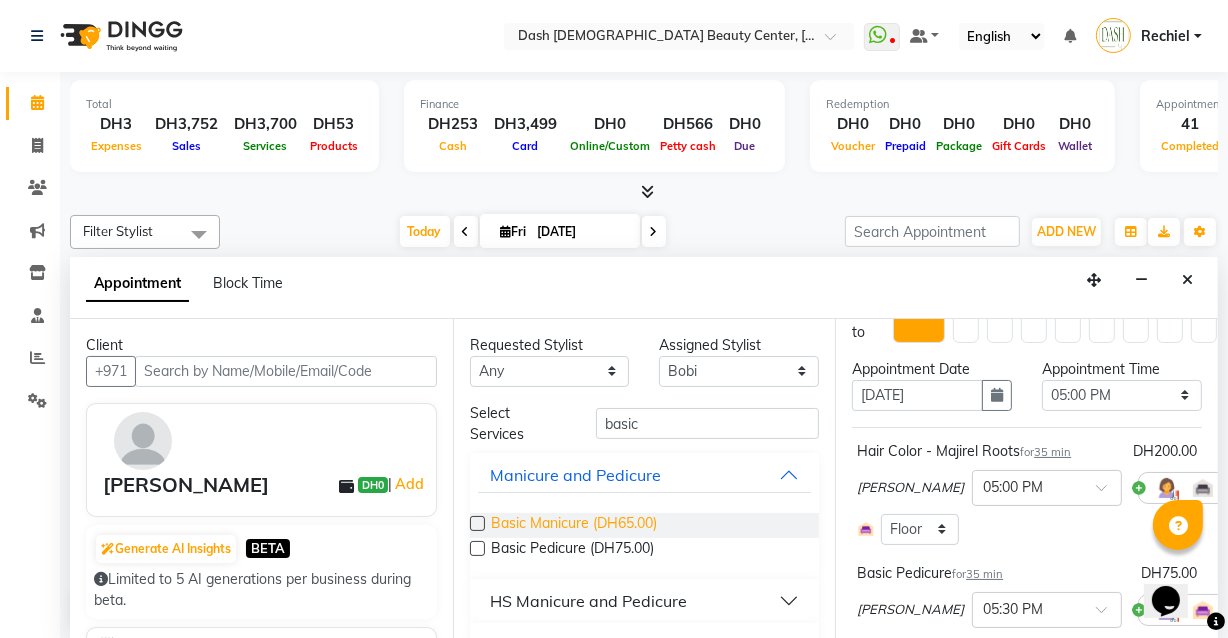 click on "Basic Manicure (DH65.00)" at bounding box center [574, 525] 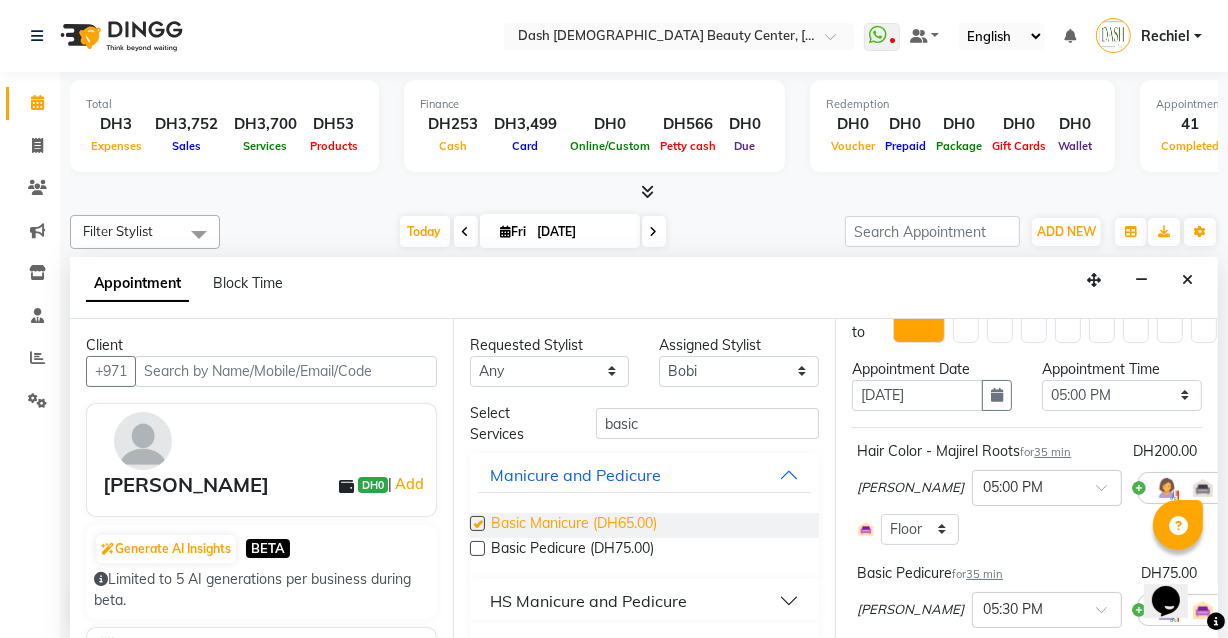 checkbox on "false" 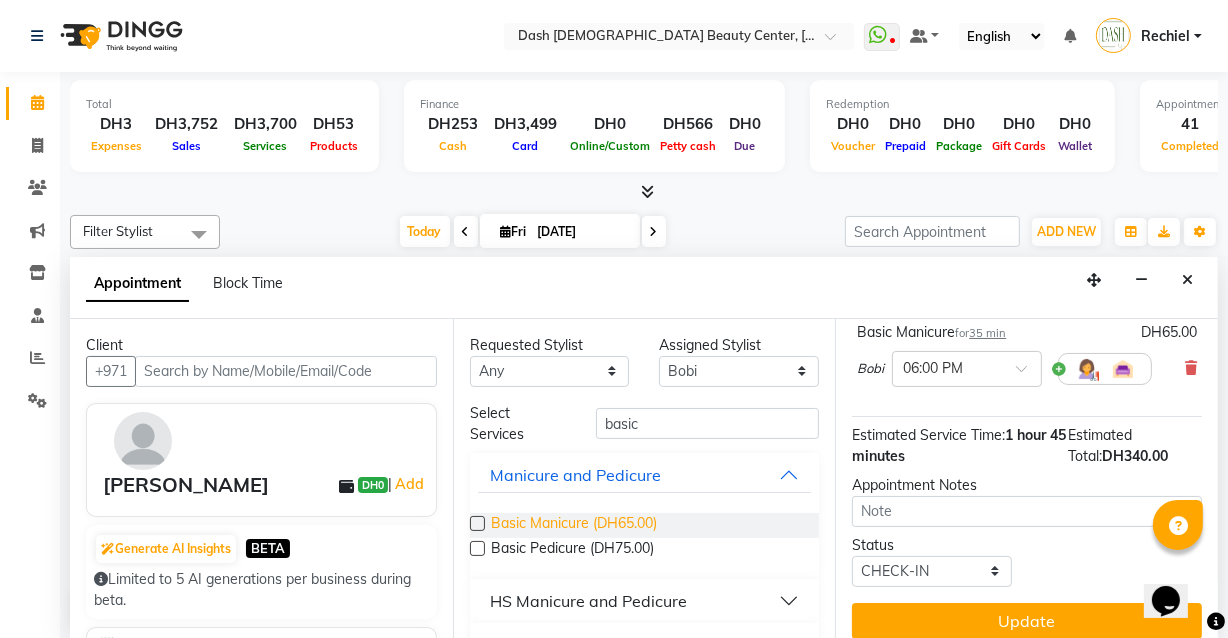 scroll, scrollTop: 394, scrollLeft: 0, axis: vertical 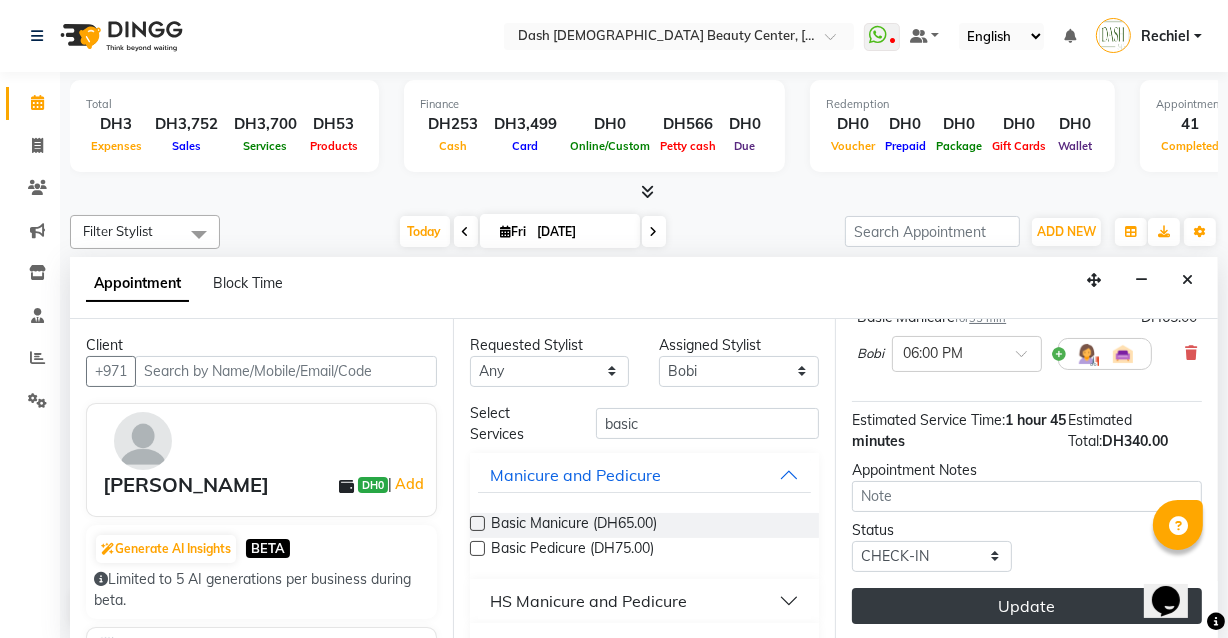click on "Update" at bounding box center (1027, 606) 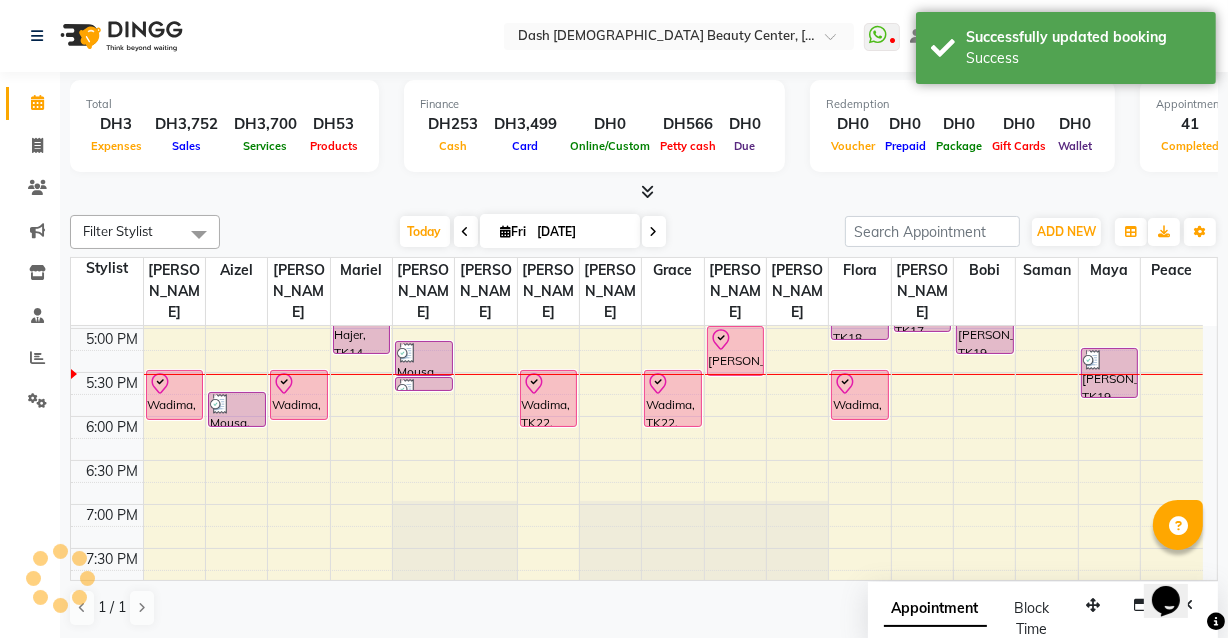 scroll, scrollTop: 0, scrollLeft: 0, axis: both 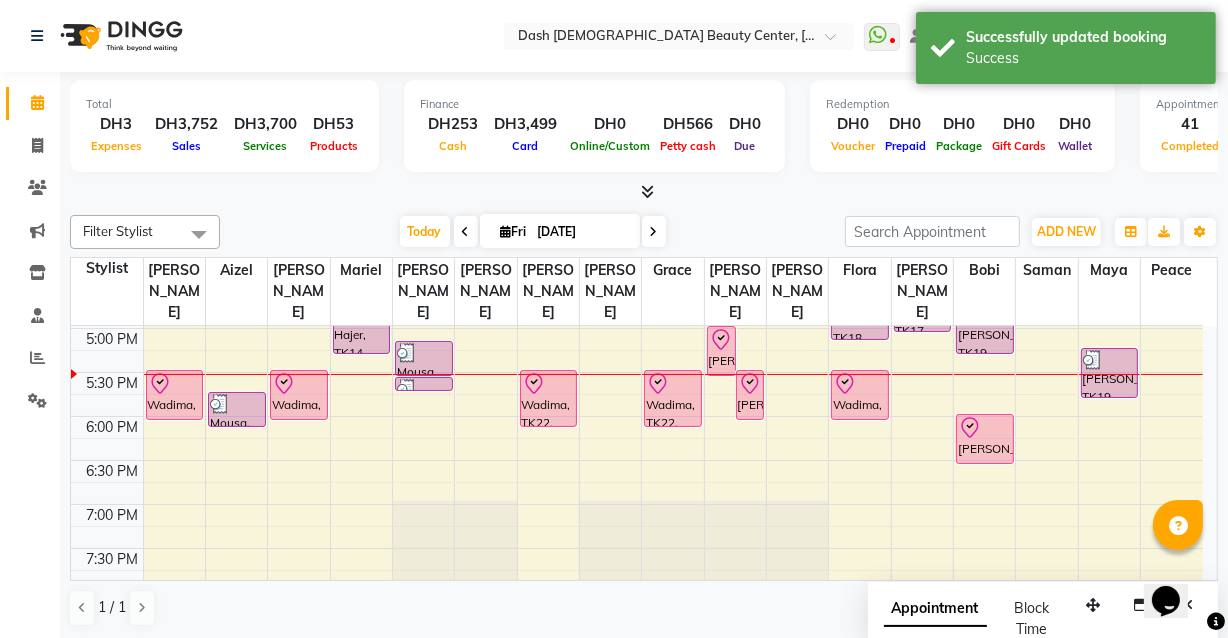 click on "[PERSON_NAME], TK20, 05:30 PM-06:05 PM, Basic Pedicure" at bounding box center [750, 395] 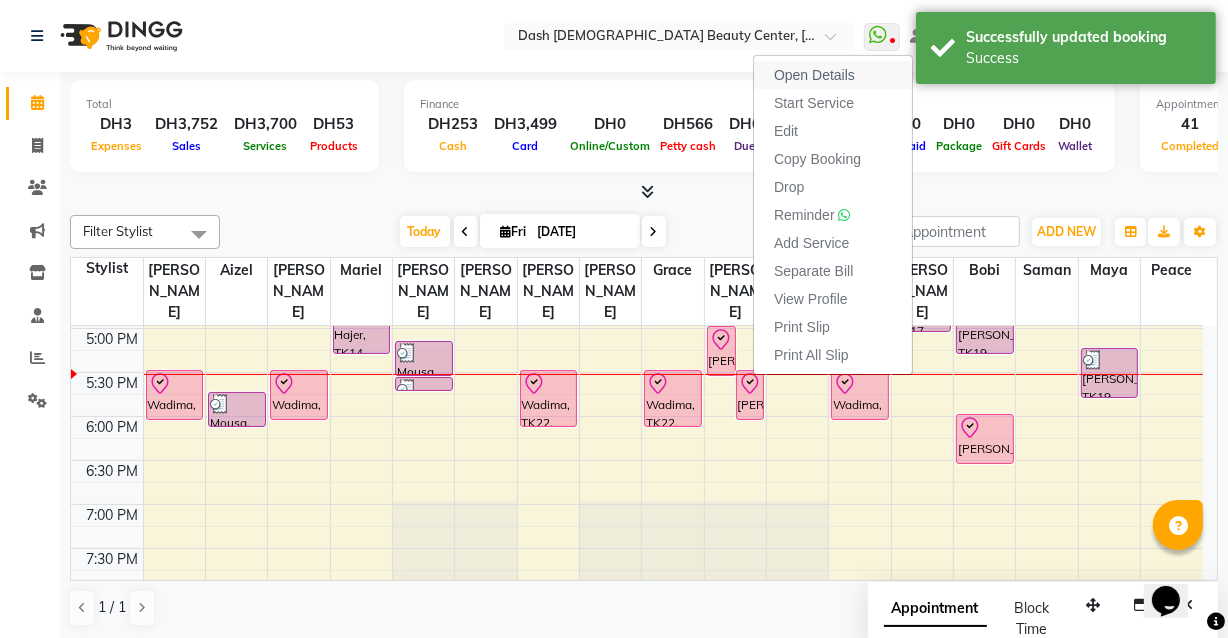 click on "Open Details" at bounding box center (814, 75) 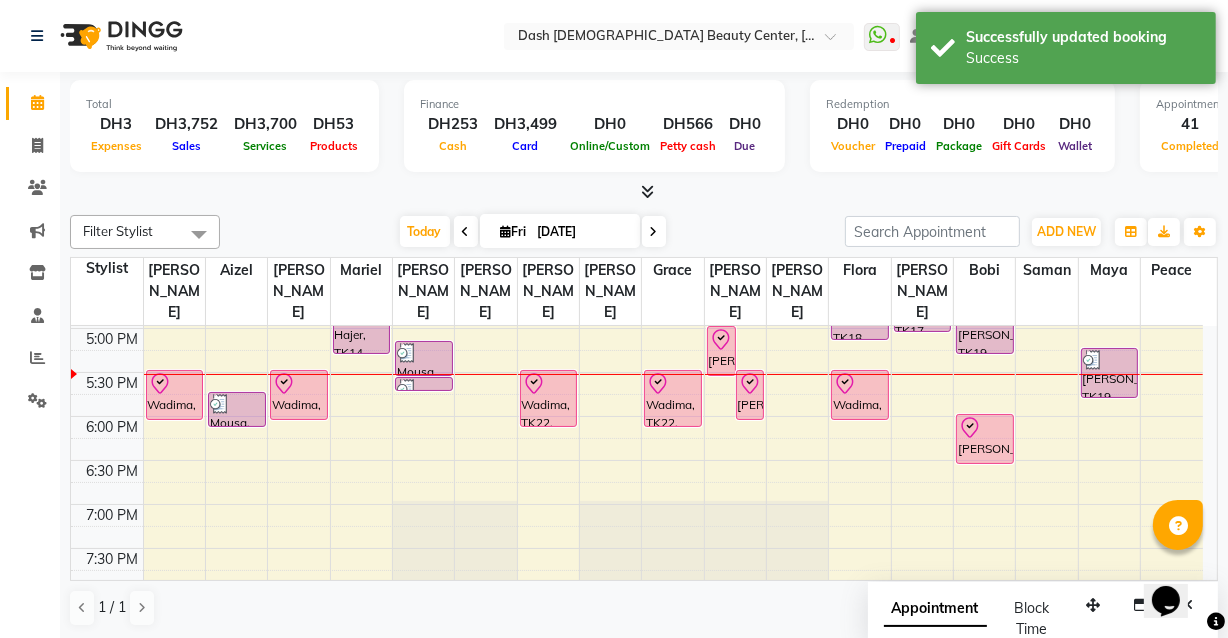 click on "[PERSON_NAME], TK20, 05:30 PM-06:05 PM, Basic Pedicure" at bounding box center (750, 395) 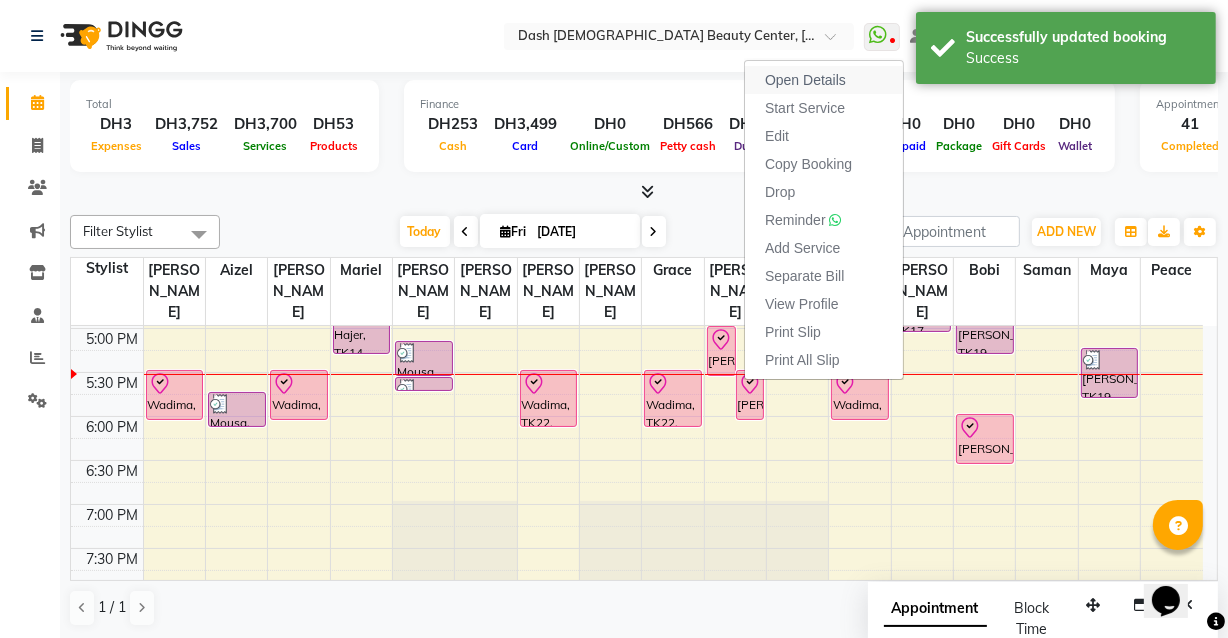 click on "Open Details" at bounding box center (805, 80) 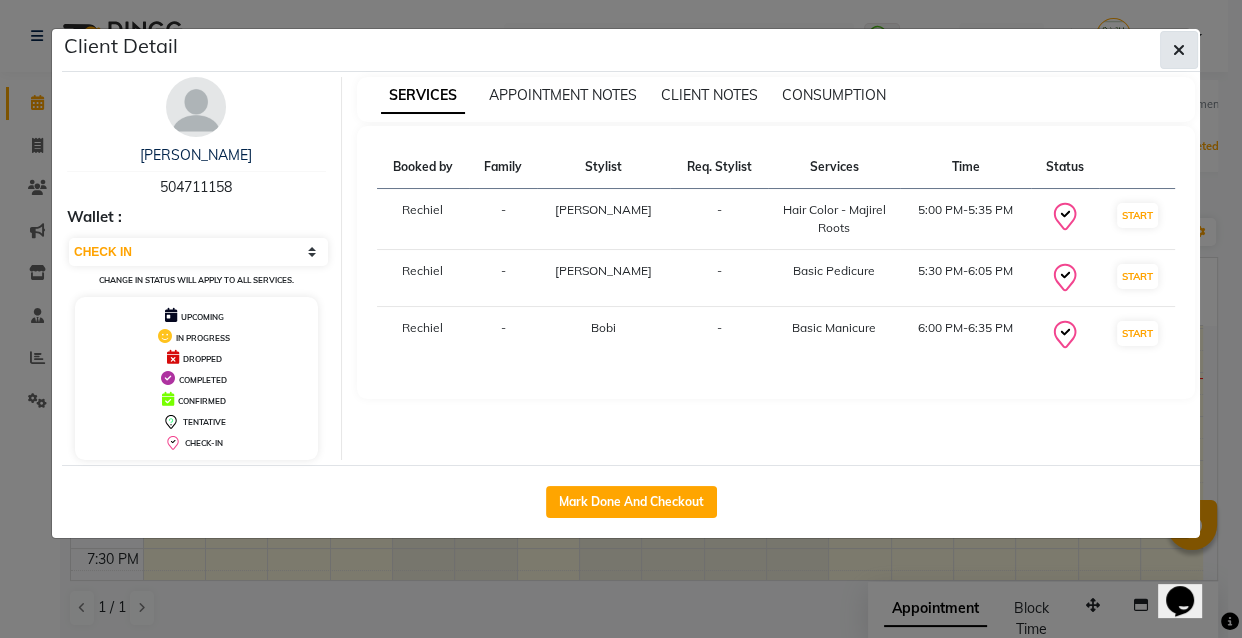 click 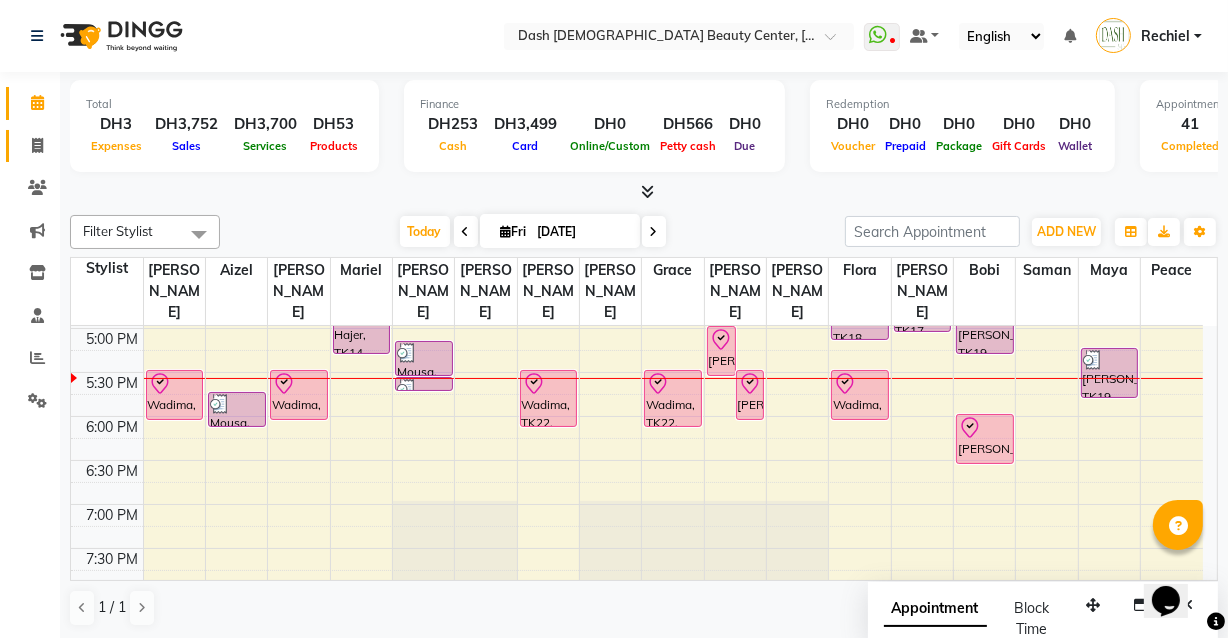 click 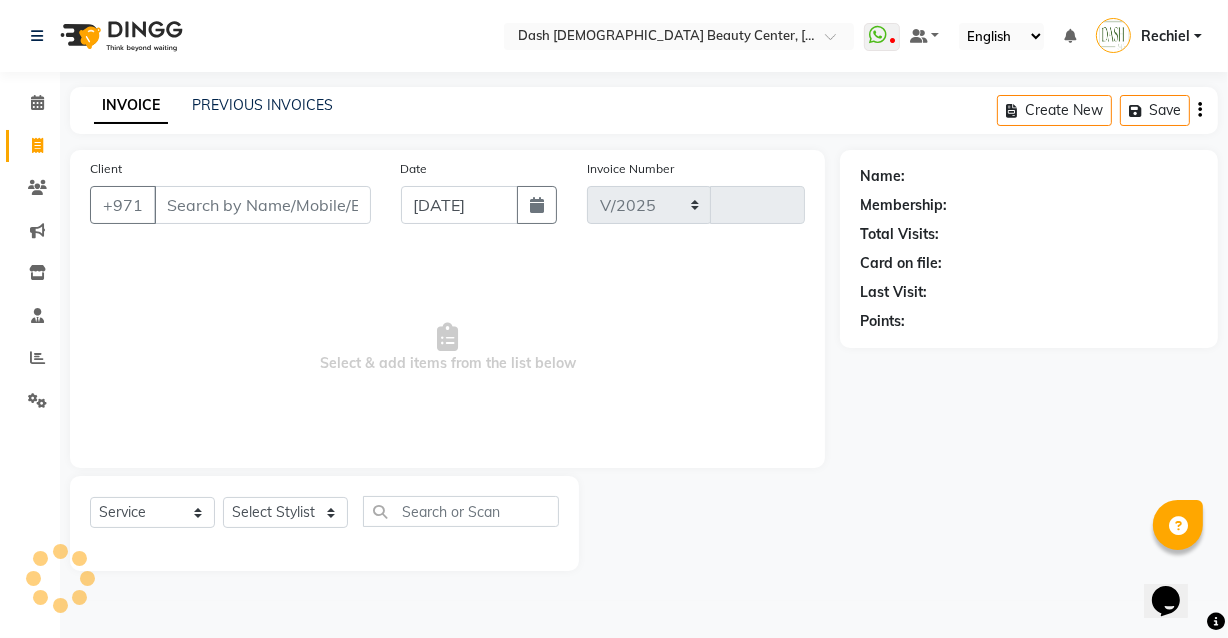select on "8372" 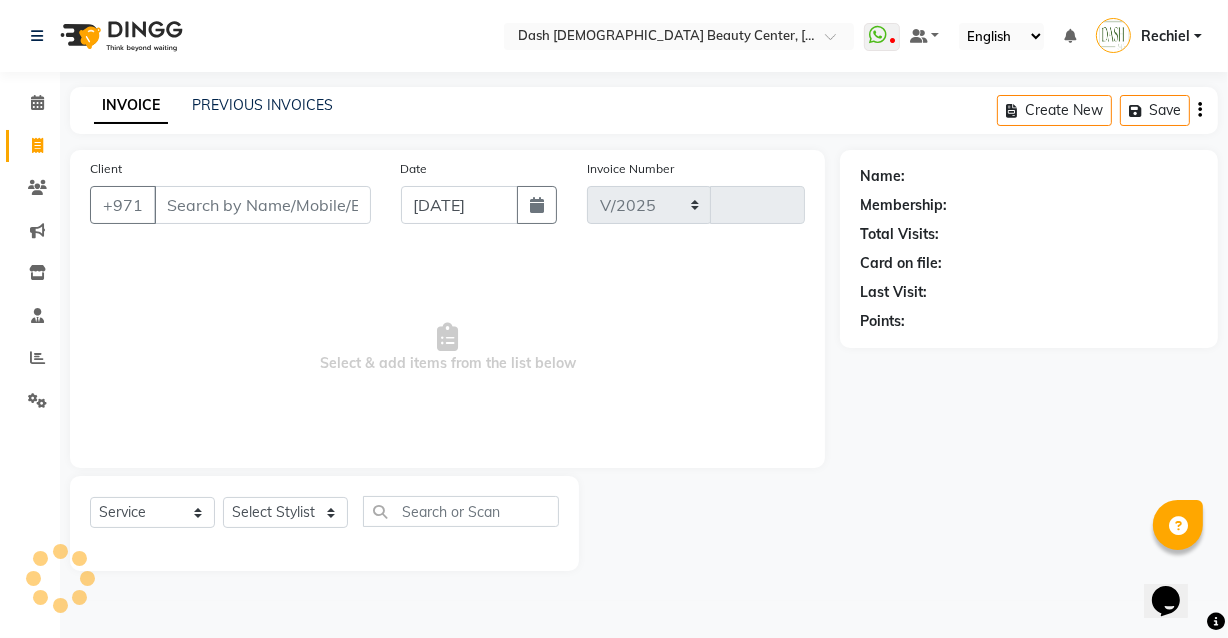 type on "1811" 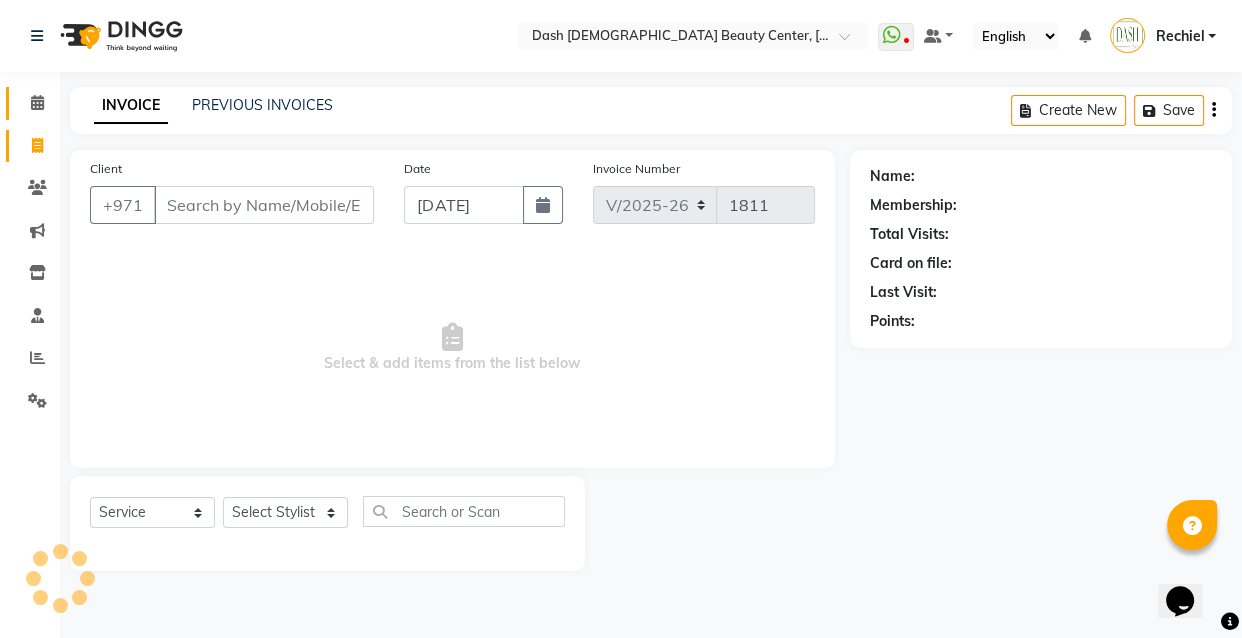 click 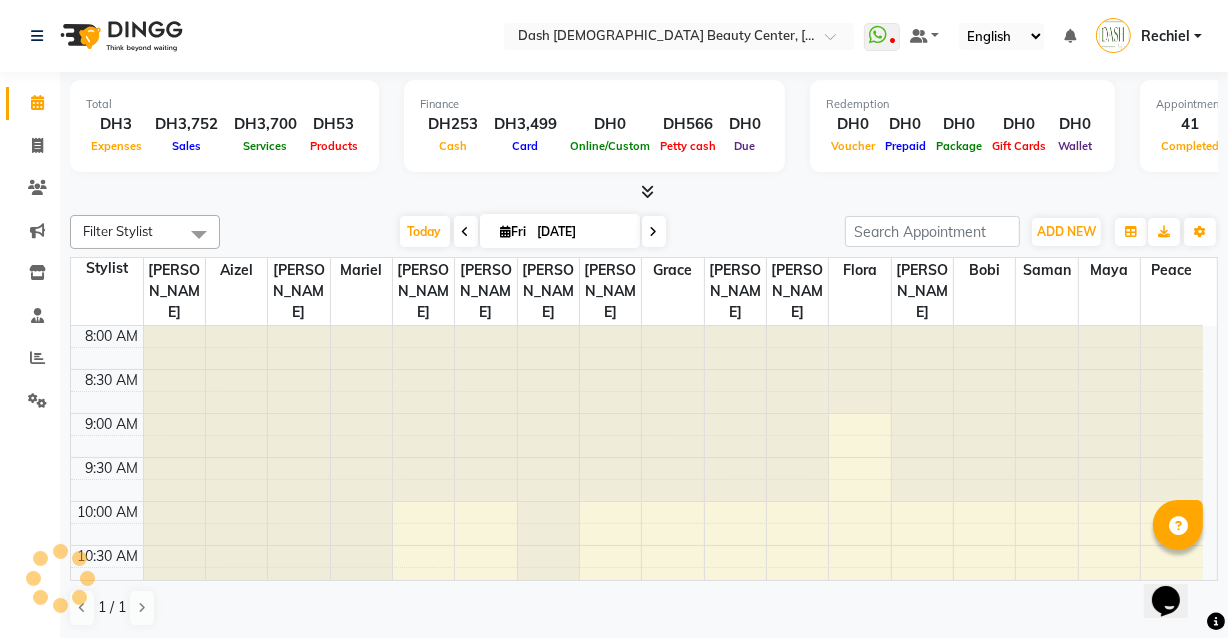 scroll, scrollTop: 0, scrollLeft: 0, axis: both 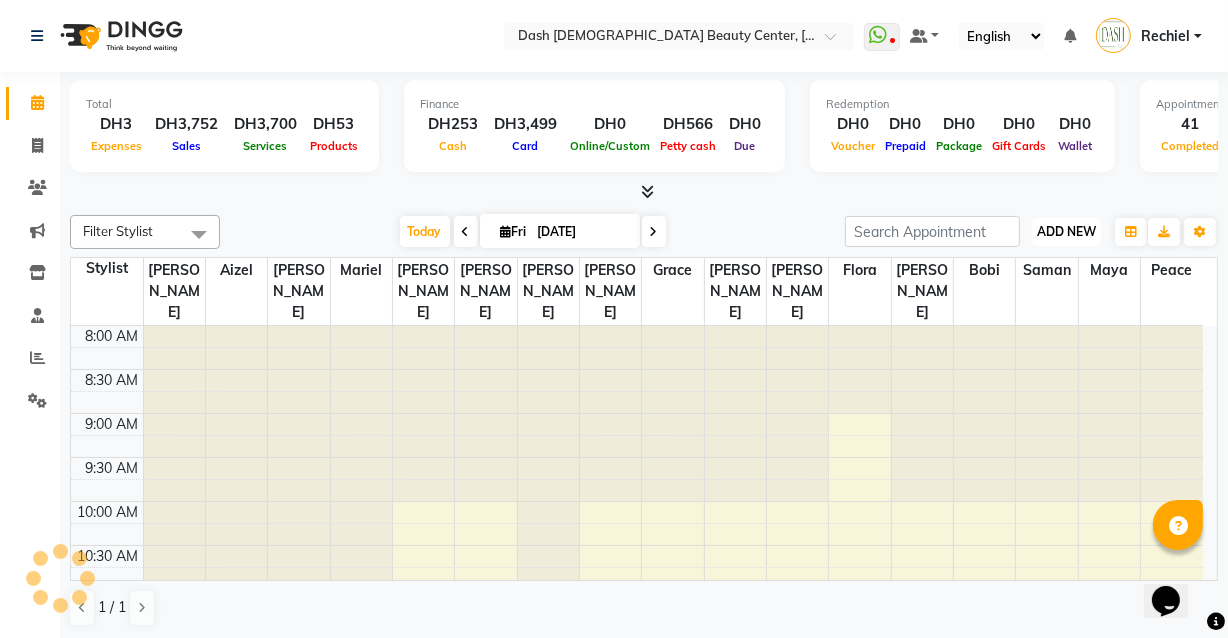 click on "ADD NEW" at bounding box center (1066, 231) 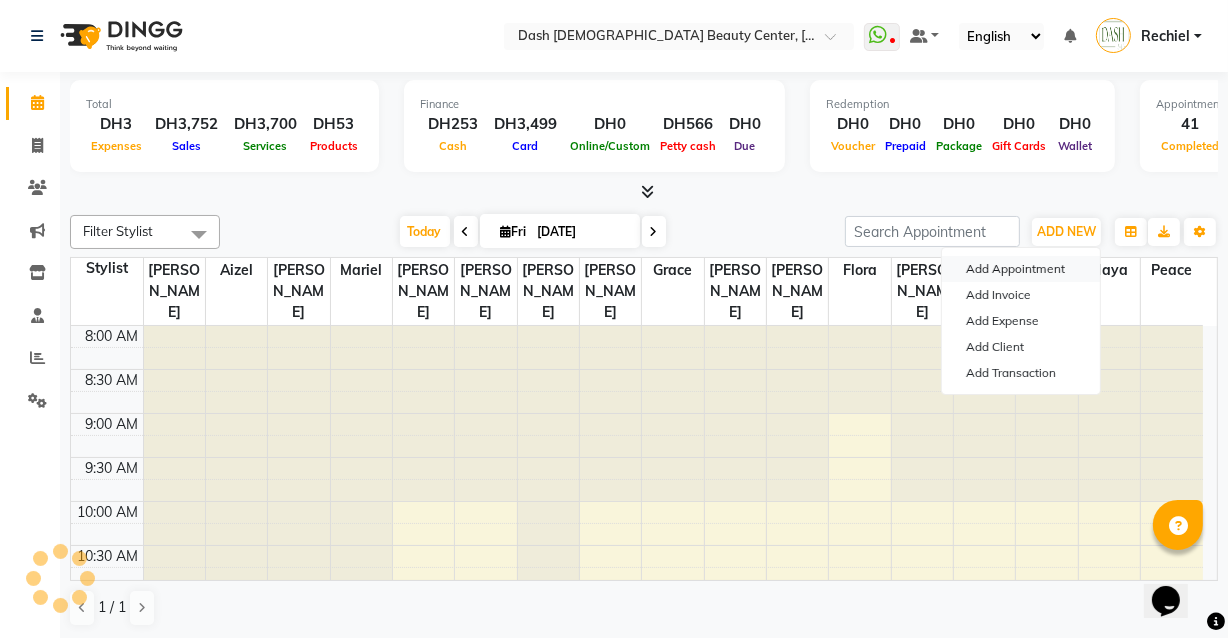 click on "Add Appointment" at bounding box center [1021, 269] 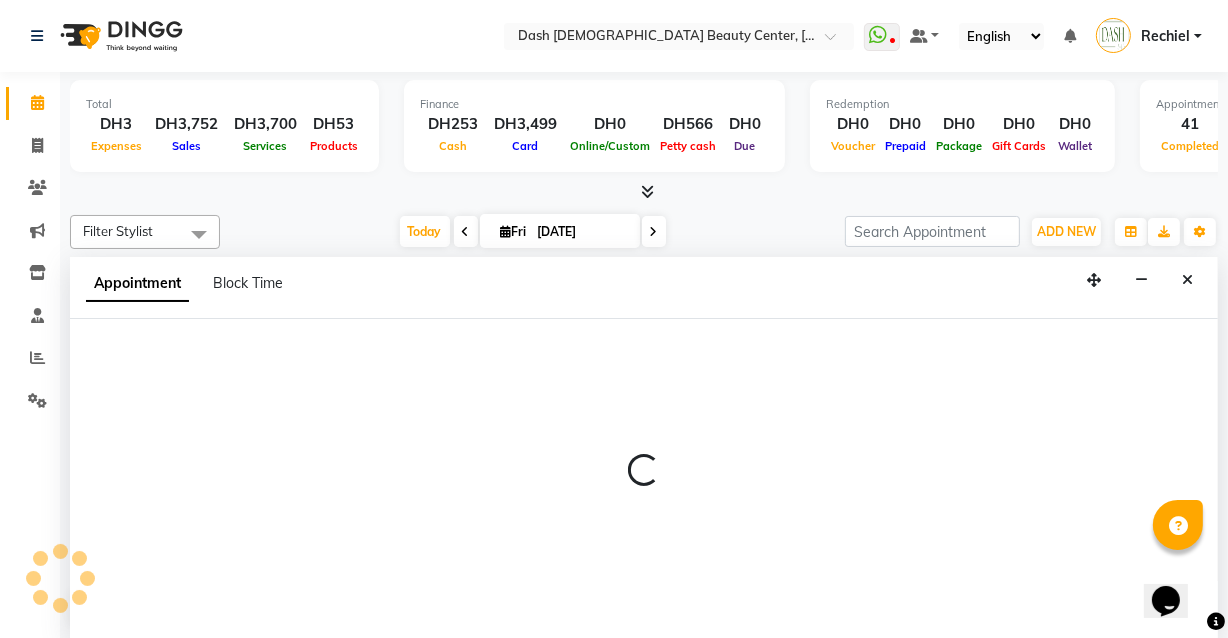 scroll, scrollTop: 0, scrollLeft: 0, axis: both 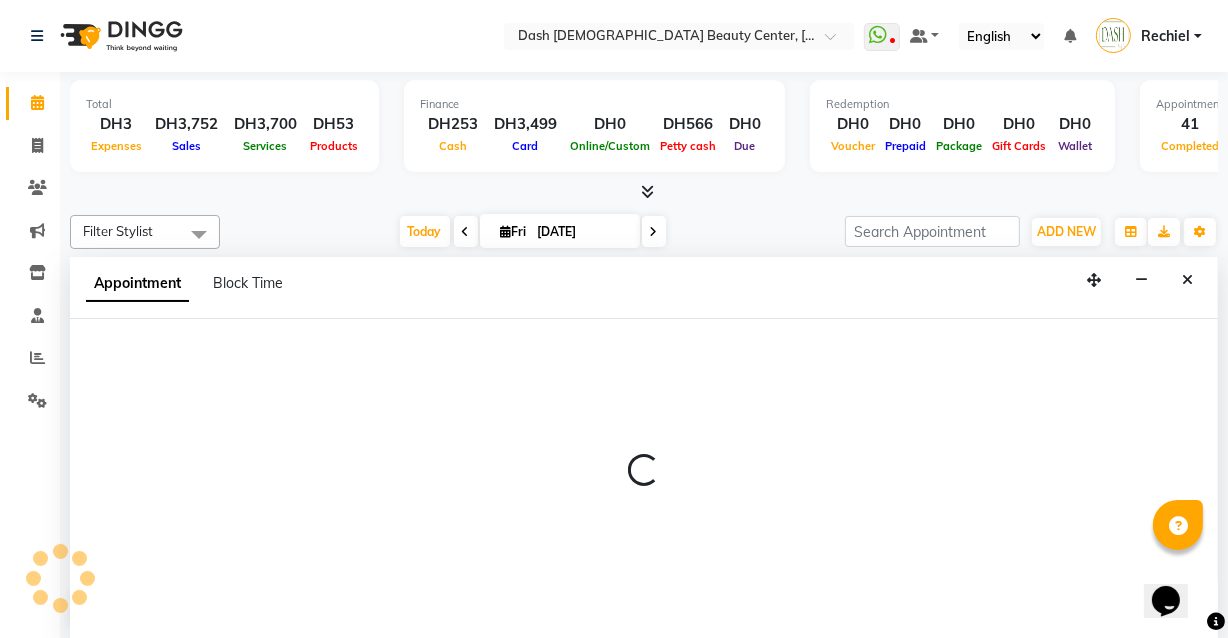 click at bounding box center (644, 479) 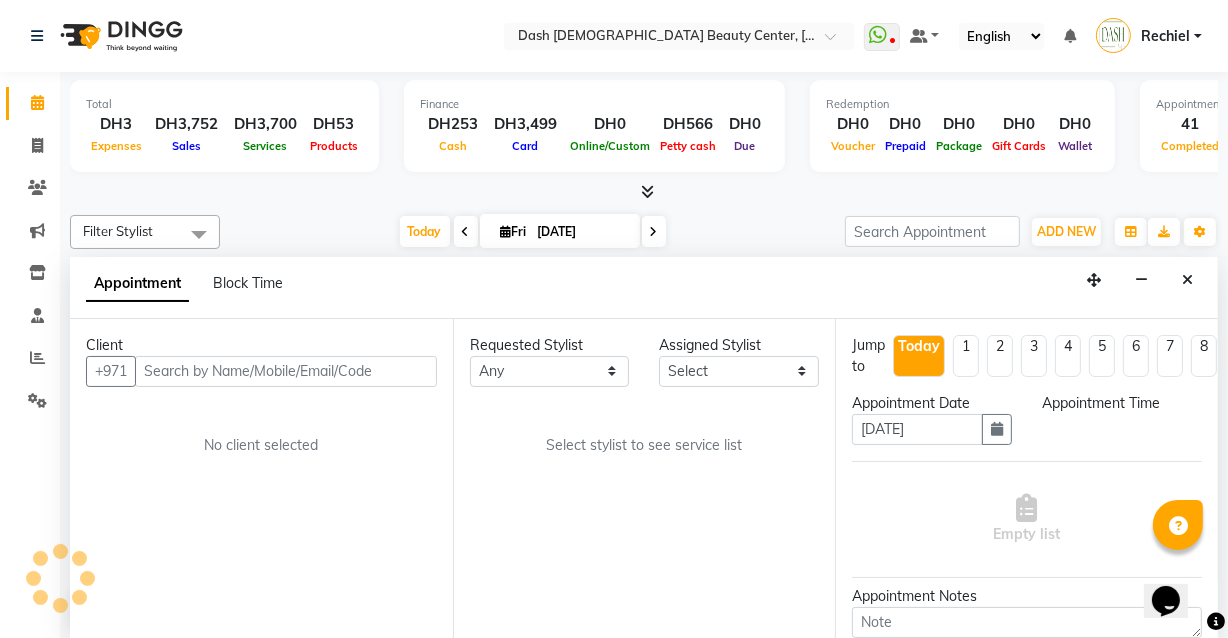 click on "Client" at bounding box center [261, 345] 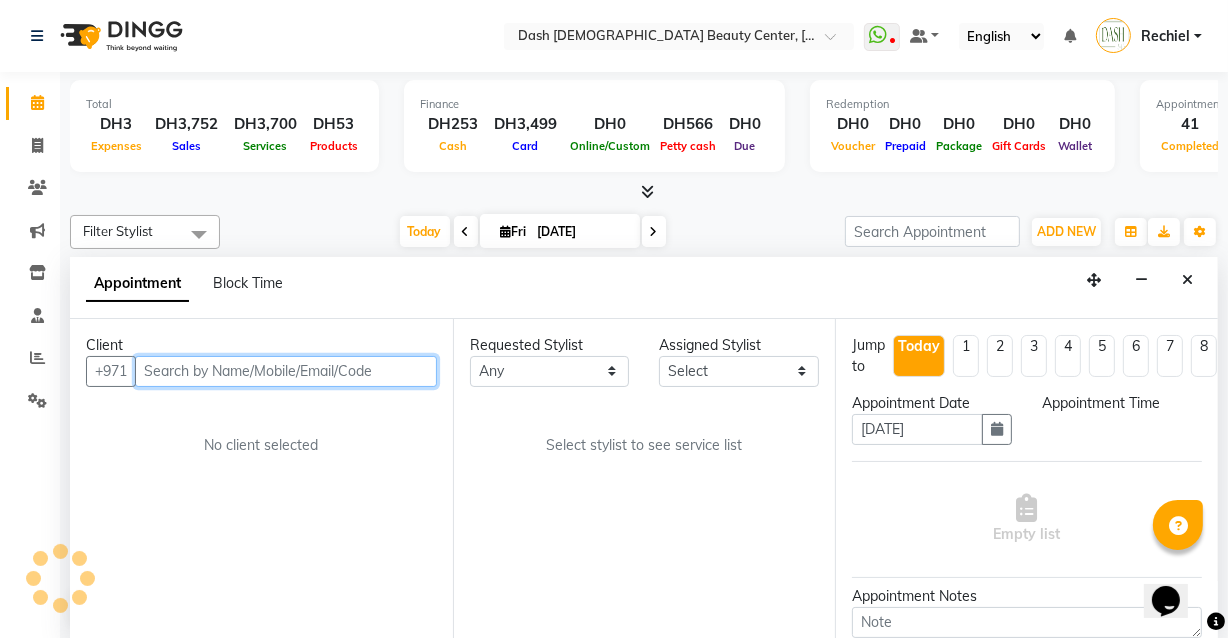 click at bounding box center (286, 371) 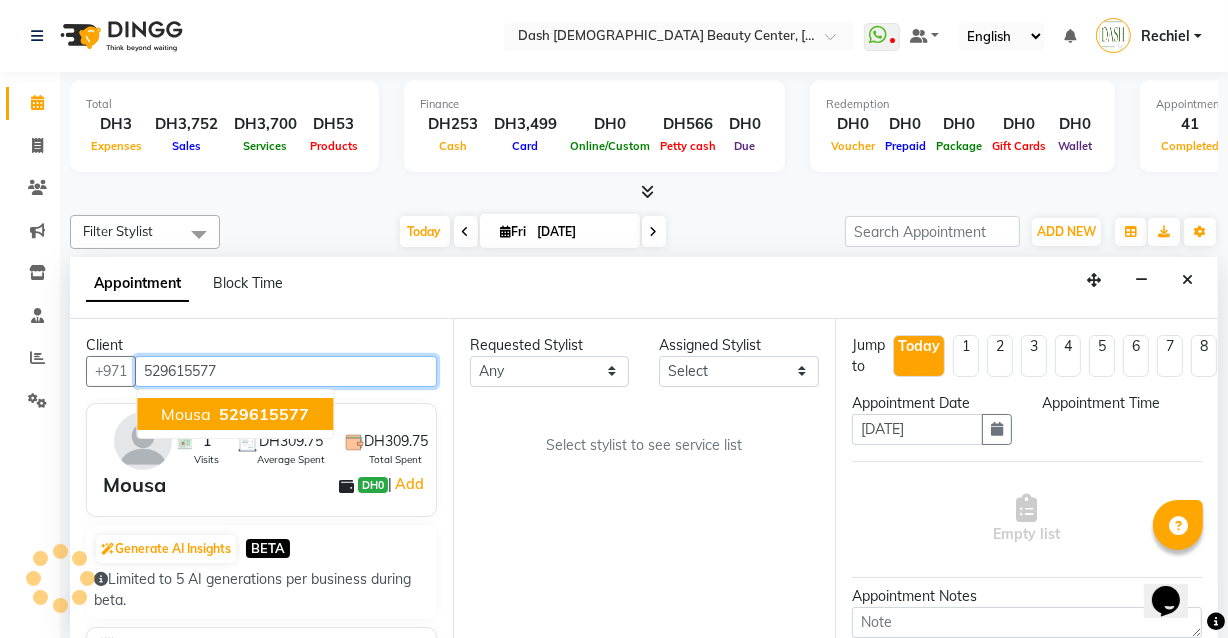 click on "529615577" at bounding box center [262, 414] 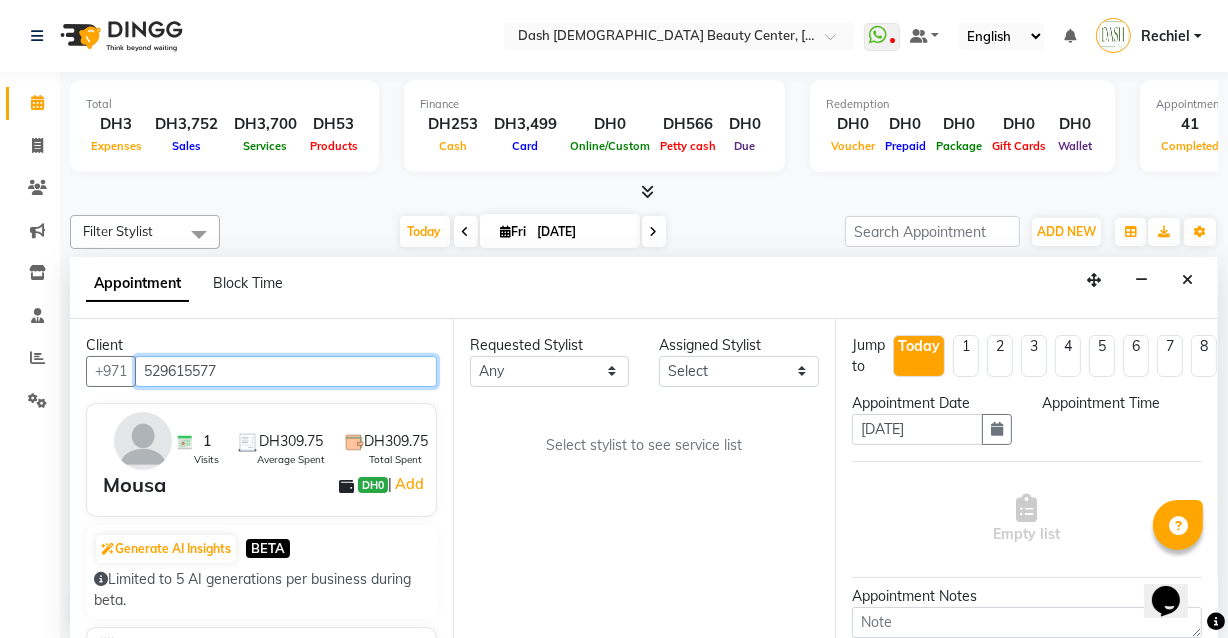 type on "529615577" 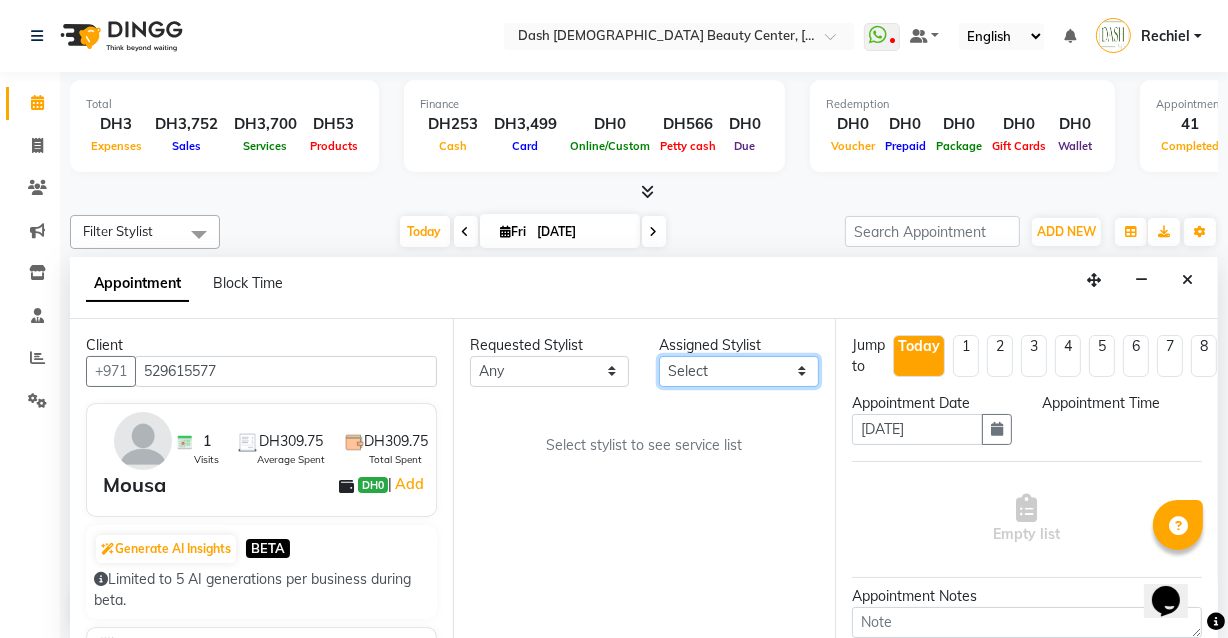 click on "Select [PERSON_NAME] [PERSON_NAME] [PERSON_NAME] [PERSON_NAME] [PERSON_NAME] [PERSON_NAME] [PERSON_NAME] [PERSON_NAME] [PERSON_NAME] Peace [PERSON_NAME] [PERSON_NAME]" at bounding box center (739, 371) 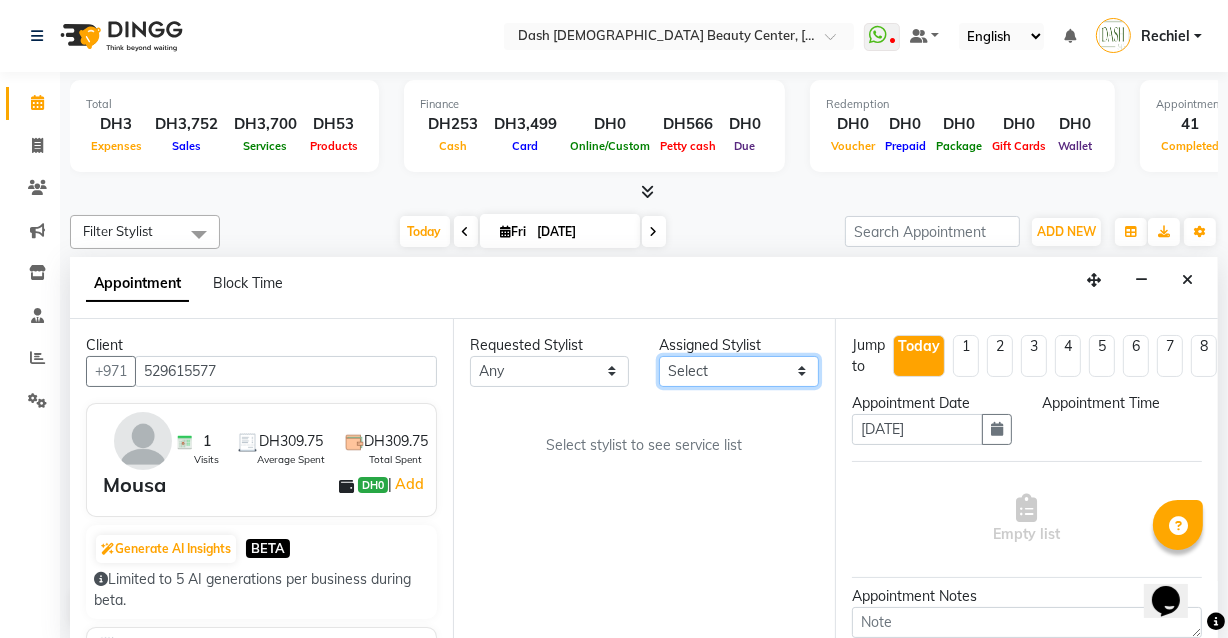 select on "82785" 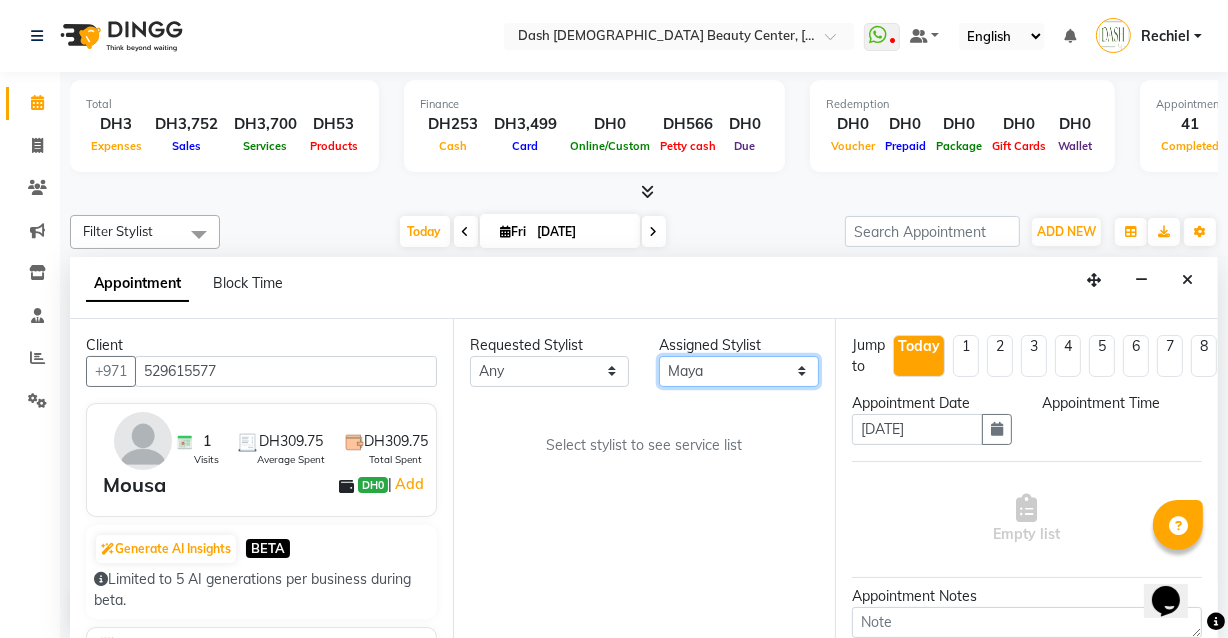 click on "Select [PERSON_NAME] [PERSON_NAME] [PERSON_NAME] [PERSON_NAME] [PERSON_NAME] [PERSON_NAME] [PERSON_NAME] [PERSON_NAME] [PERSON_NAME] Peace [PERSON_NAME] [PERSON_NAME]" at bounding box center [739, 371] 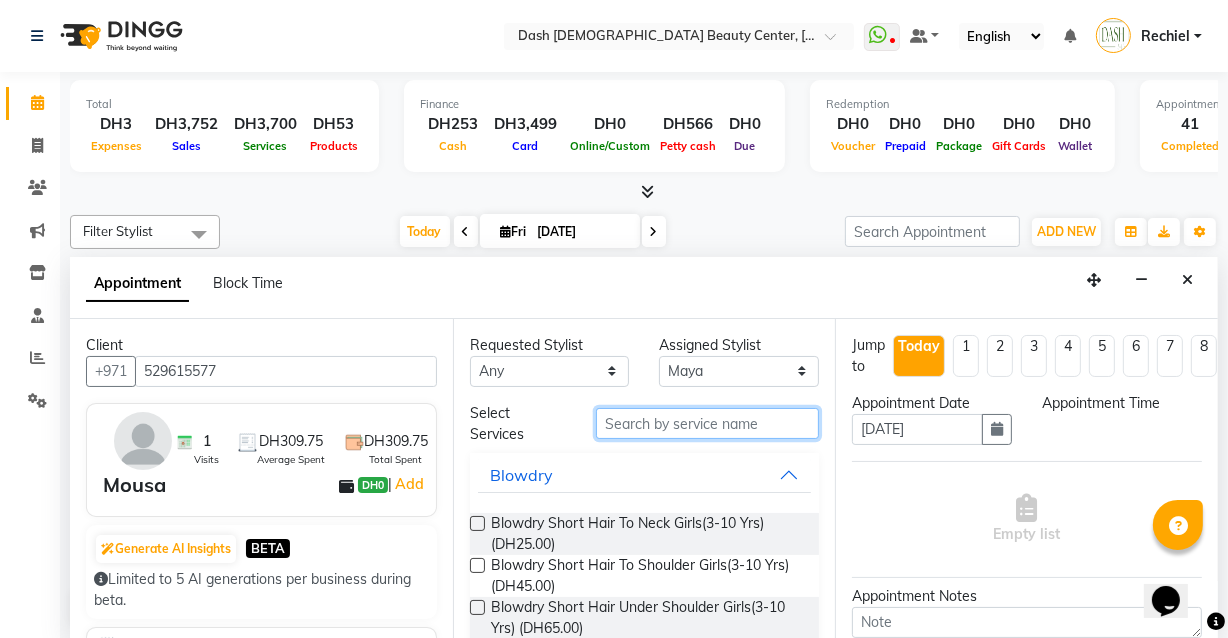 click at bounding box center [707, 423] 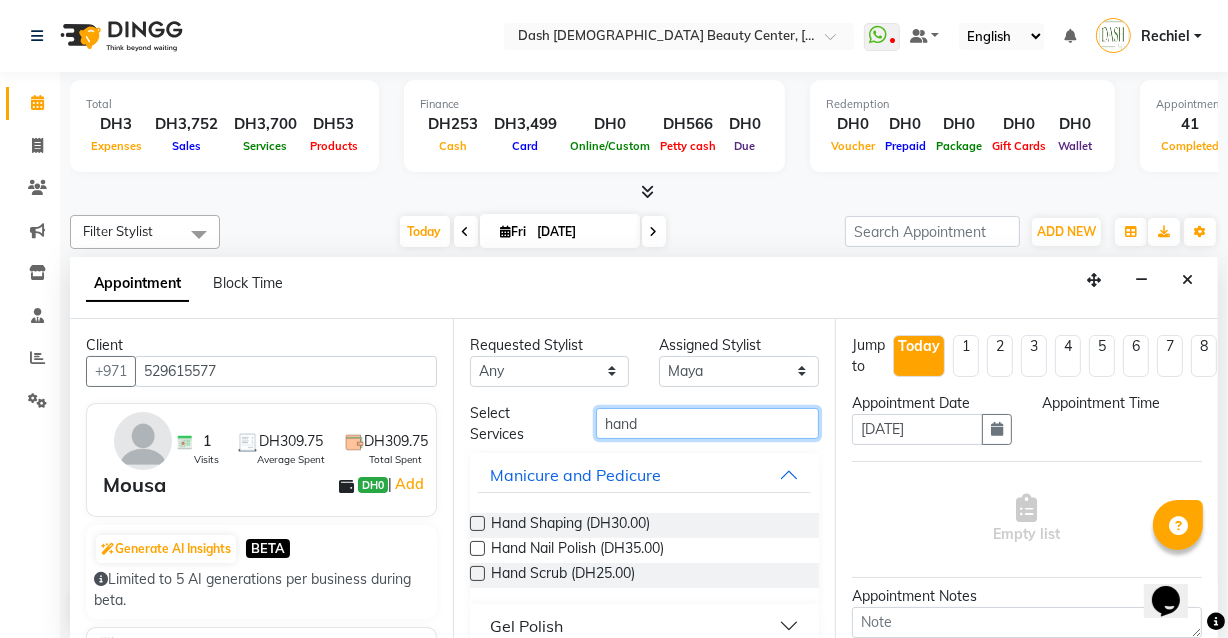type on "hand" 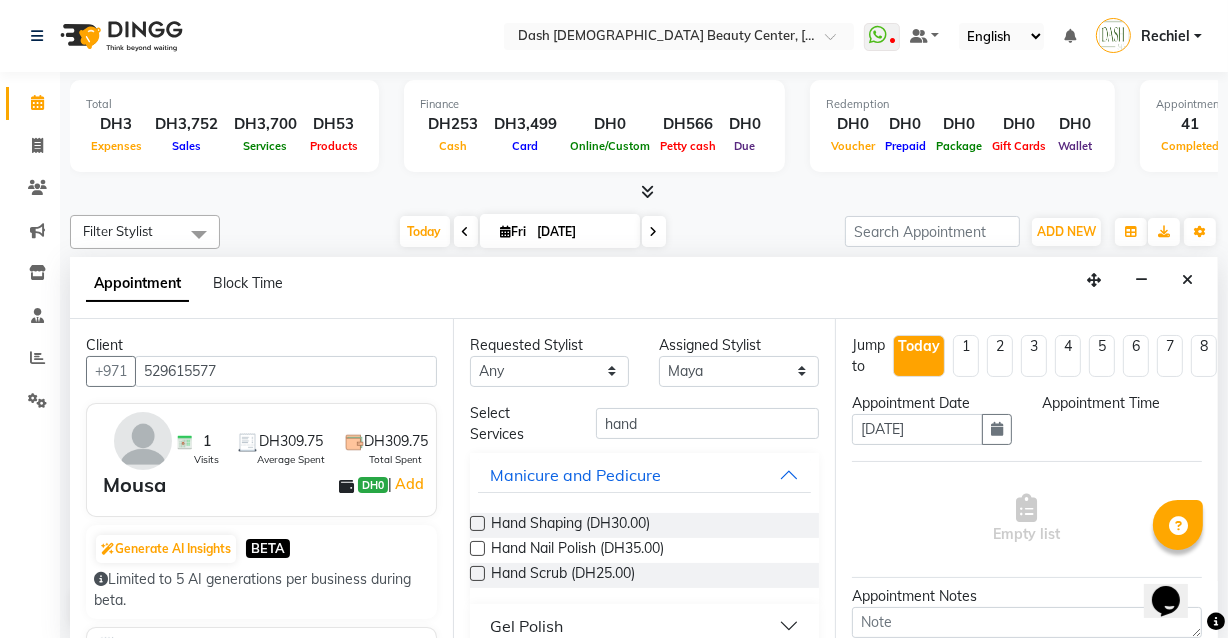 click at bounding box center (477, 548) 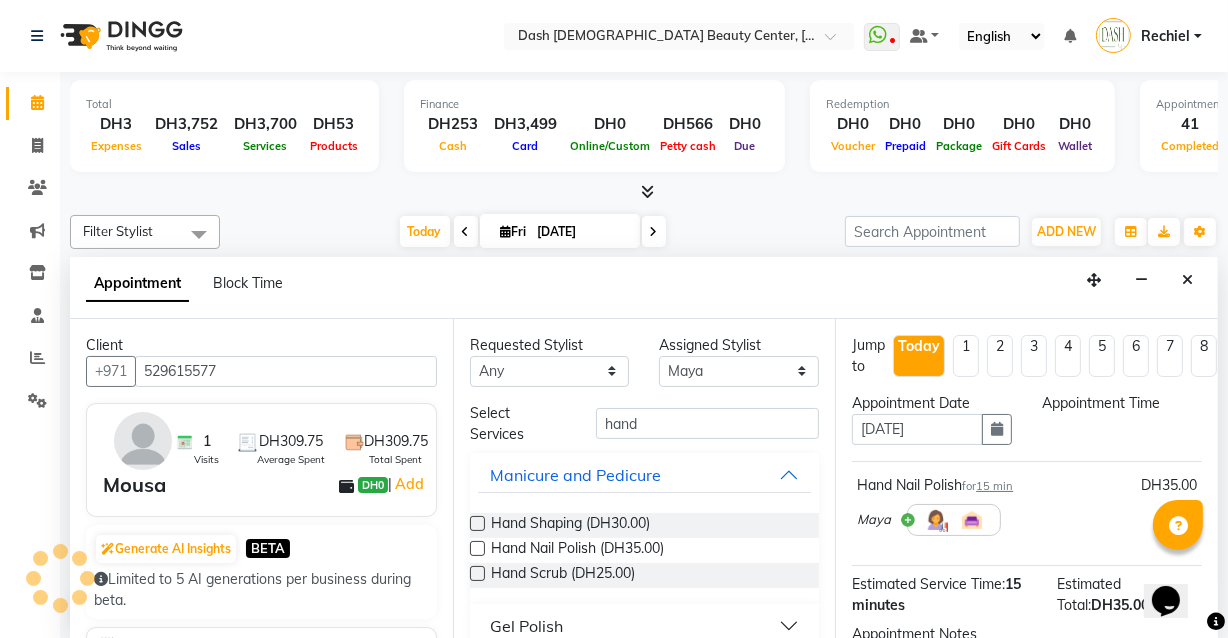 click at bounding box center (477, 548) 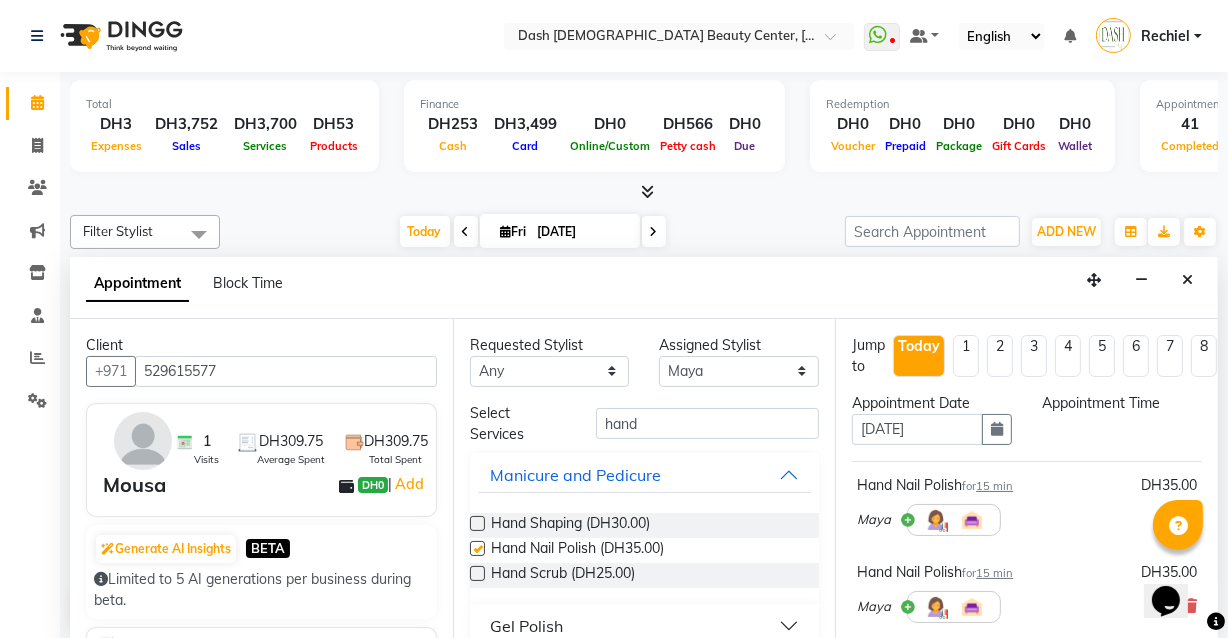 checkbox on "false" 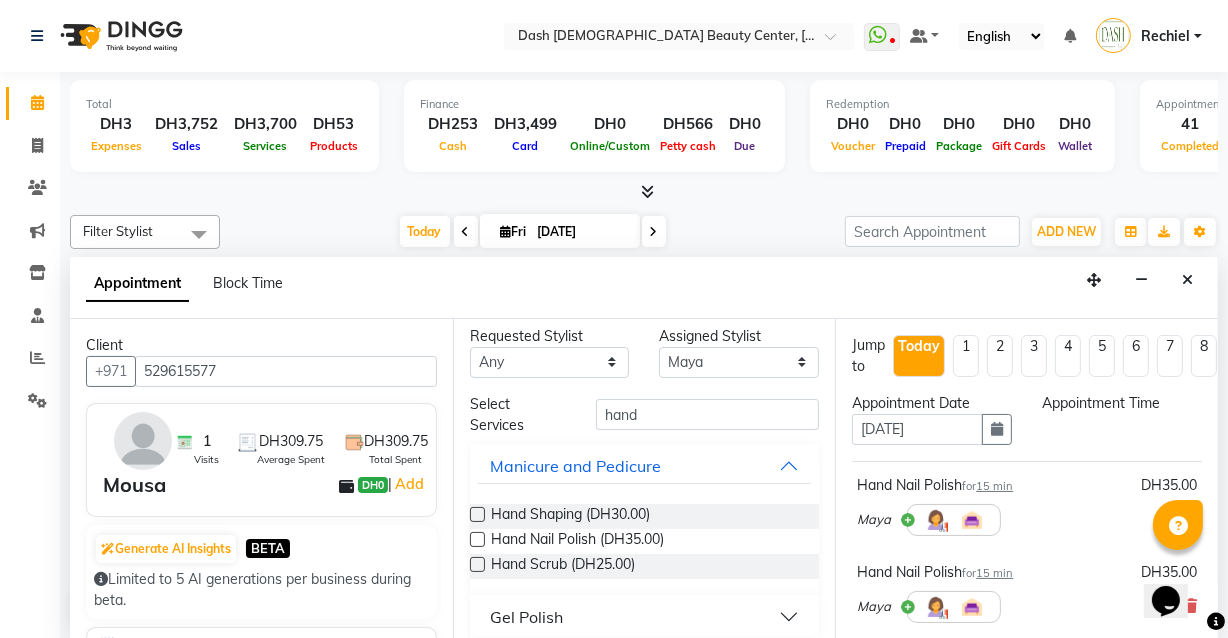 scroll, scrollTop: 0, scrollLeft: 0, axis: both 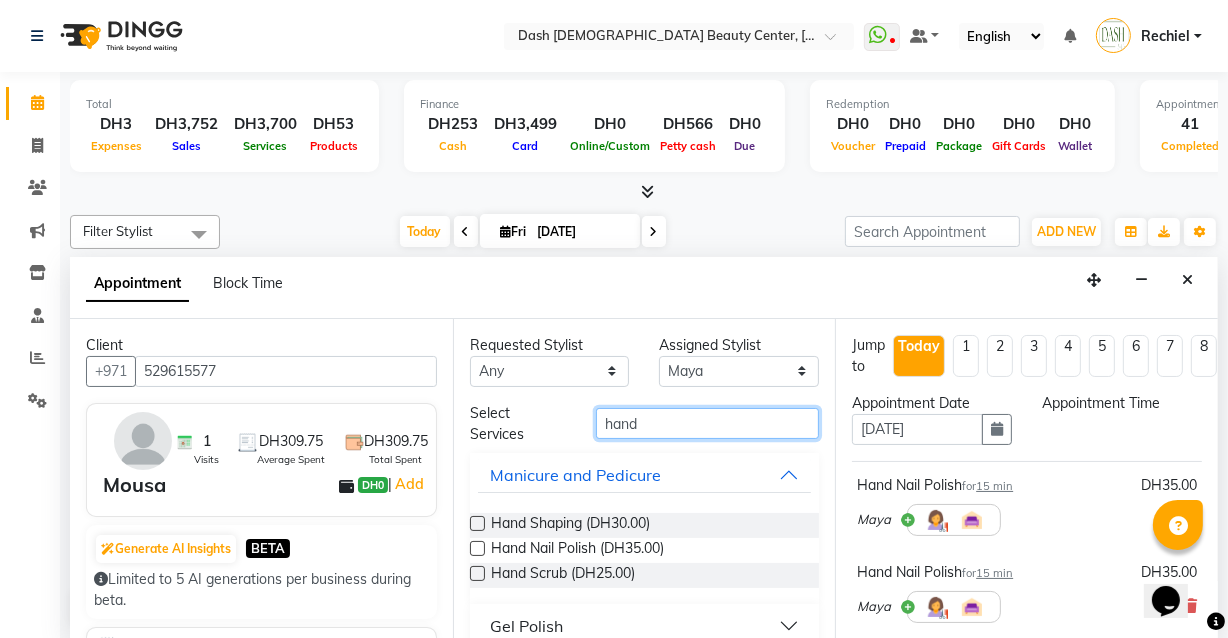 click on "hand" at bounding box center (707, 423) 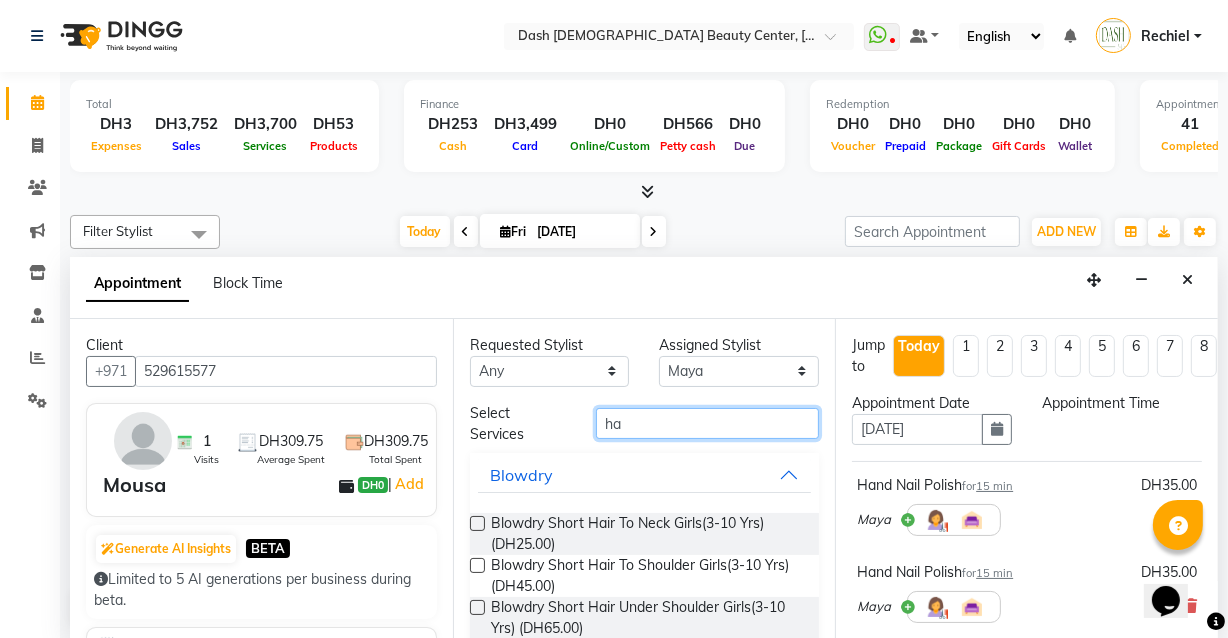 type on "h" 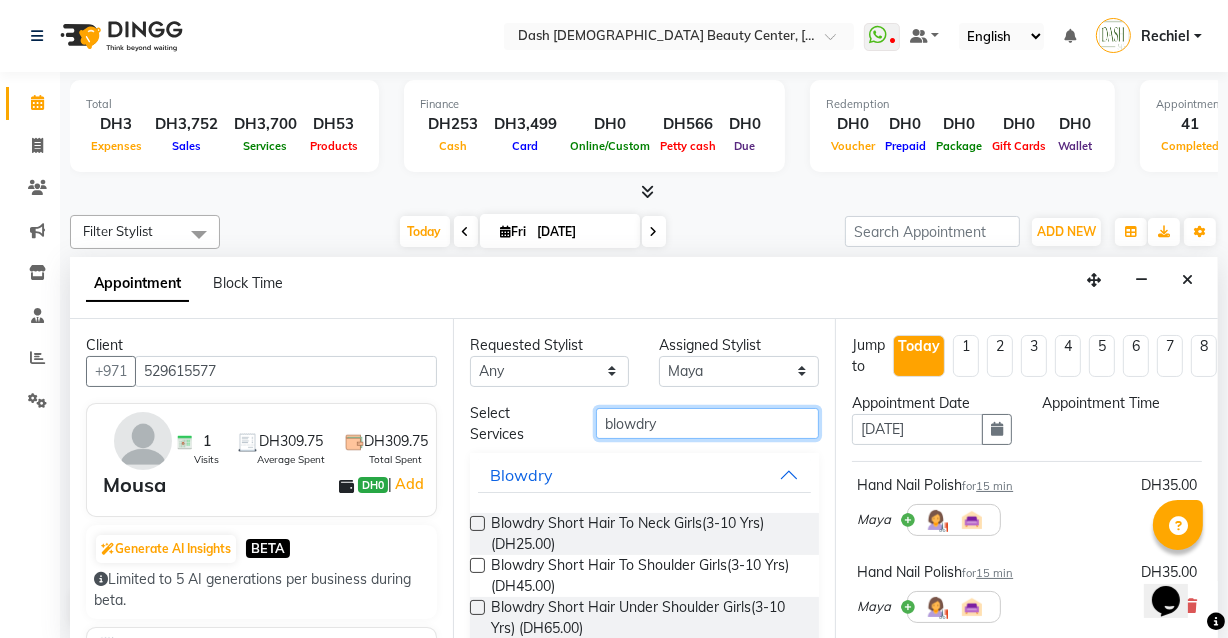 click on "blowdry" at bounding box center [707, 423] 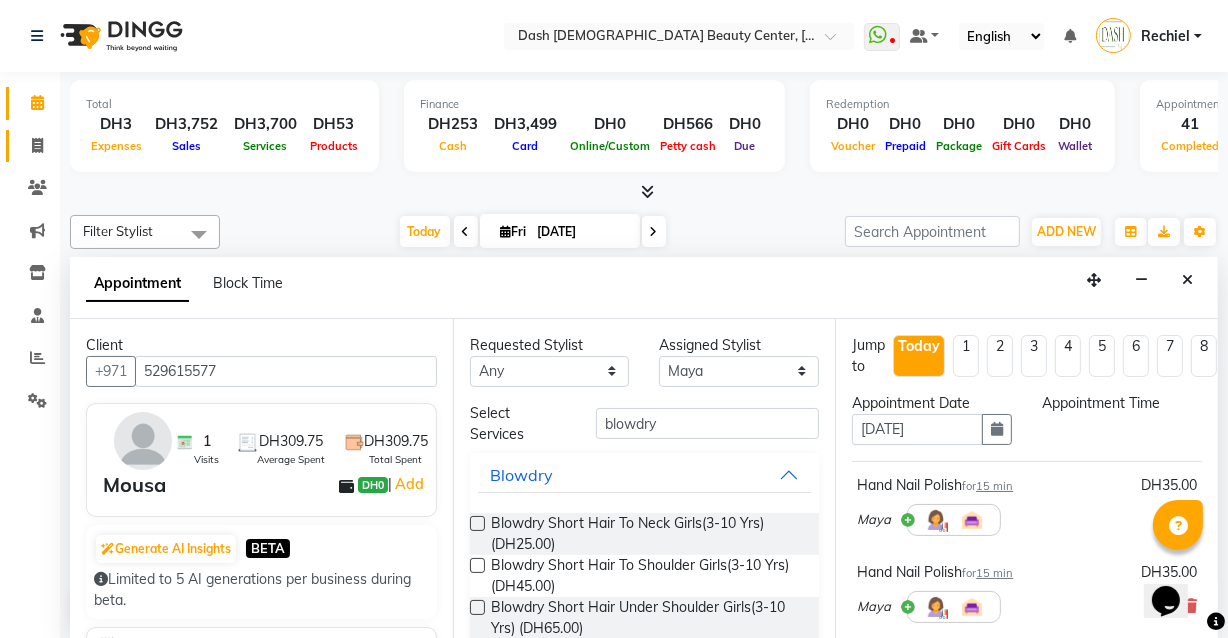 click 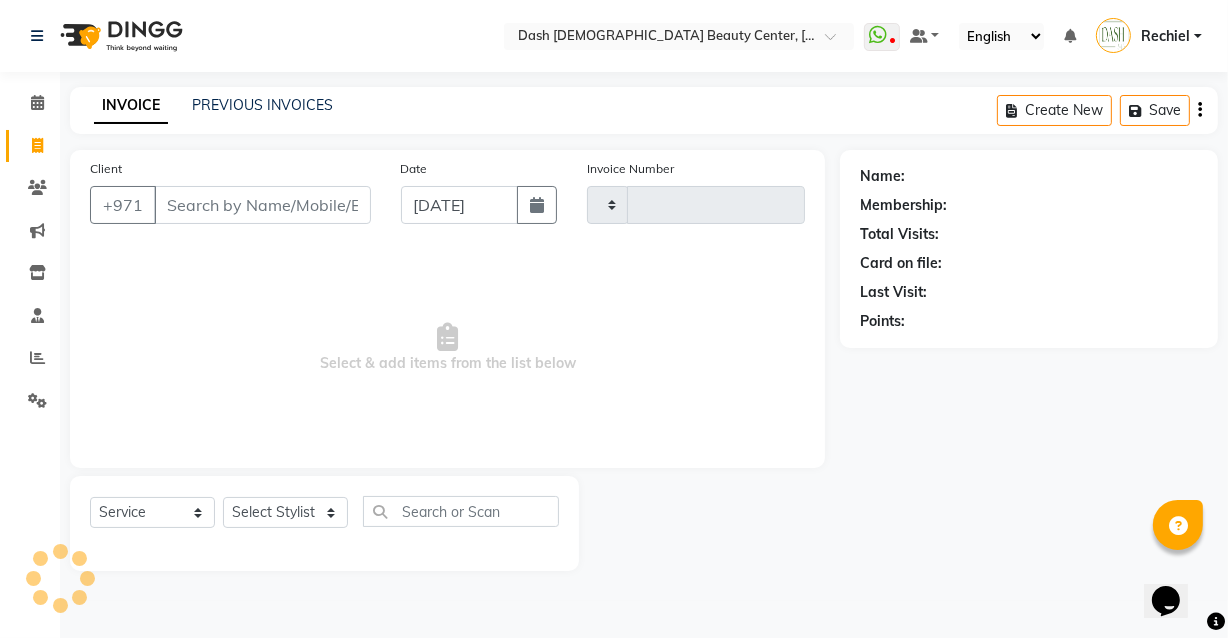 scroll, scrollTop: 0, scrollLeft: 0, axis: both 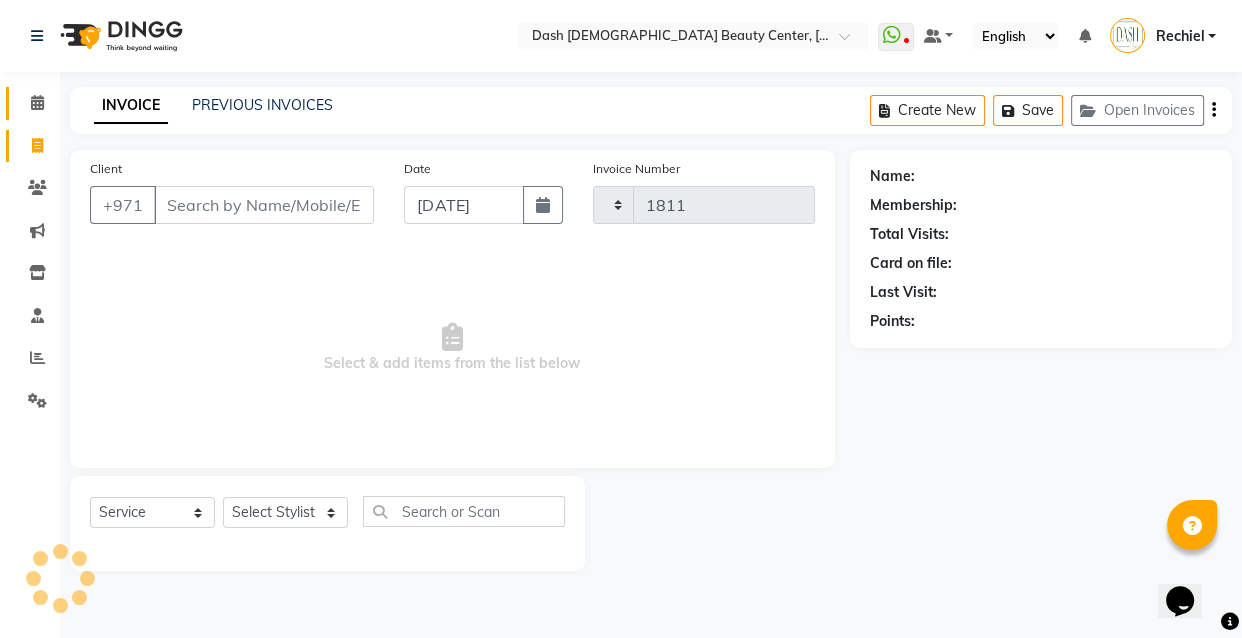 click 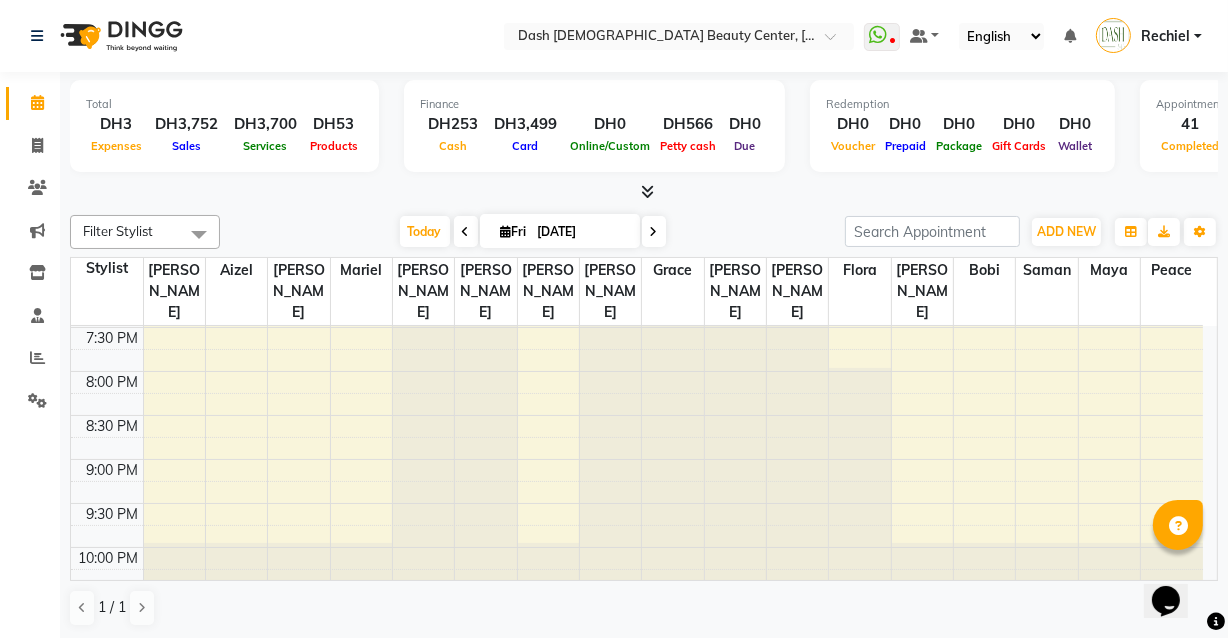 scroll, scrollTop: 950, scrollLeft: 0, axis: vertical 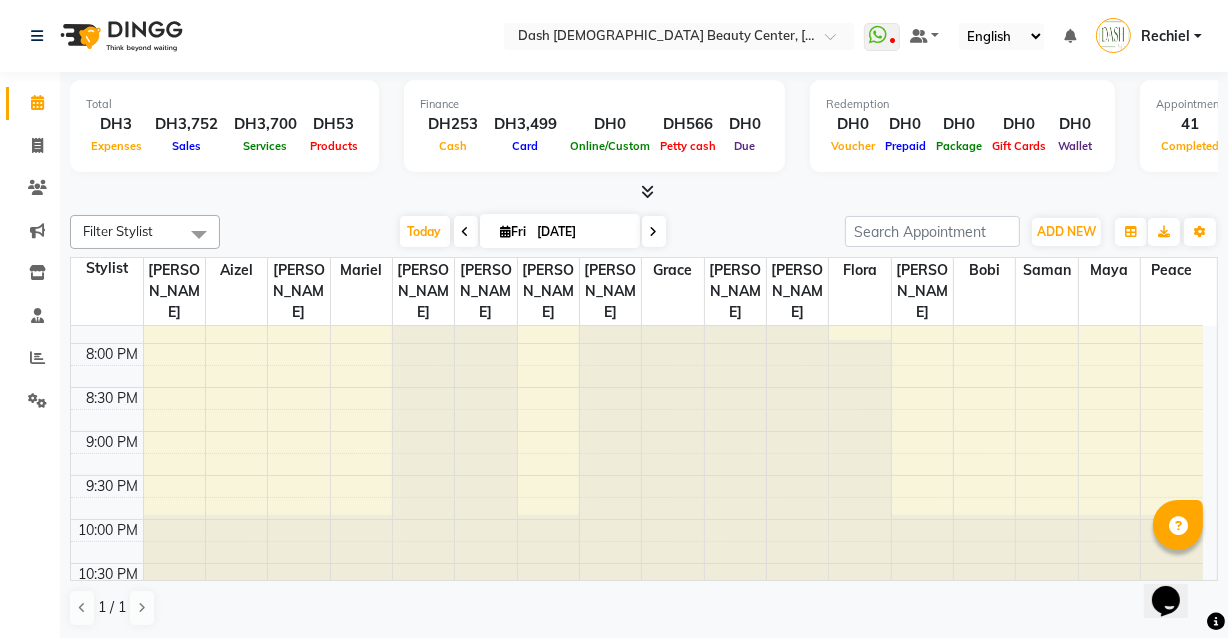 click at bounding box center (673, 442) 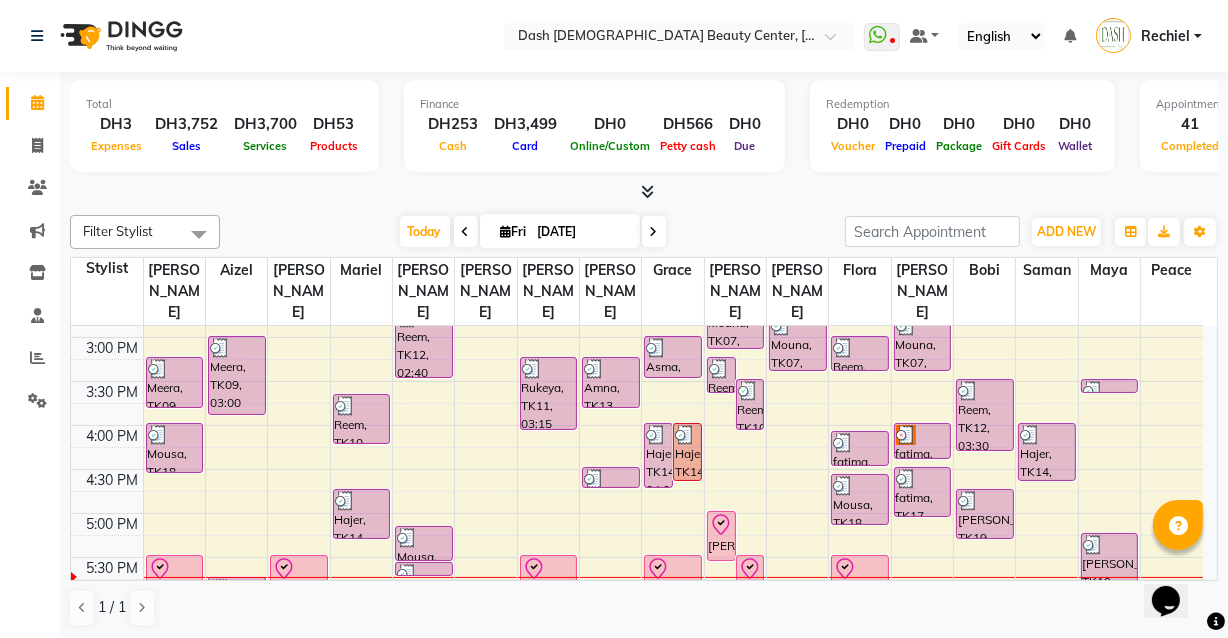 scroll, scrollTop: 521, scrollLeft: 0, axis: vertical 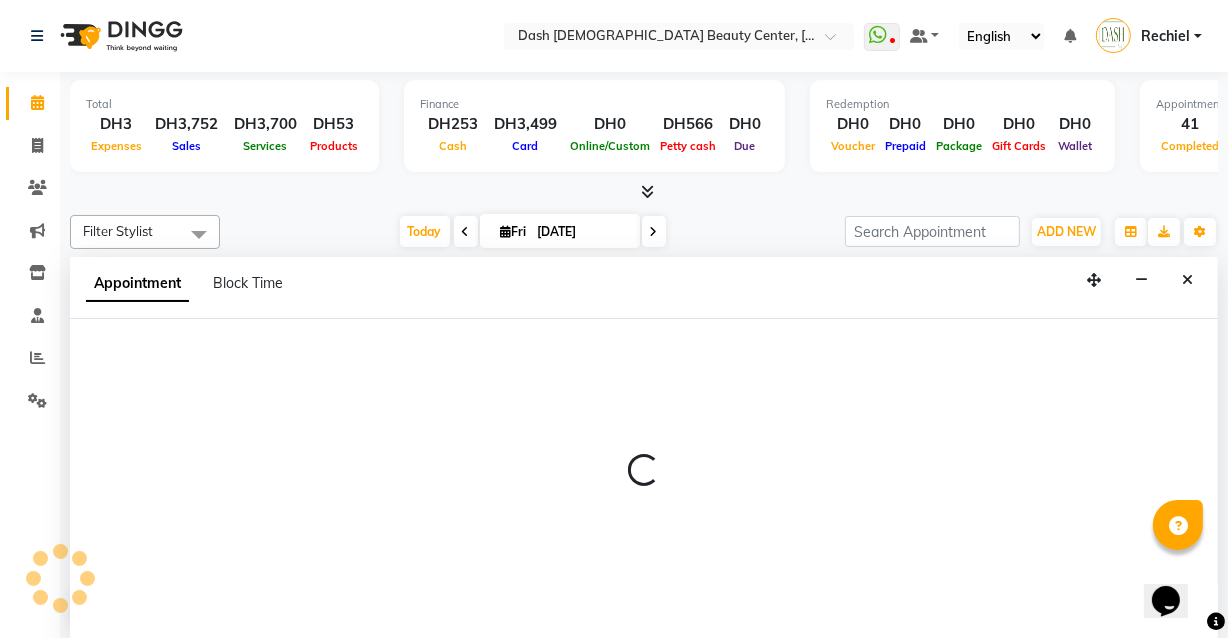 select on "81106" 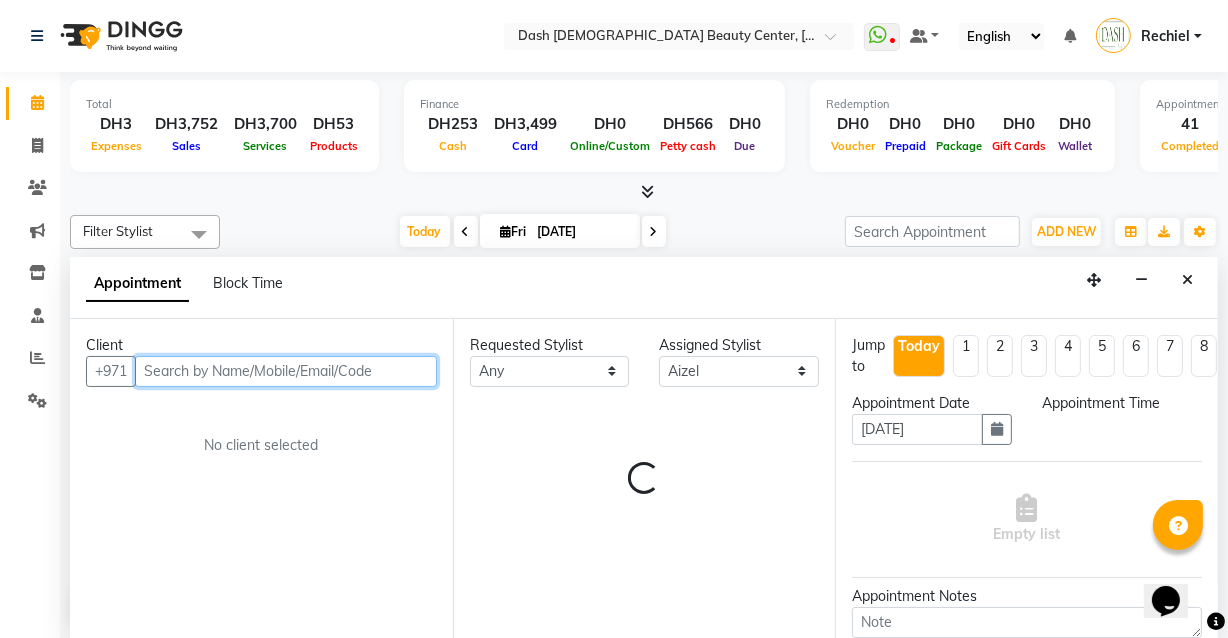 select on "990" 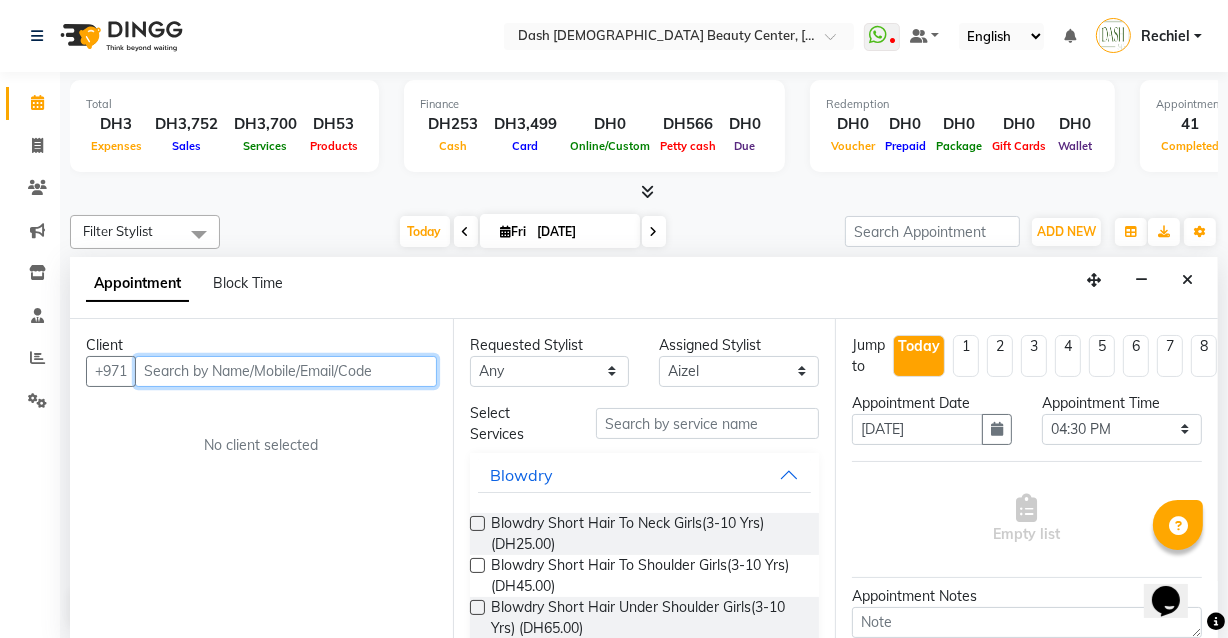 click at bounding box center (286, 371) 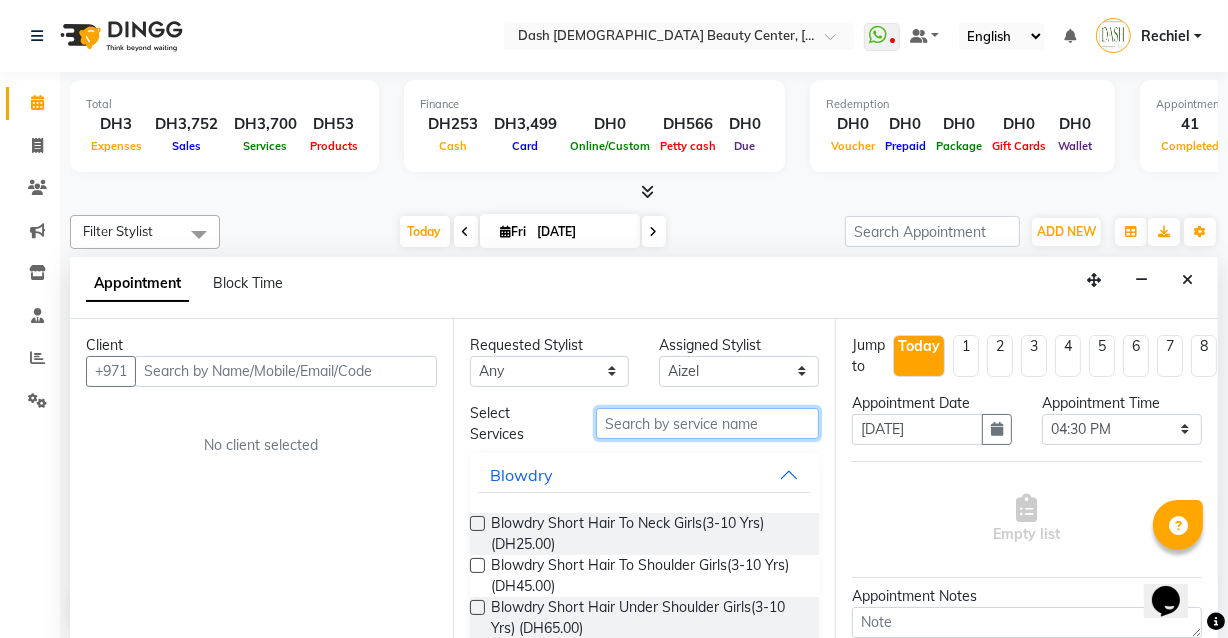click at bounding box center (707, 423) 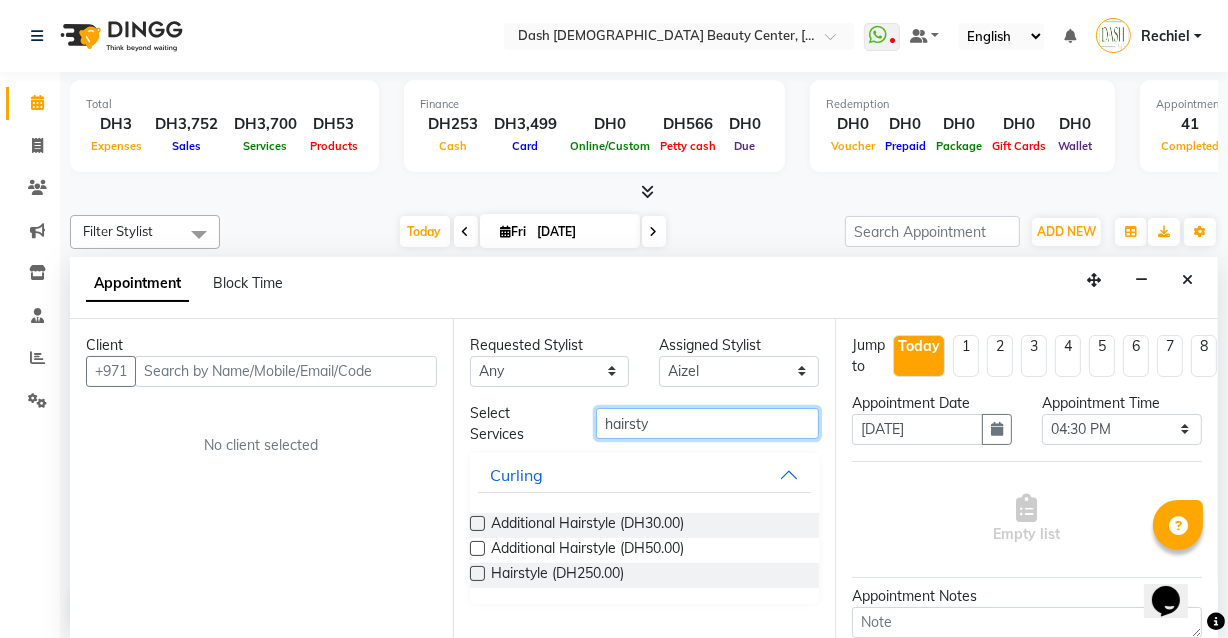 type on "hairstyl" 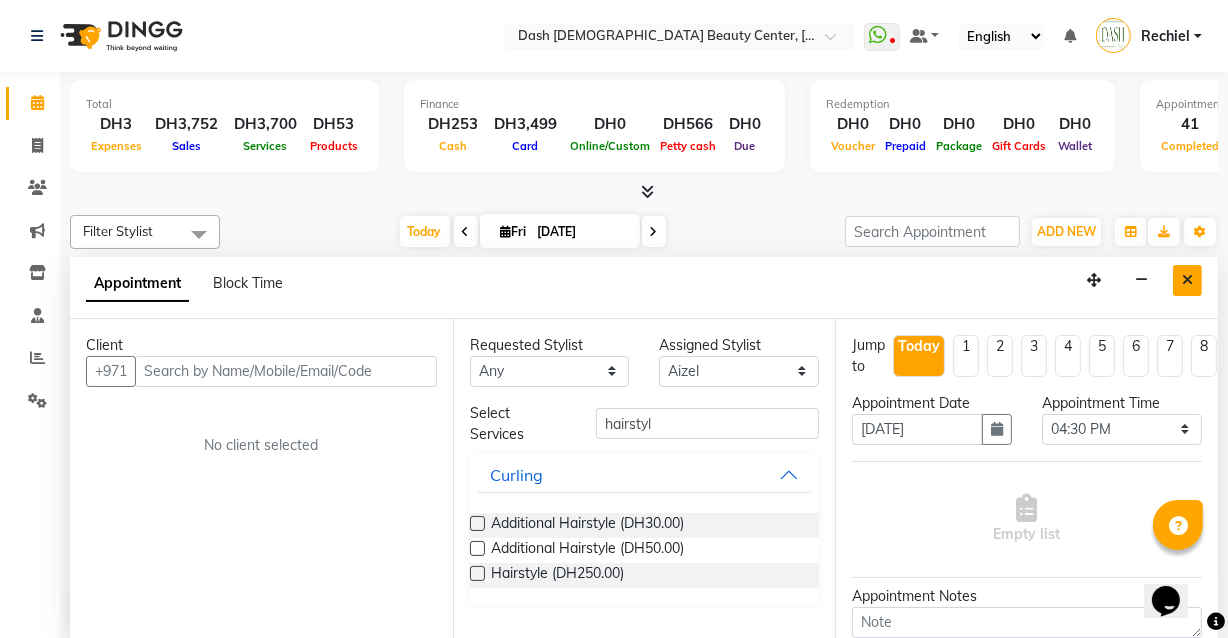 click at bounding box center (1187, 280) 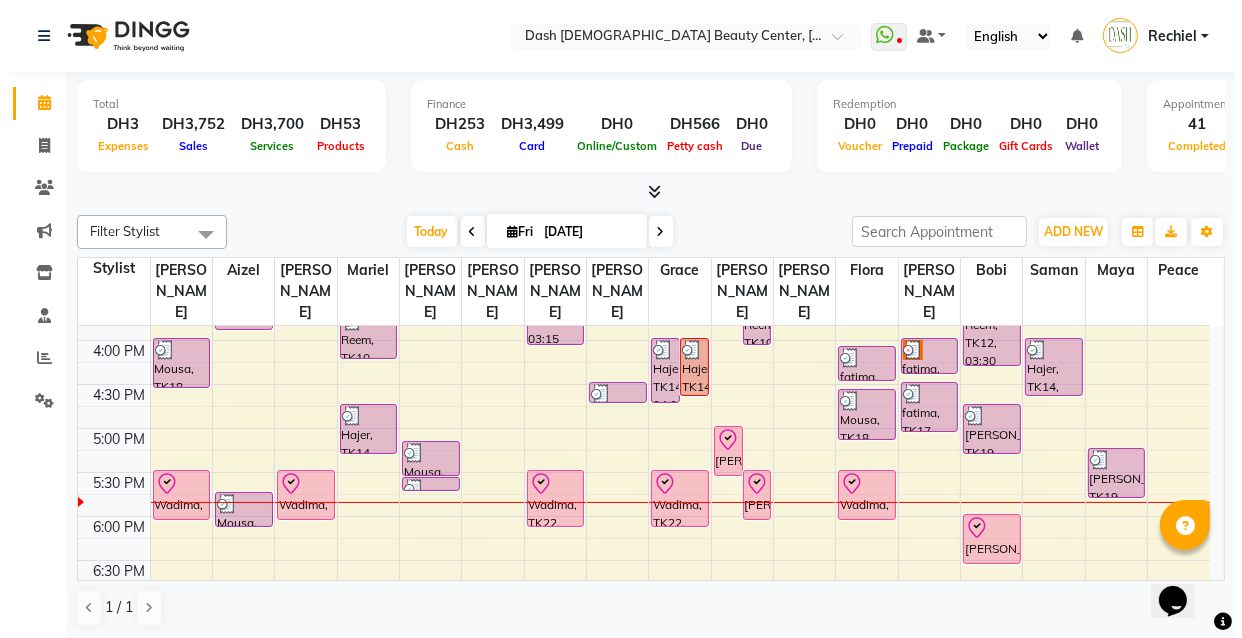 scroll, scrollTop: 647, scrollLeft: 0, axis: vertical 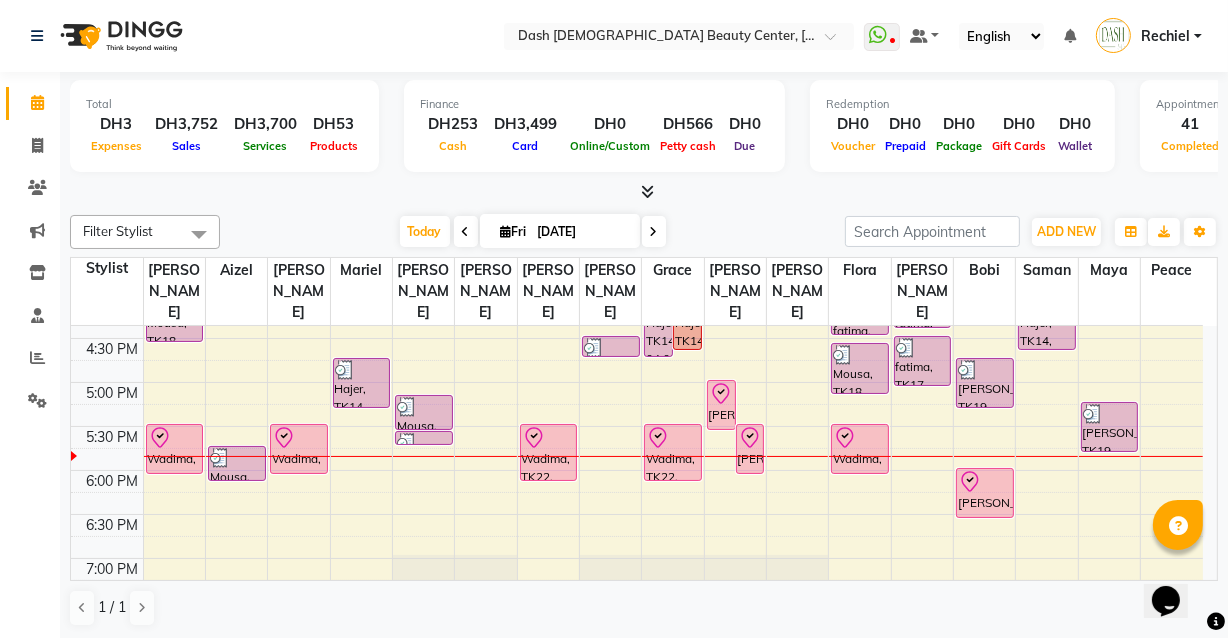 click on "[PERSON_NAME], TK20, 06:00 PM-06:35 PM, Basic Manicure" at bounding box center (985, 493) 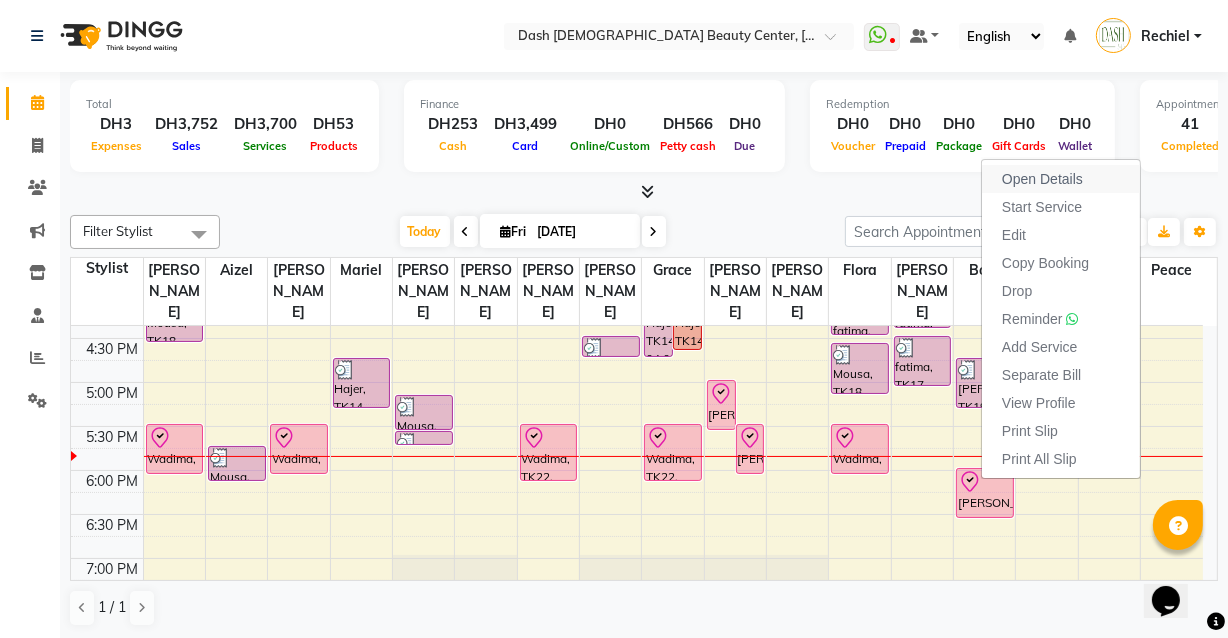click on "Open Details" at bounding box center (1042, 179) 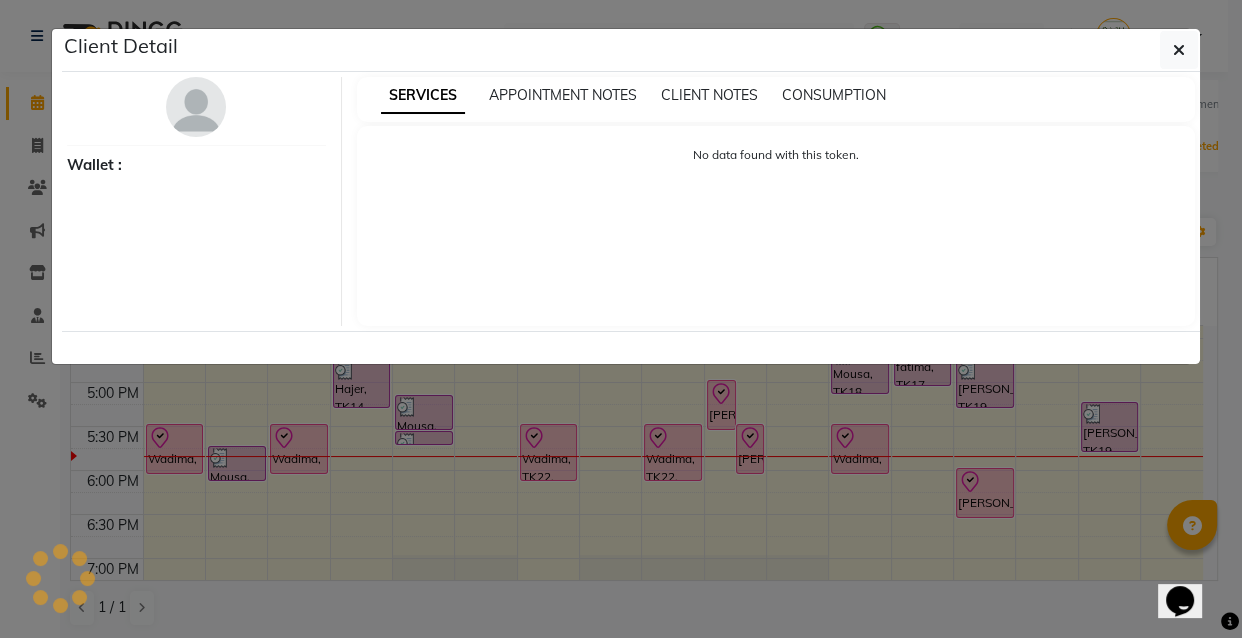 select on "8" 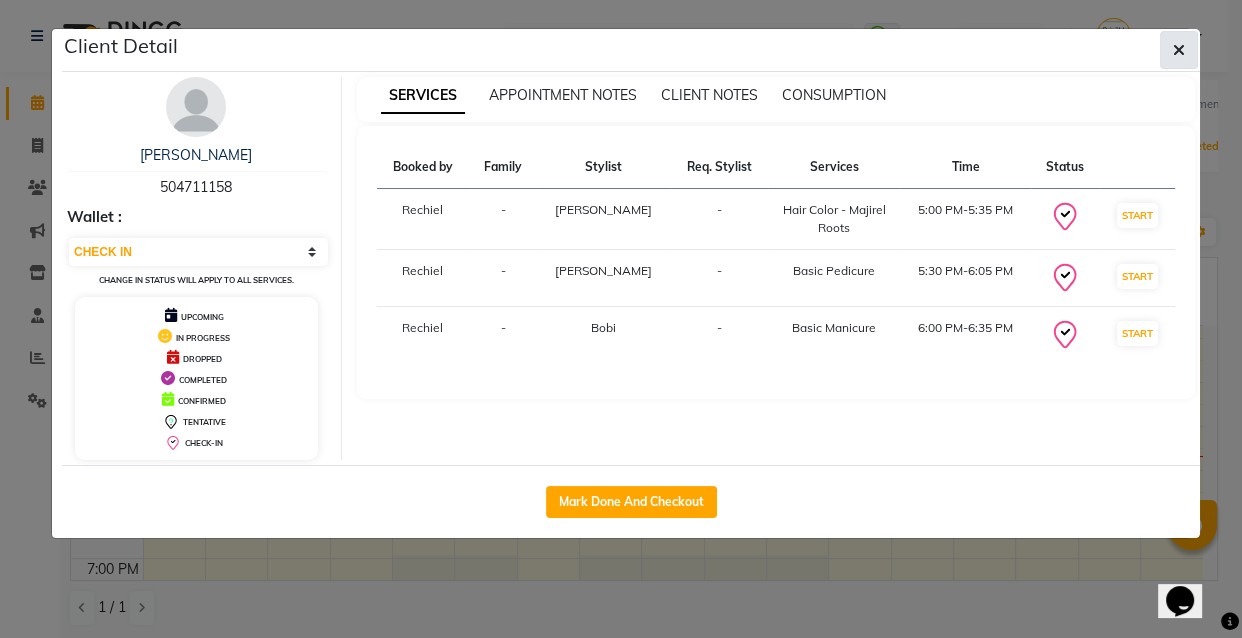 click 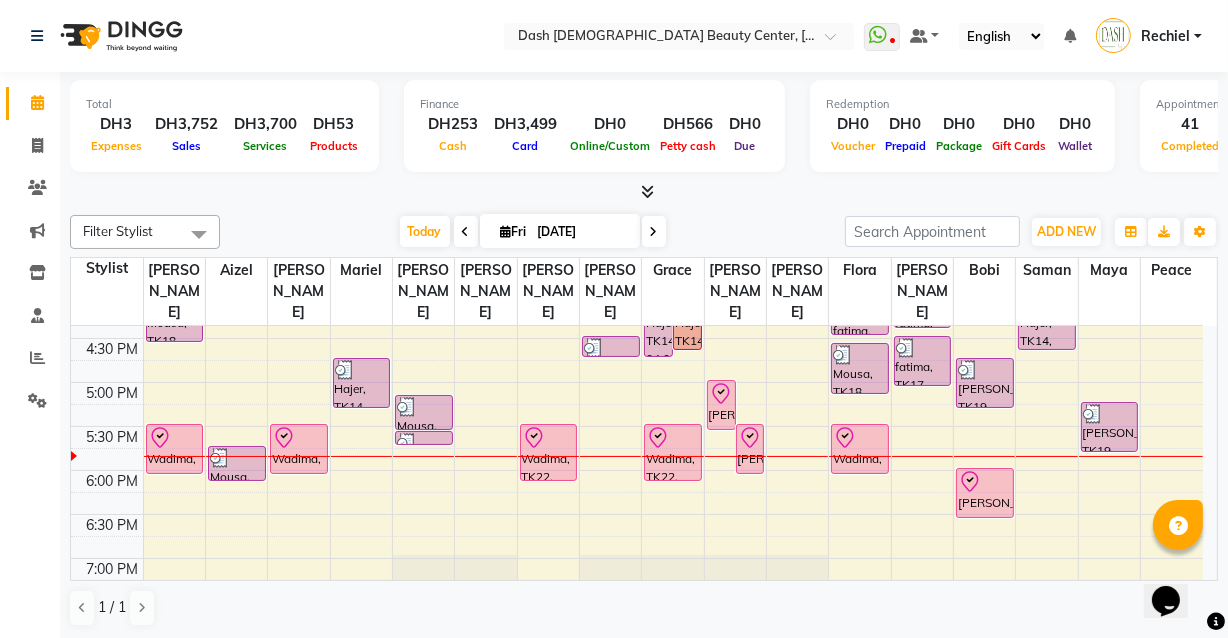 click 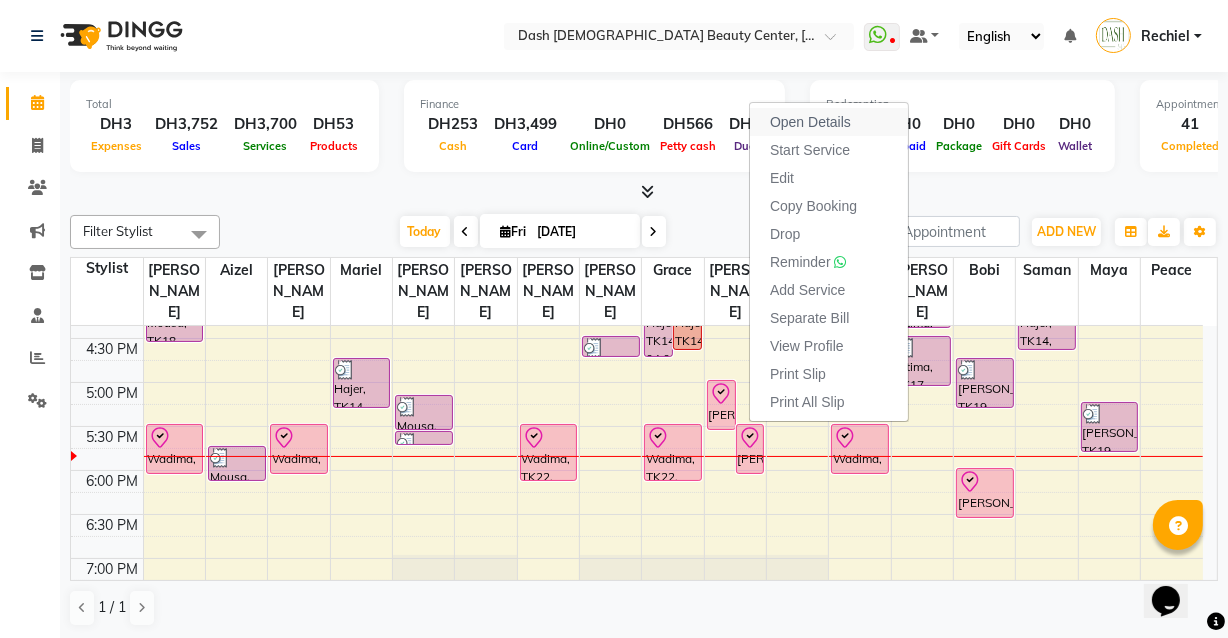 click on "Open Details" at bounding box center (829, 122) 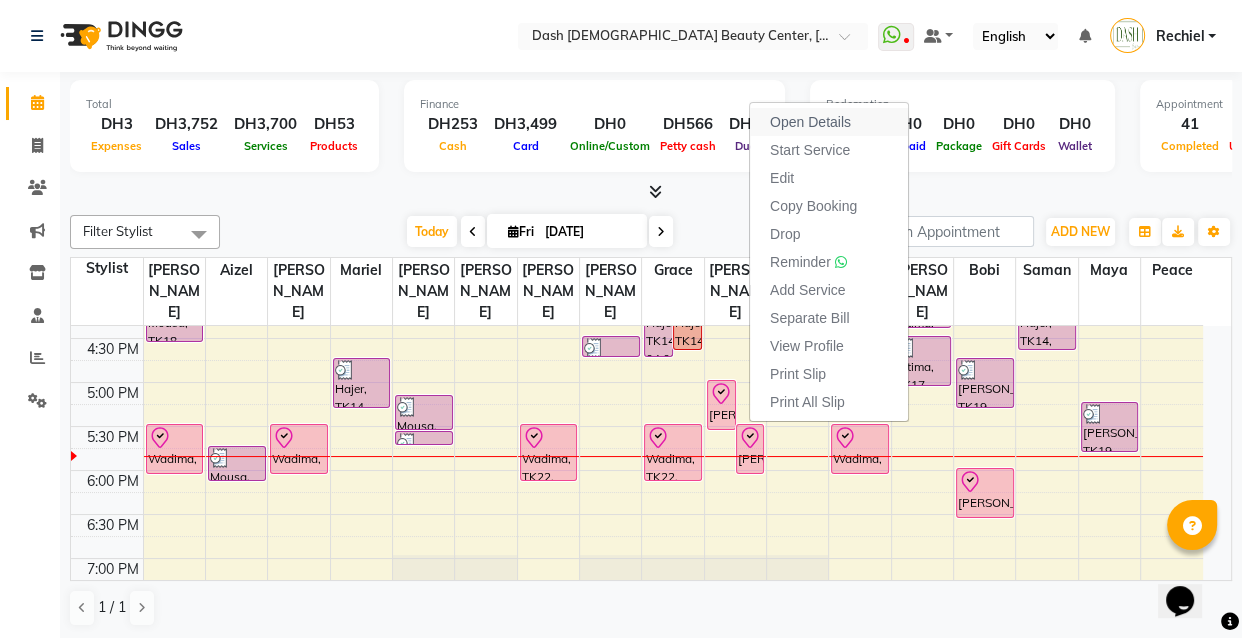 select on "8" 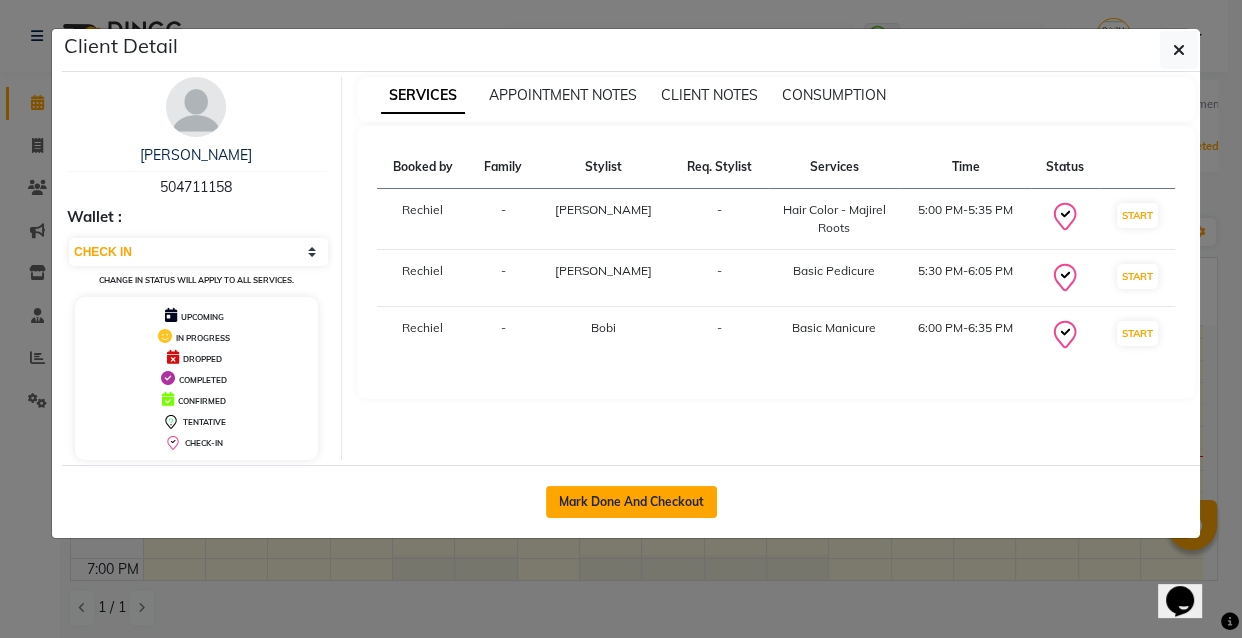 click on "Mark Done And Checkout" 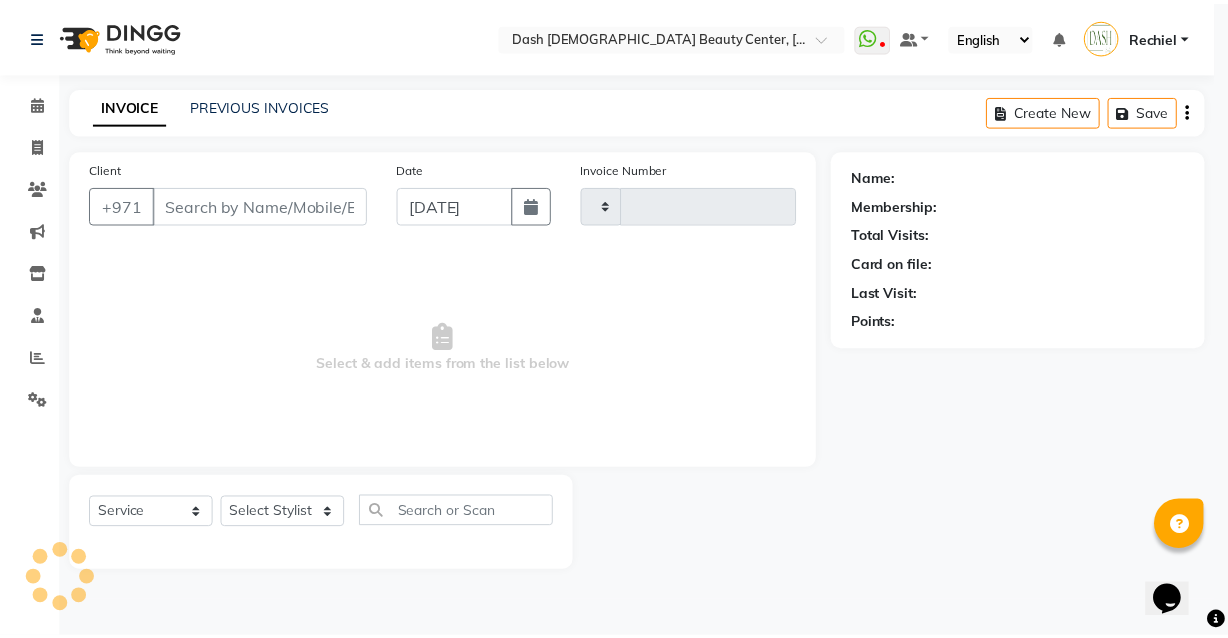 scroll, scrollTop: 0, scrollLeft: 0, axis: both 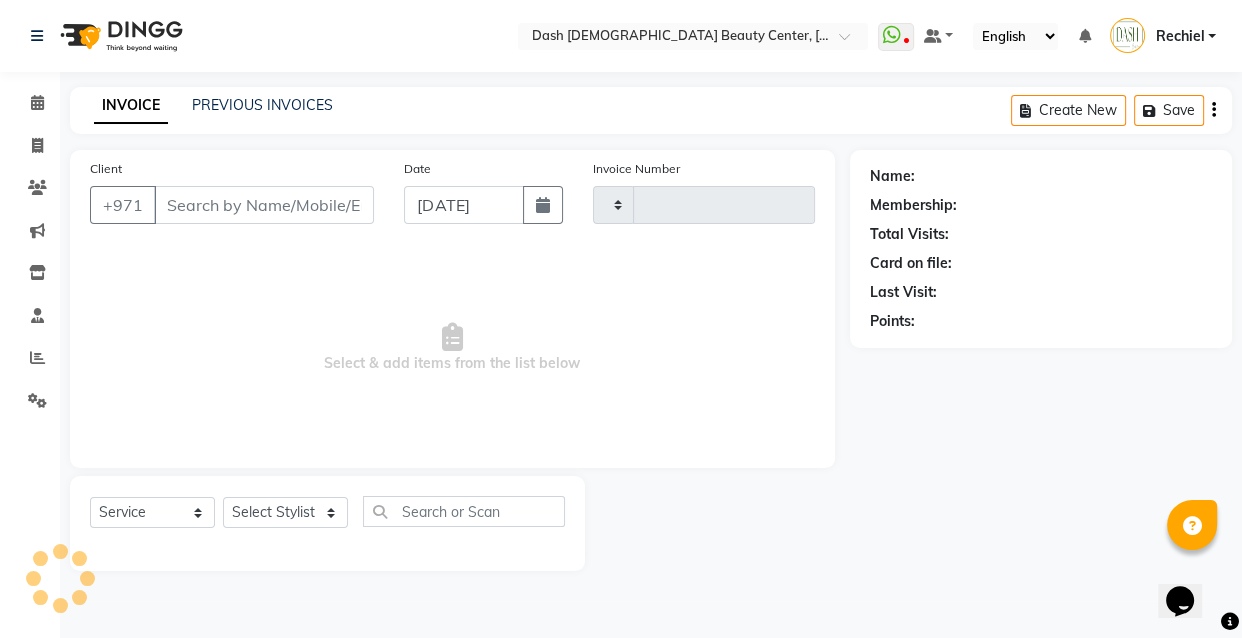 type on "1811" 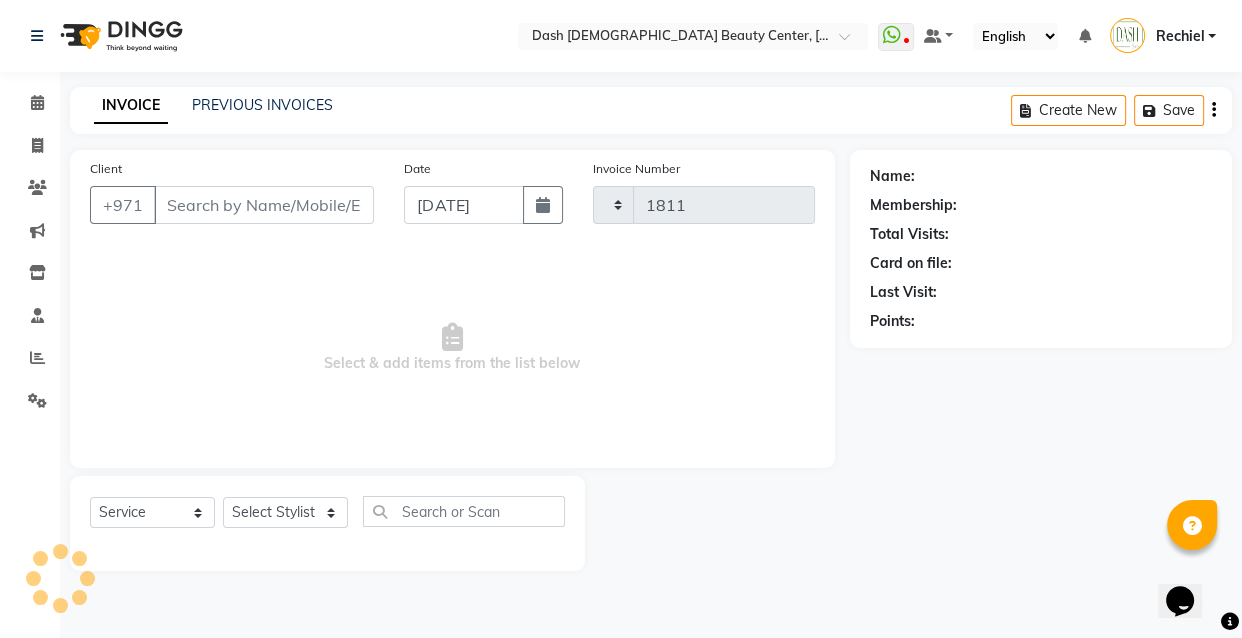 select on "8372" 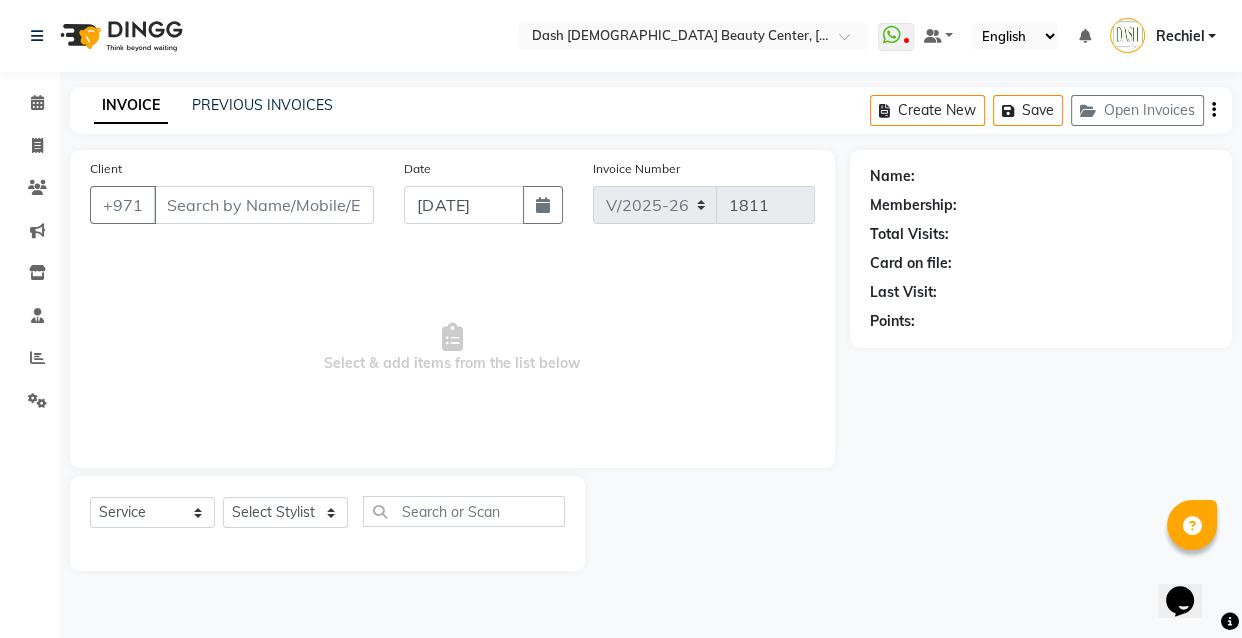 type on "504711158" 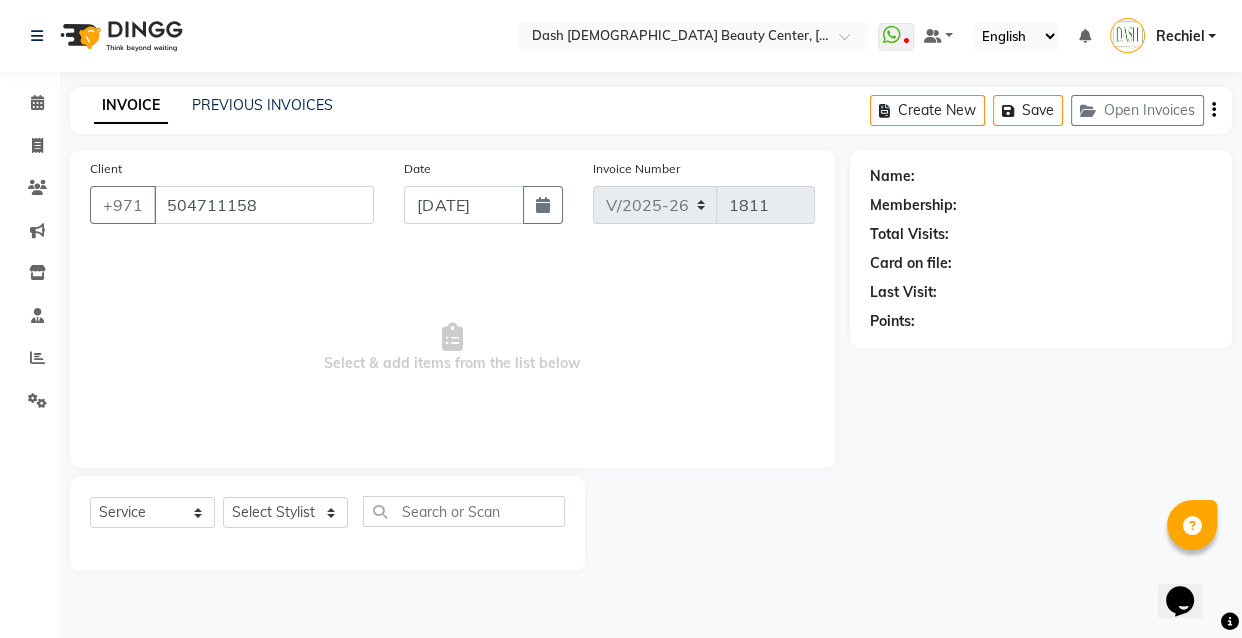 select on "82782" 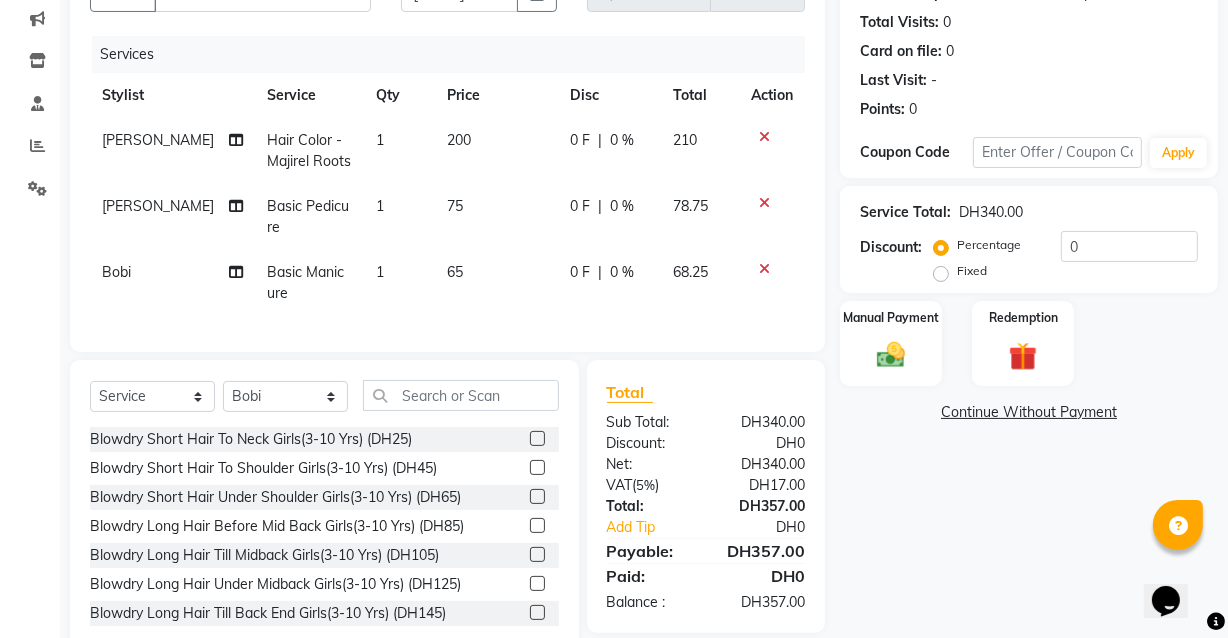 scroll, scrollTop: 272, scrollLeft: 0, axis: vertical 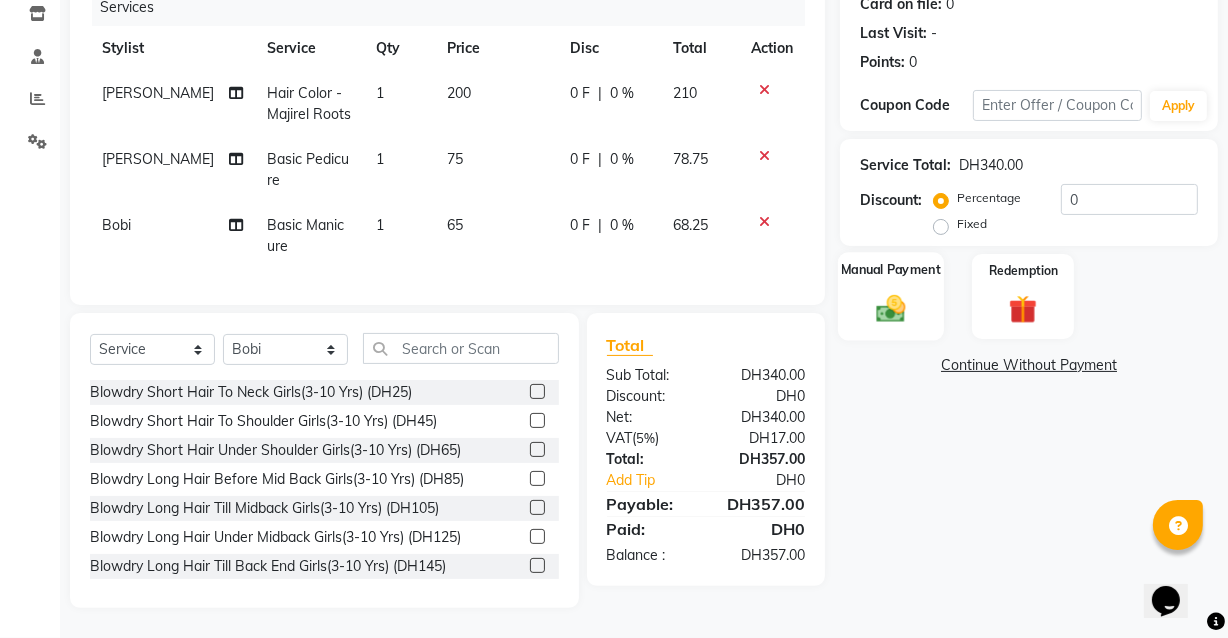 click on "Manual Payment" 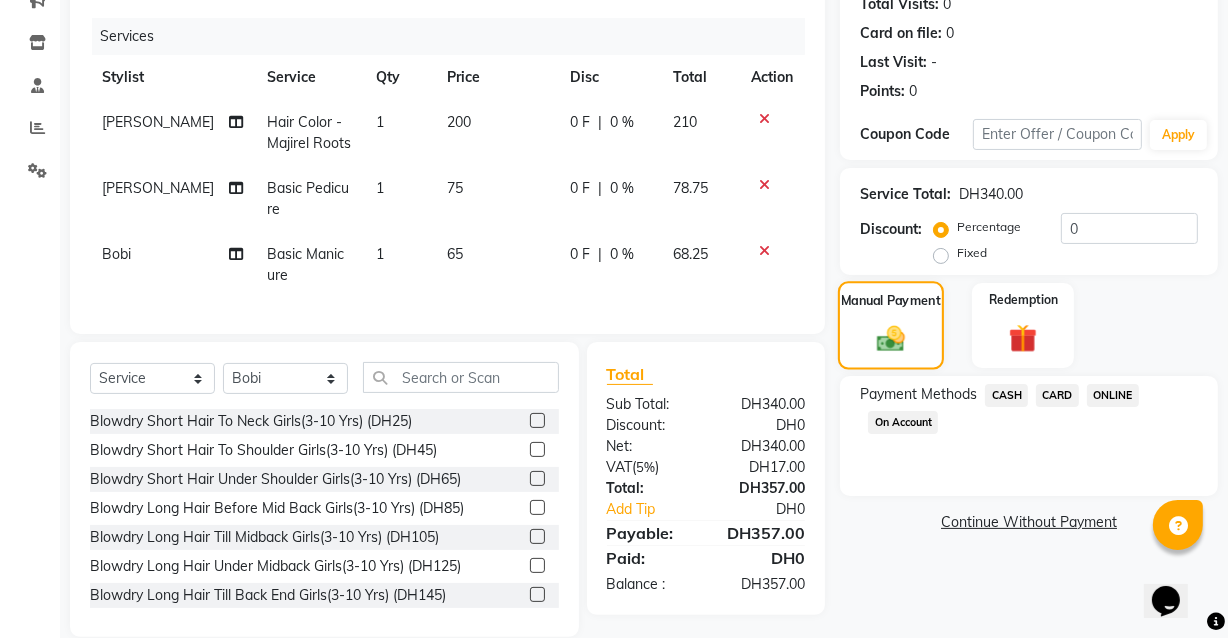 scroll, scrollTop: 272, scrollLeft: 0, axis: vertical 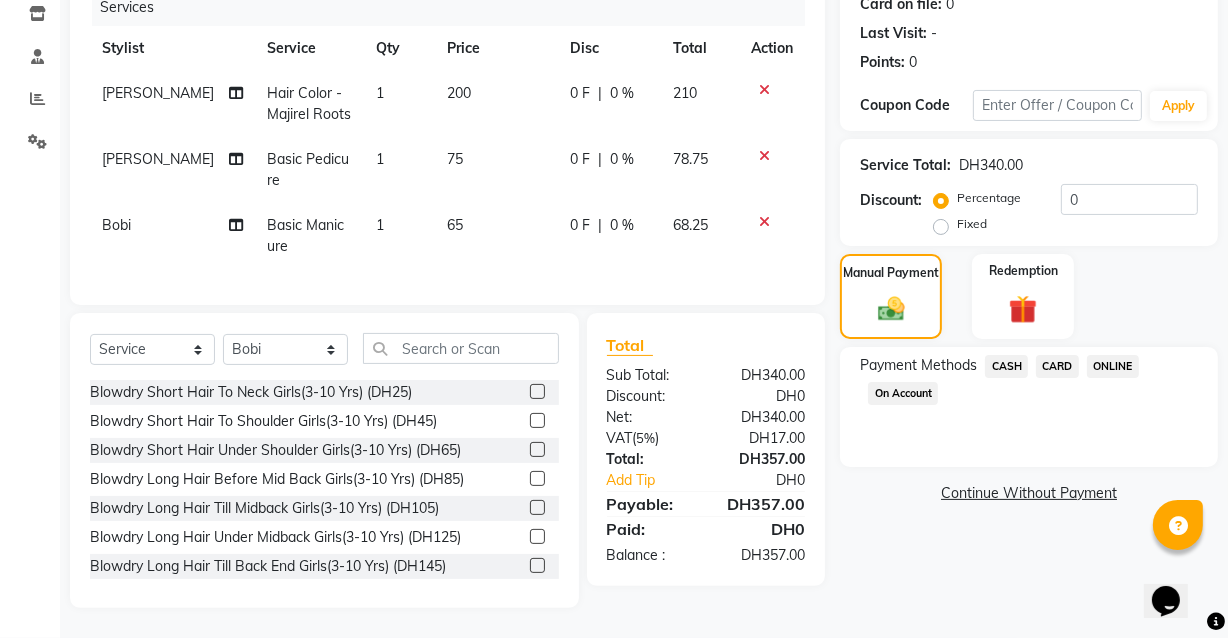 click on "CARD" 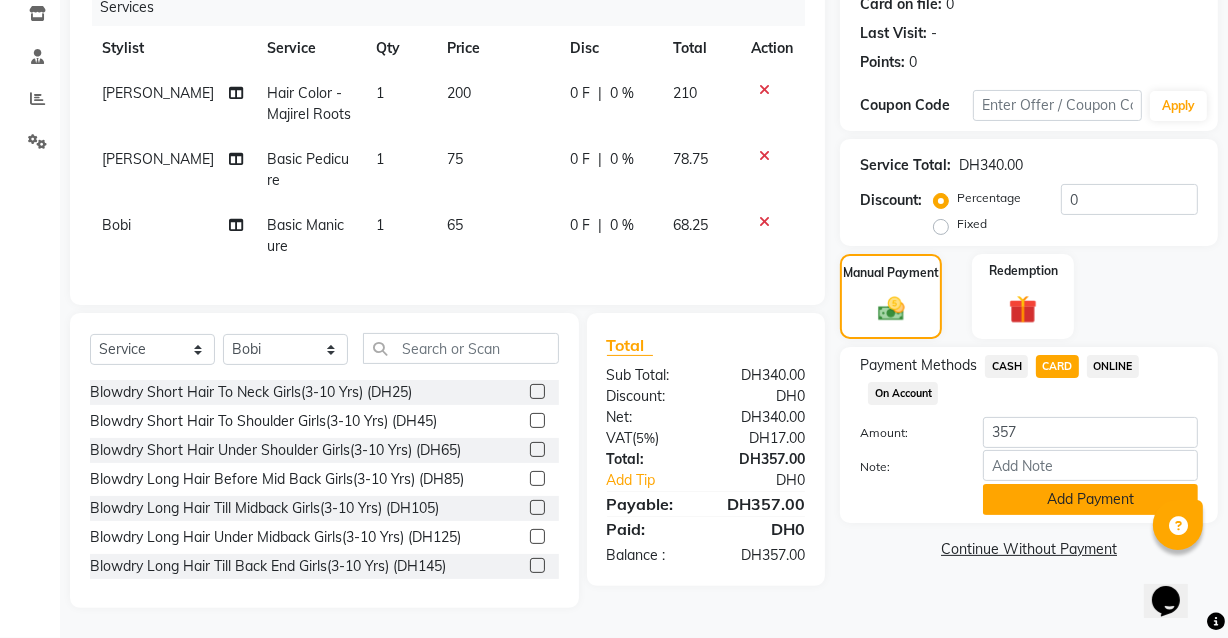click on "Add Payment" 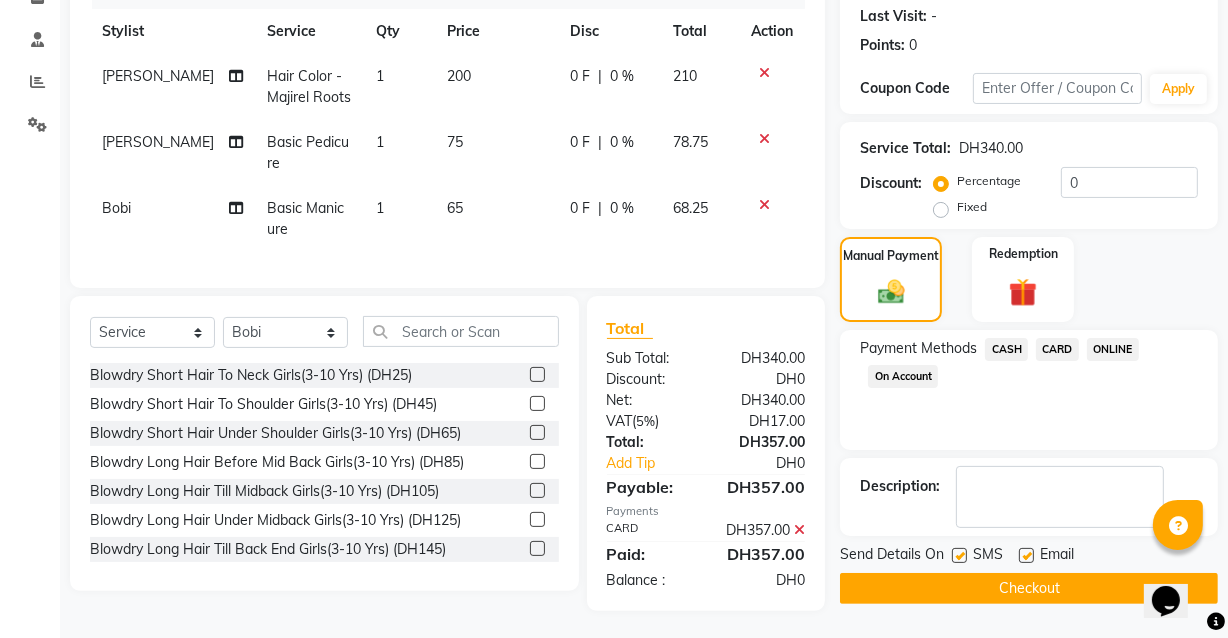 scroll, scrollTop: 313, scrollLeft: 0, axis: vertical 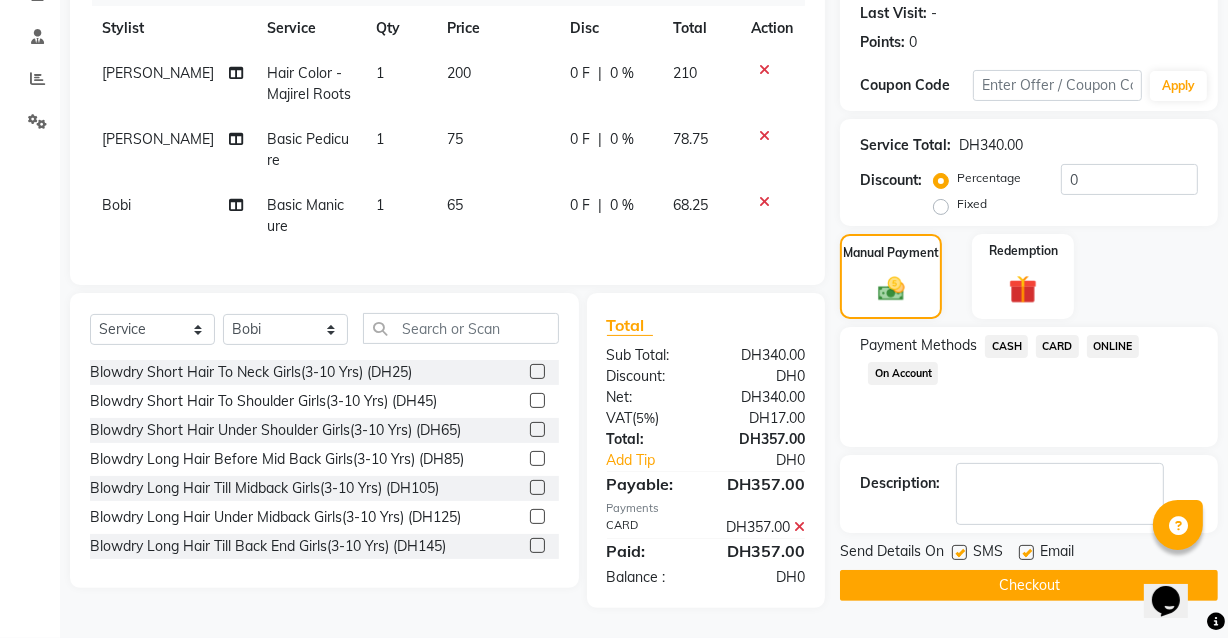 click 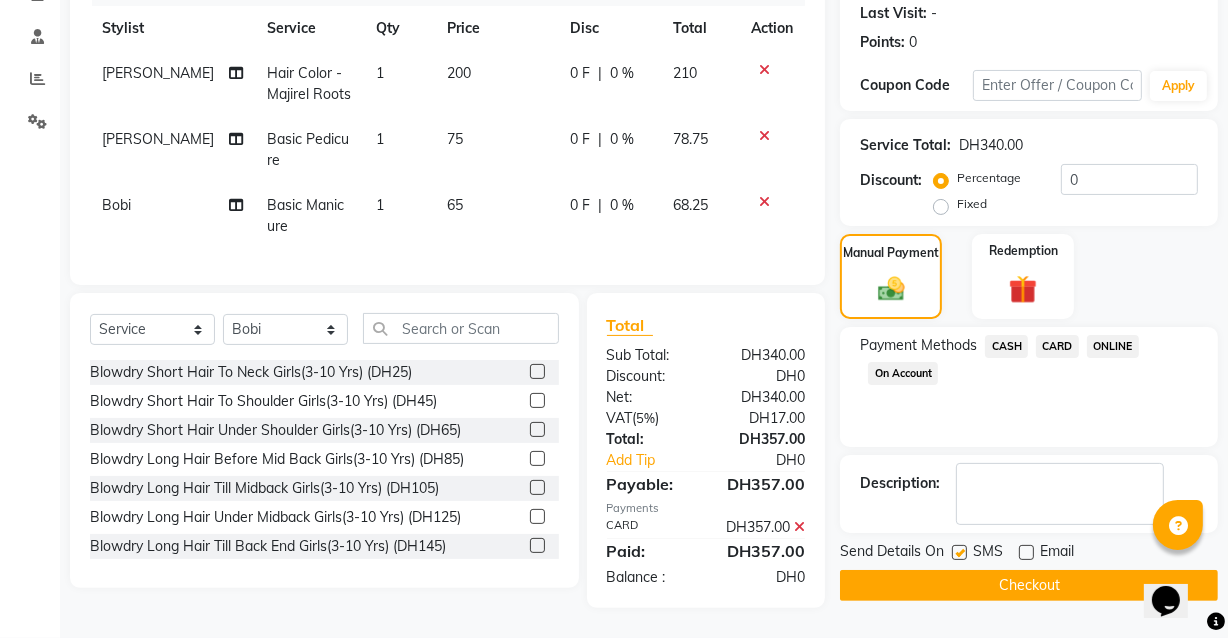 click on "Checkout" 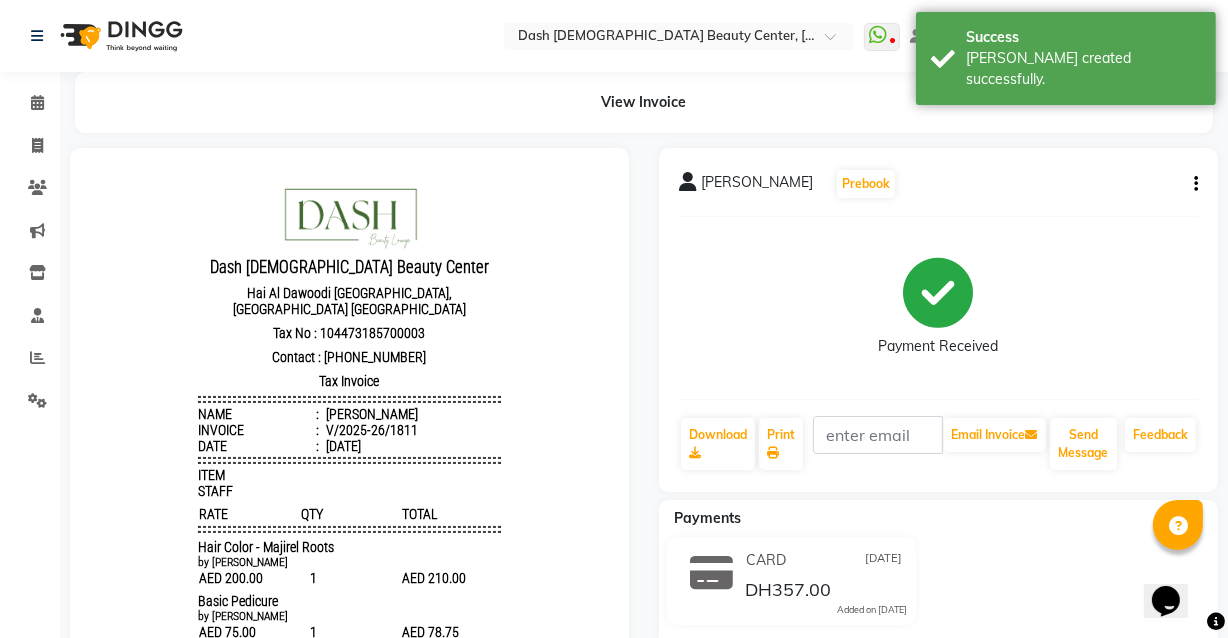 scroll, scrollTop: 0, scrollLeft: 0, axis: both 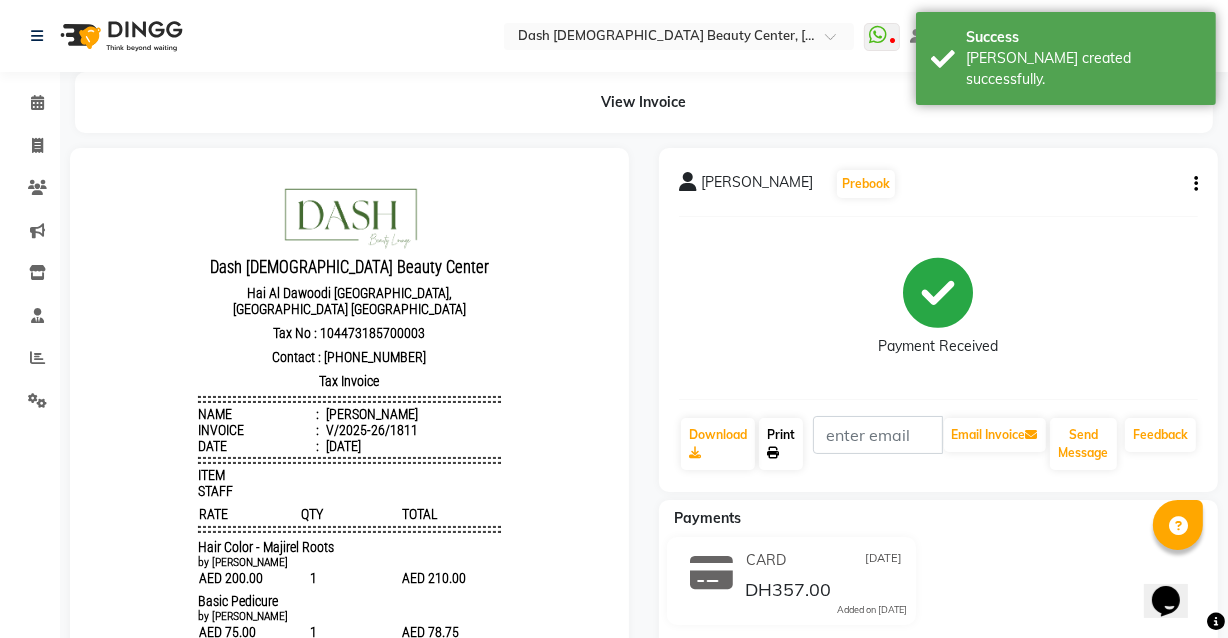 click 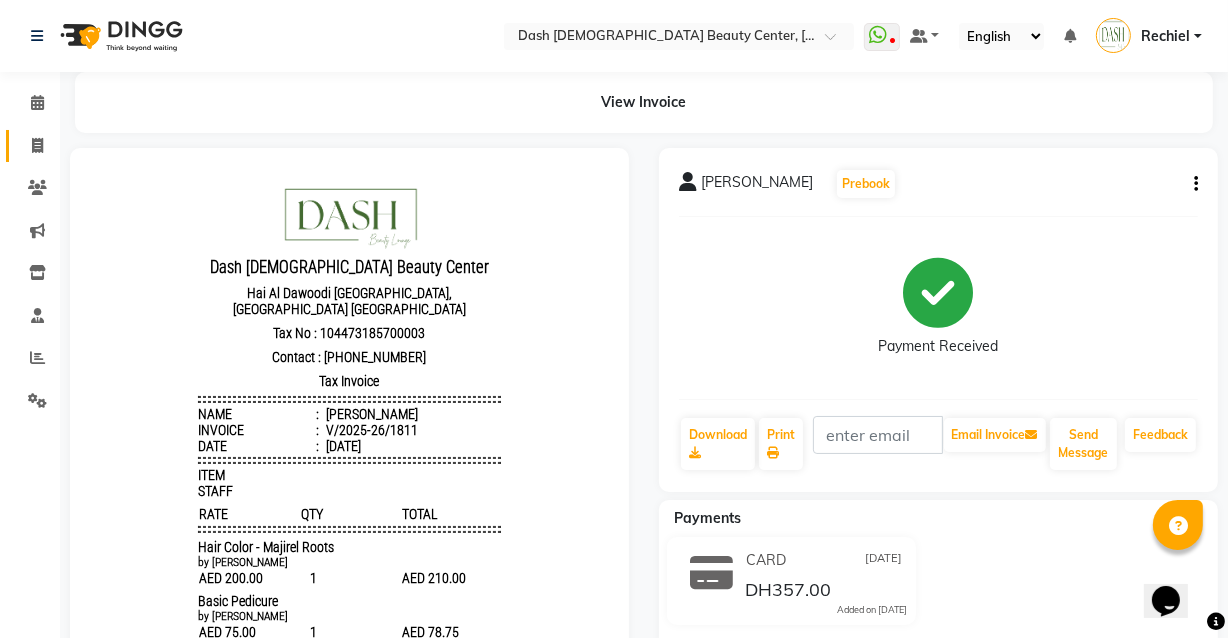 click on "Invoice" 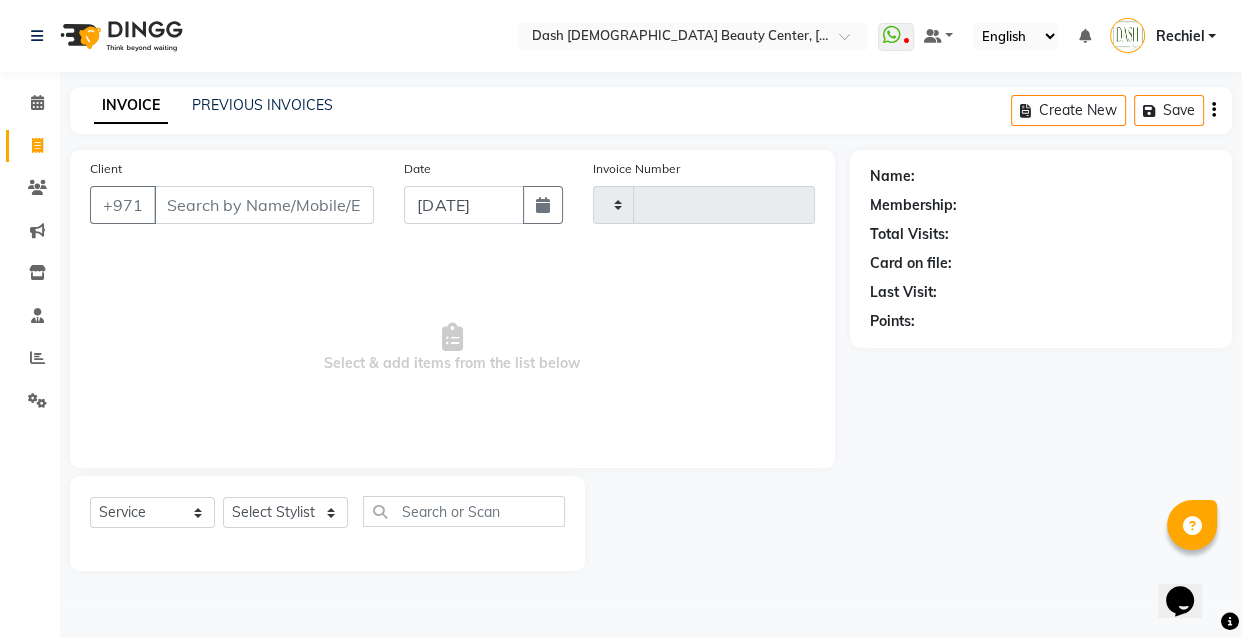 type on "1812" 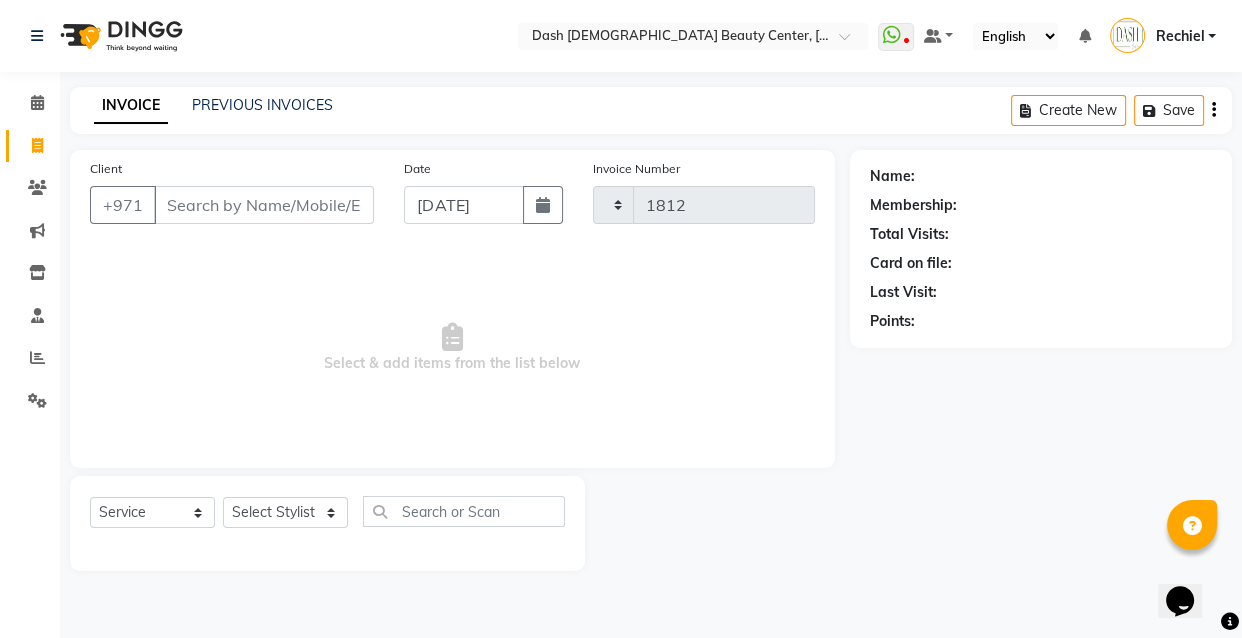 select on "8372" 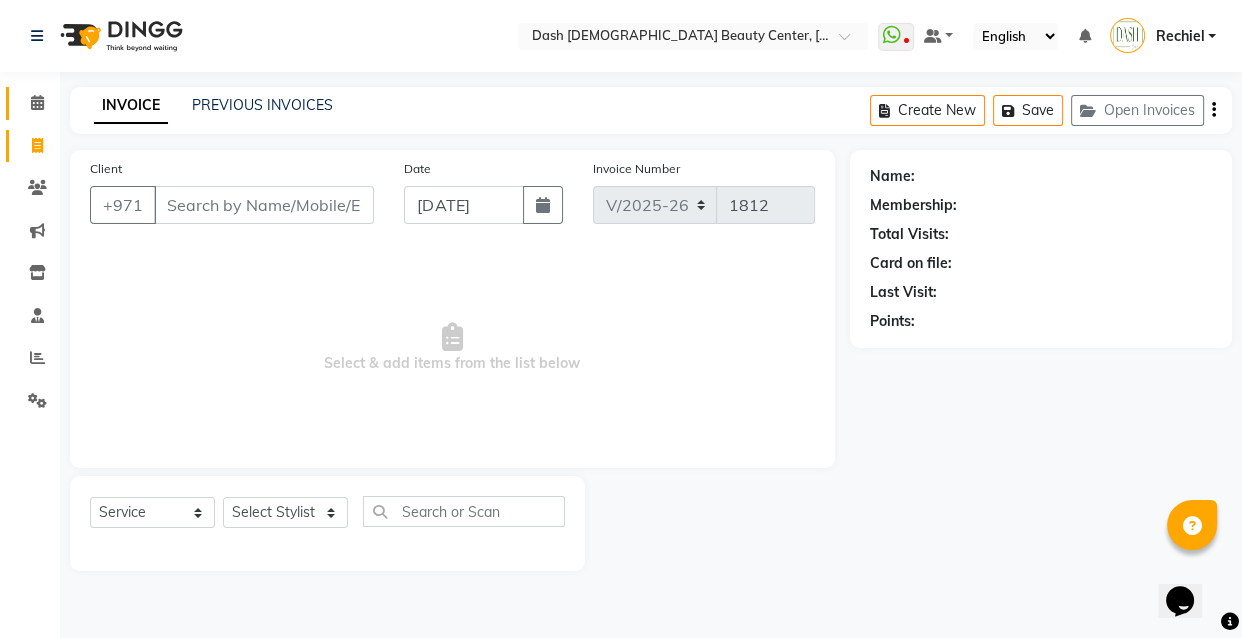 click on "Calendar" 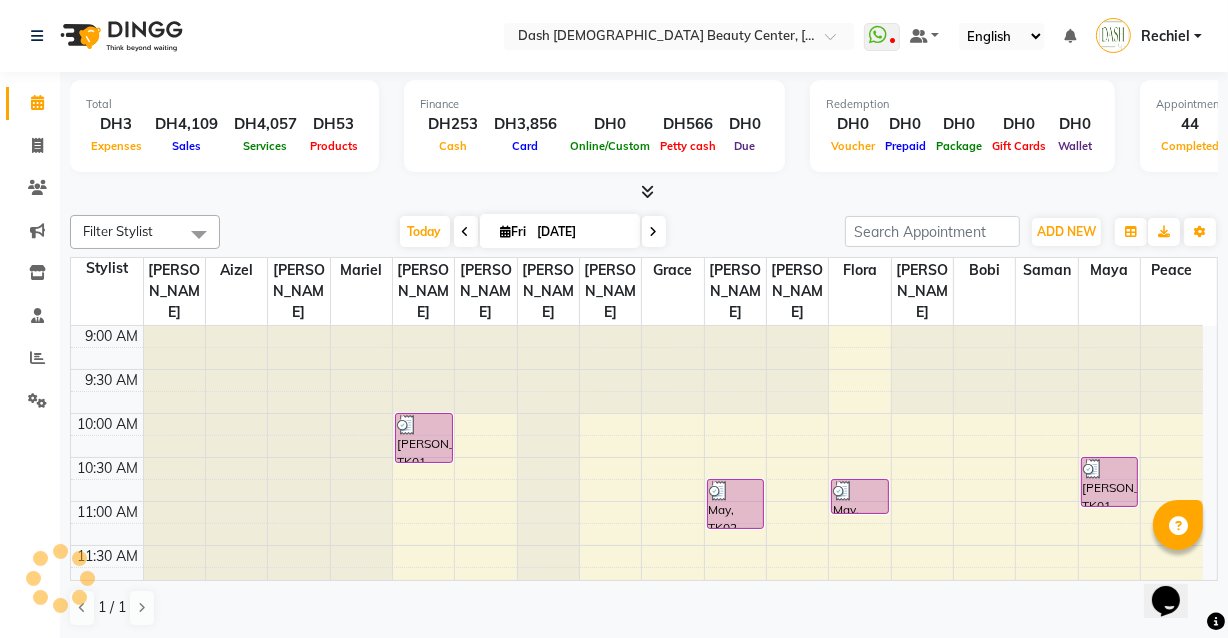scroll, scrollTop: 0, scrollLeft: 0, axis: both 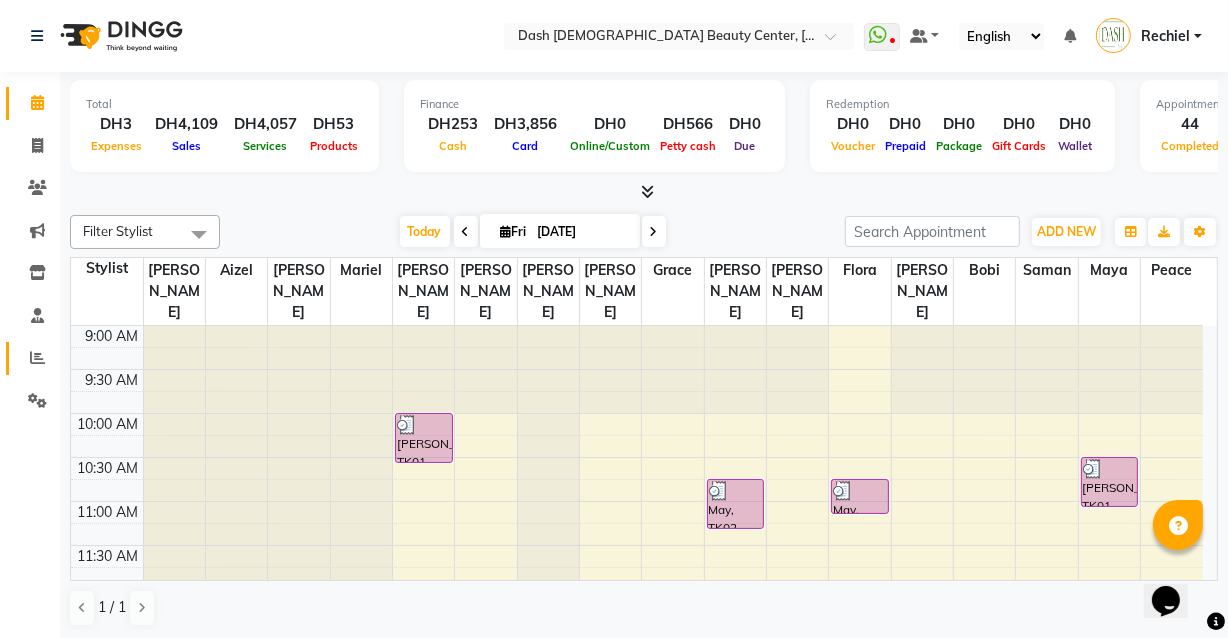 click 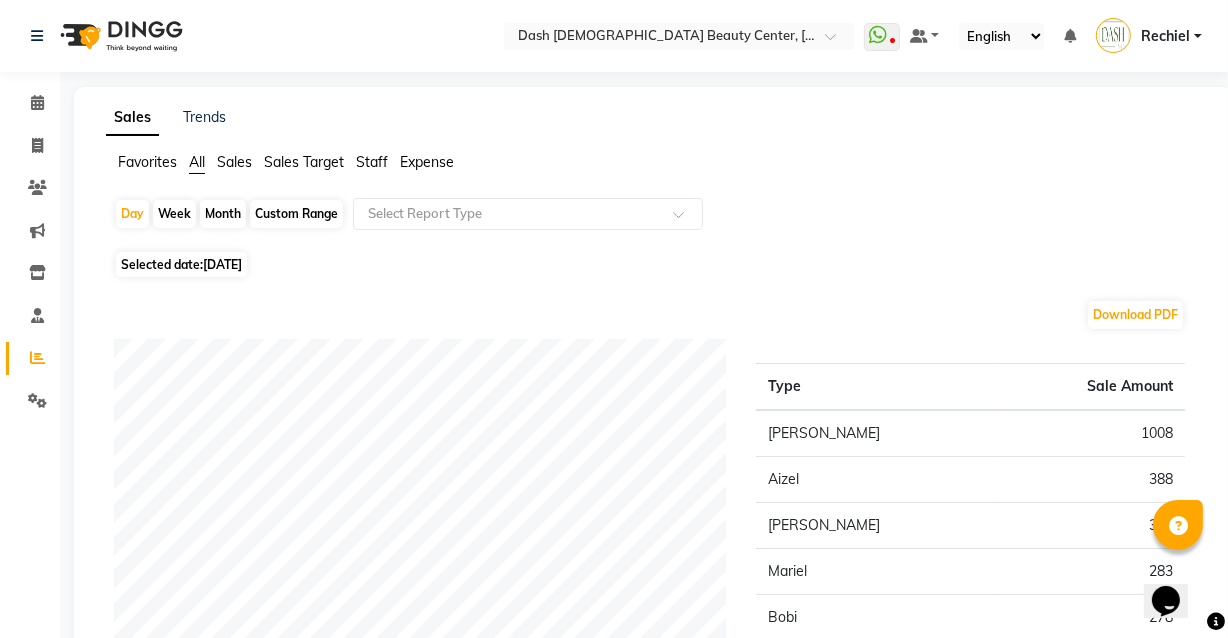 click on "Expense" 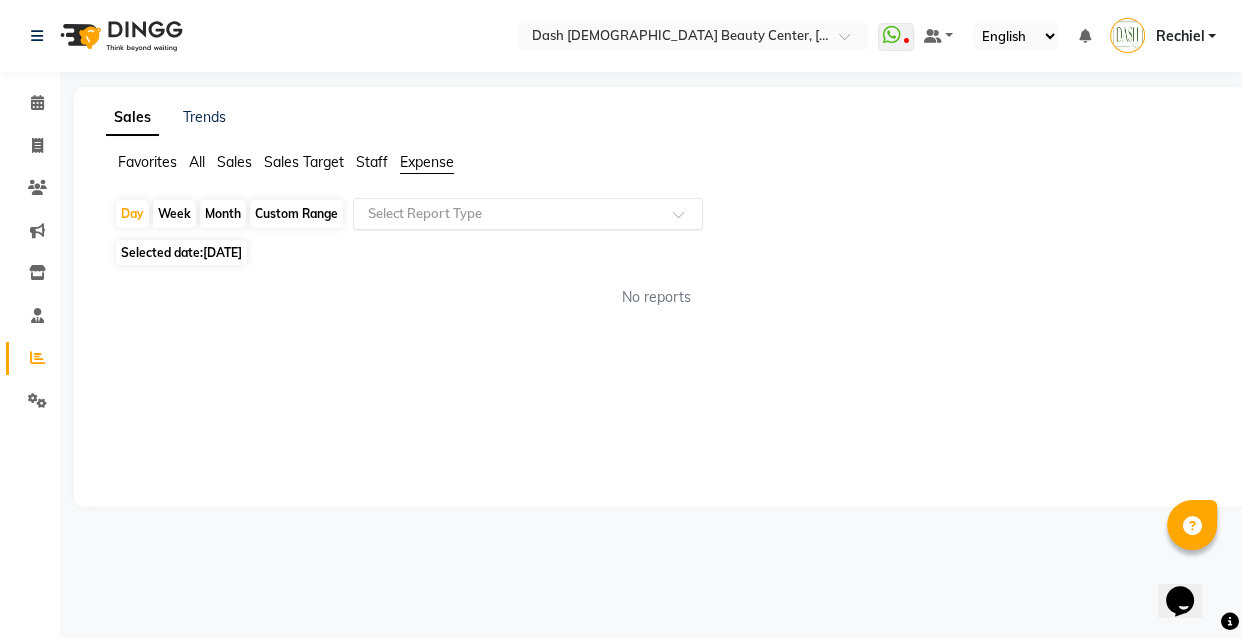 click 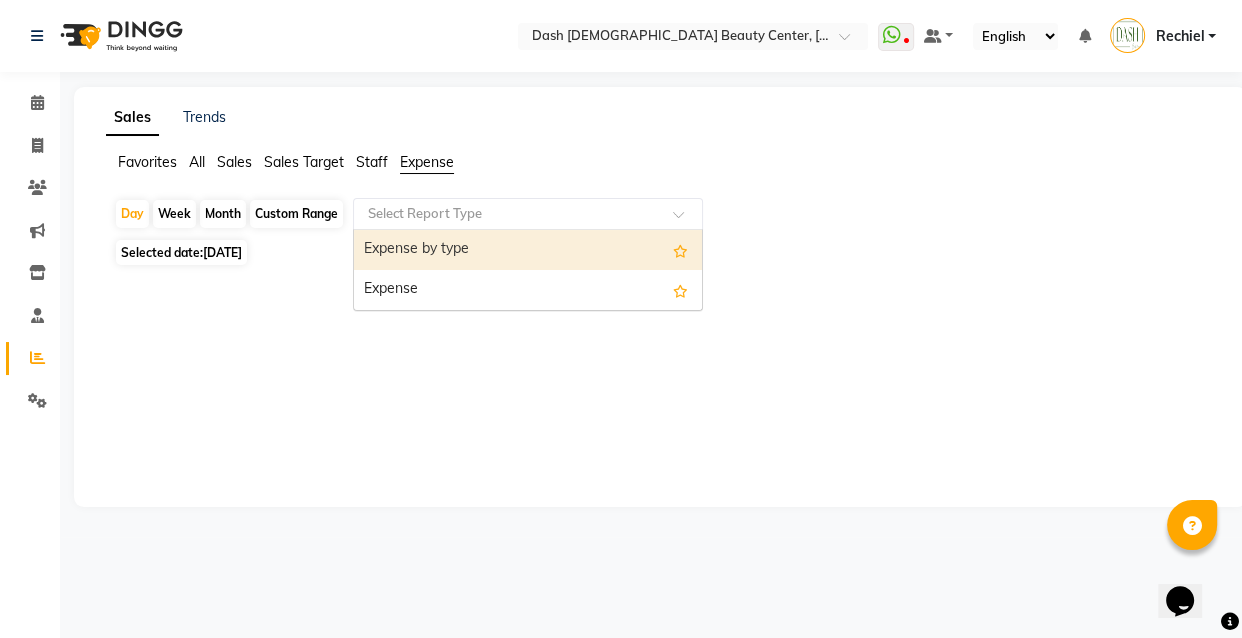 click on "Expense" at bounding box center (528, 290) 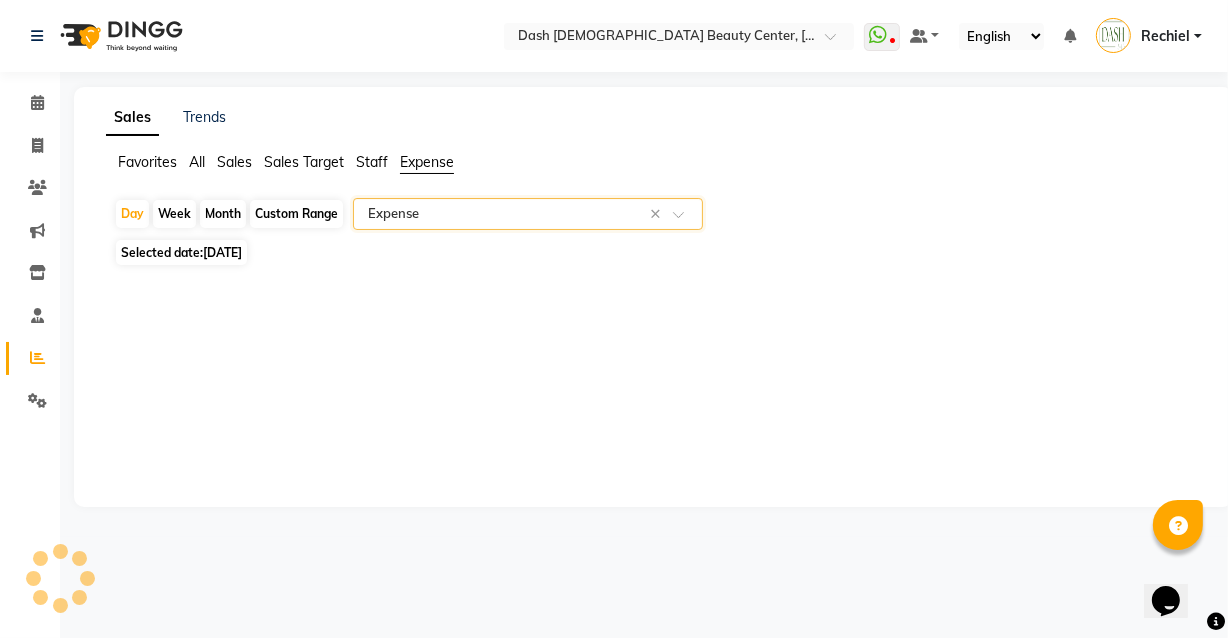 select on "full_report" 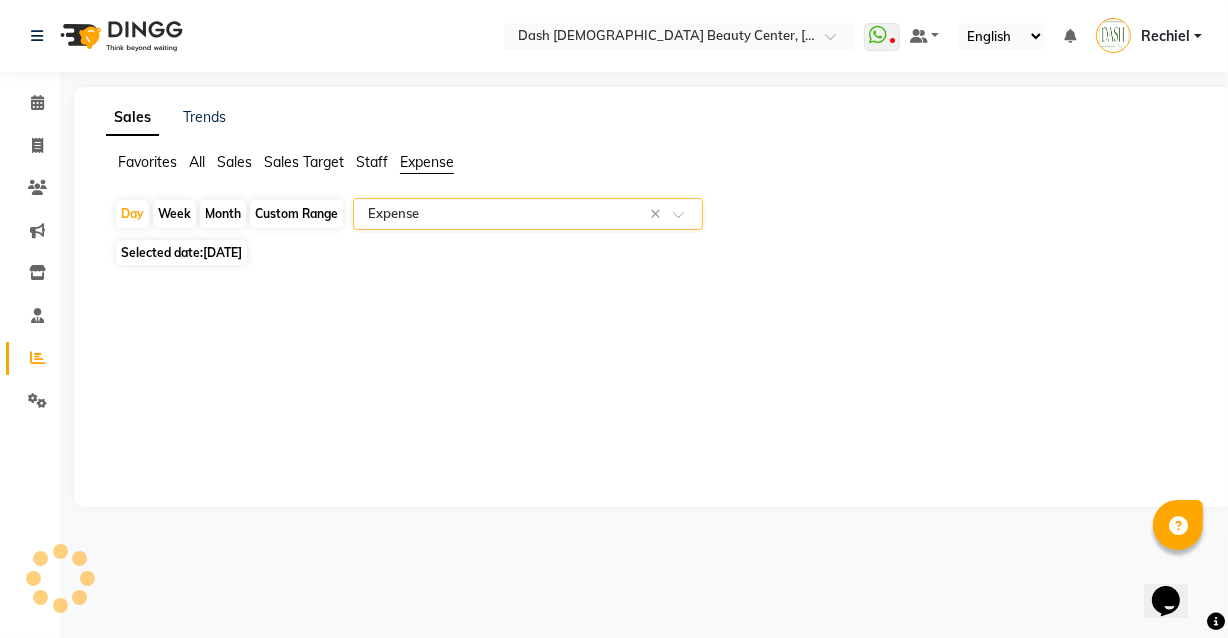 select on "pdf" 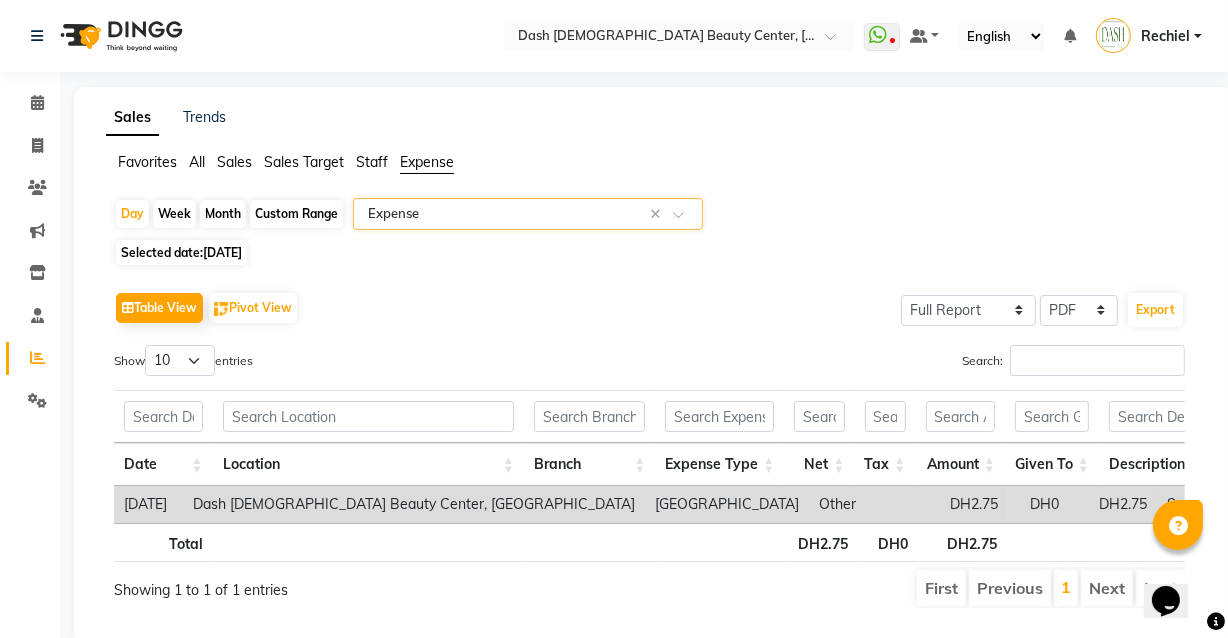 scroll, scrollTop: 0, scrollLeft: 124, axis: horizontal 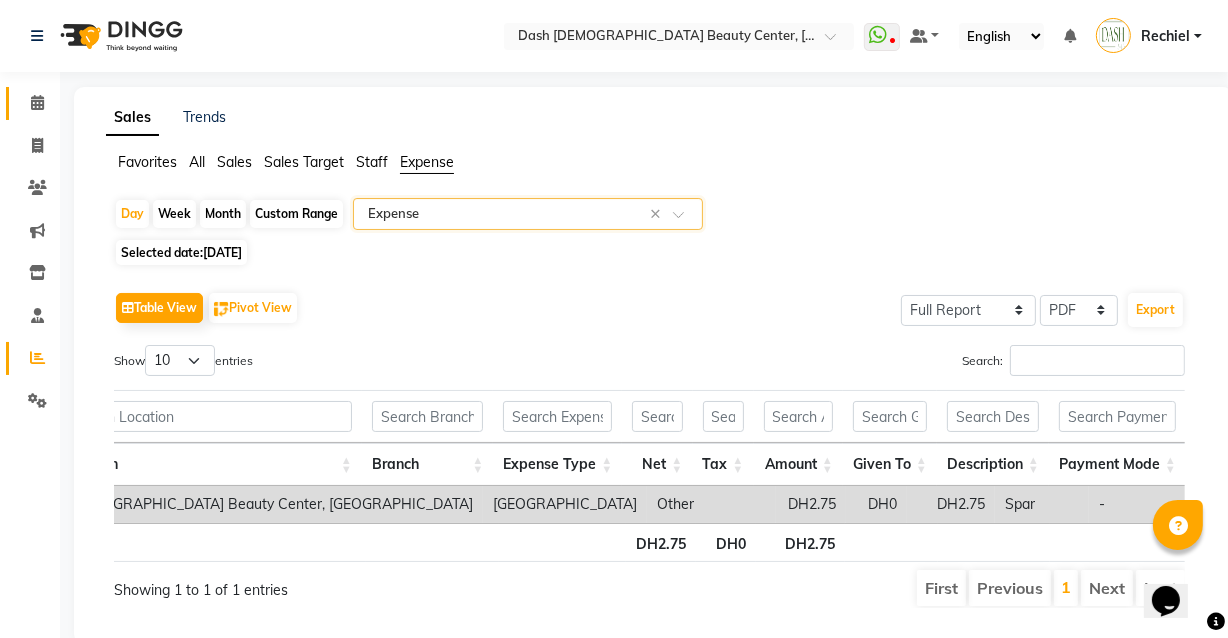 click 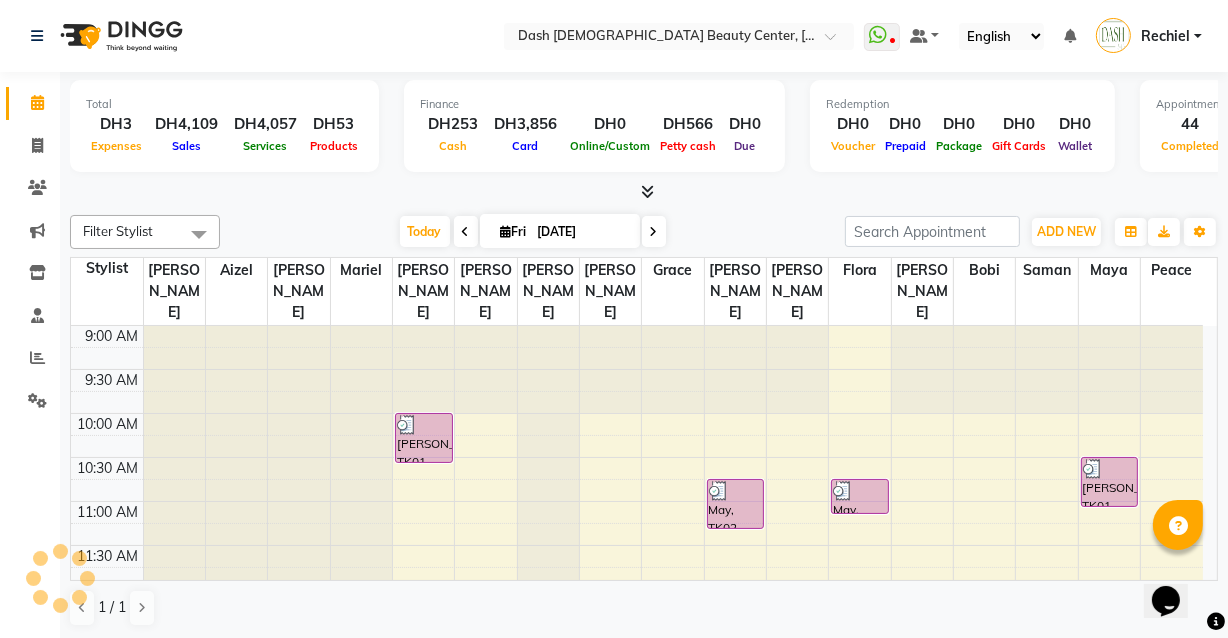 scroll, scrollTop: 0, scrollLeft: 0, axis: both 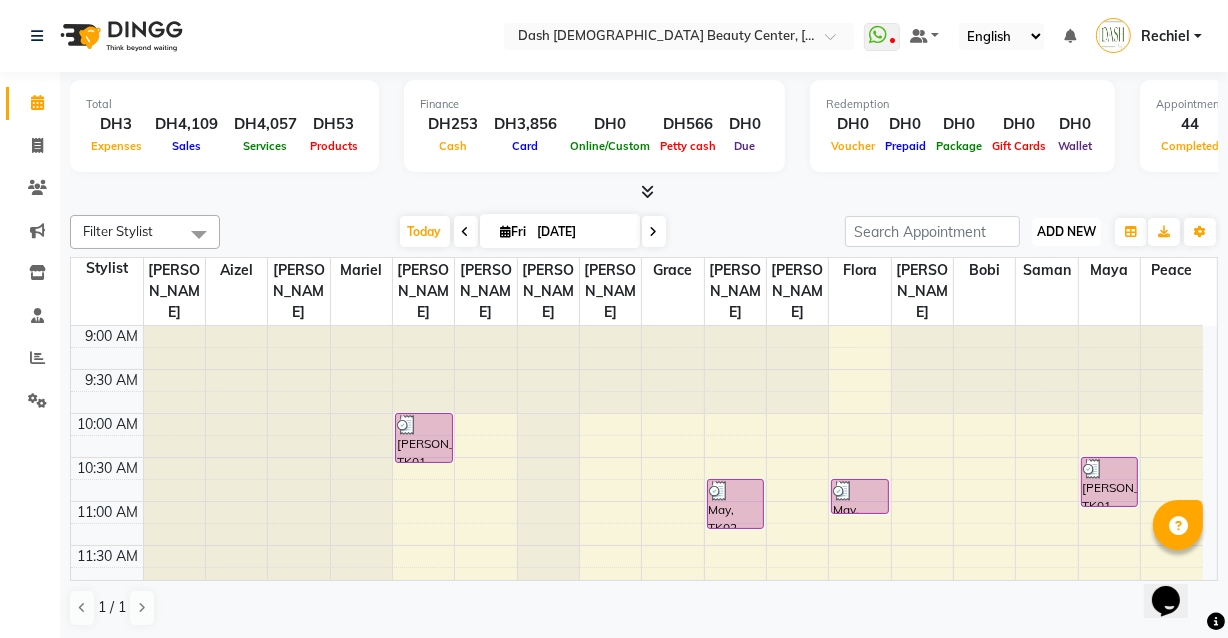click on "ADD NEW" at bounding box center (1066, 231) 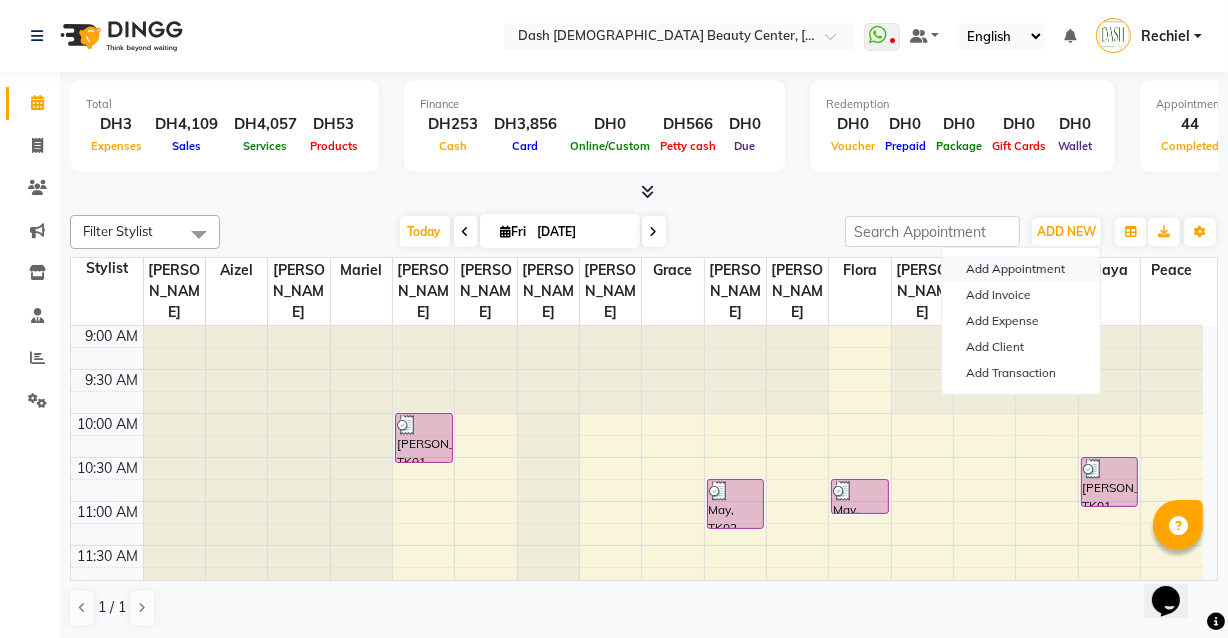 click on "Add Appointment" at bounding box center (1021, 269) 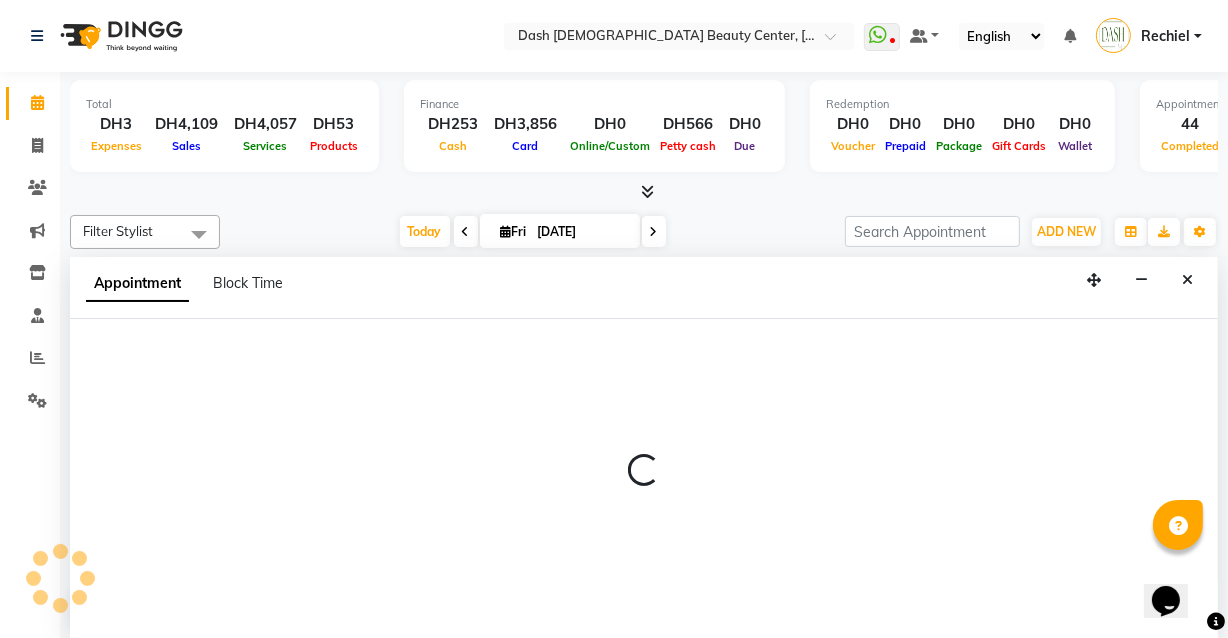 scroll, scrollTop: 0, scrollLeft: 0, axis: both 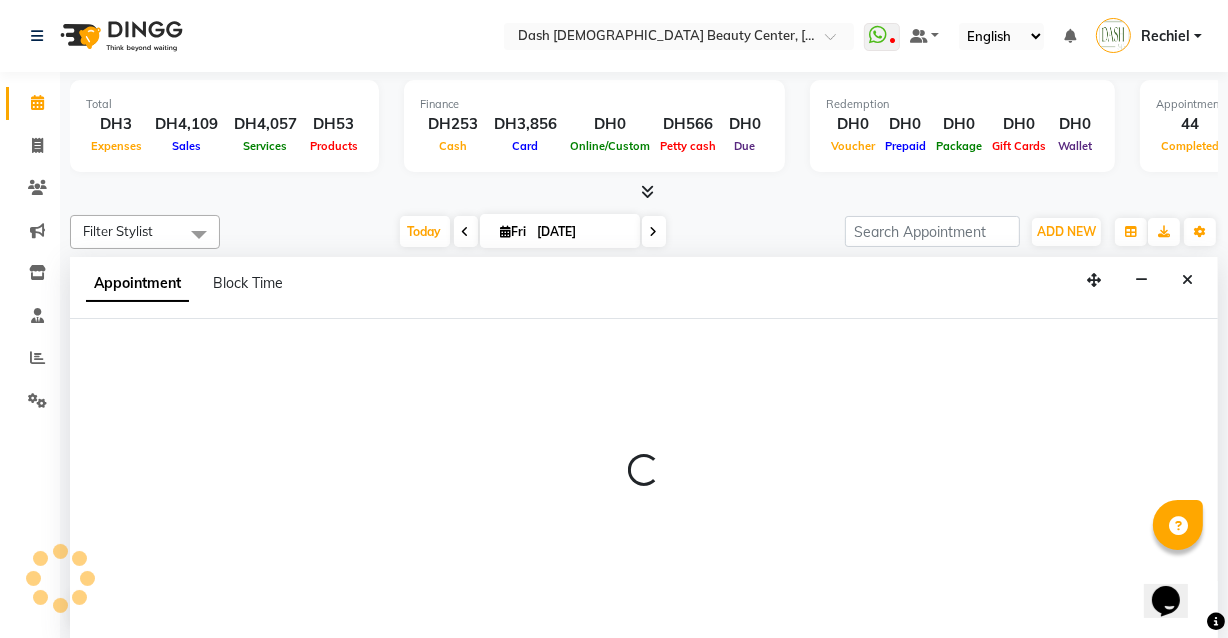 select on "600" 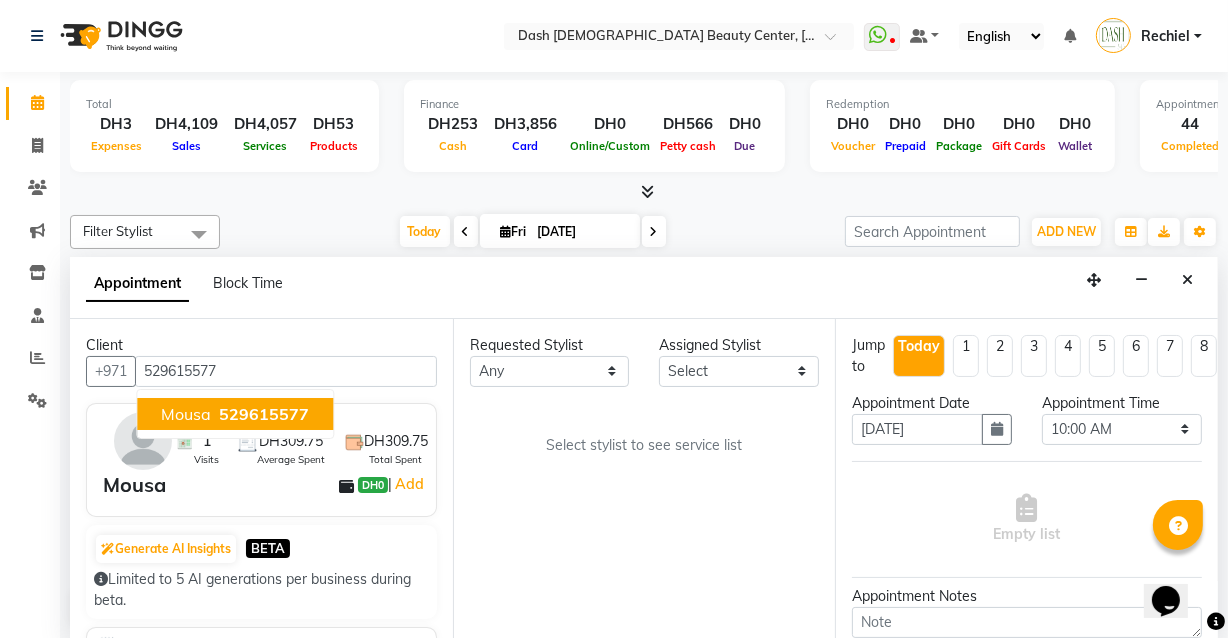 click on "529615577" at bounding box center (264, 414) 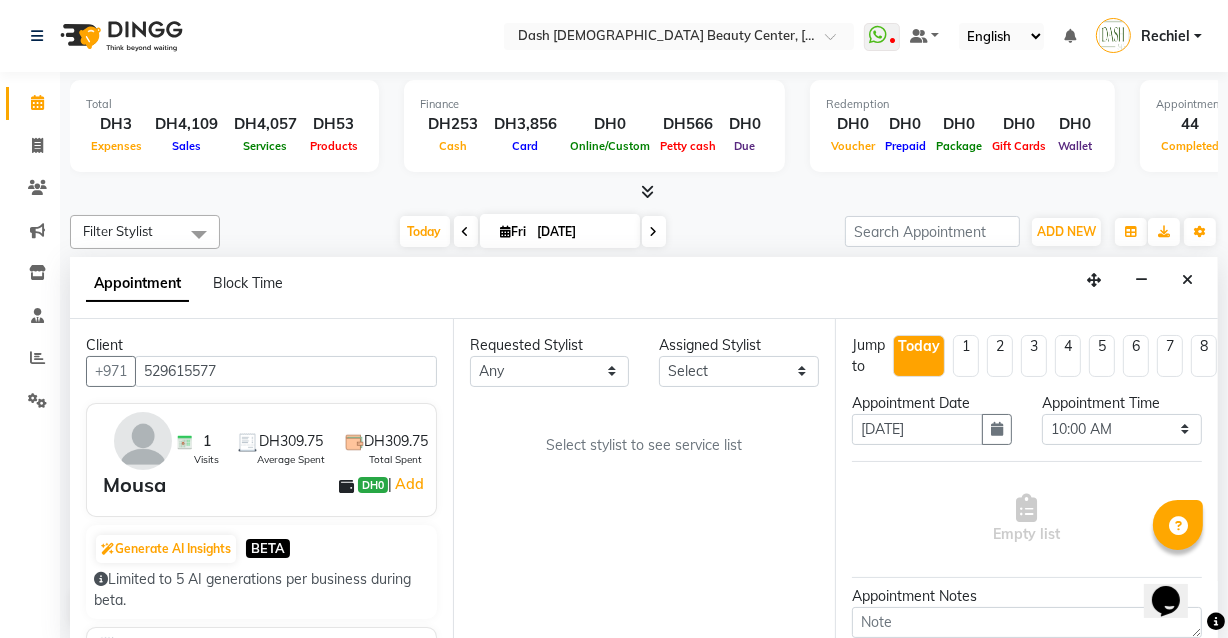 type on "529615577" 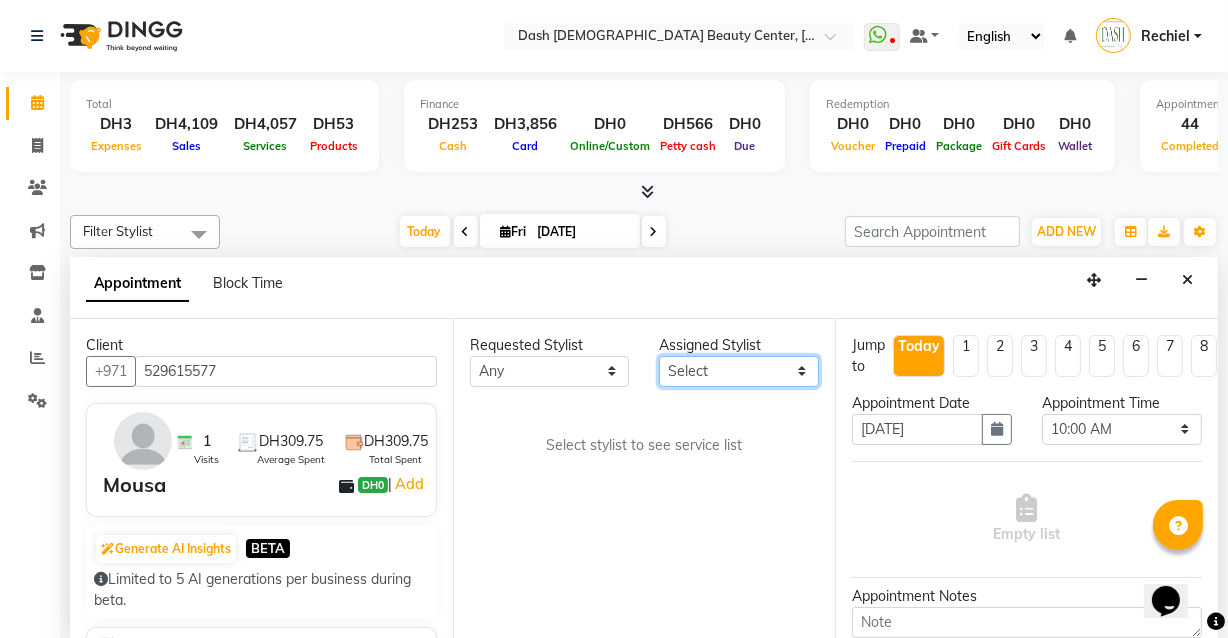click on "Select [PERSON_NAME] [PERSON_NAME] [PERSON_NAME] [PERSON_NAME] [PERSON_NAME] [PERSON_NAME] [PERSON_NAME] [PERSON_NAME] [PERSON_NAME] Peace [PERSON_NAME] [PERSON_NAME]" at bounding box center (739, 371) 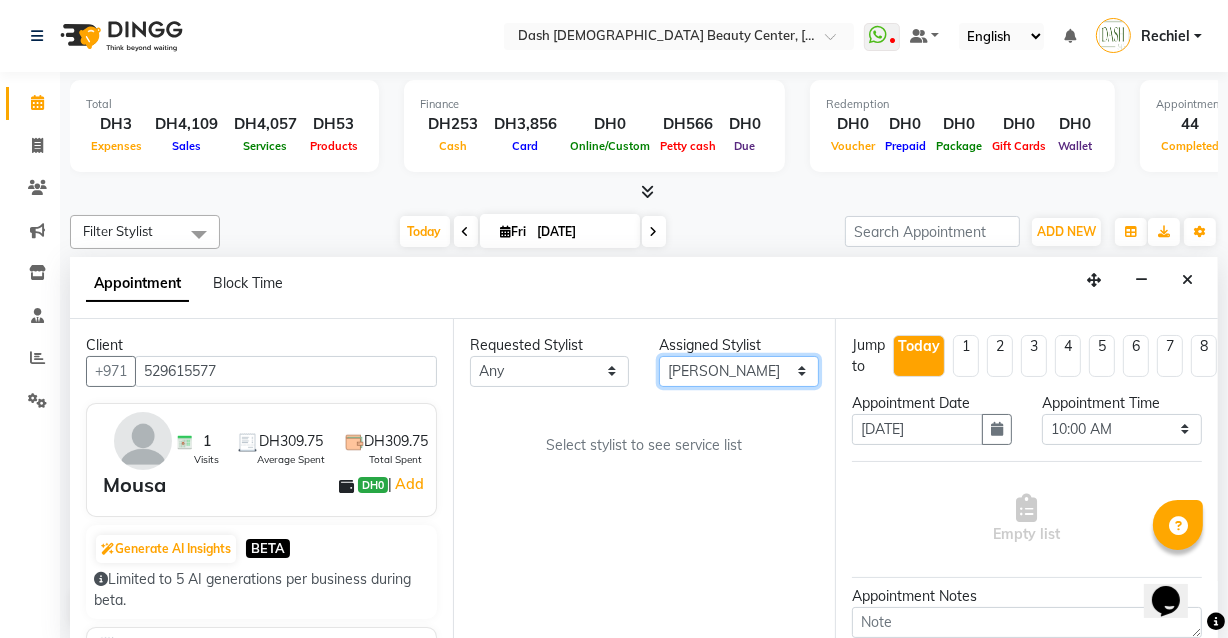 click on "Select [PERSON_NAME] [PERSON_NAME] [PERSON_NAME] [PERSON_NAME] [PERSON_NAME] [PERSON_NAME] [PERSON_NAME] [PERSON_NAME] [PERSON_NAME] Peace [PERSON_NAME] [PERSON_NAME]" at bounding box center (739, 371) 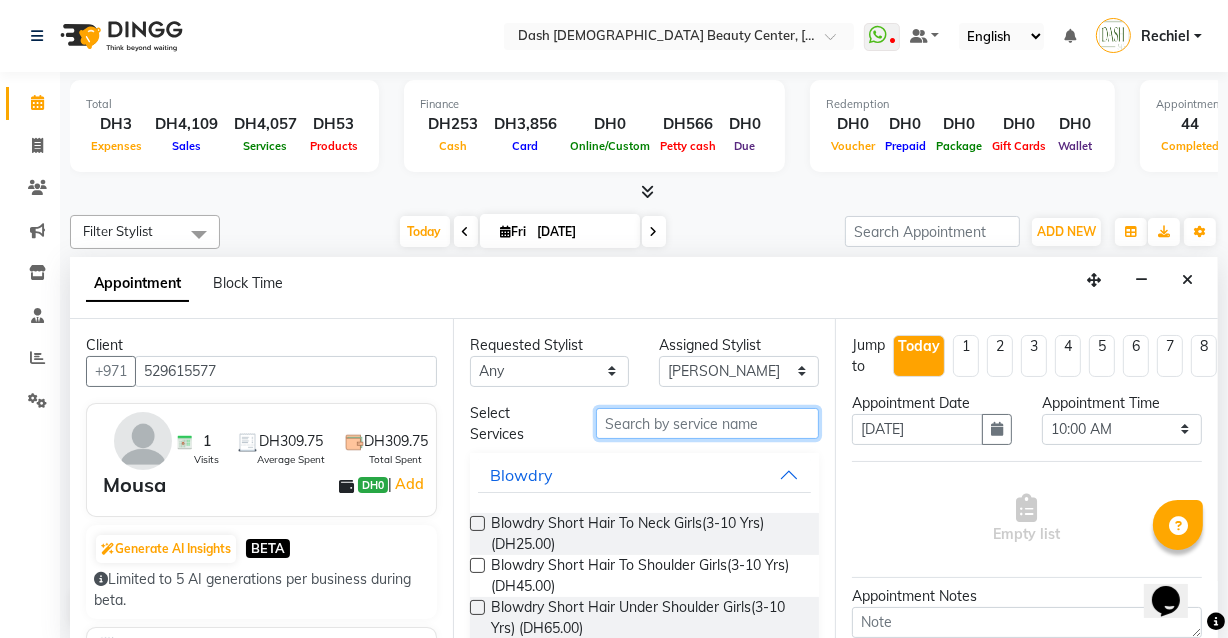 click at bounding box center (707, 423) 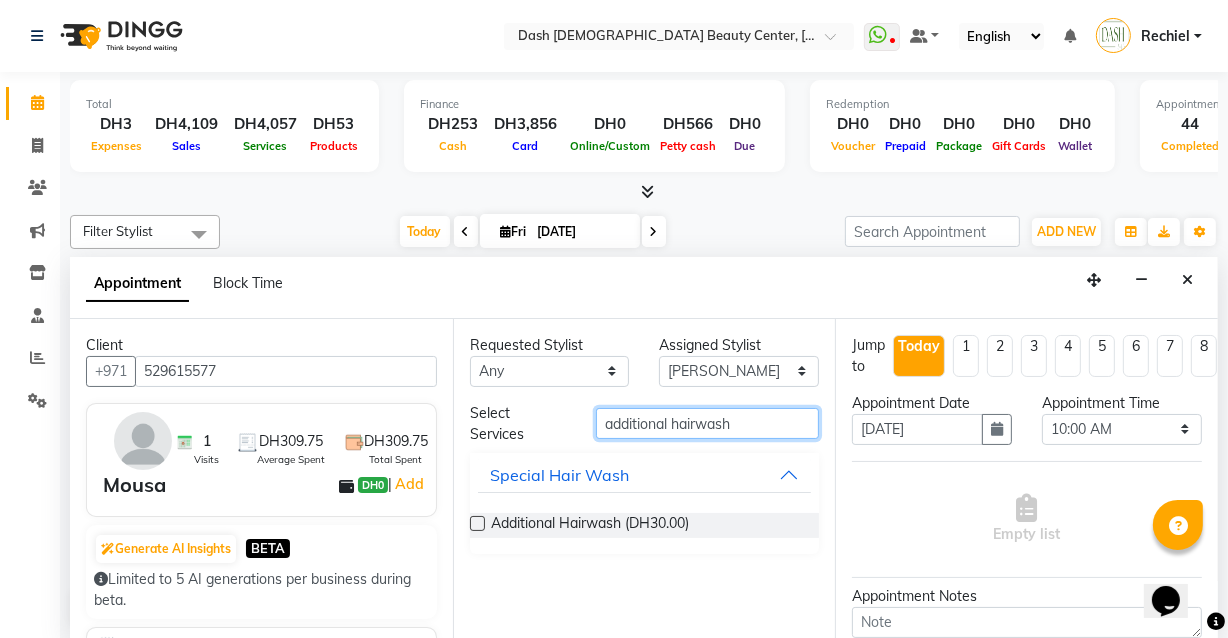type on "additional hairwash" 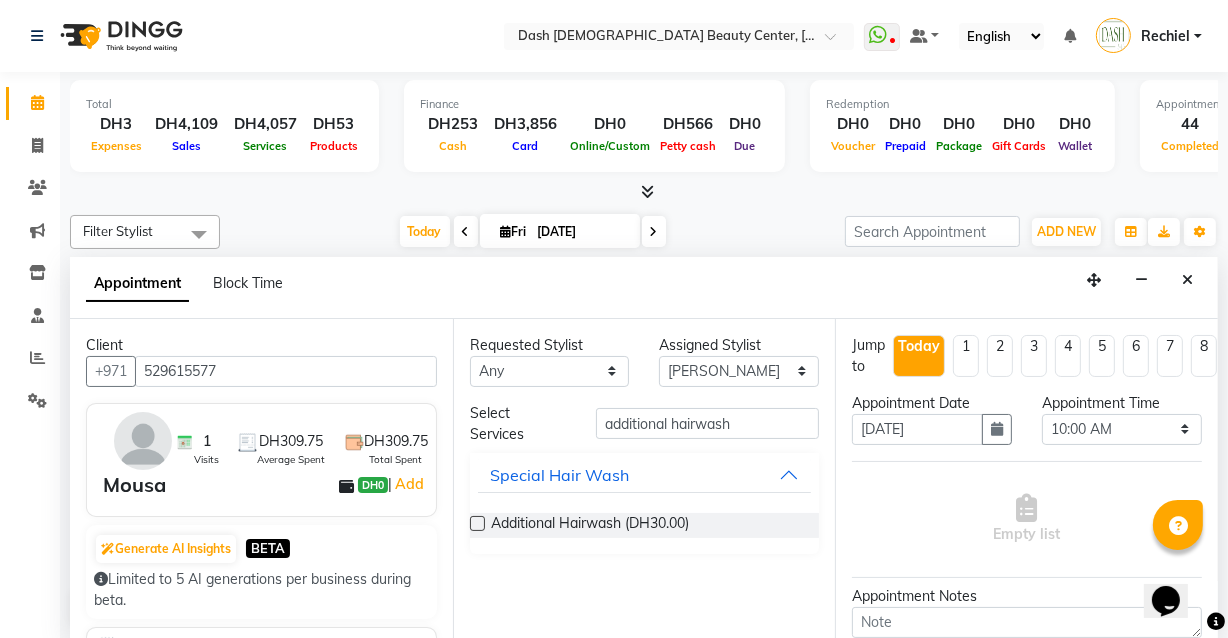 click at bounding box center [477, 523] 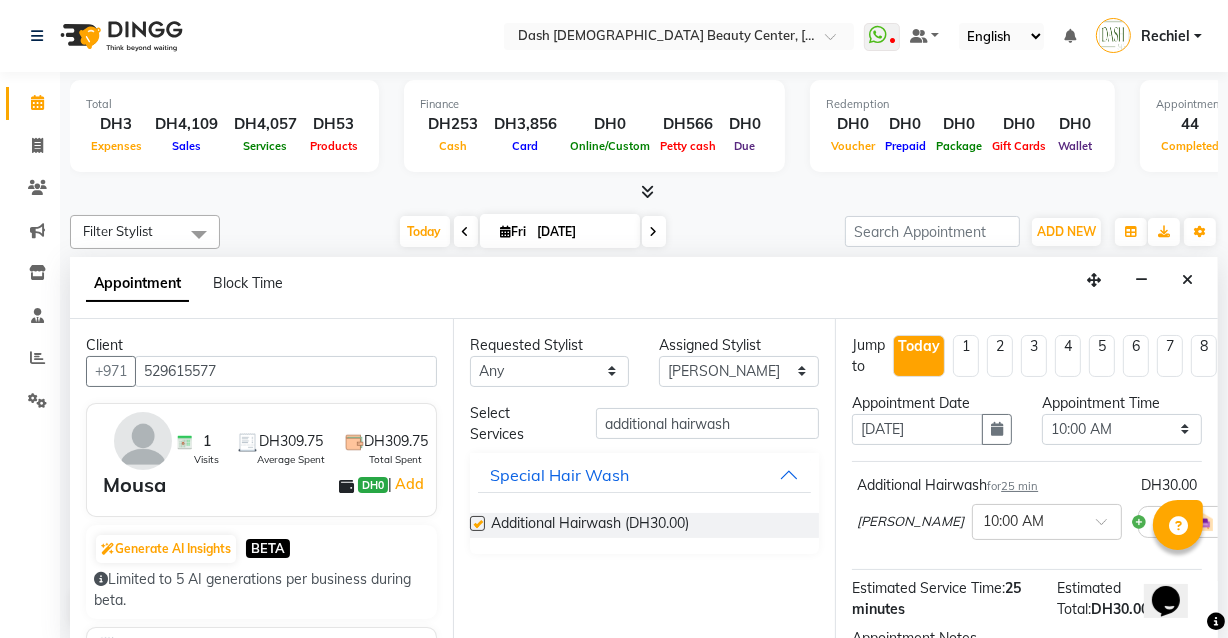 checkbox on "false" 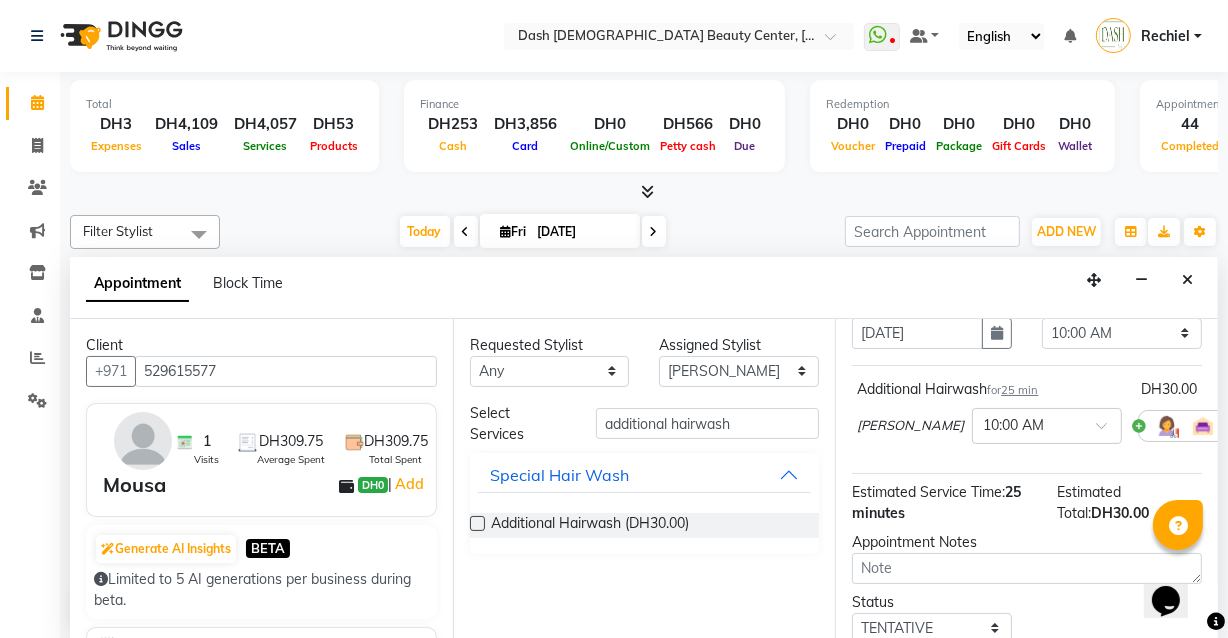 scroll, scrollTop: 153, scrollLeft: 0, axis: vertical 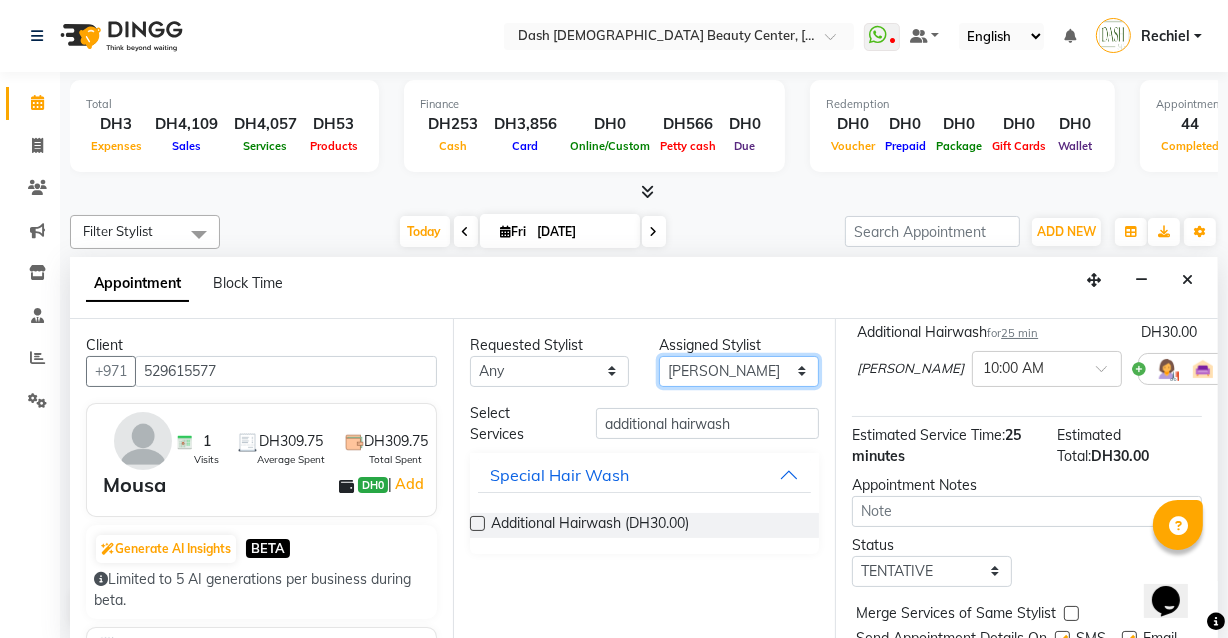 click on "Select [PERSON_NAME] [PERSON_NAME] [PERSON_NAME] [PERSON_NAME] [PERSON_NAME] [PERSON_NAME] [PERSON_NAME] [PERSON_NAME] [PERSON_NAME] Peace [PERSON_NAME] [PERSON_NAME]" at bounding box center (739, 371) 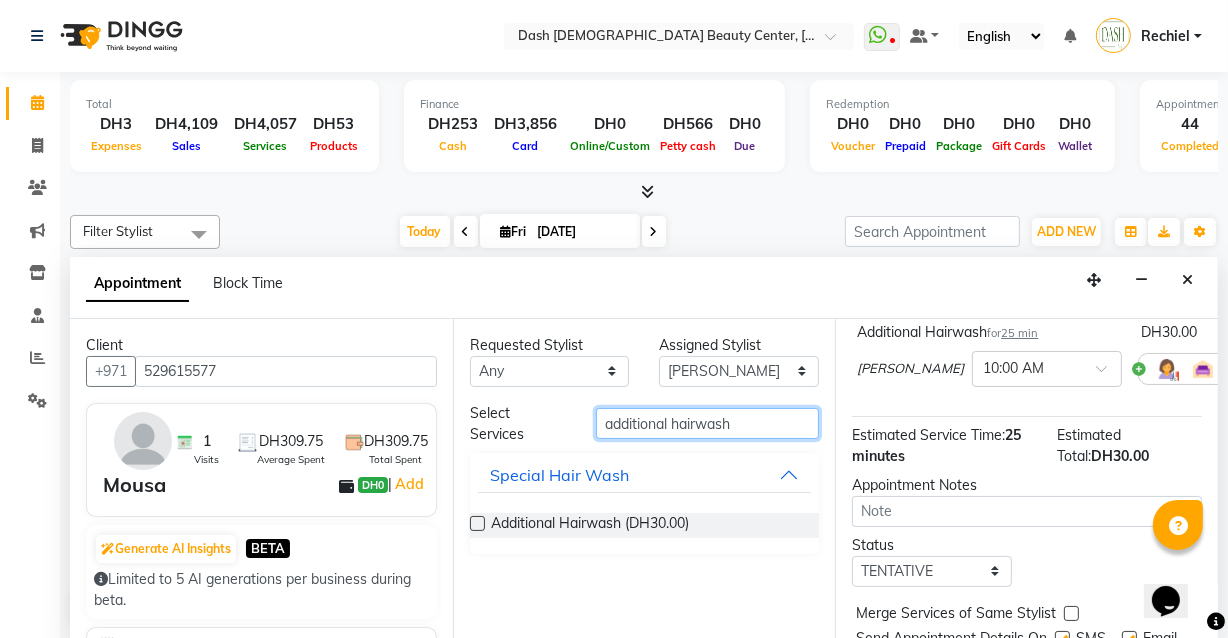 click on "additional hairwash" at bounding box center [707, 423] 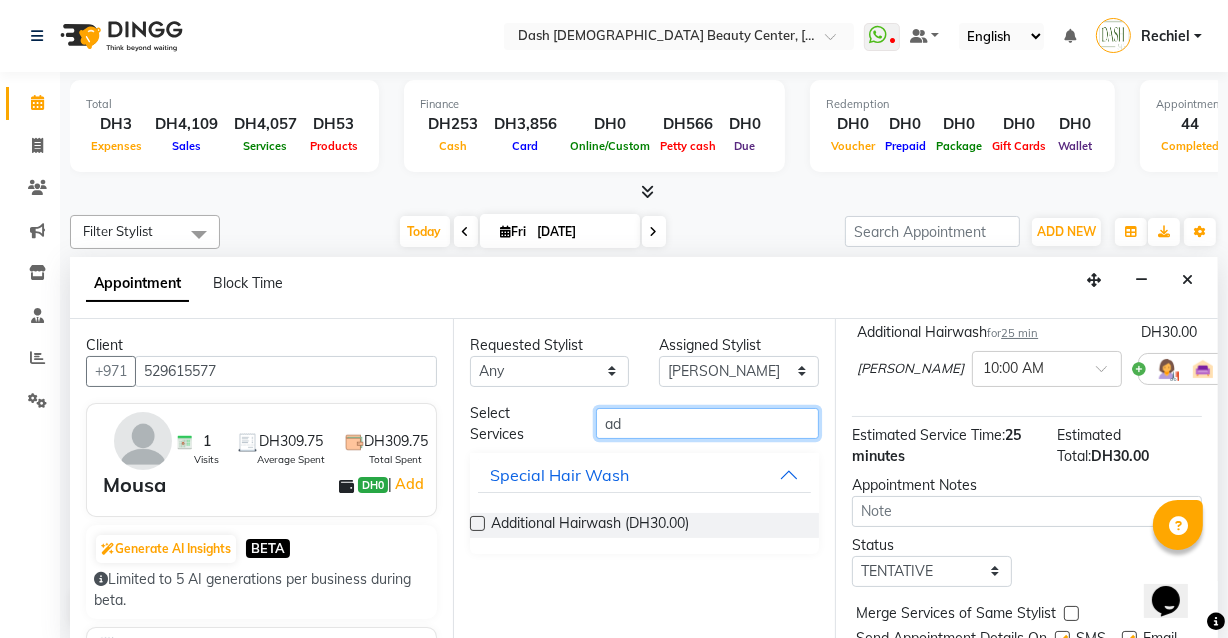 type on "a" 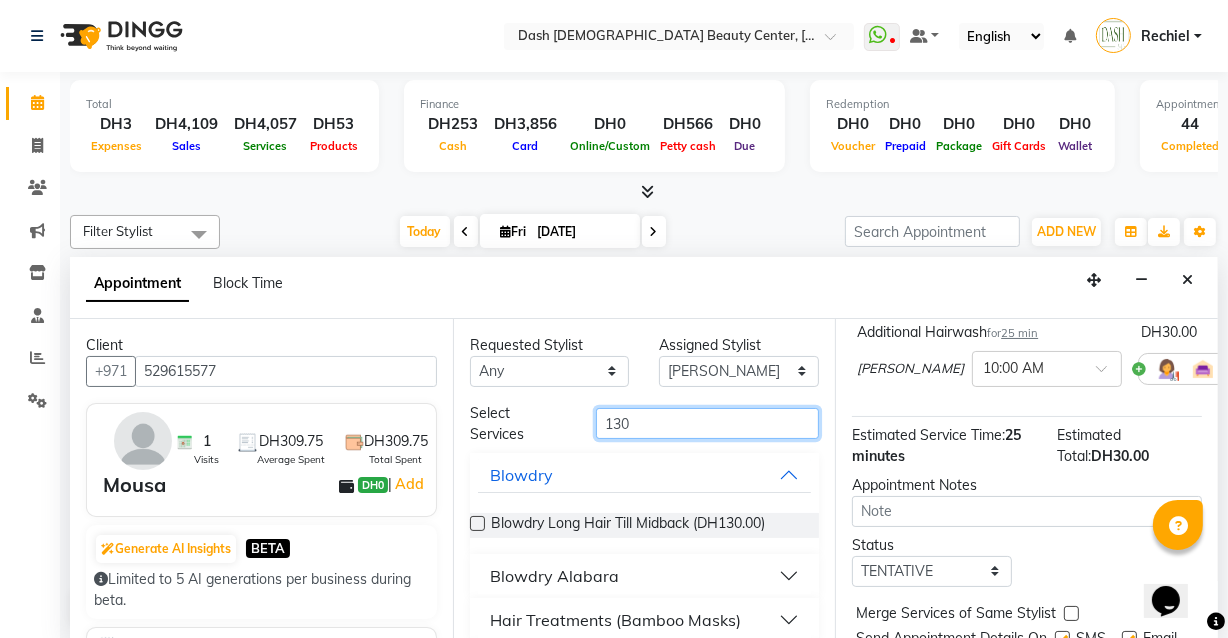 type on "130" 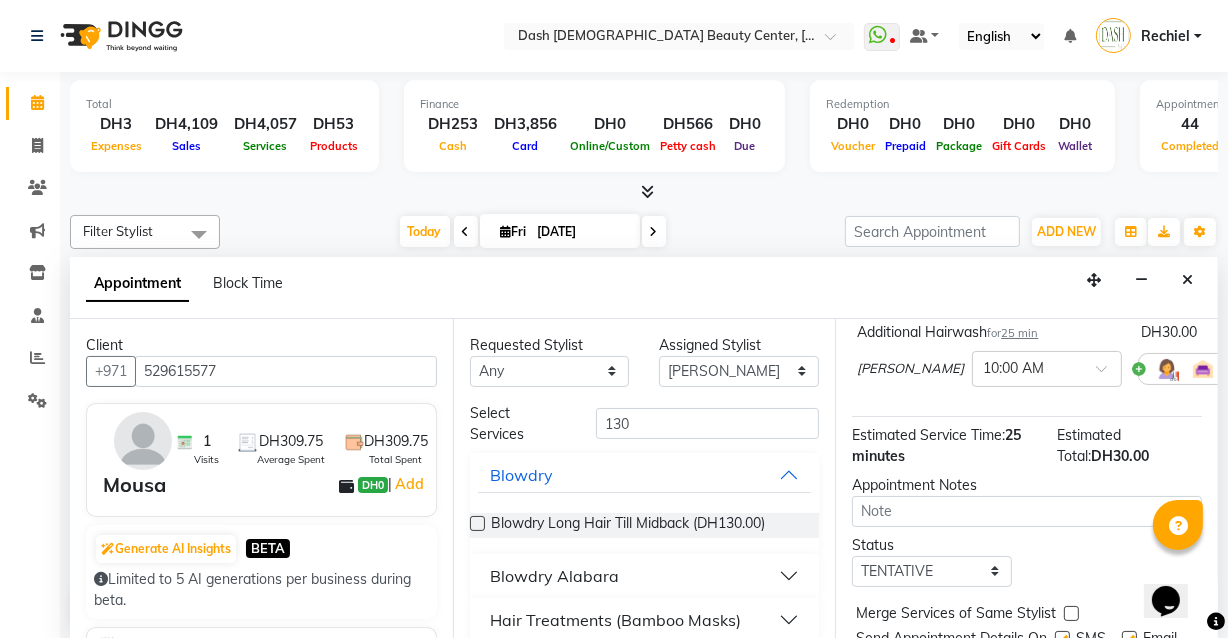 click at bounding box center (477, 523) 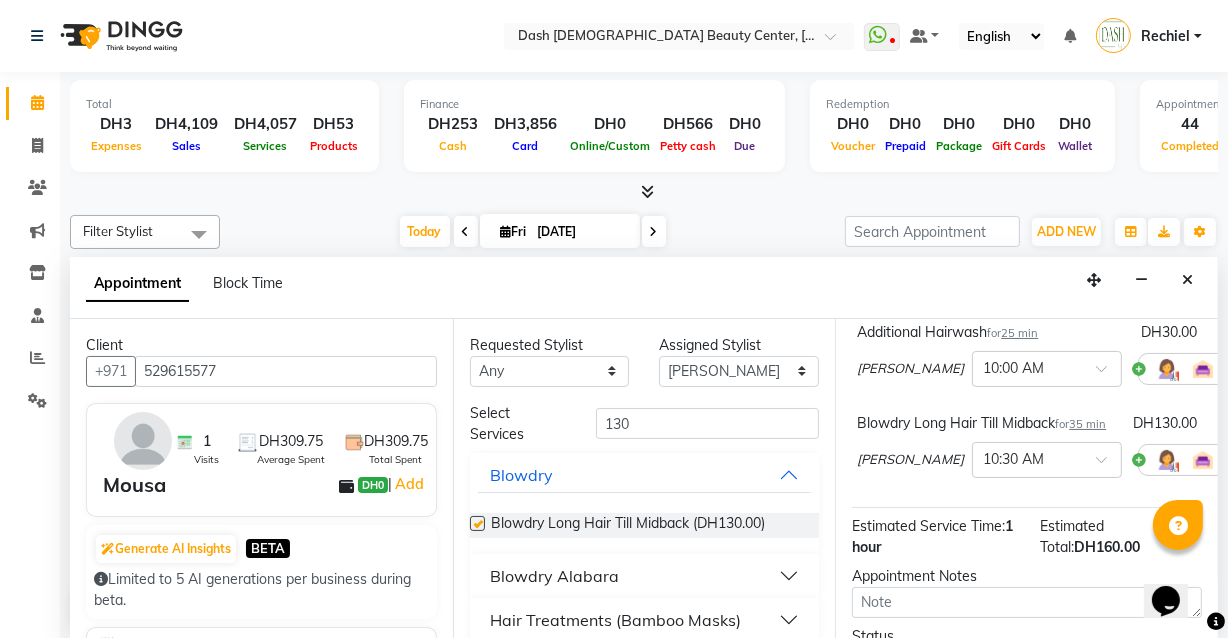 checkbox on "false" 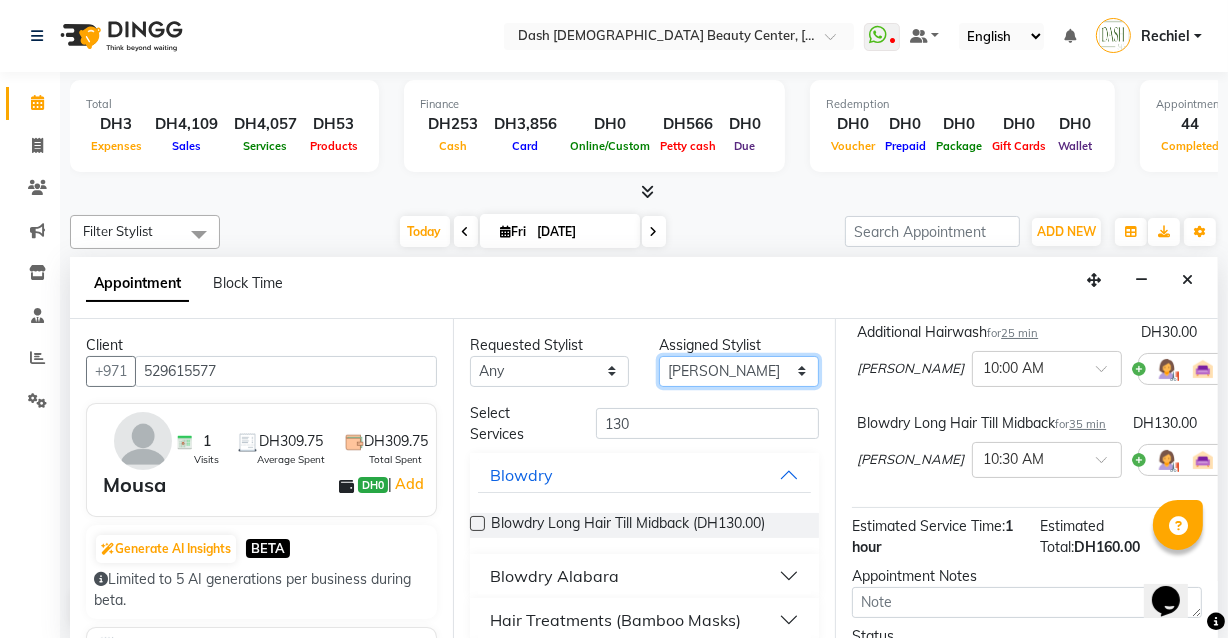 click on "Select [PERSON_NAME] [PERSON_NAME] [PERSON_NAME] [PERSON_NAME] [PERSON_NAME] [PERSON_NAME] [PERSON_NAME] [PERSON_NAME] [PERSON_NAME] Peace [PERSON_NAME] [PERSON_NAME]" at bounding box center [739, 371] 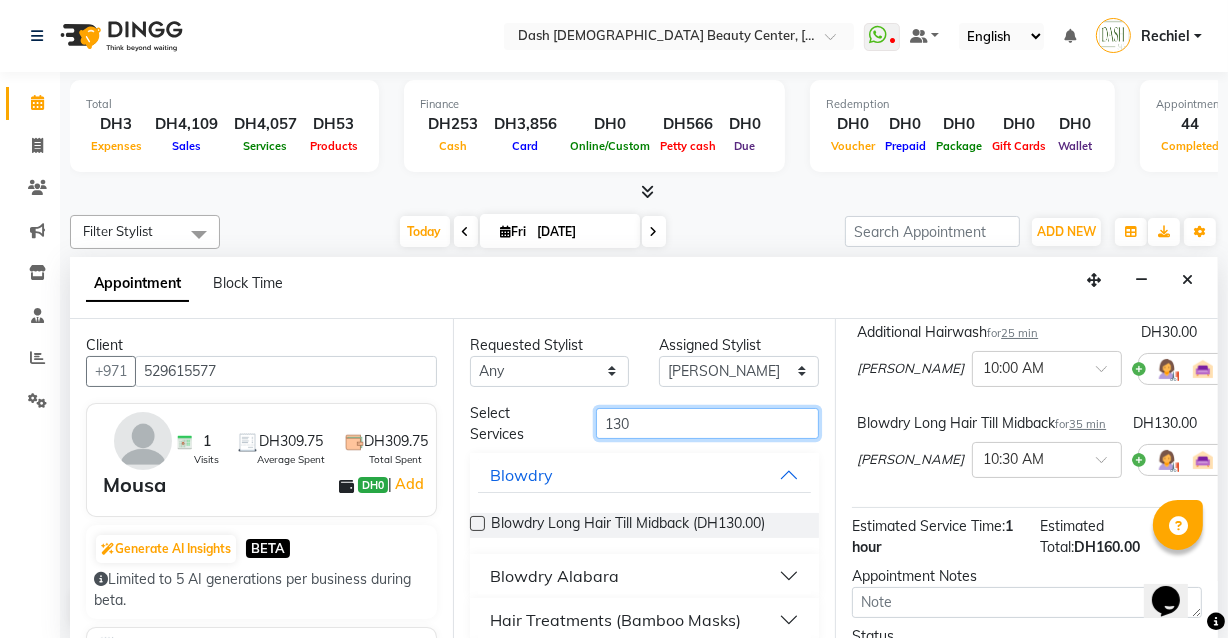 click on "130" at bounding box center [707, 423] 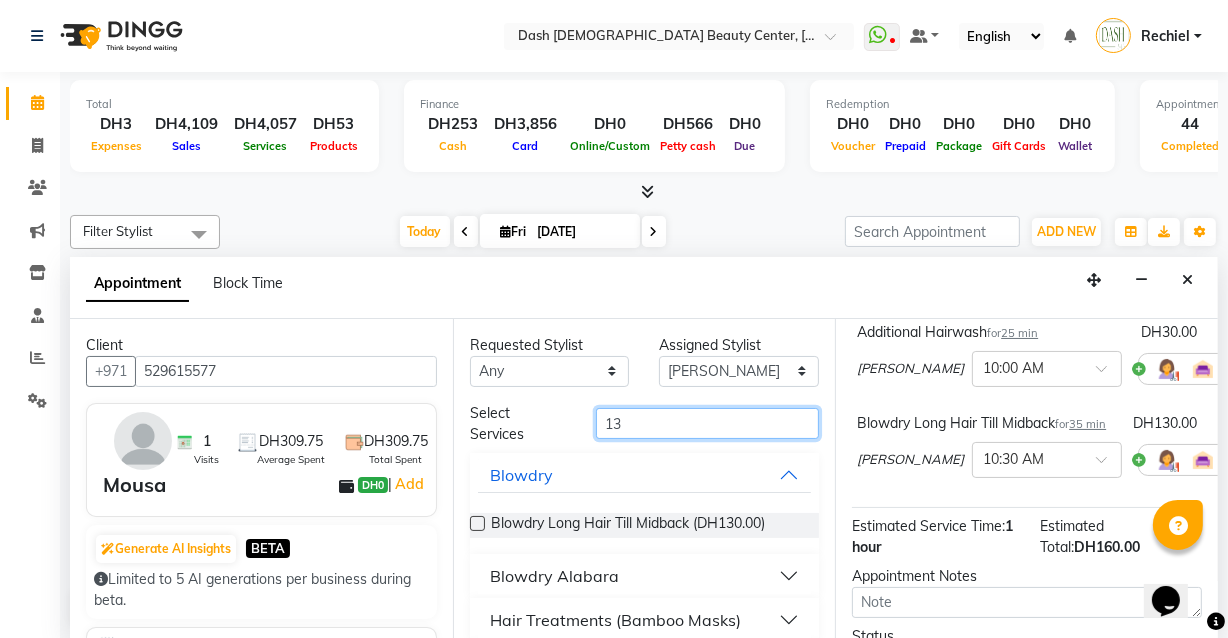 type on "1" 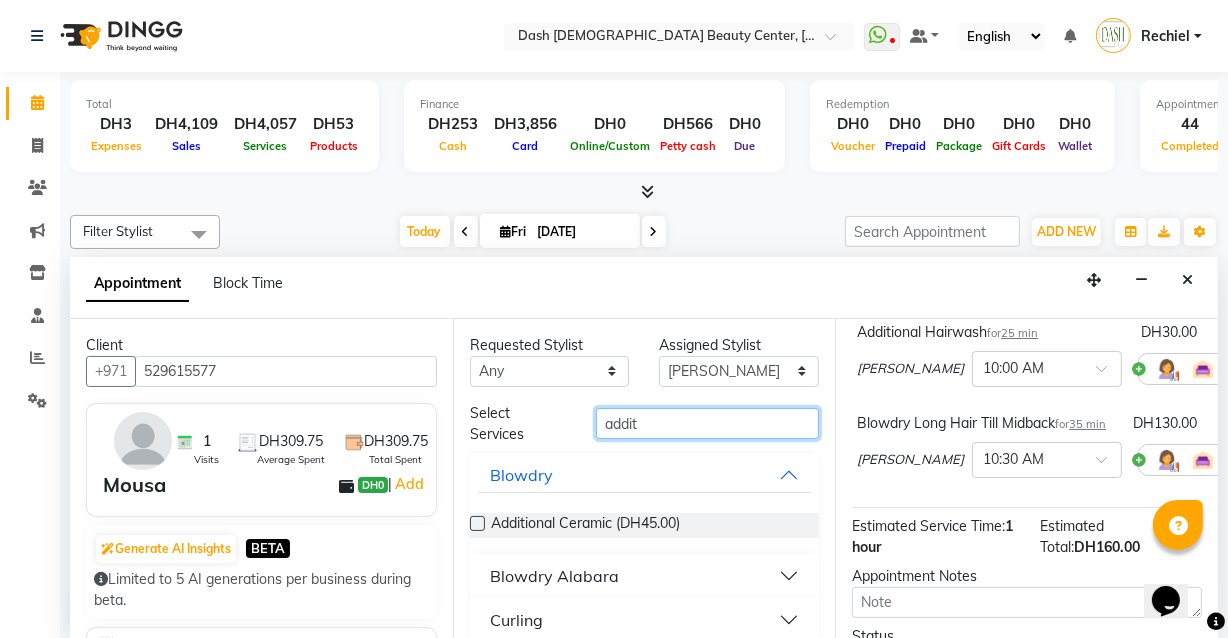 type on "addit" 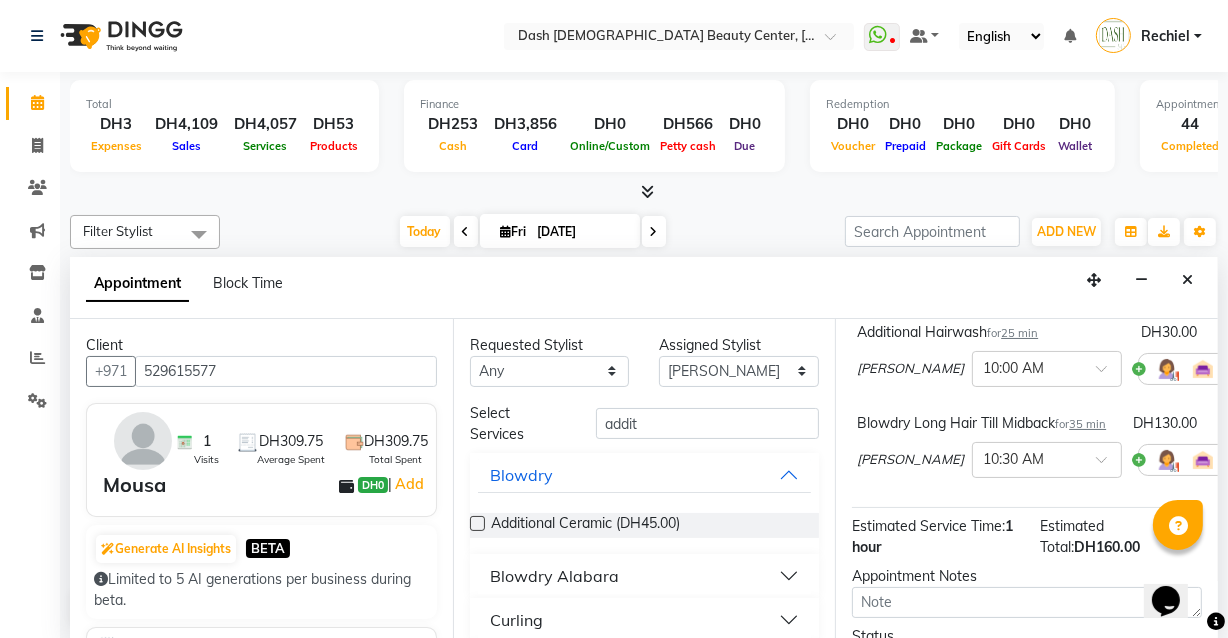 click at bounding box center (477, 523) 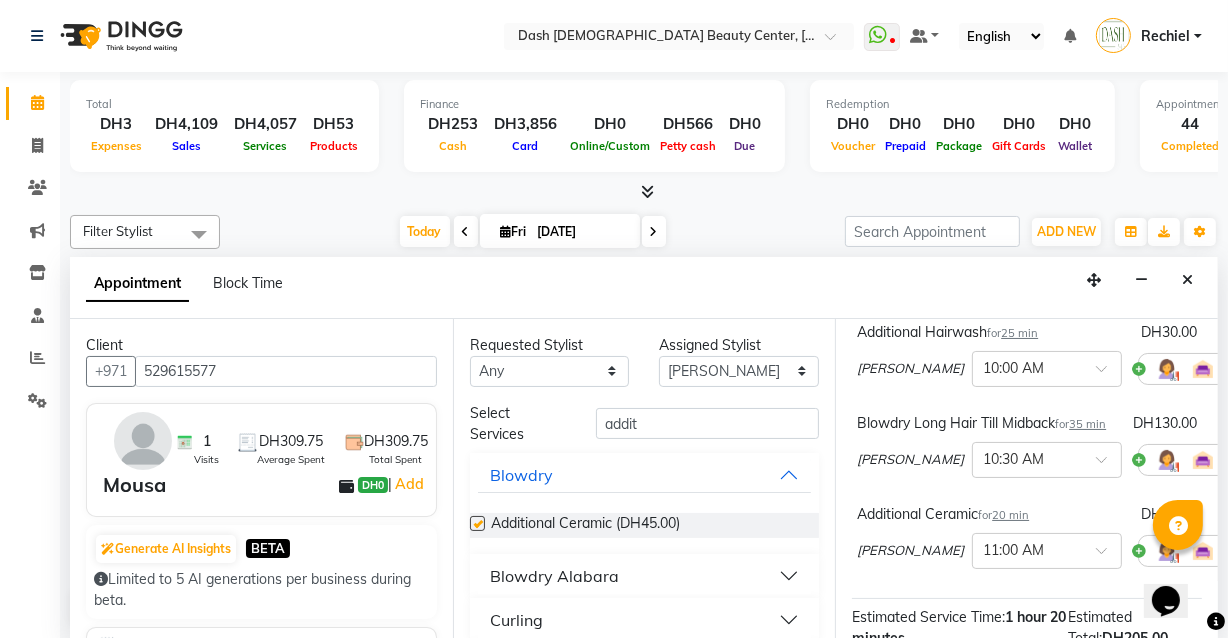 checkbox on "false" 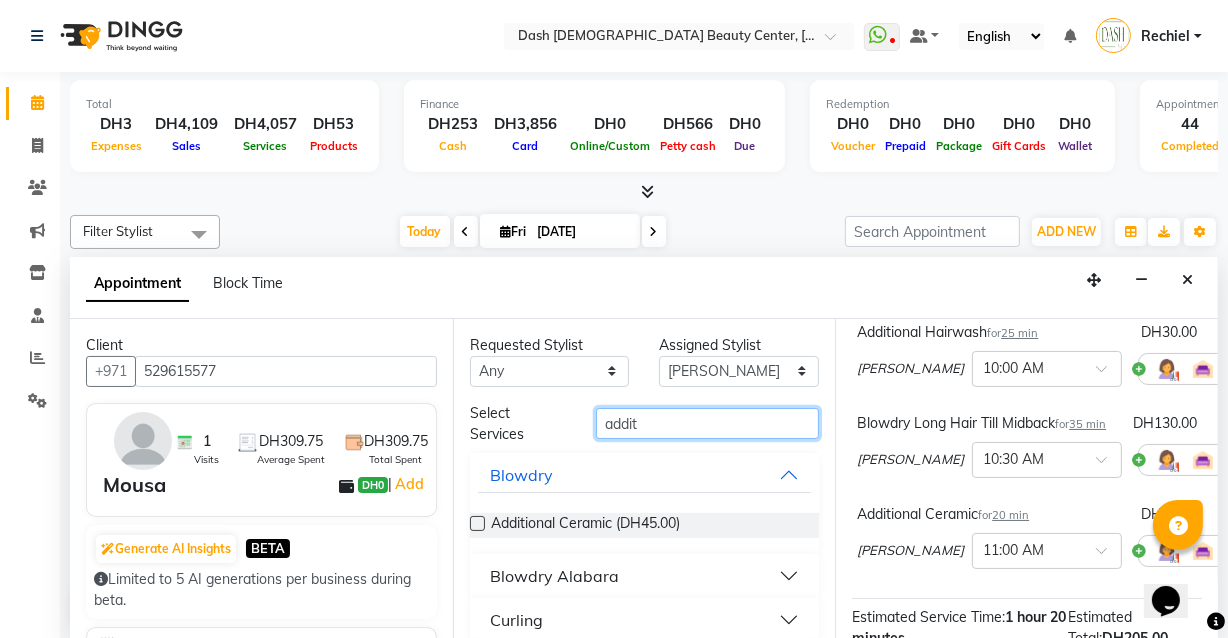 click on "addit" at bounding box center (707, 423) 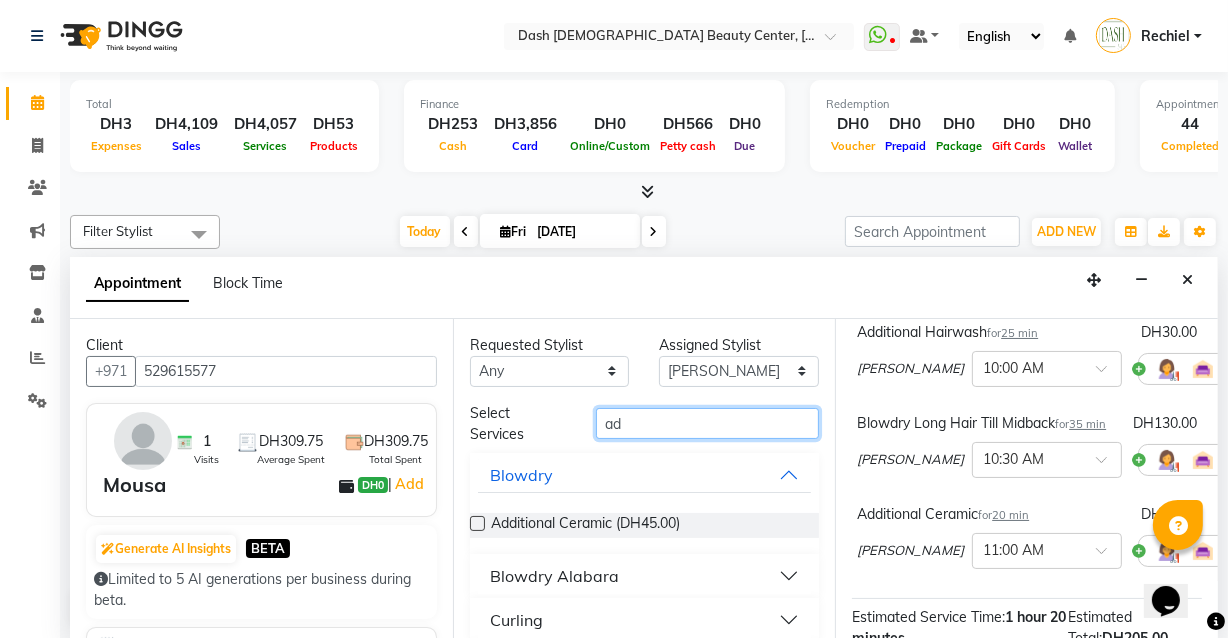 type on "a" 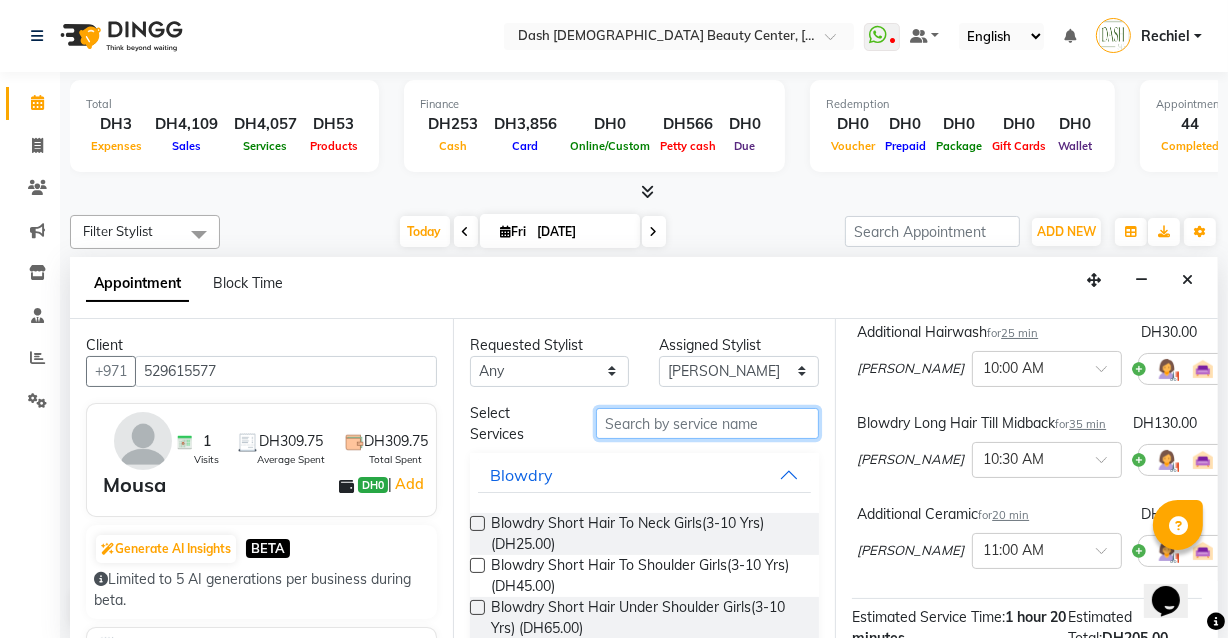 type 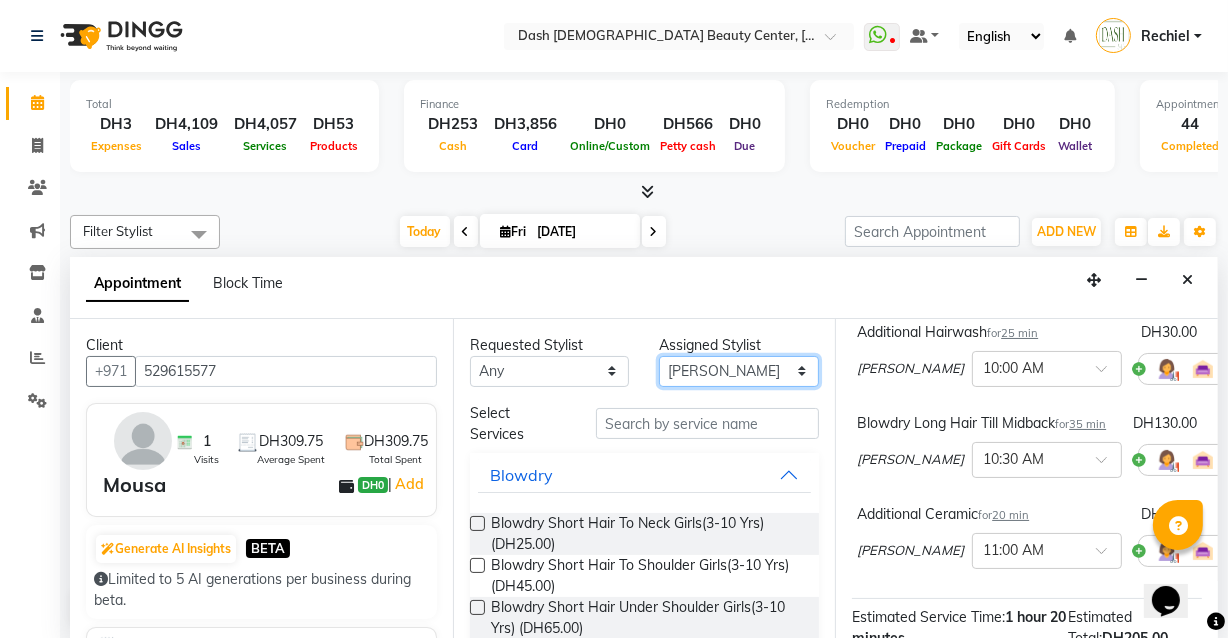 click on "Select [PERSON_NAME] [PERSON_NAME] [PERSON_NAME] [PERSON_NAME] [PERSON_NAME] [PERSON_NAME] [PERSON_NAME] [PERSON_NAME] [PERSON_NAME] Peace [PERSON_NAME] [PERSON_NAME]" at bounding box center (739, 371) 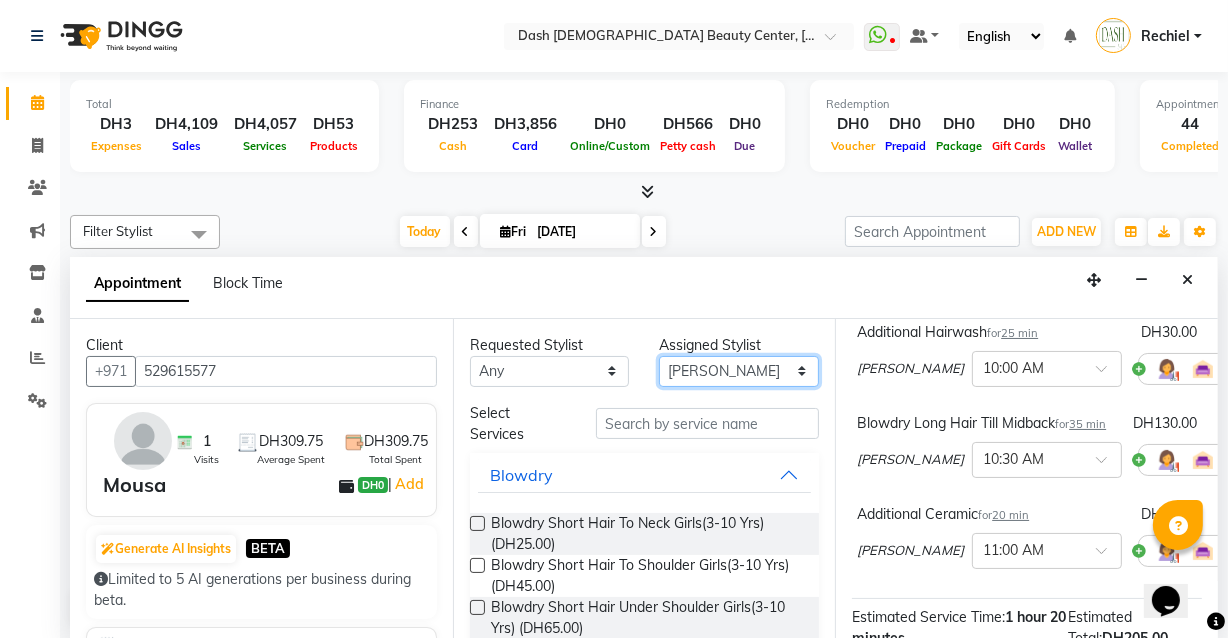 select on "81108" 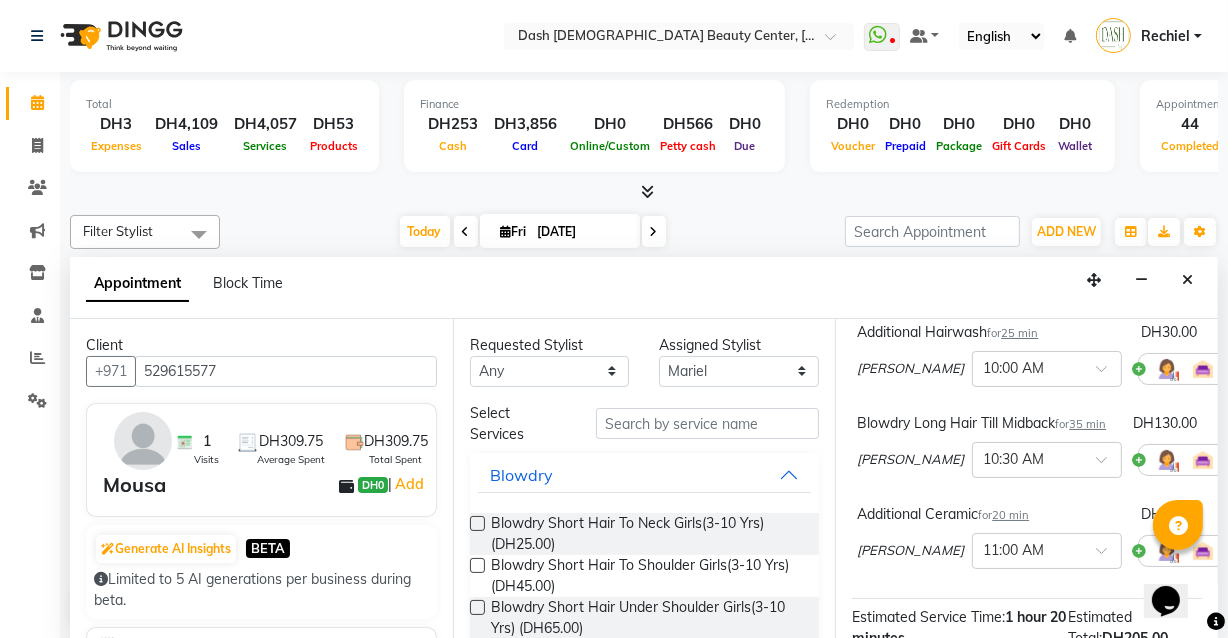 click on "Appointment Block Time" at bounding box center [644, 288] 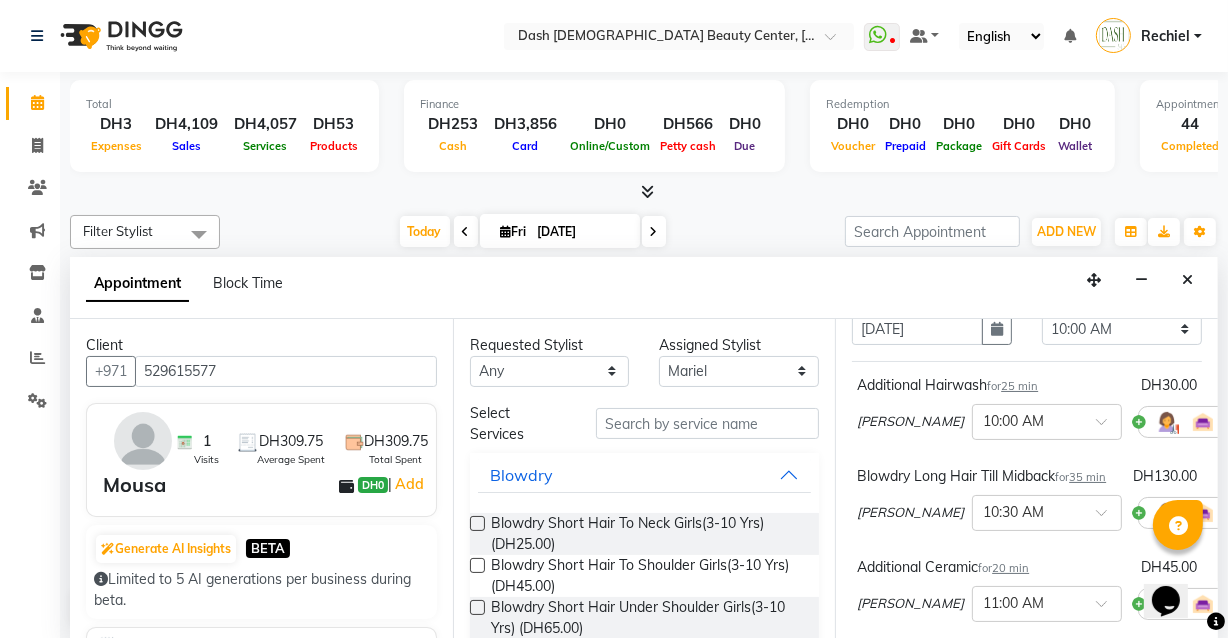 scroll, scrollTop: 0, scrollLeft: 0, axis: both 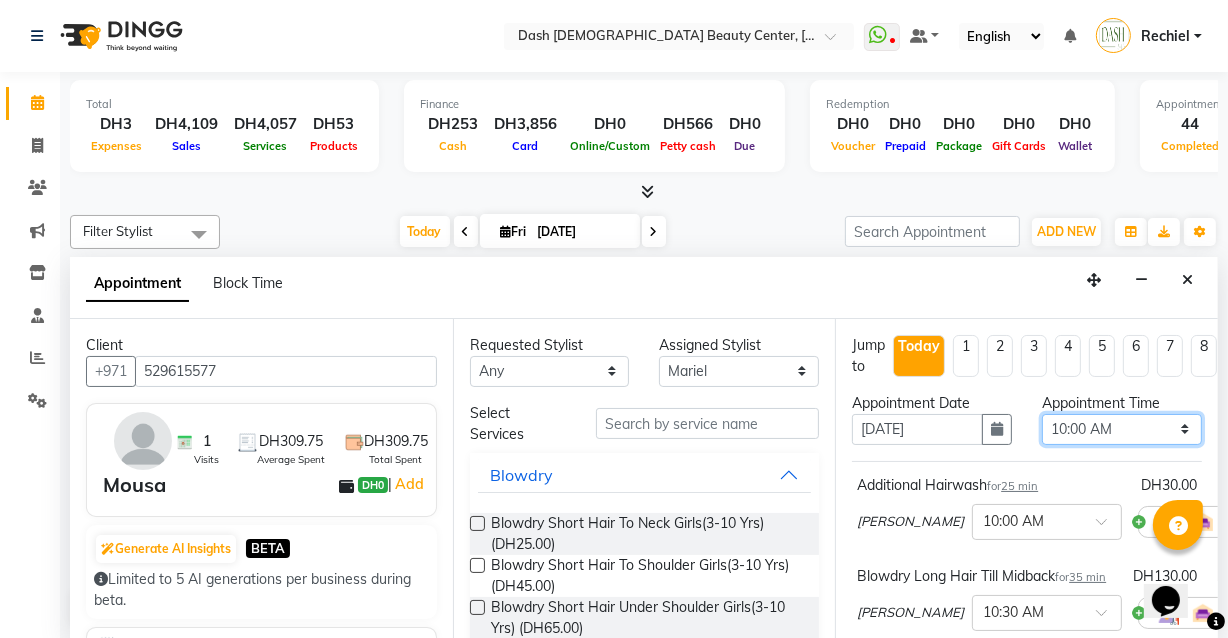 click on "Select 10:00 AM 10:15 AM 10:30 AM 10:45 AM 11:00 AM 11:15 AM 11:30 AM 11:45 AM 12:00 PM 12:15 PM 12:30 PM 12:45 PM 01:00 PM 01:15 PM 01:30 PM 01:45 PM 02:00 PM 02:15 PM 02:30 PM 02:45 PM 03:00 PM 03:15 PM 03:30 PM 03:45 PM 04:00 PM 04:15 PM 04:30 PM 04:45 PM 05:00 PM 05:15 PM 05:30 PM 05:45 PM 06:00 PM 06:15 PM 06:30 PM 06:45 PM 07:00 PM 07:15 PM 07:30 PM 07:45 PM 08:00 PM 08:15 PM 08:30 PM 08:45 PM 09:00 PM 09:15 PM 09:30 PM 09:45 PM 10:00 PM" at bounding box center (1122, 429) 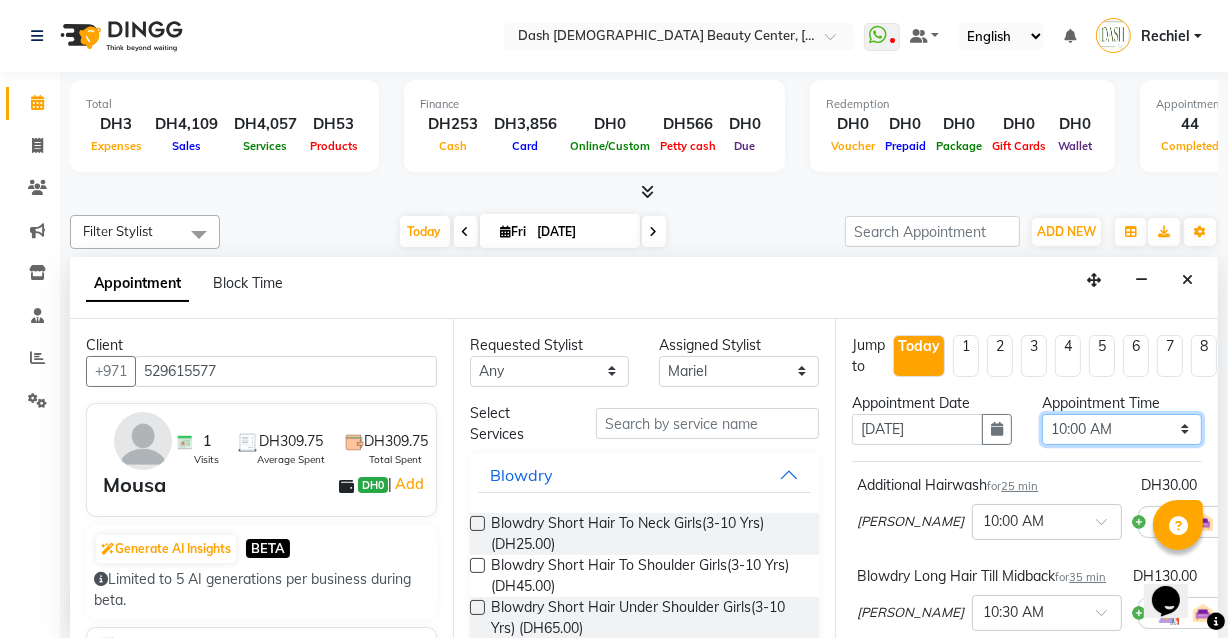 select on "1065" 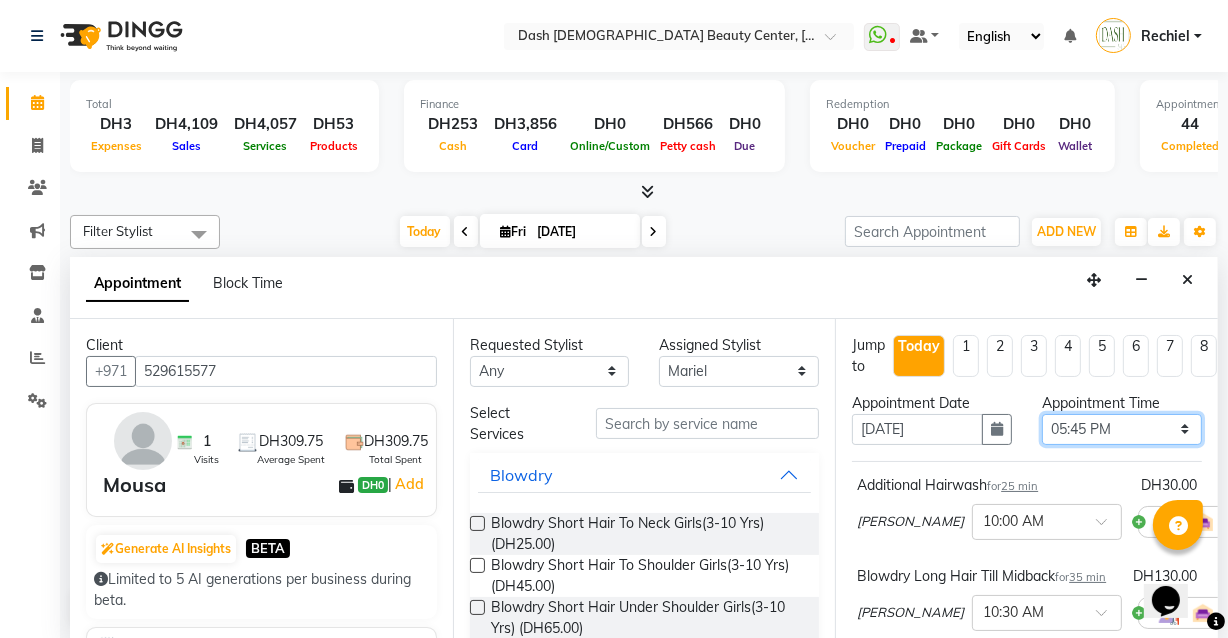 click on "Select 10:00 AM 10:15 AM 10:30 AM 10:45 AM 11:00 AM 11:15 AM 11:30 AM 11:45 AM 12:00 PM 12:15 PM 12:30 PM 12:45 PM 01:00 PM 01:15 PM 01:30 PM 01:45 PM 02:00 PM 02:15 PM 02:30 PM 02:45 PM 03:00 PM 03:15 PM 03:30 PM 03:45 PM 04:00 PM 04:15 PM 04:30 PM 04:45 PM 05:00 PM 05:15 PM 05:30 PM 05:45 PM 06:00 PM 06:15 PM 06:30 PM 06:45 PM 07:00 PM 07:15 PM 07:30 PM 07:45 PM 08:00 PM 08:15 PM 08:30 PM 08:45 PM 09:00 PM 09:15 PM 09:30 PM 09:45 PM 10:00 PM" at bounding box center (1122, 429) 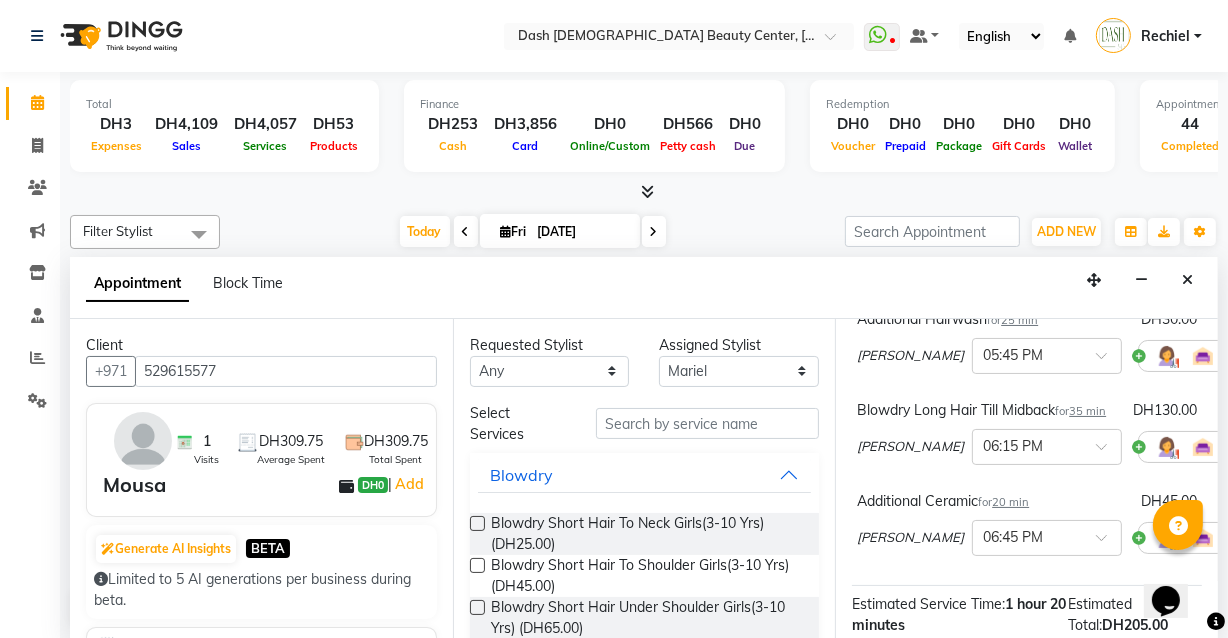 scroll, scrollTop: 169, scrollLeft: 0, axis: vertical 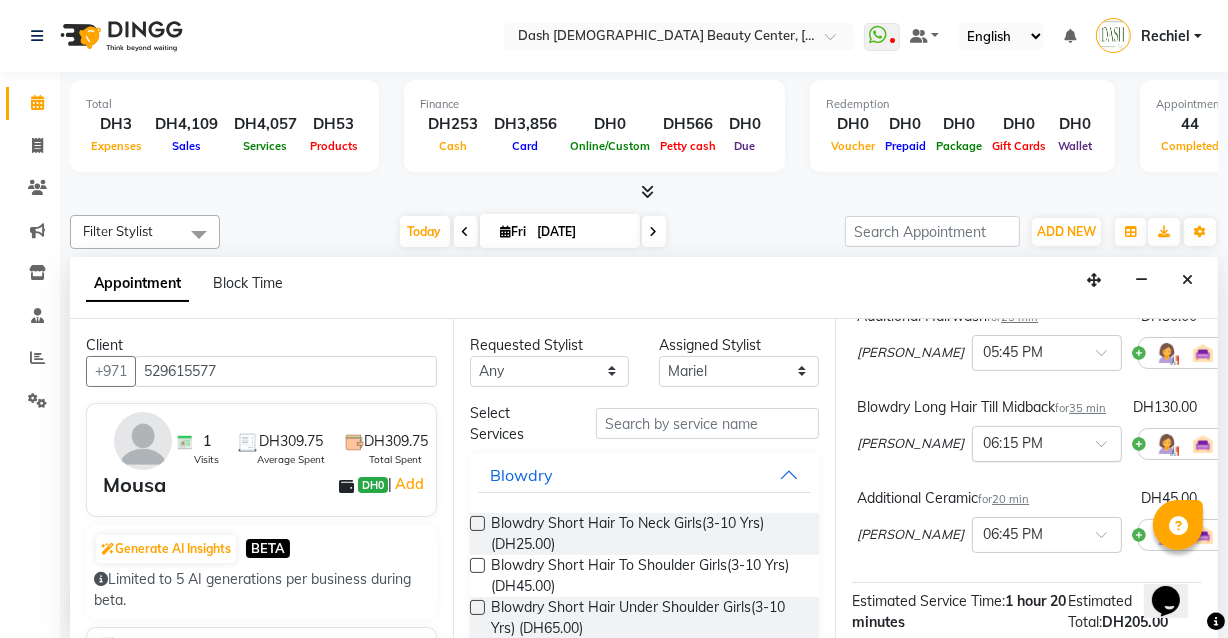 click at bounding box center (1027, 442) 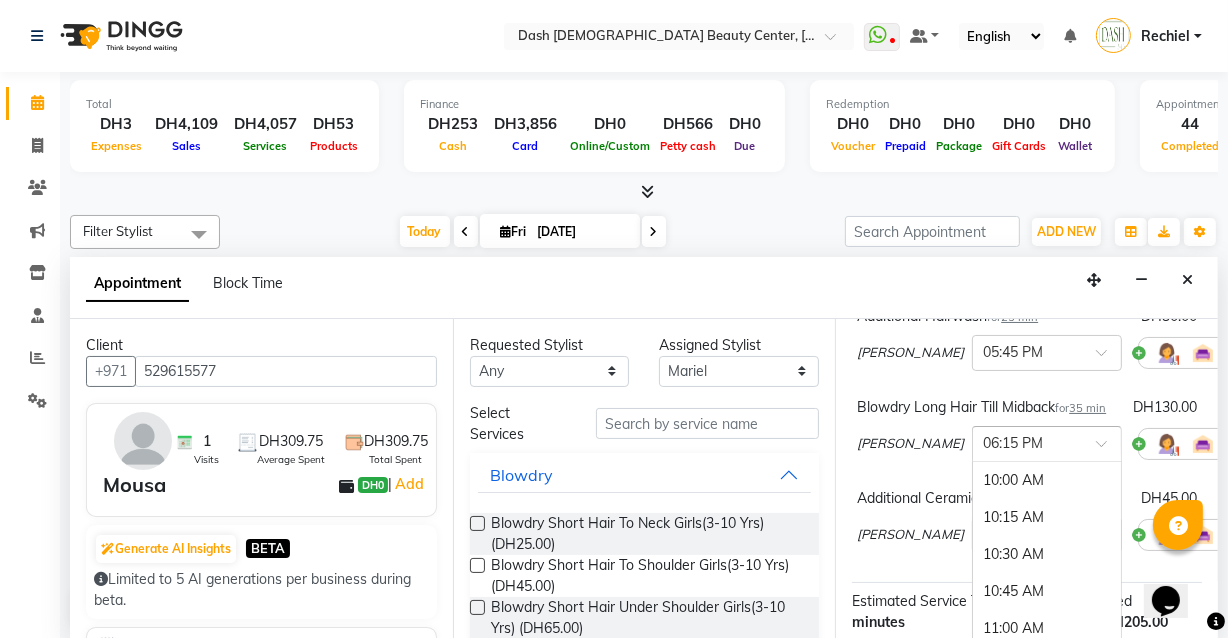 scroll, scrollTop: 1227, scrollLeft: 0, axis: vertical 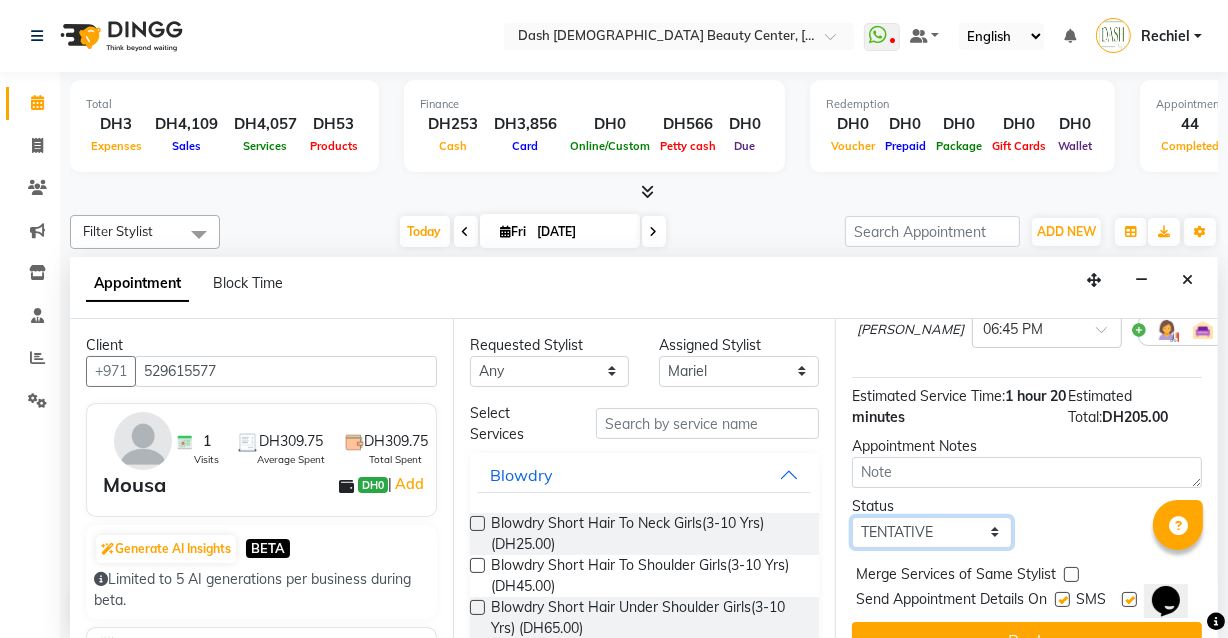 click on "Select TENTATIVE CONFIRM CHECK-IN UPCOMING" at bounding box center (932, 532) 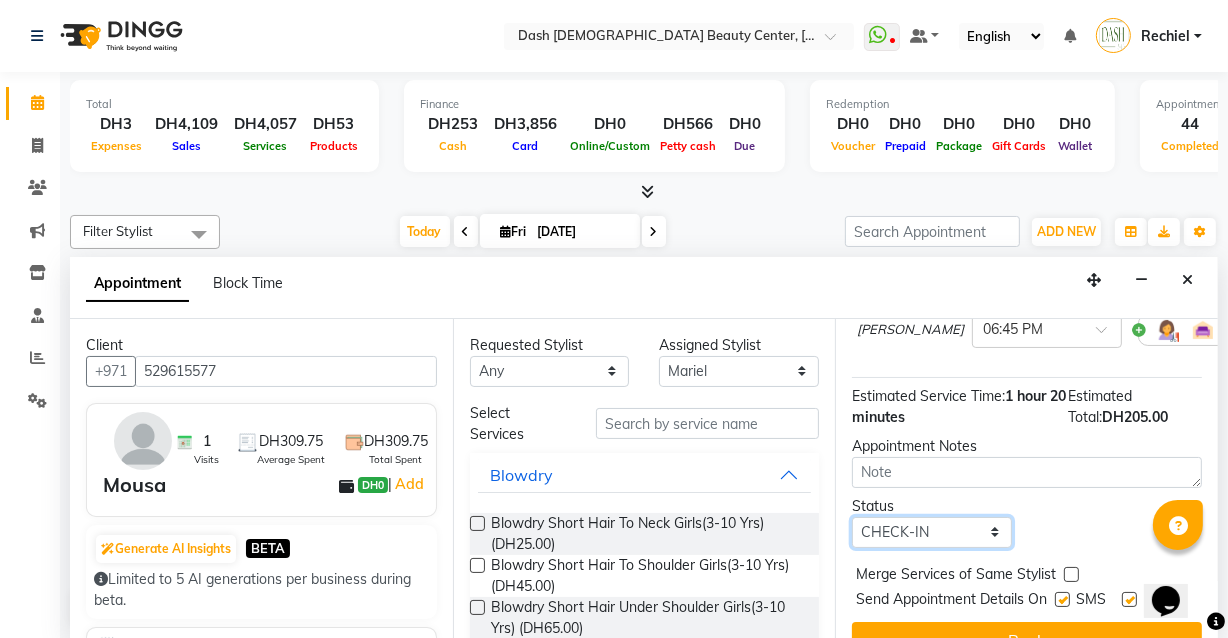 click on "Select TENTATIVE CONFIRM CHECK-IN UPCOMING" at bounding box center (932, 532) 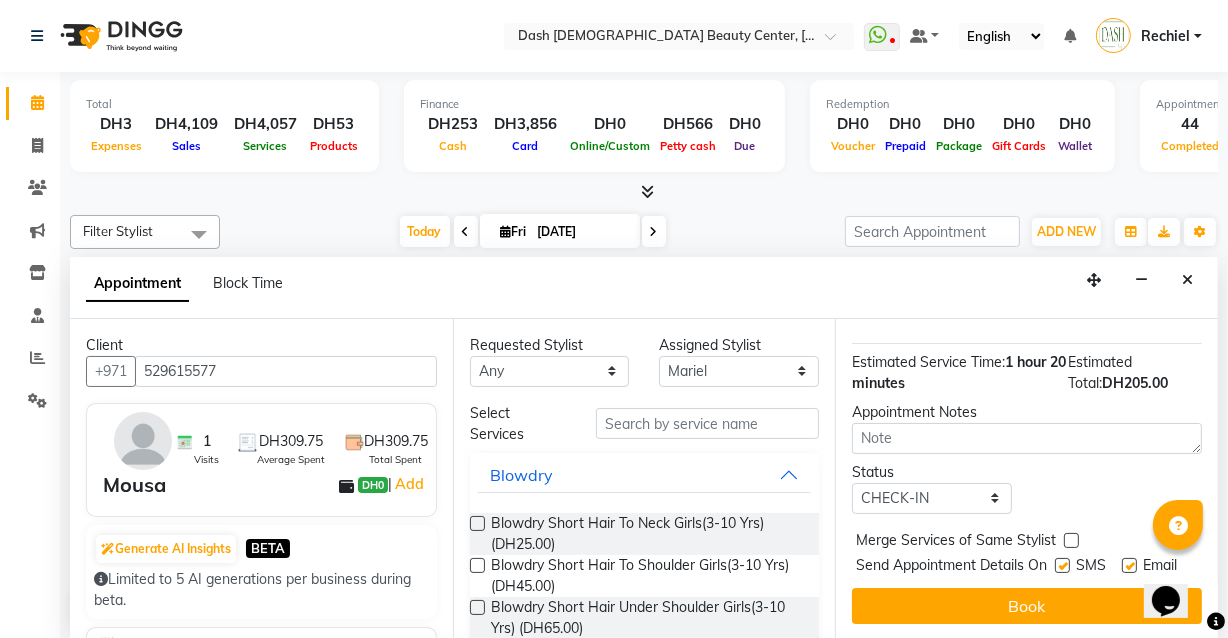 click at bounding box center [1071, 540] 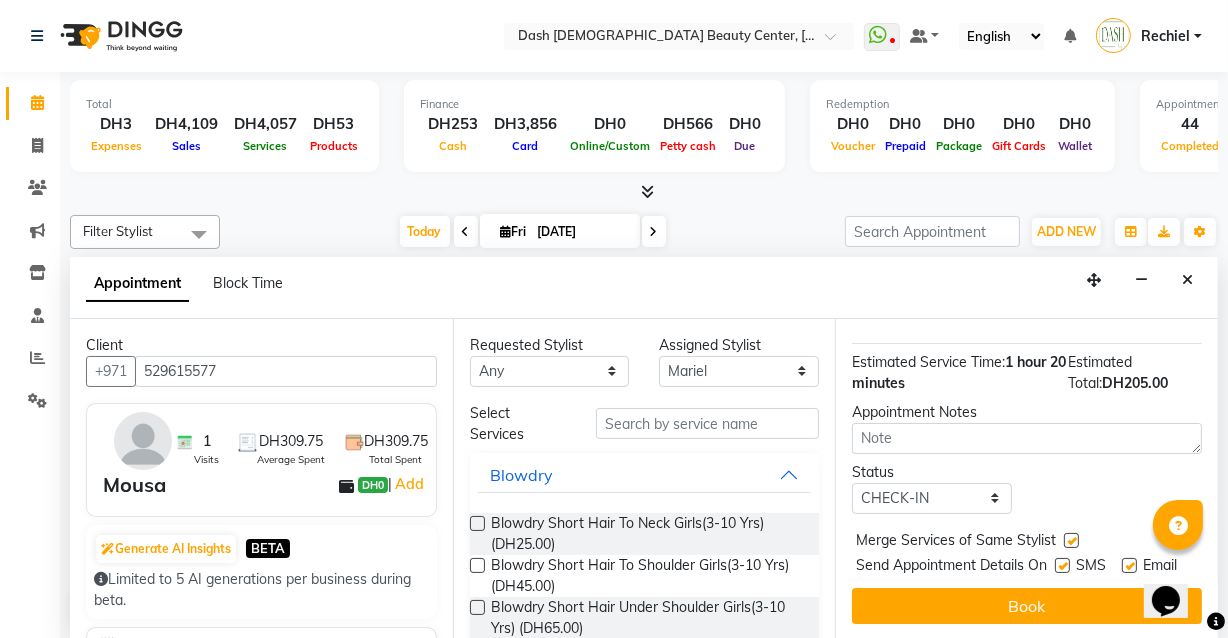 click at bounding box center [1062, 565] 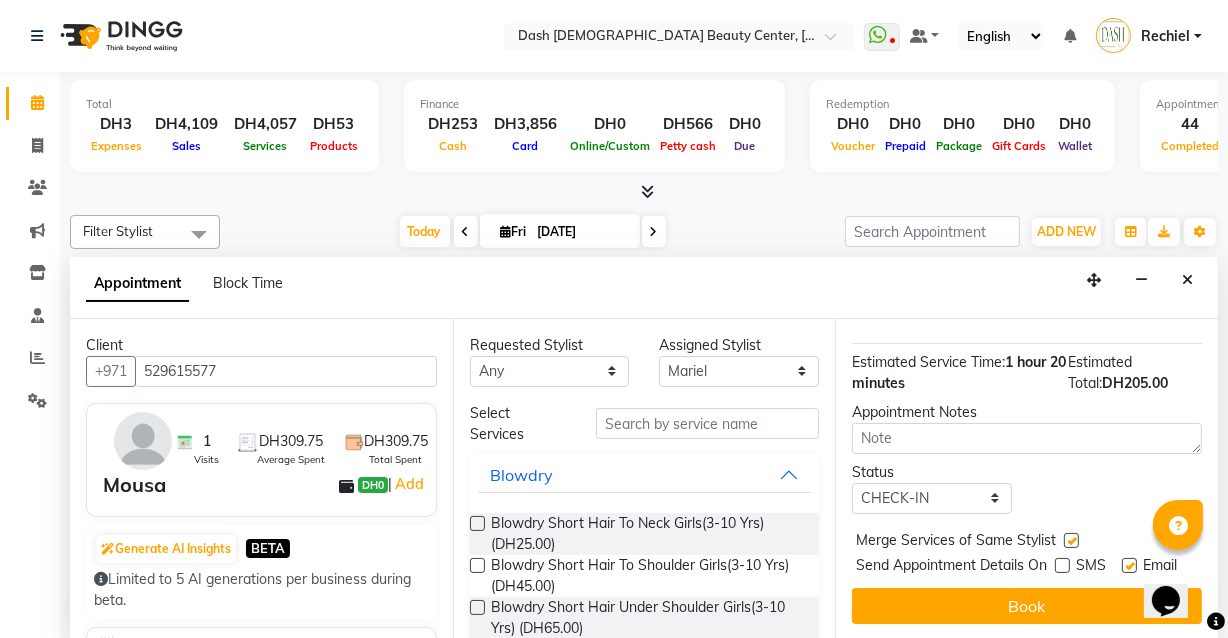 click at bounding box center [1129, 565] 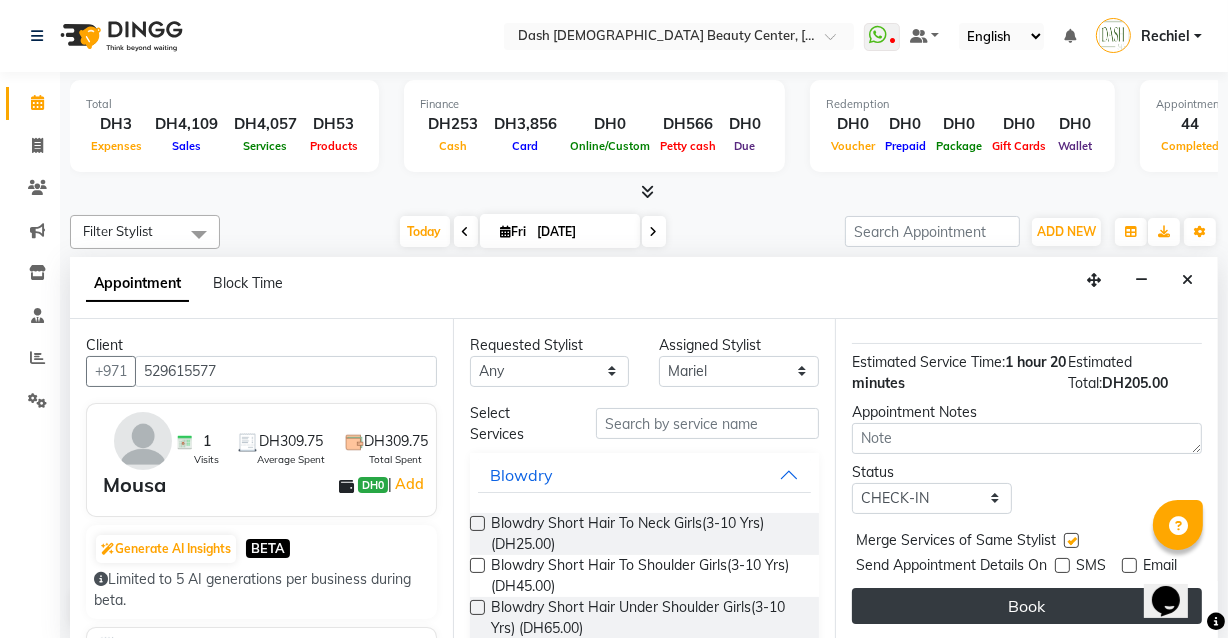 click on "Book" at bounding box center (1027, 606) 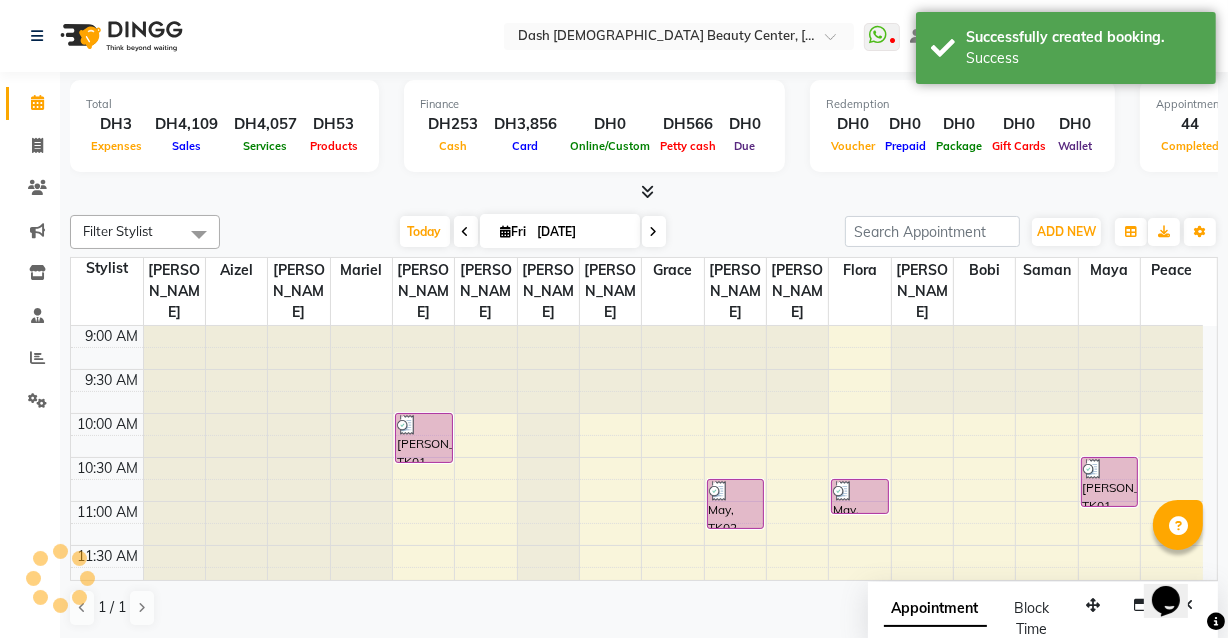 scroll, scrollTop: 0, scrollLeft: 0, axis: both 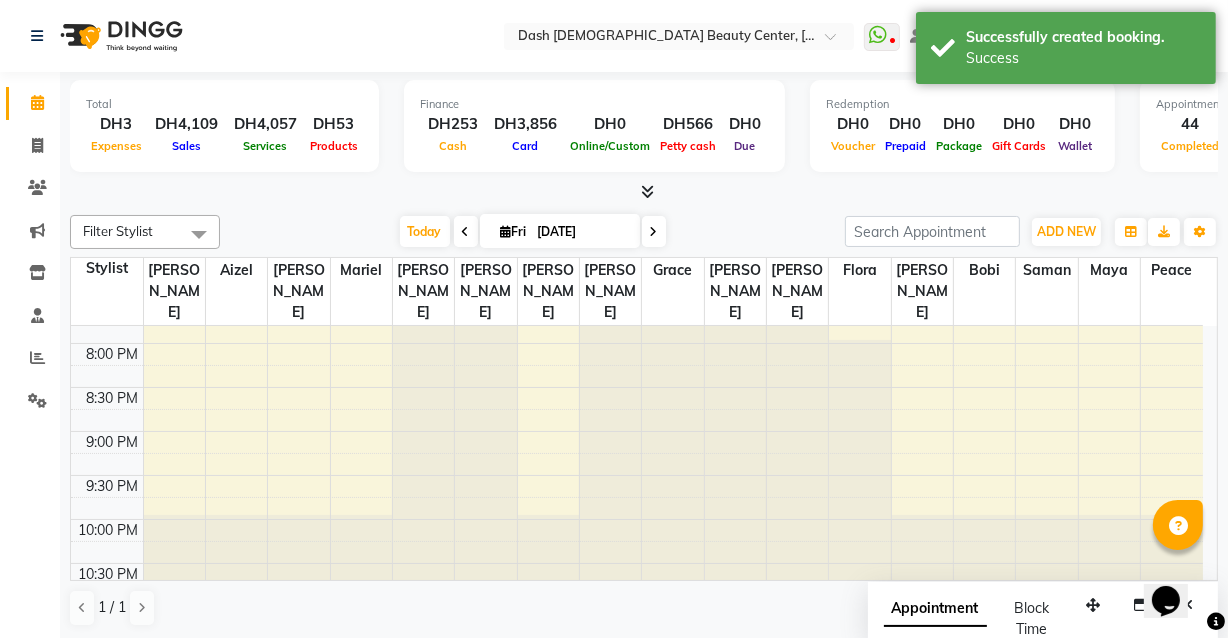 click on "Total  DH3  Expenses DH4,109  Sales DH4,057  Services DH53  Products Finance  DH253  Cash DH3,856  Card DH0  Online/Custom DH566 [PERSON_NAME] cash DH0 Due  Redemption  DH0 Voucher DH0 Prepaid DH0 Package DH0  Gift Cards DH0  Wallet  Appointment  44 Completed 5 Upcoming 0 Ongoing 0 No show  Other sales  DH0  Packages DH0  Memberships DH0  Vouchers DH0  Prepaids DH0  Gift Cards Filter Stylist Select All [PERSON_NAME] [PERSON_NAME] [PERSON_NAME] [PERSON_NAME] [PERSON_NAME] [PERSON_NAME] [PERSON_NAME] [PERSON_NAME] [PERSON_NAME] Peace [PERSON_NAME] [PERSON_NAME] [DATE]  [DATE] Toggle Dropdown Add Appointment Add Invoice Add Expense Add Client Add Transaction Toggle Dropdown Add Appointment Add Invoice Add Expense Add Client ADD NEW Toggle Dropdown Add Appointment Add Invoice Add Expense Add Client Add Transaction Filter Stylist Select All [PERSON_NAME] [PERSON_NAME] [PERSON_NAME] [PERSON_NAME] [PERSON_NAME] [PERSON_NAME] [PERSON_NAME] [PERSON_NAME] [PERSON_NAME] Peace [PERSON_NAME] [PERSON_NAME] Group By  Staff View   Room View  View as Vertical  Vertical - Week View  Horizontal  Horizontal - Week View  List" 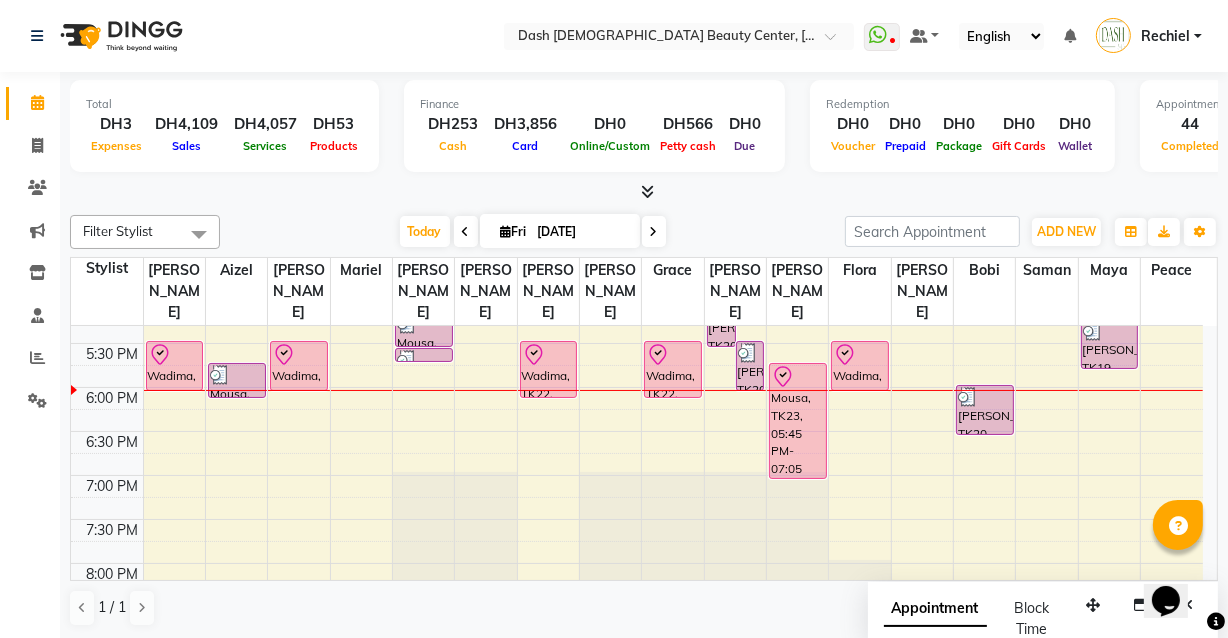 scroll, scrollTop: 721, scrollLeft: 0, axis: vertical 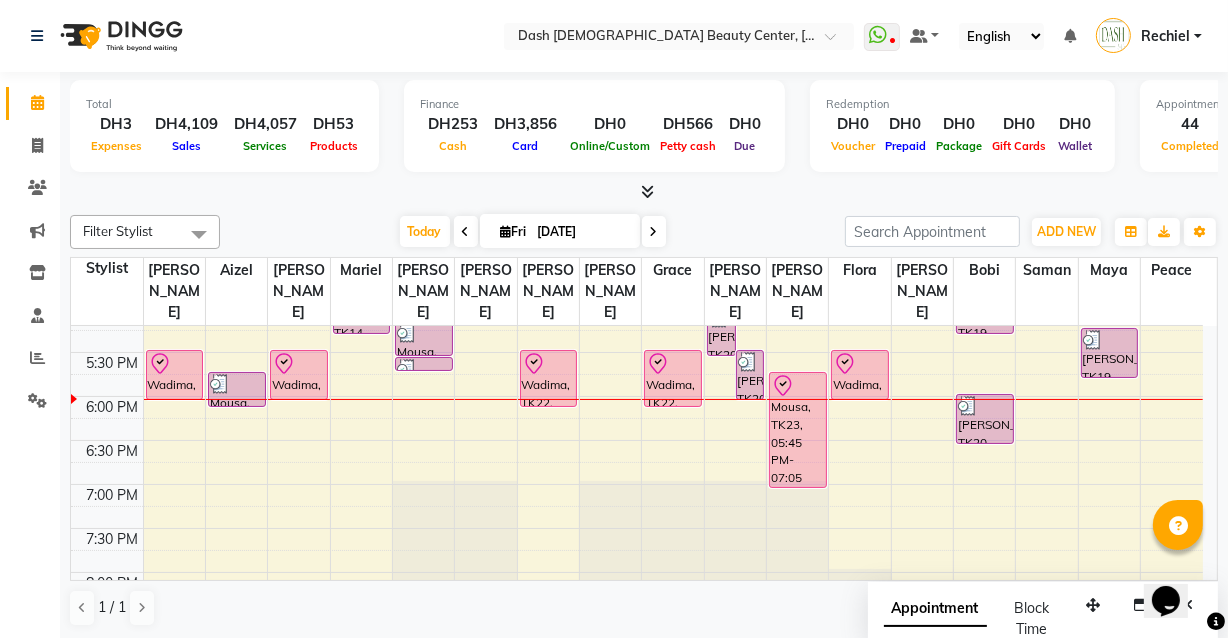 click on "Mousa, TK23, 05:45 PM-07:05 PM, Additional Hairwash,Blowdry Long Hair Till Midback,Additional Ceramic" at bounding box center (798, 430) 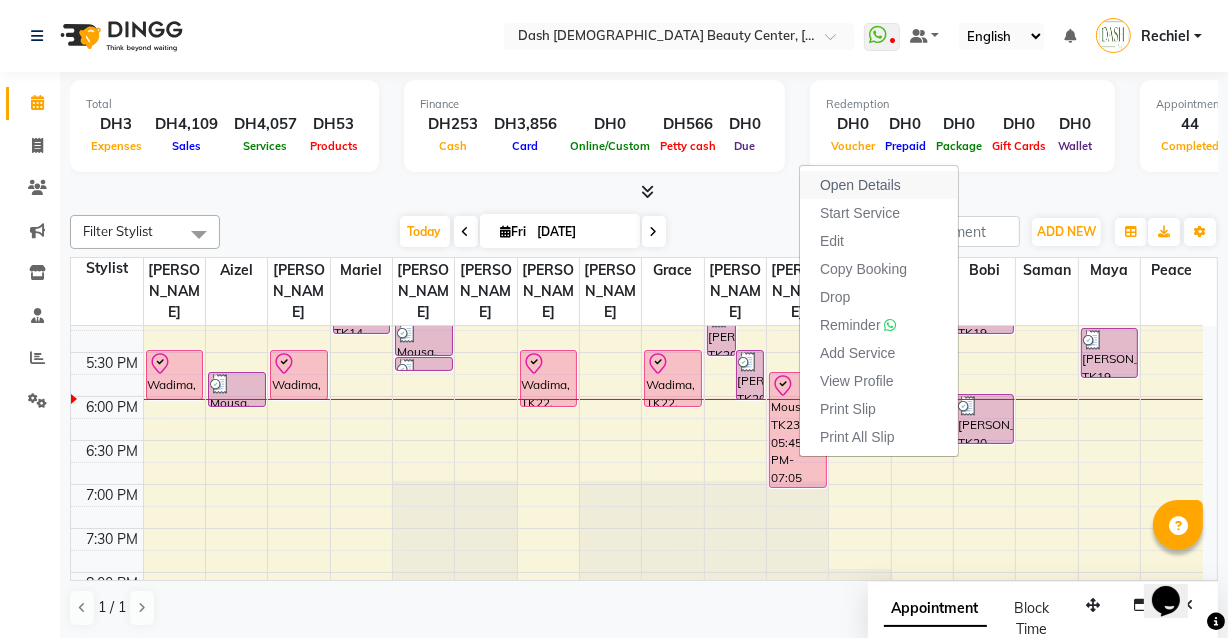 click on "Open Details" at bounding box center [860, 185] 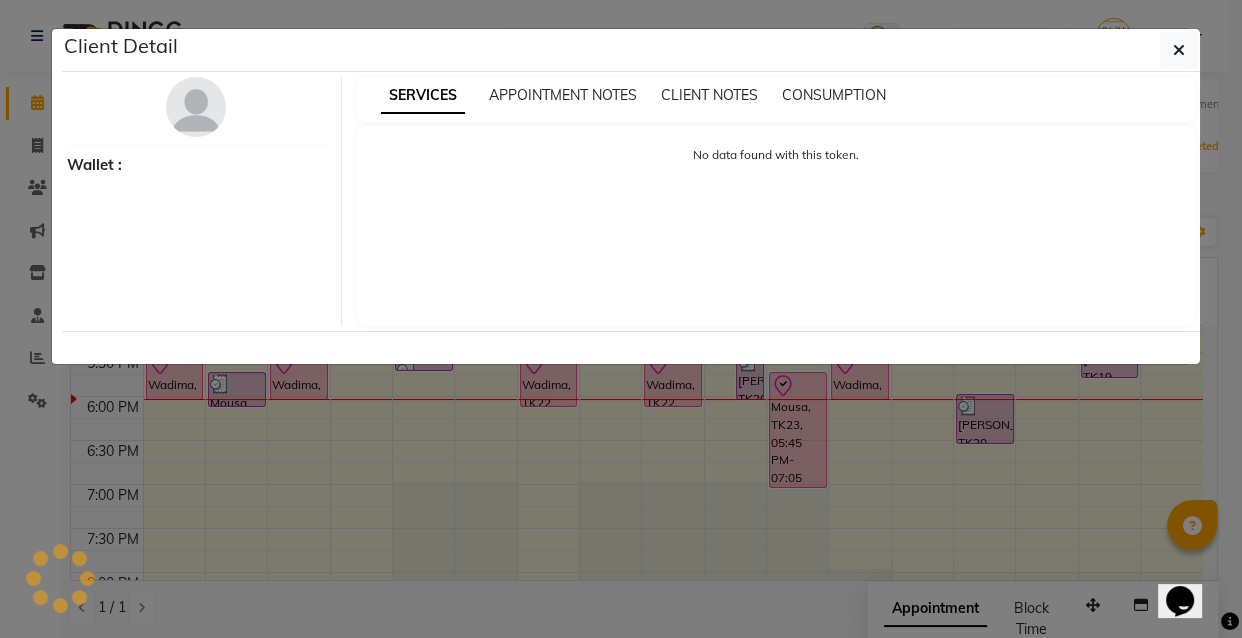select on "8" 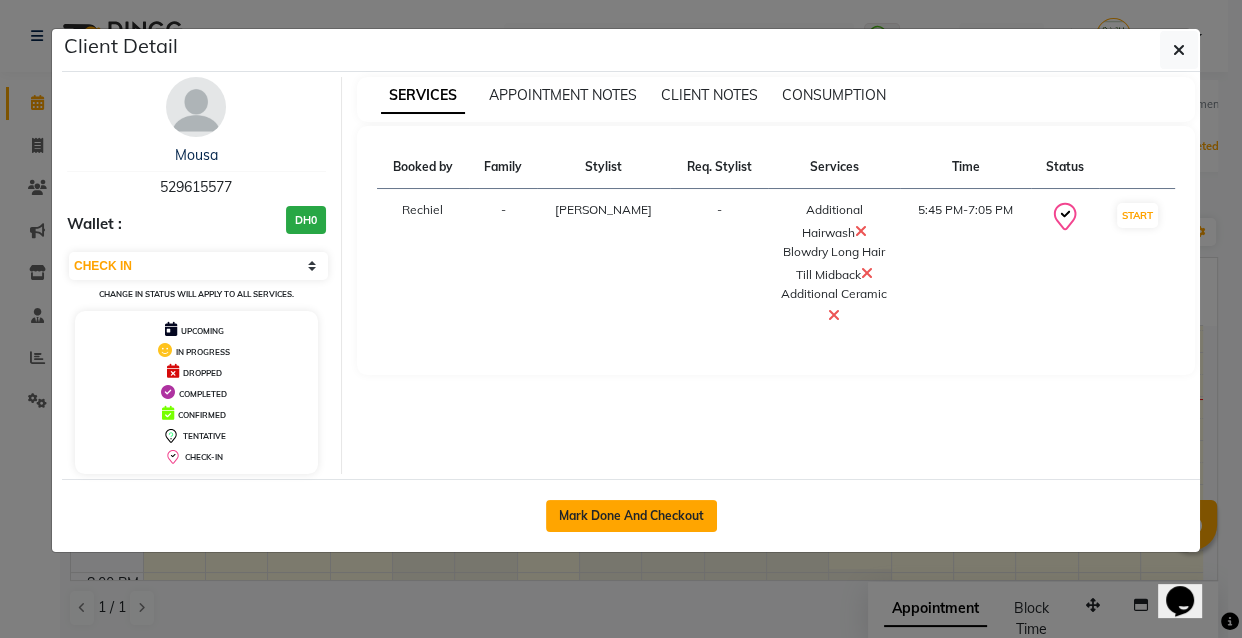 click on "Mark Done And Checkout" 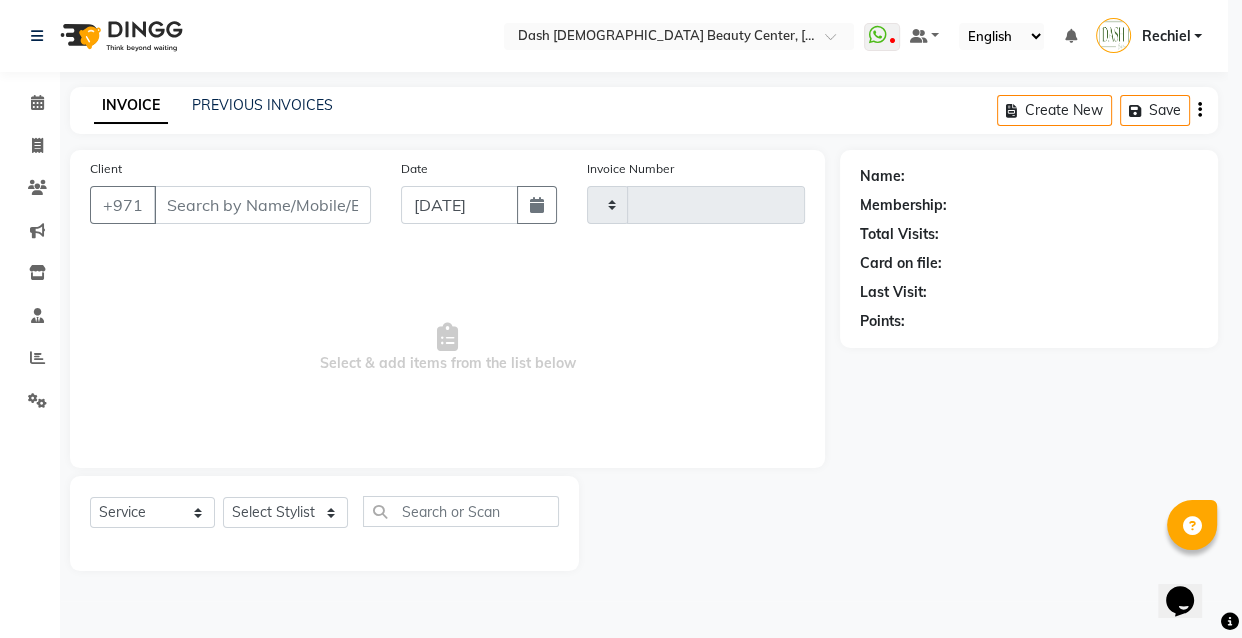 type on "1812" 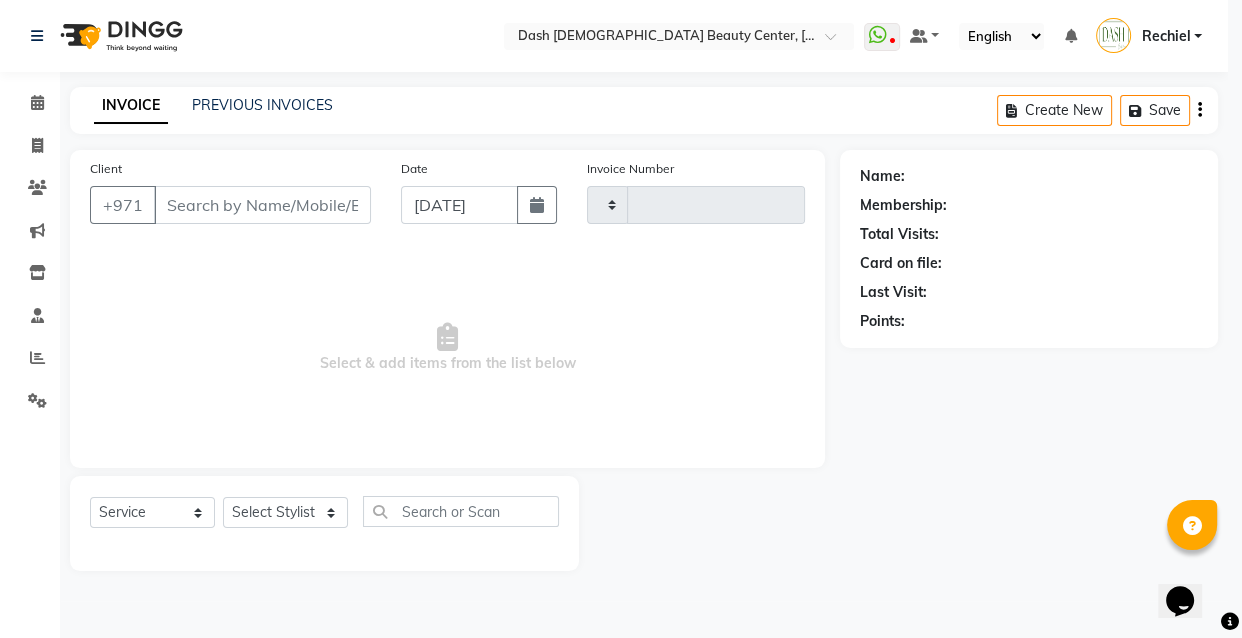 select on "8372" 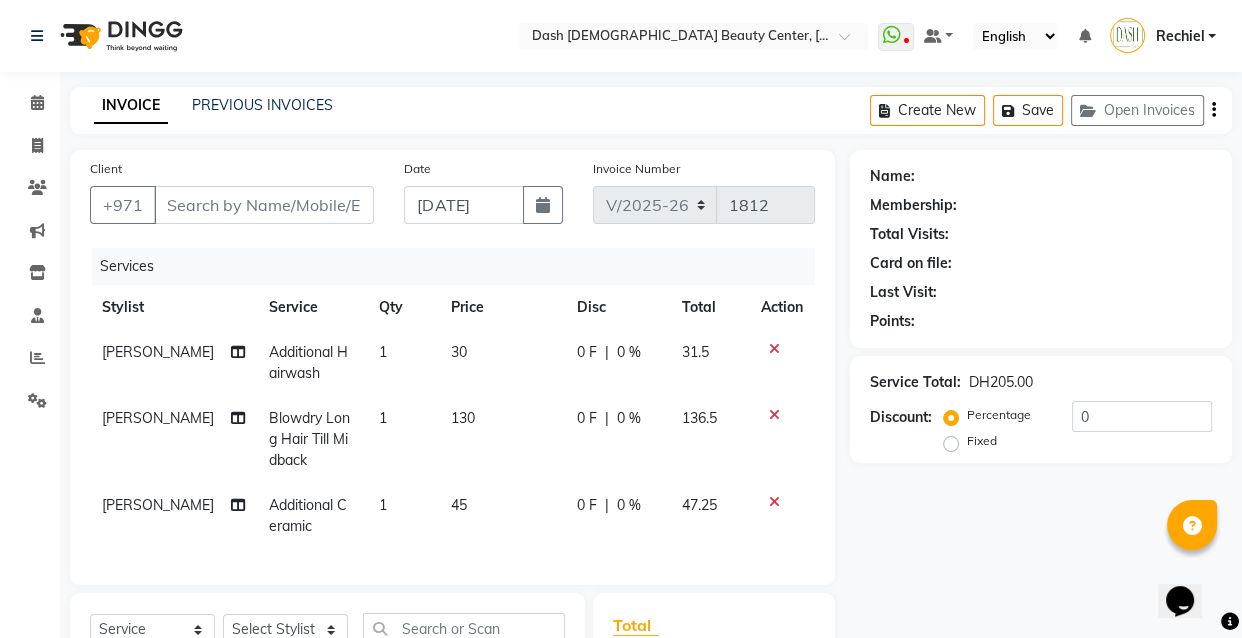 type on "529615577" 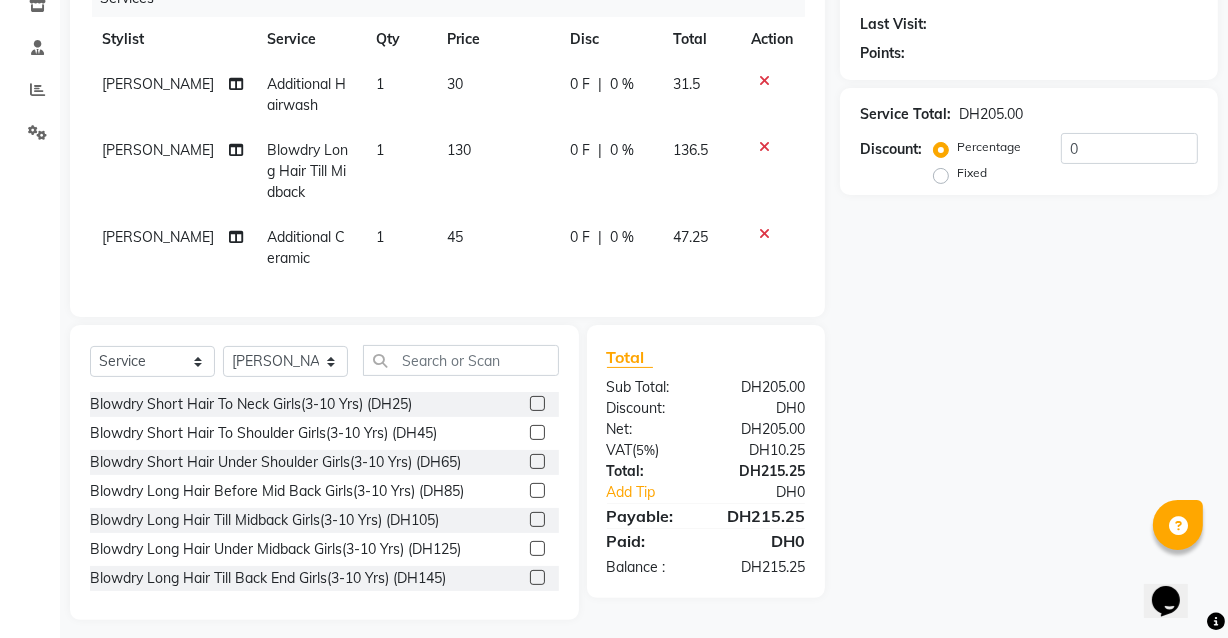 scroll, scrollTop: 293, scrollLeft: 0, axis: vertical 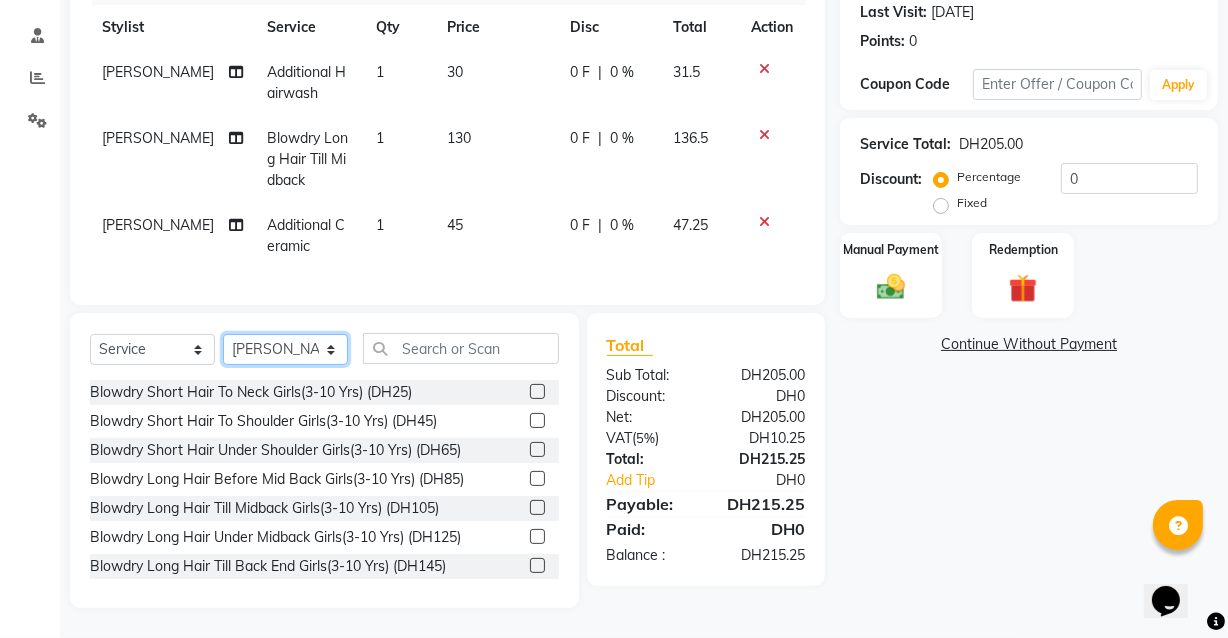 click on "Select Stylist [PERSON_NAME] [PERSON_NAME] [PERSON_NAME] [PERSON_NAME] [PERSON_NAME] [PERSON_NAME] [PERSON_NAME] [PERSON_NAME] May [PERSON_NAME] (Cafe) Nabasirye (Cafe) [PERSON_NAME] [PERSON_NAME] Owner Peace Rechiel [PERSON_NAME] [PERSON_NAME]" 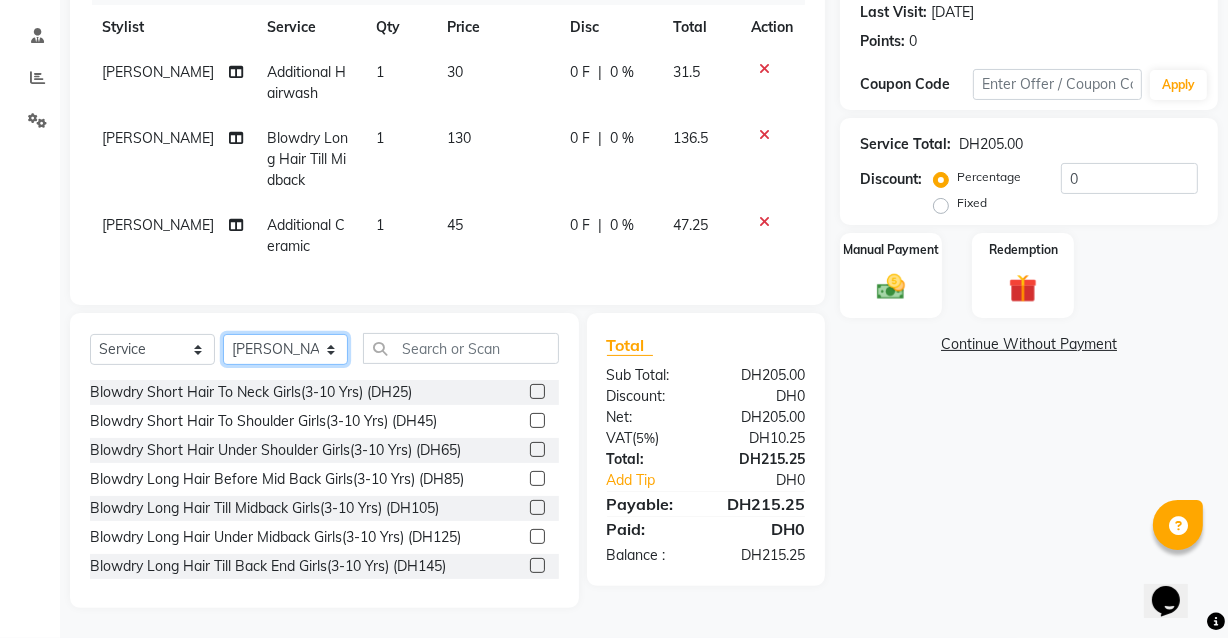 select on "81111" 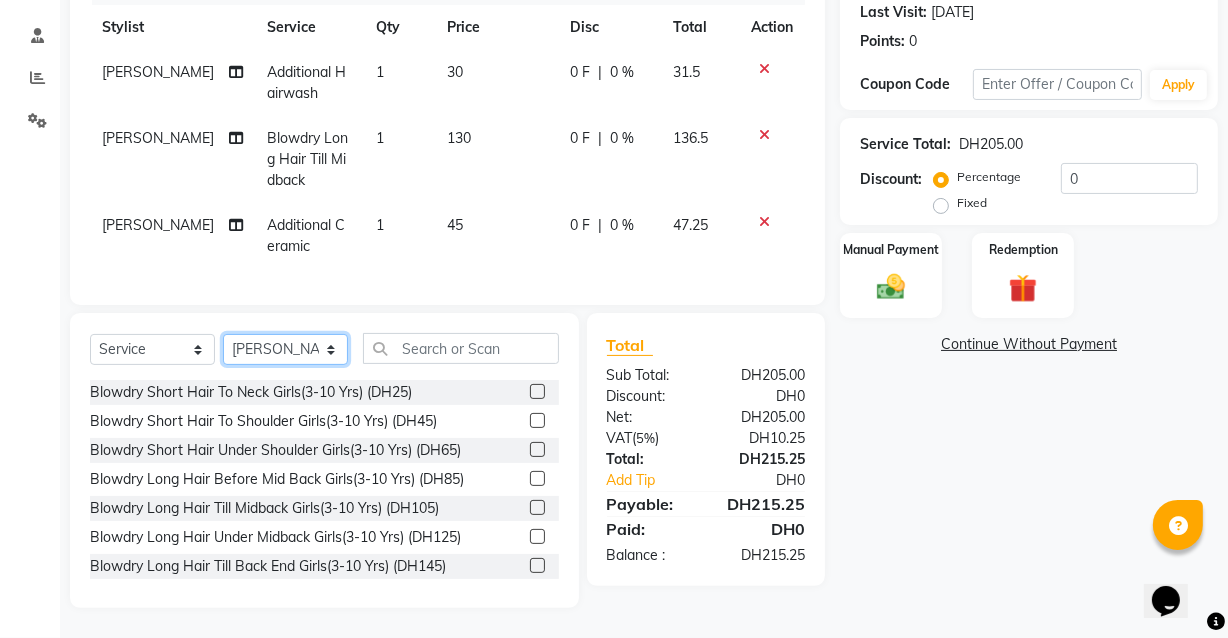 click on "Select Stylist [PERSON_NAME] [PERSON_NAME] [PERSON_NAME] [PERSON_NAME] [PERSON_NAME] [PERSON_NAME] [PERSON_NAME] [PERSON_NAME] May [PERSON_NAME] (Cafe) Nabasirye (Cafe) [PERSON_NAME] [PERSON_NAME] Owner Peace Rechiel [PERSON_NAME] [PERSON_NAME]" 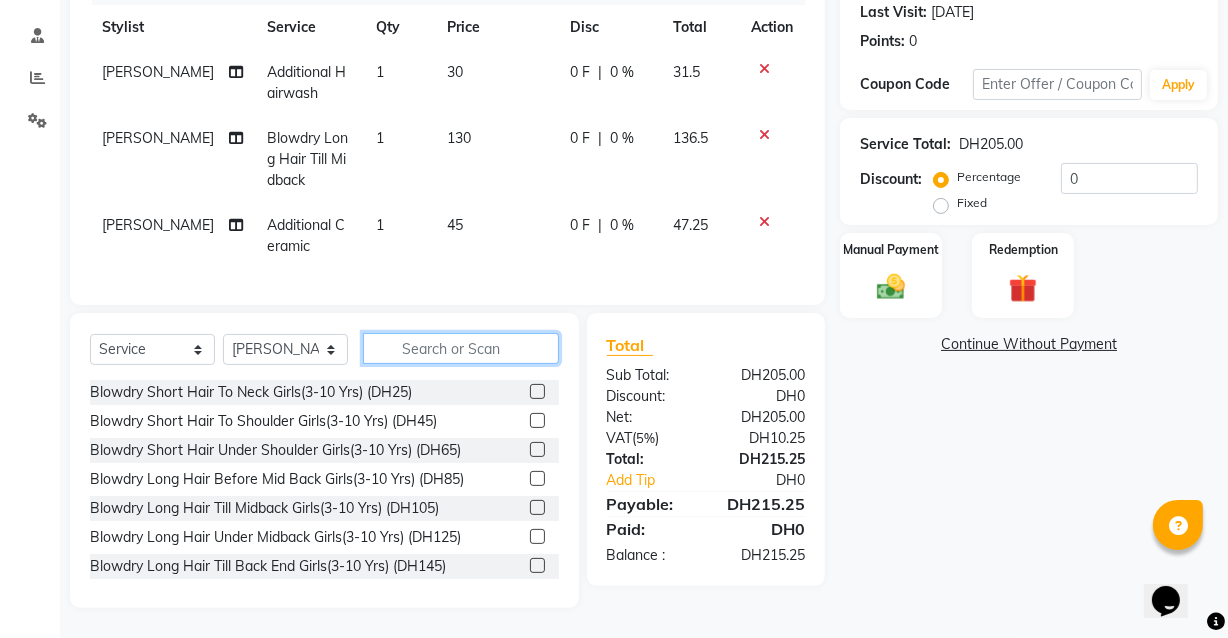 click 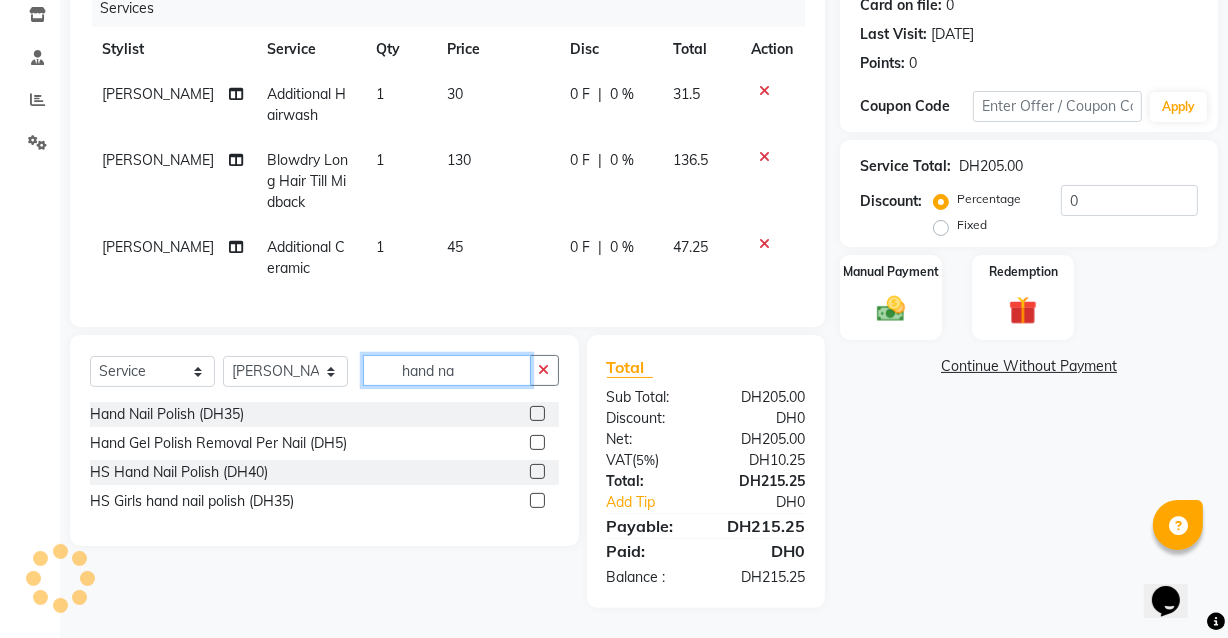 scroll, scrollTop: 271, scrollLeft: 0, axis: vertical 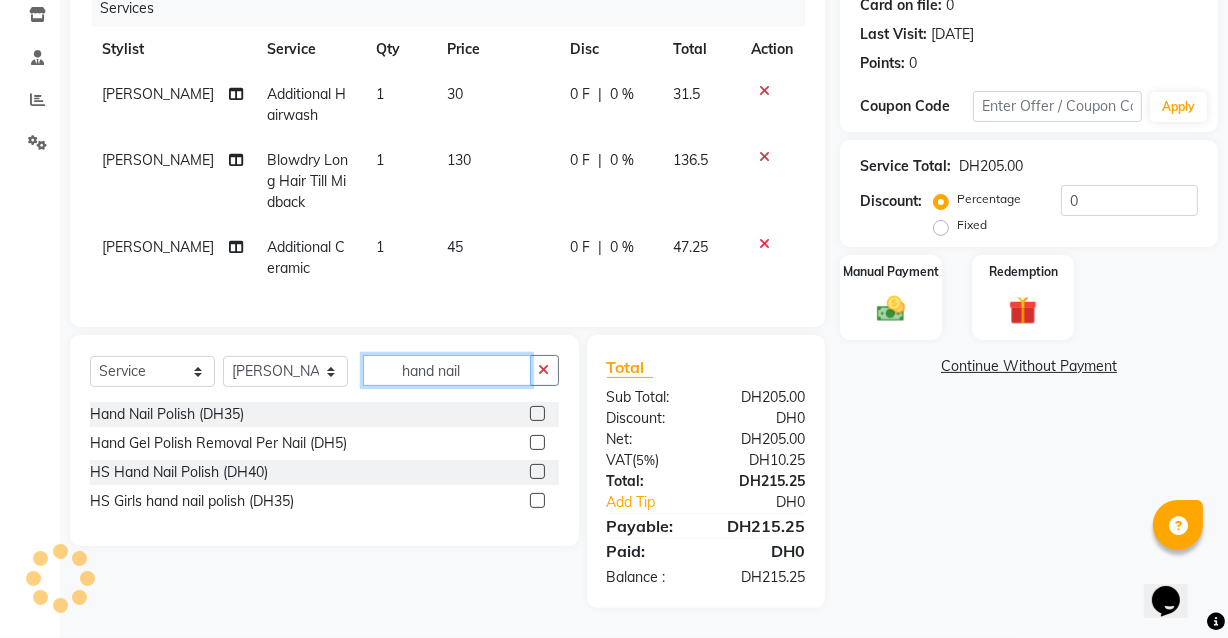 type on "hand nail" 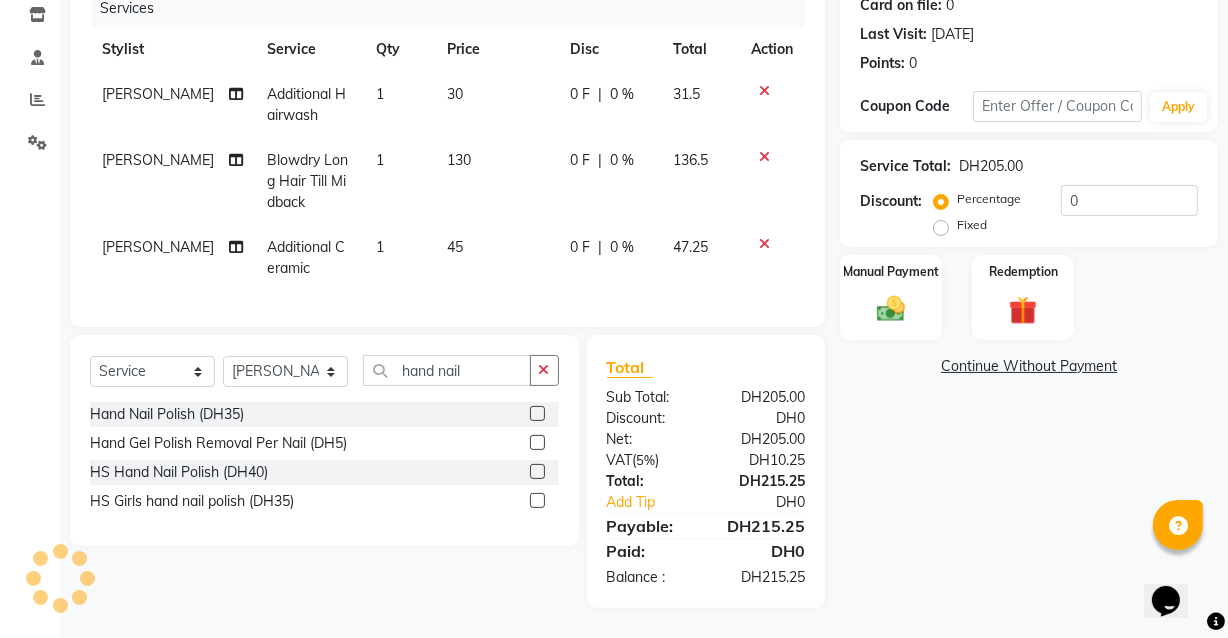 click 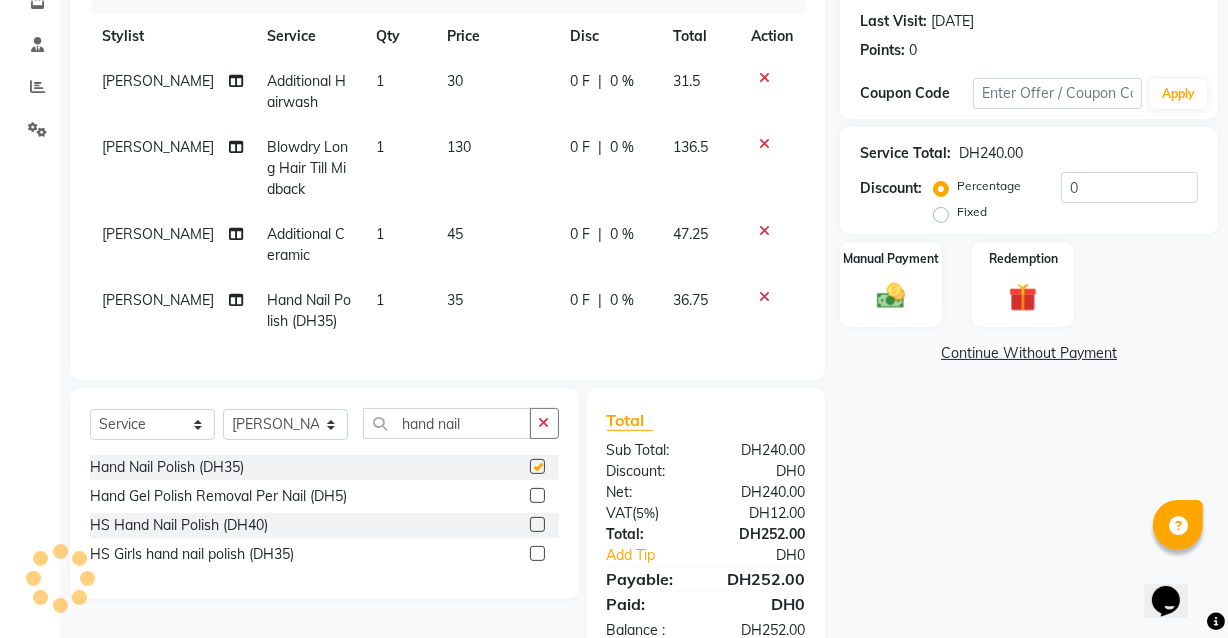 checkbox on "false" 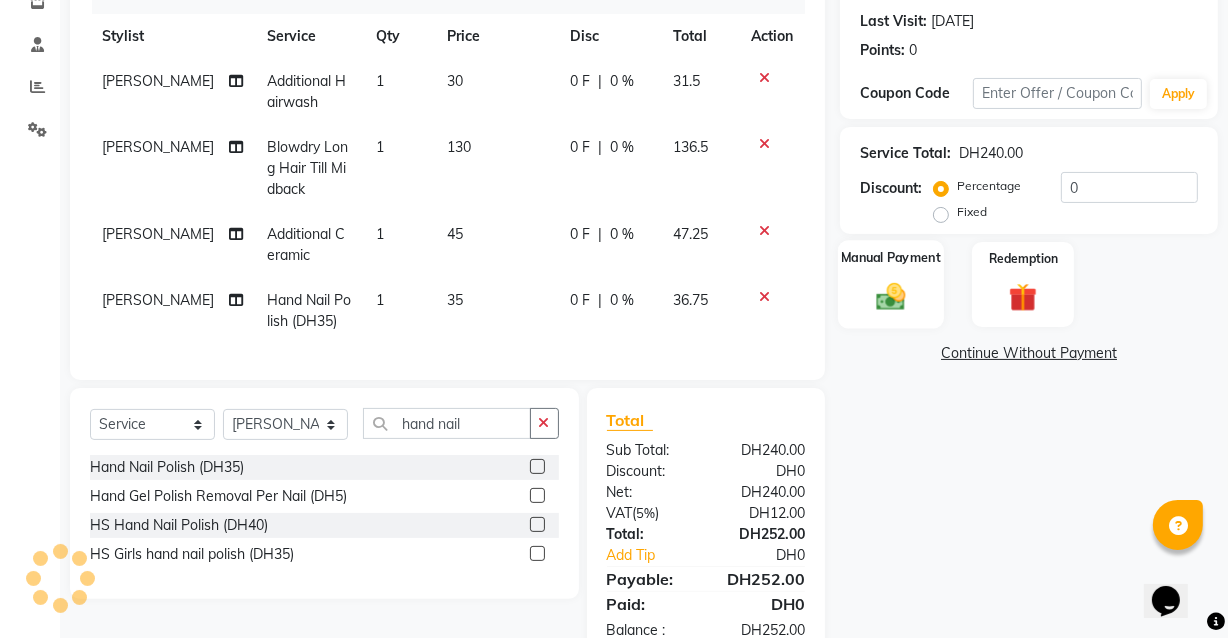 click 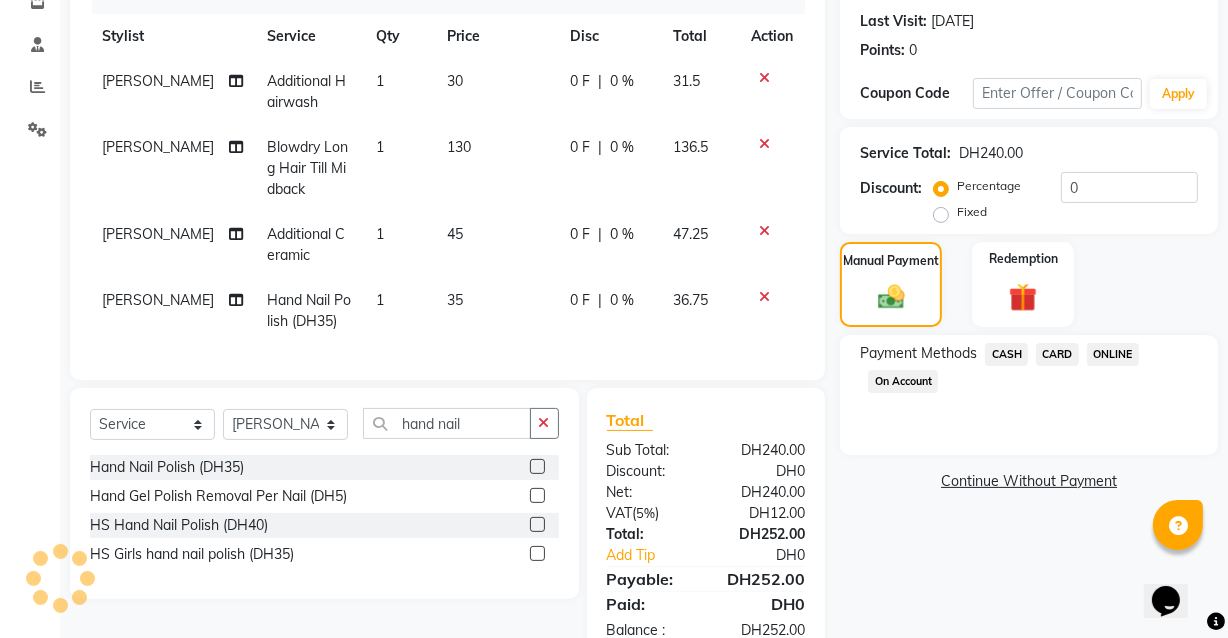 click on "CARD" 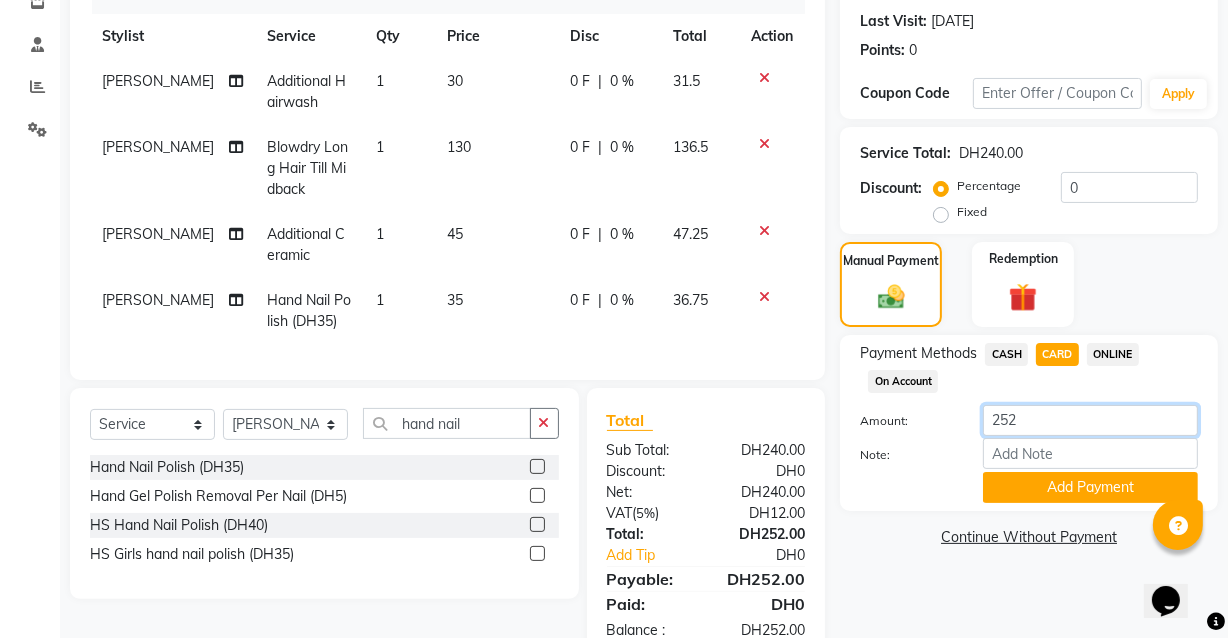 click on "252" 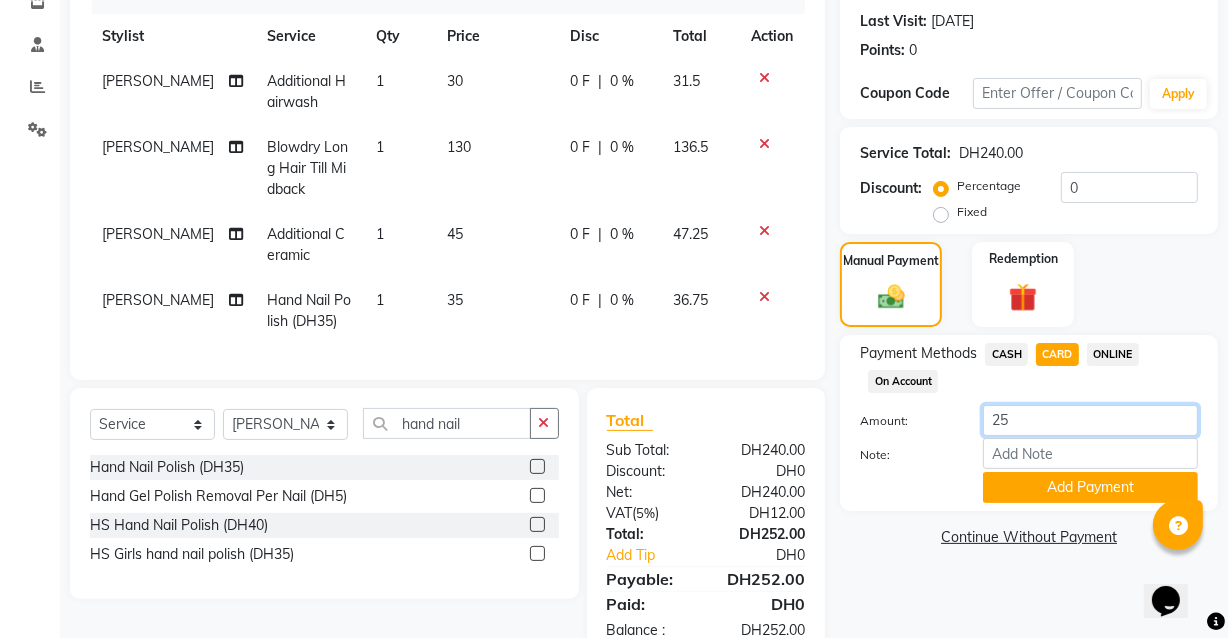 type on "2" 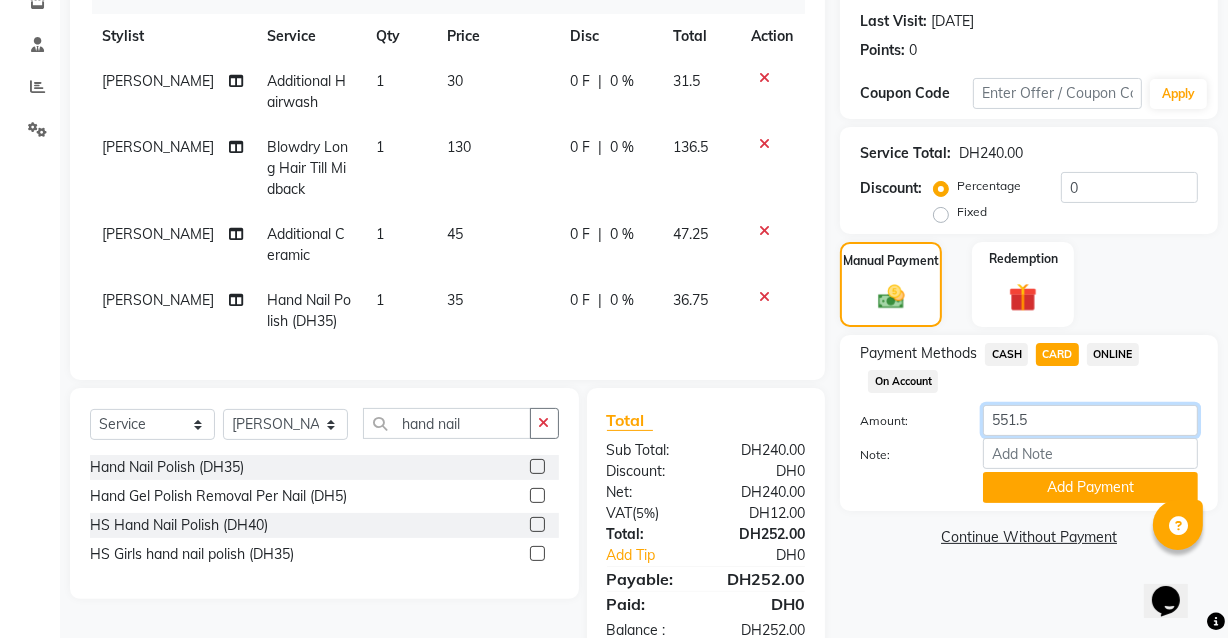 type on "551.50" 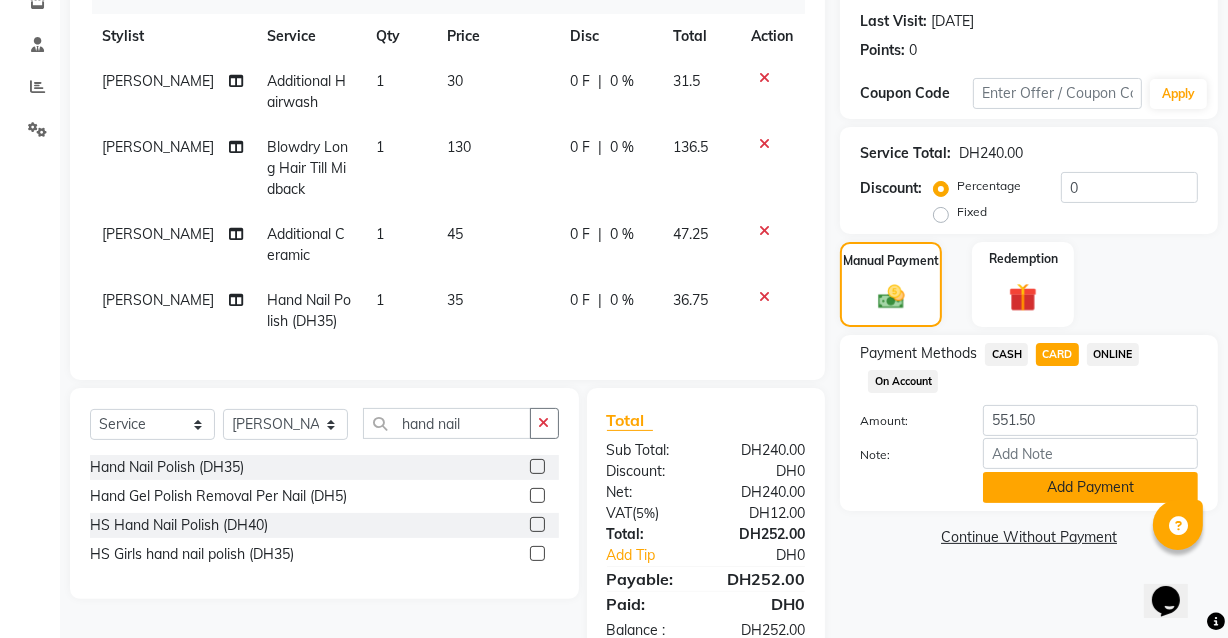 click on "Add Payment" 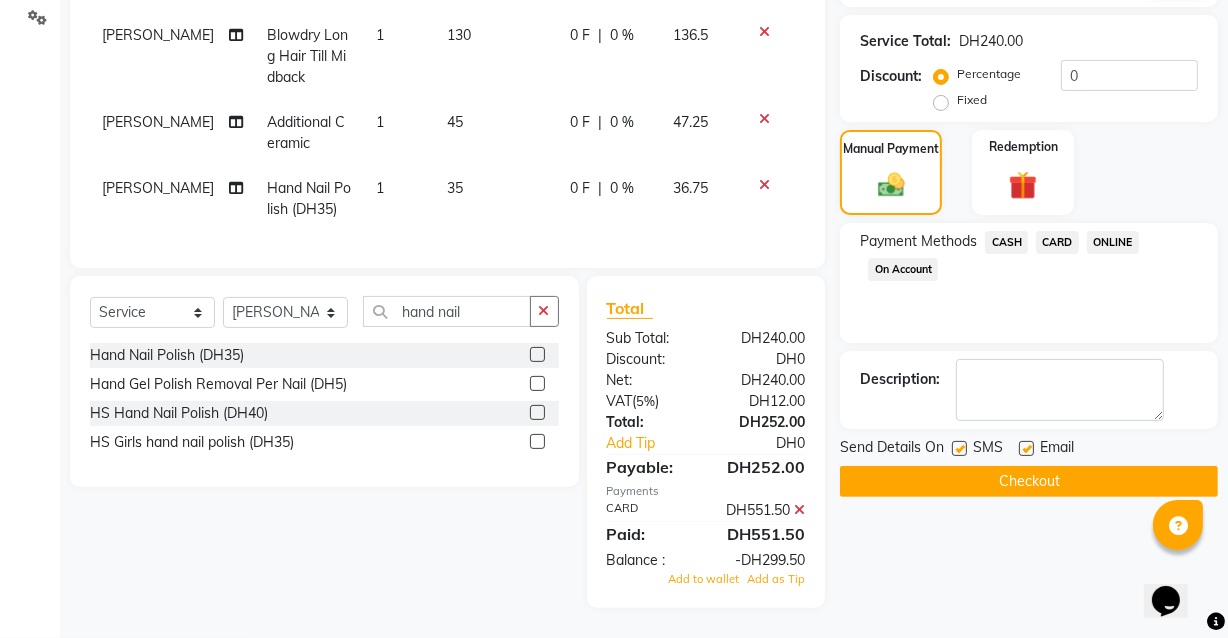 scroll, scrollTop: 417, scrollLeft: 0, axis: vertical 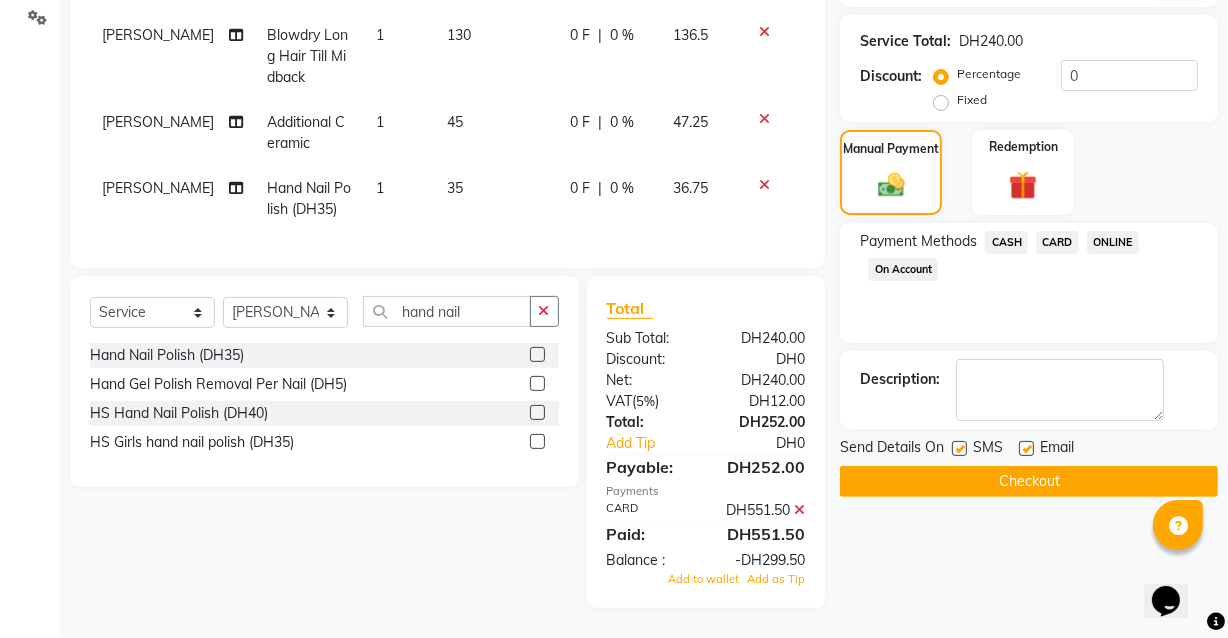 click on "Checkout" 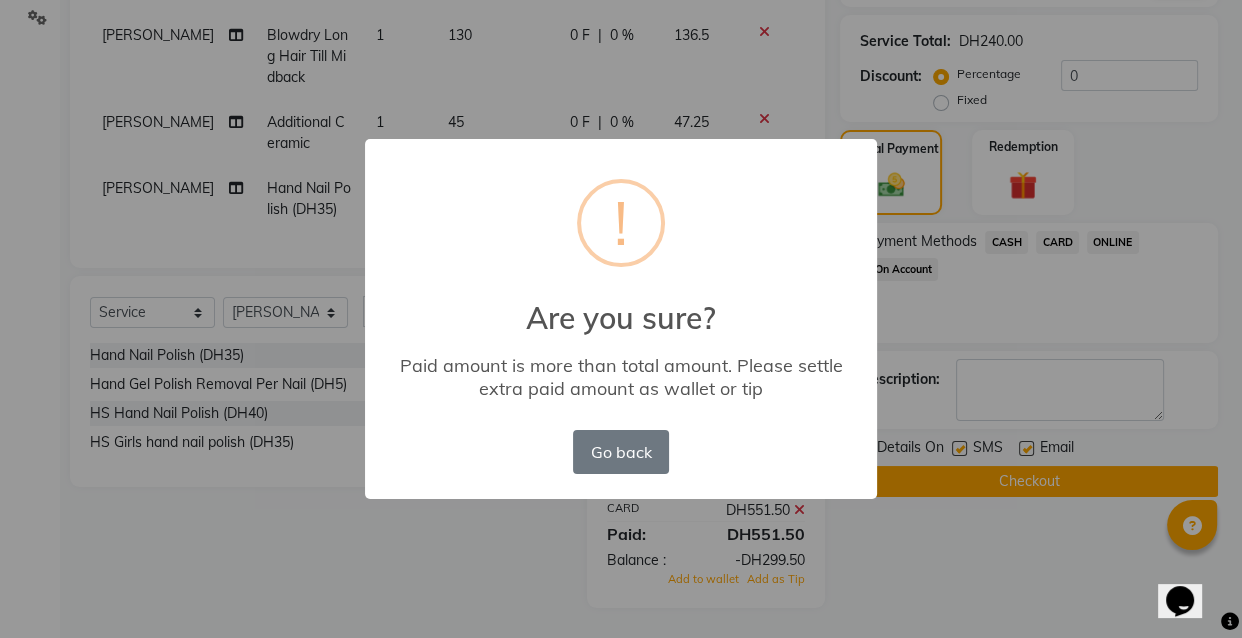 click on "× ! Are you sure? Paid amount is more than total amount. Please settle extra paid amount as wallet or tip Go back No OK" at bounding box center [621, 319] 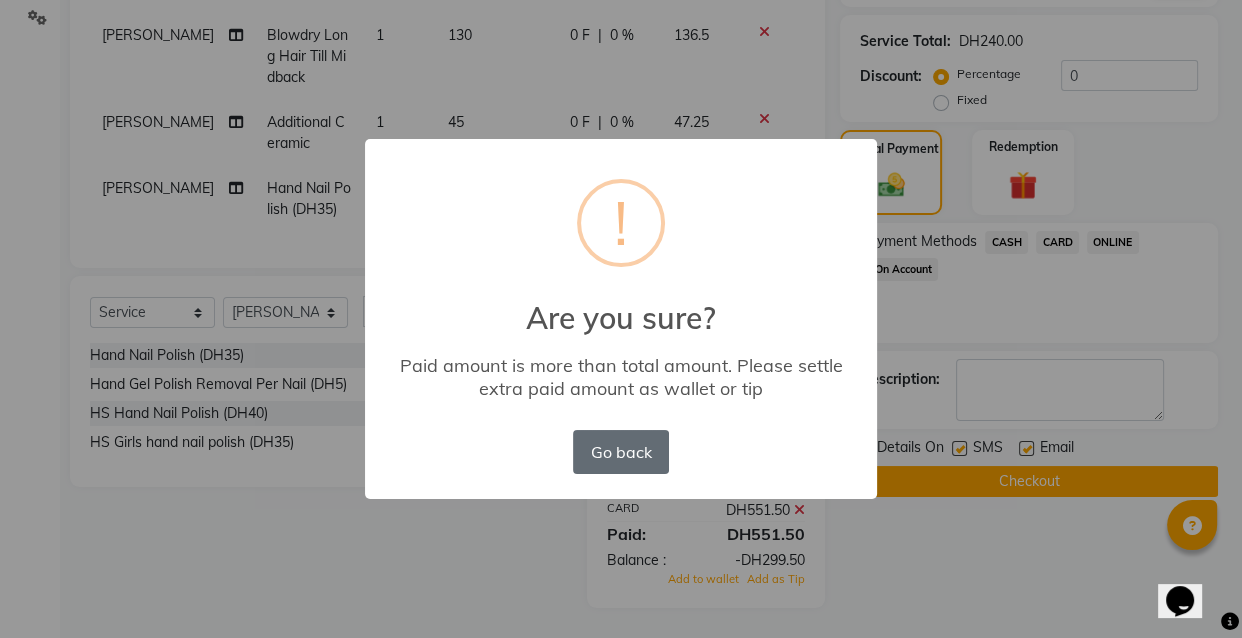 click on "Go back" at bounding box center (621, 452) 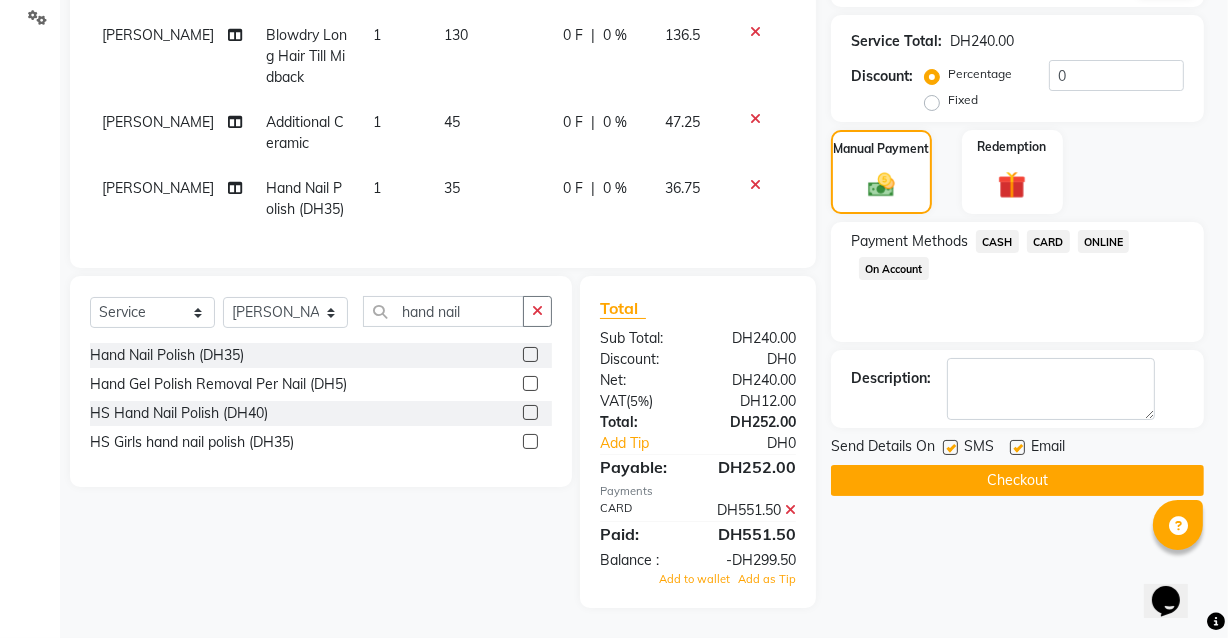 click on "Checkout" 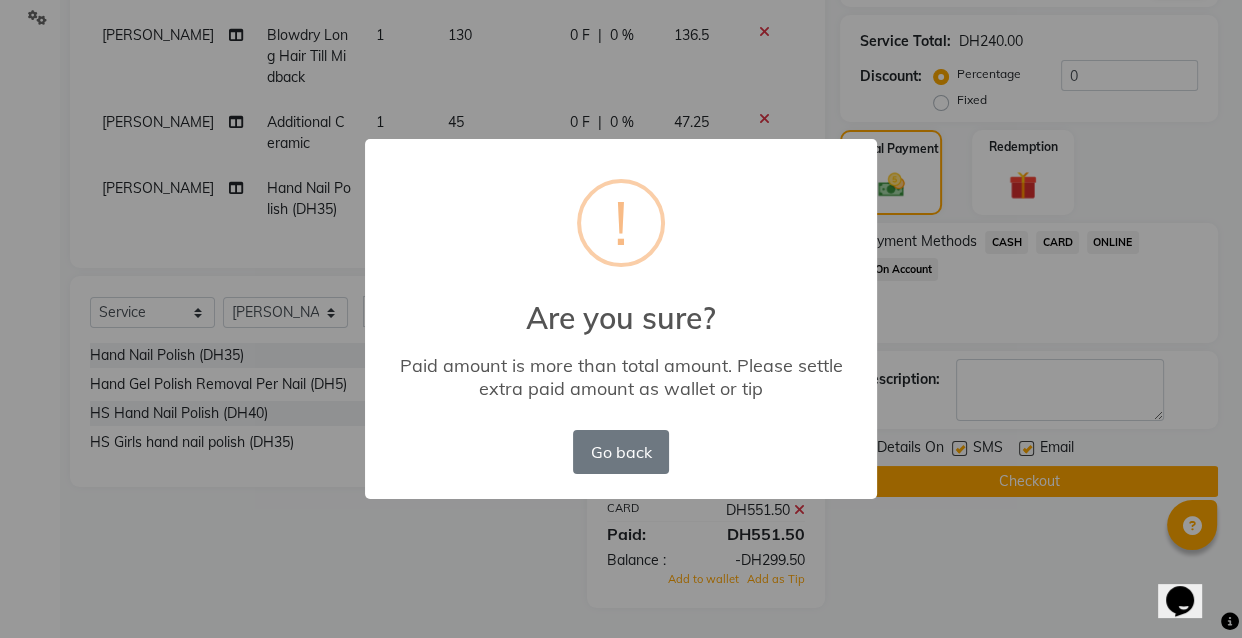 click on "× ! Are you sure? Paid amount is more than total amount. Please settle extra paid amount as wallet or tip Go back No OK" at bounding box center (621, 319) 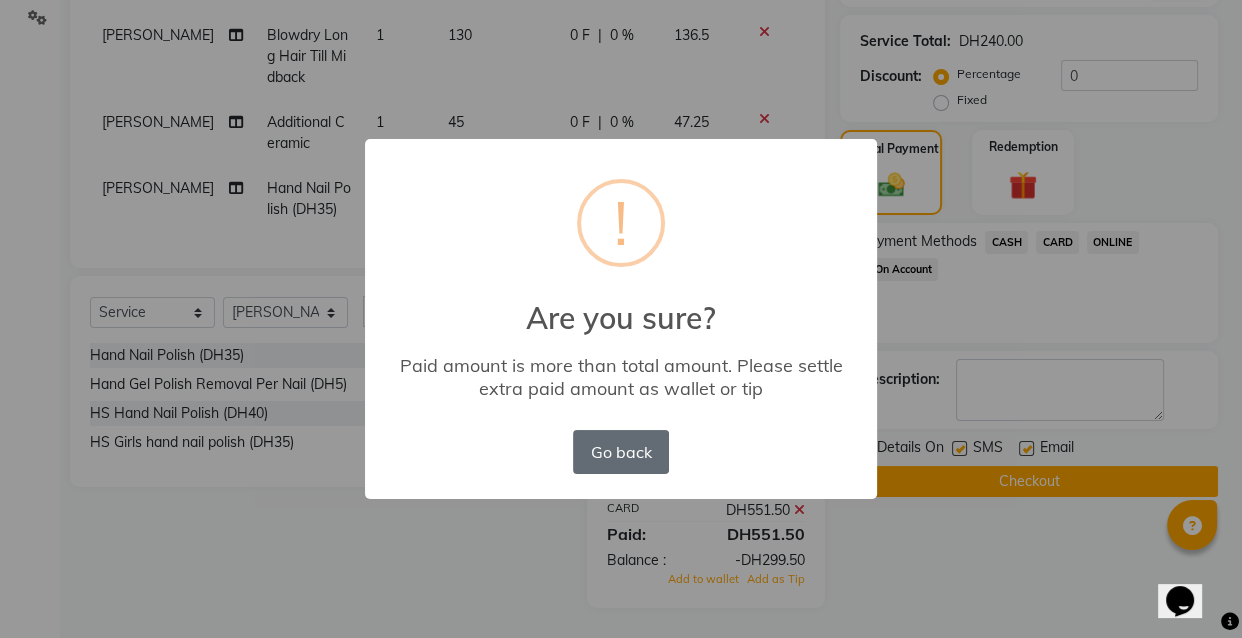 click on "Go back" at bounding box center (621, 452) 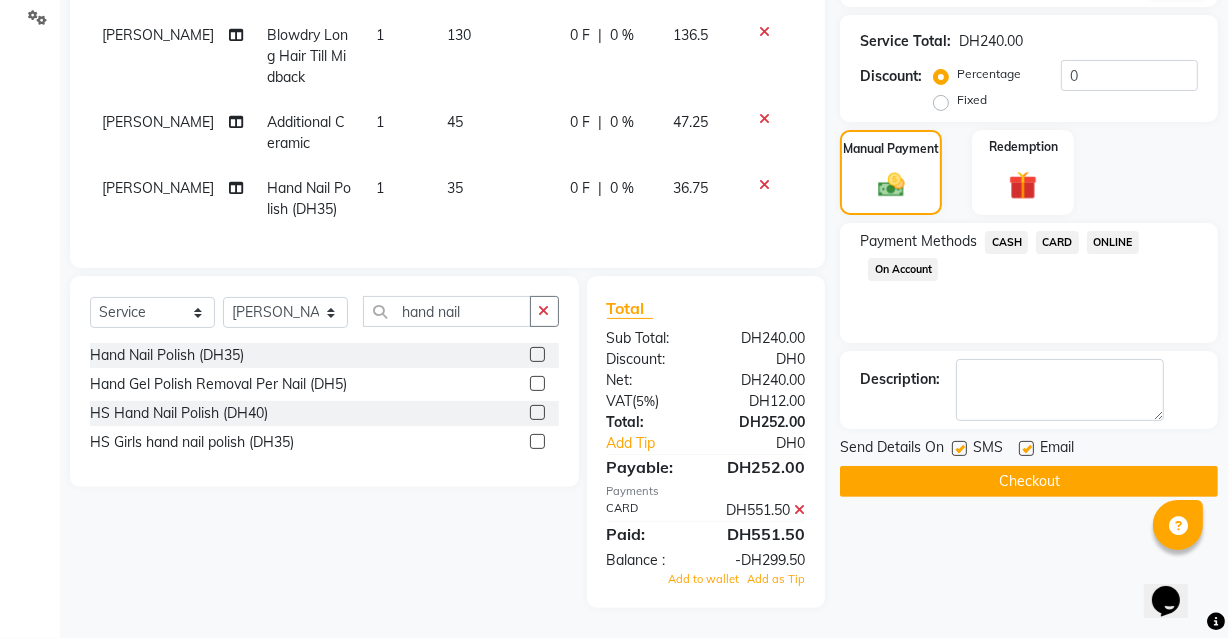 click 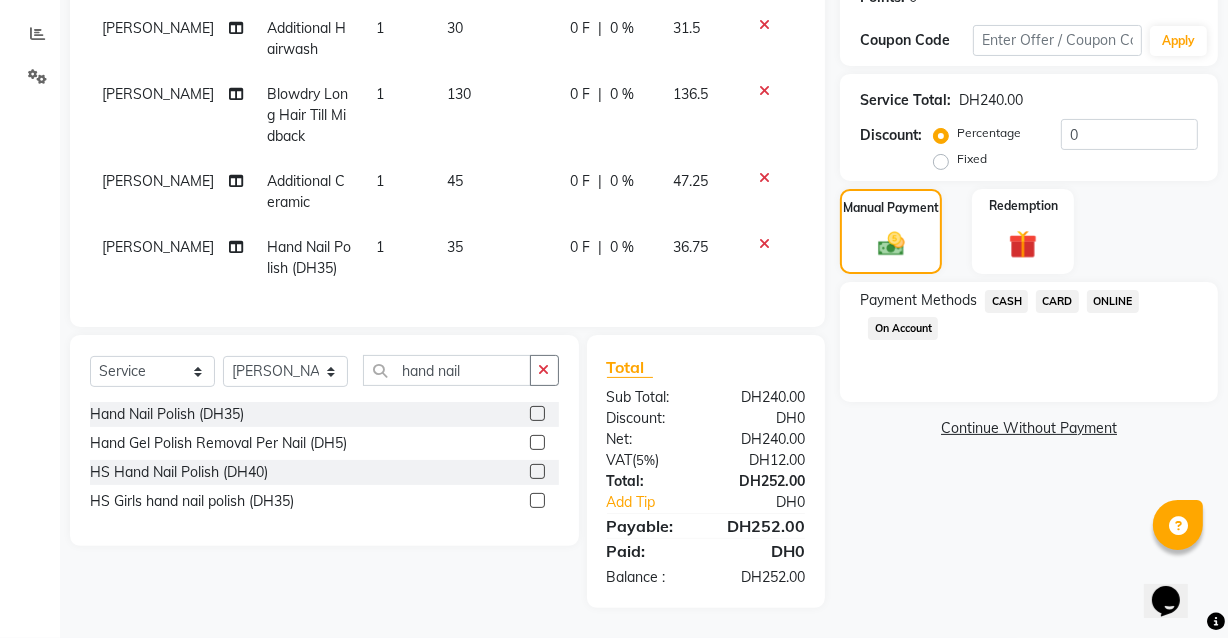 click on "CASH" 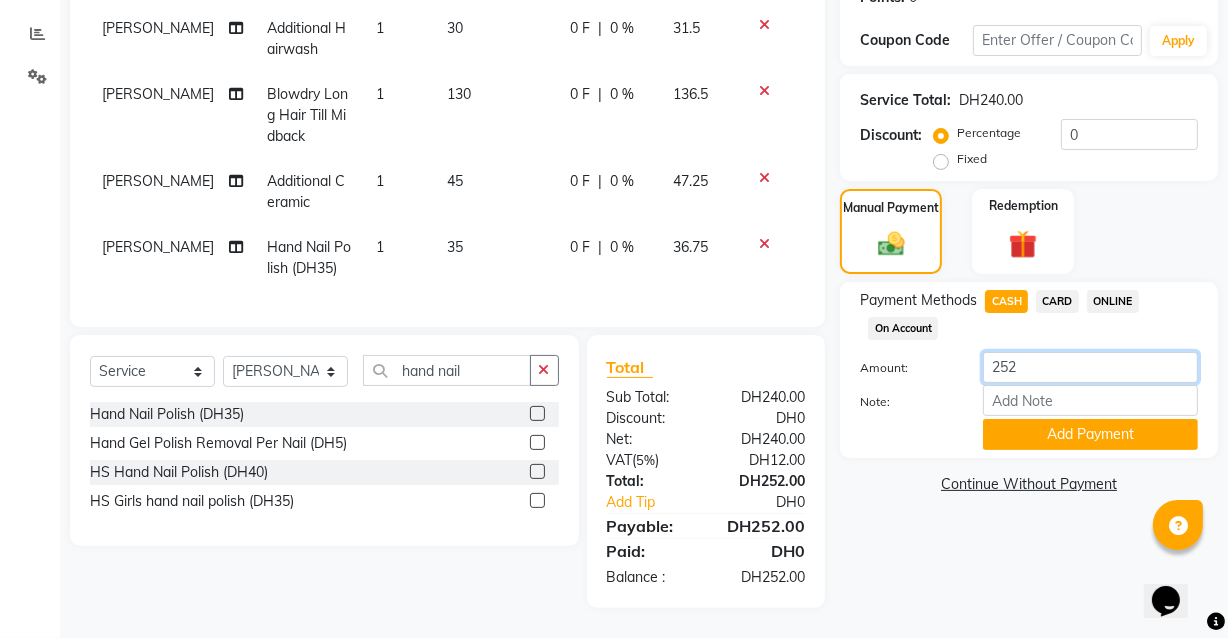 click on "252" 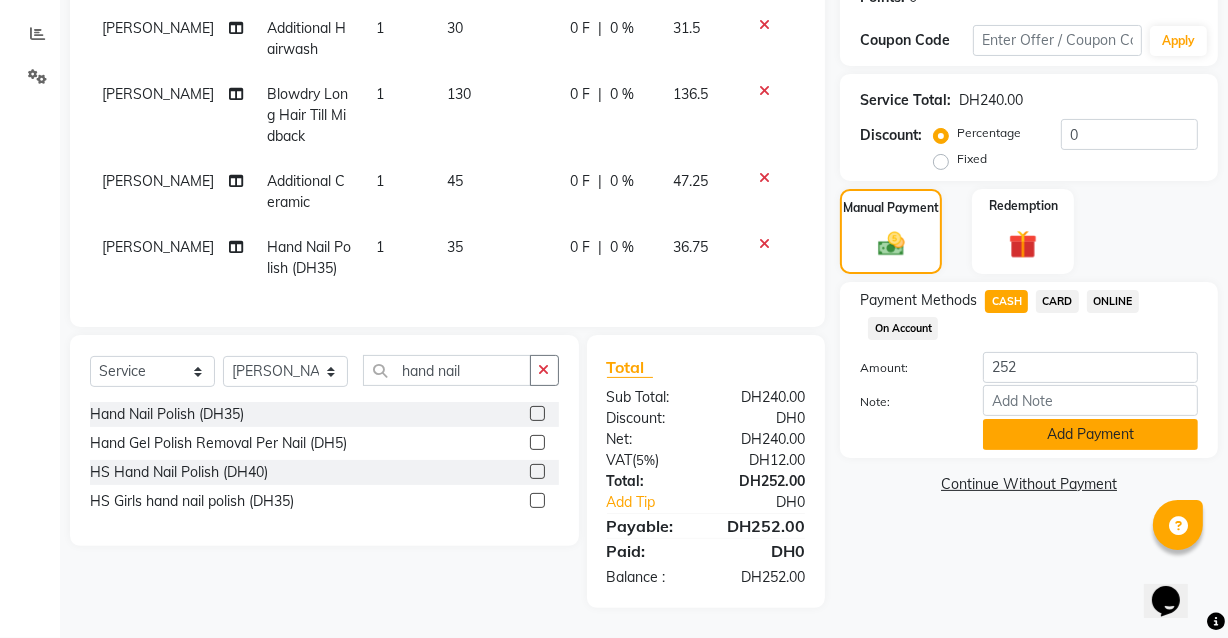 click on "Add Payment" 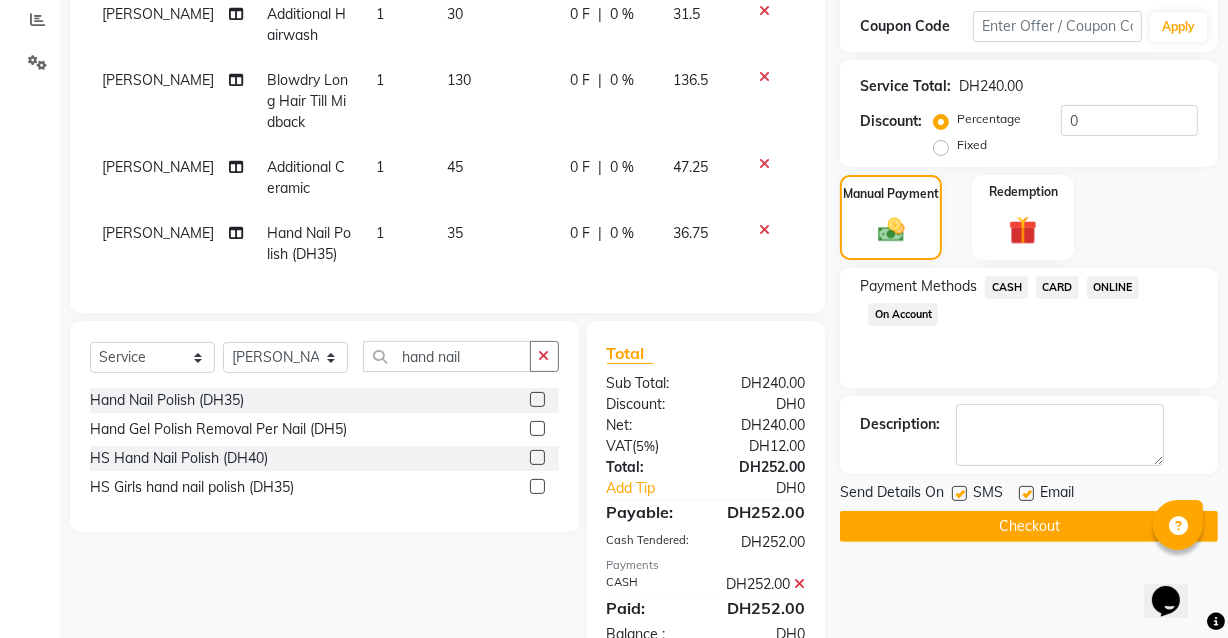 click on "Checkout" 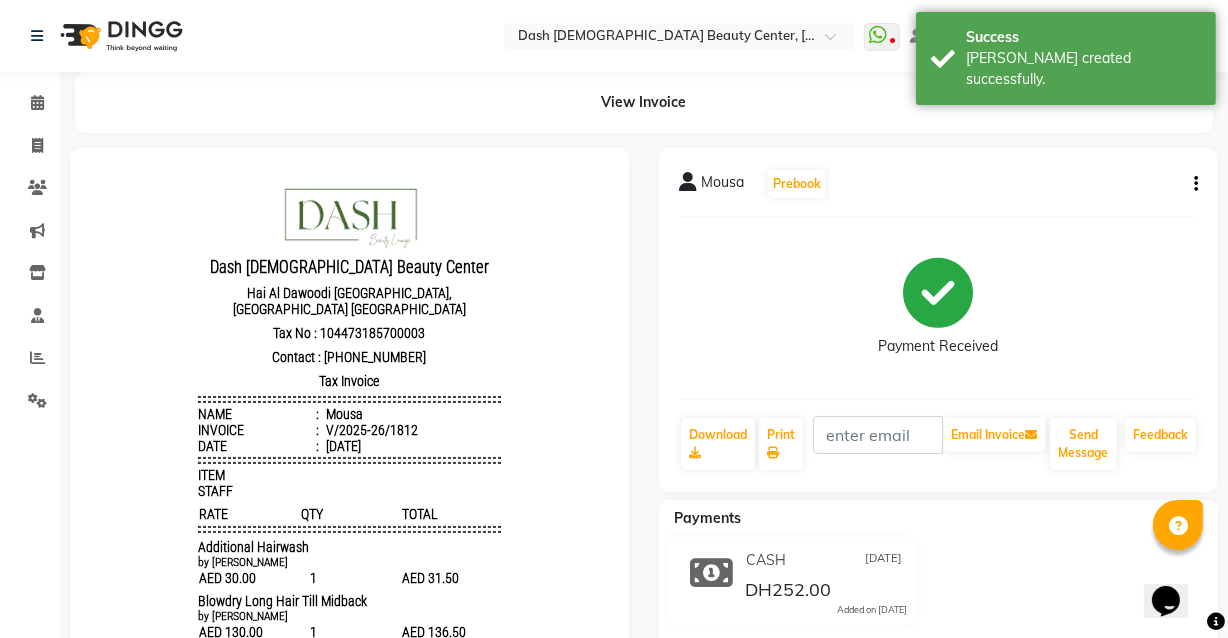 scroll, scrollTop: 0, scrollLeft: 0, axis: both 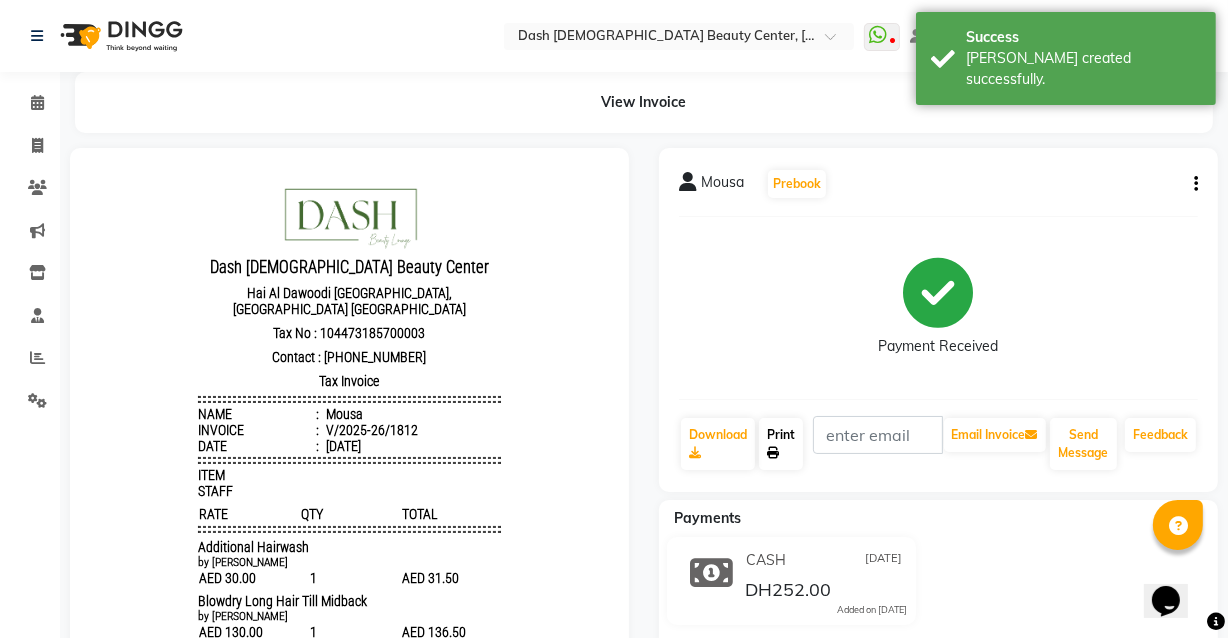 click 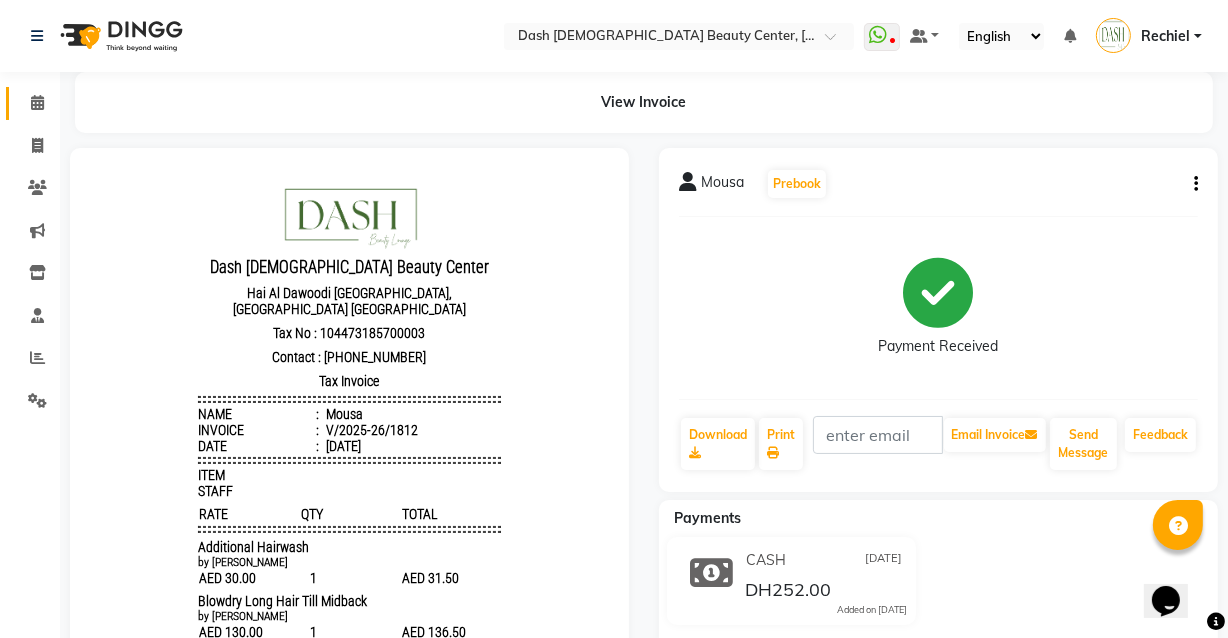 click on "Calendar" 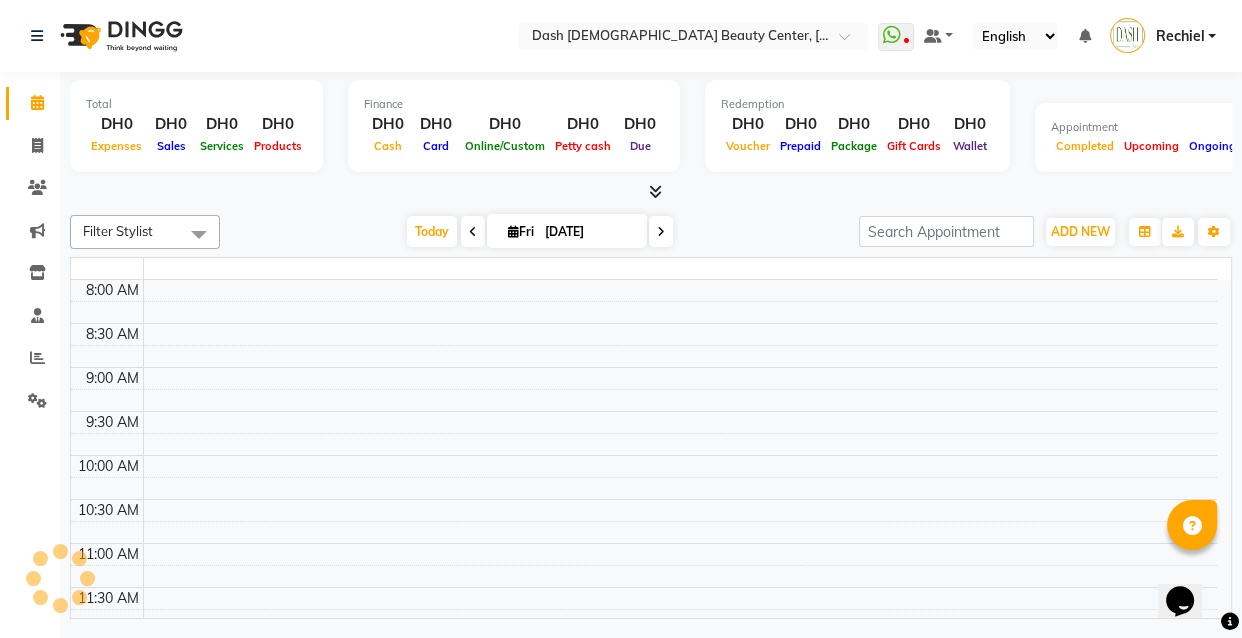 click 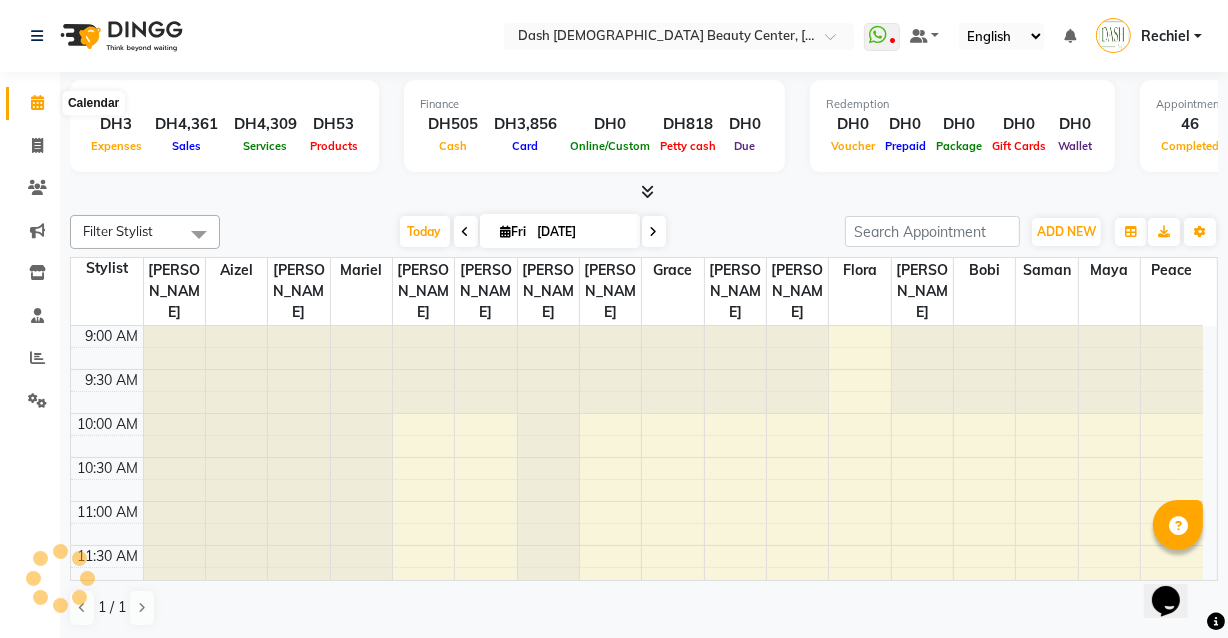 scroll, scrollTop: 0, scrollLeft: 0, axis: both 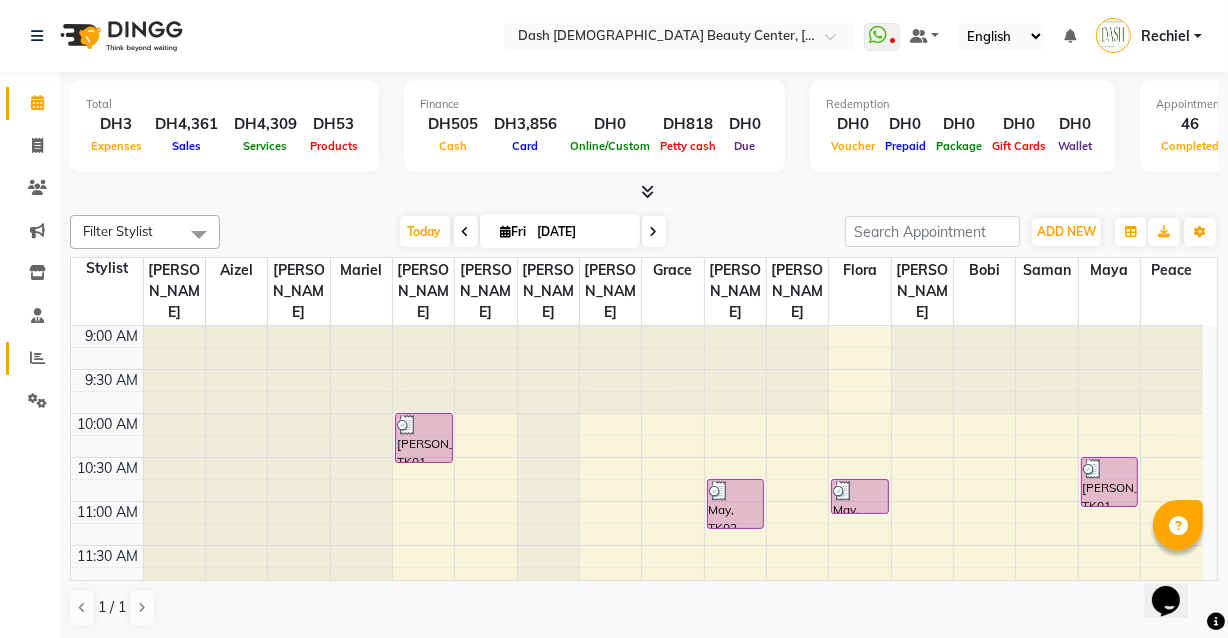 click 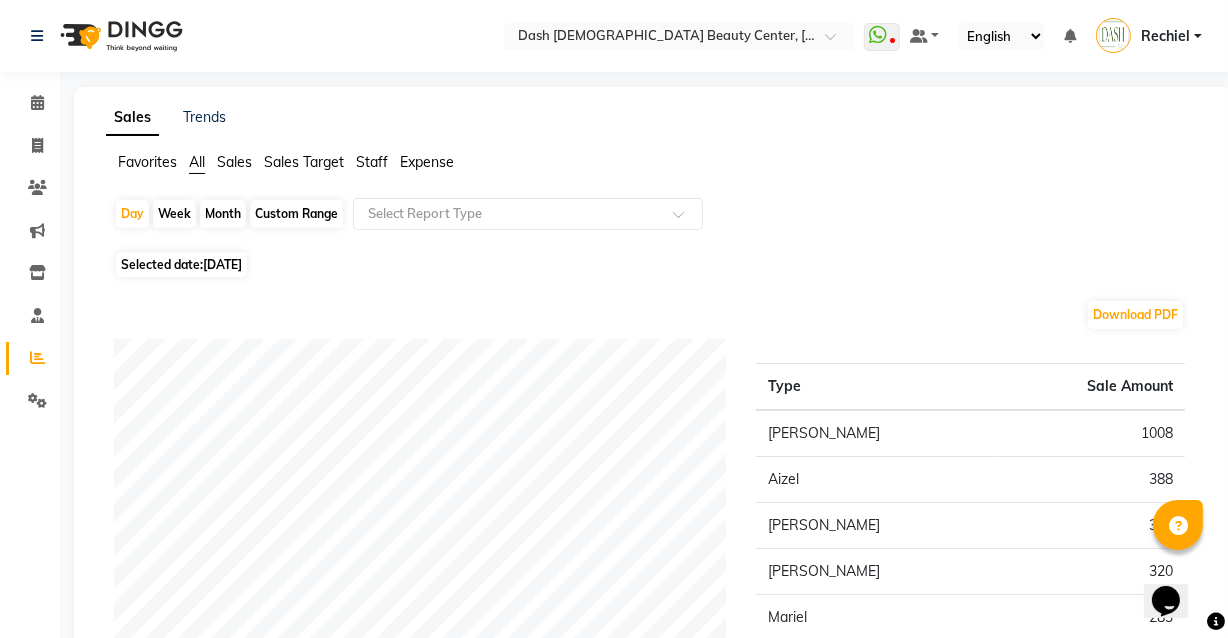 click on "Expense" 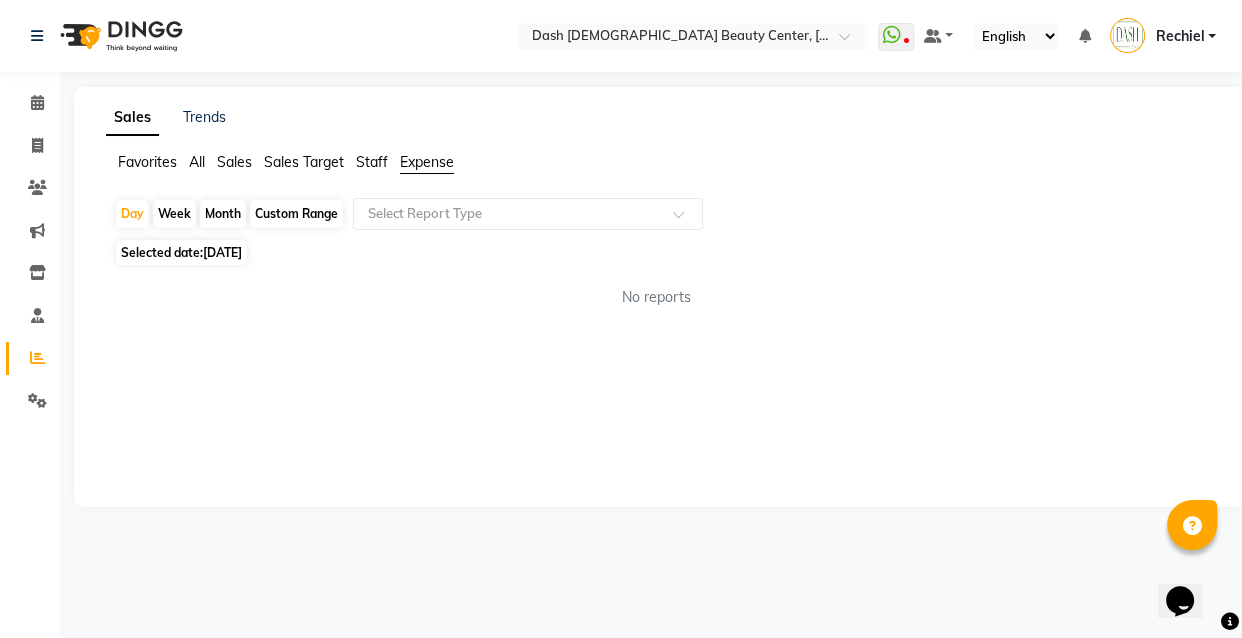 click on "Day   Week   Month   Custom Range  Select Report Type Selected date:  [DATE]  No reports ★ [PERSON_NAME] as Favorite  Choose how you'd like to save "" report to favorites  Save to Personal Favorites:   Only you can see this report in your favorites tab. Share with Organization:   Everyone in your organization can see this report in their favorites tab.  Save to Favorites" 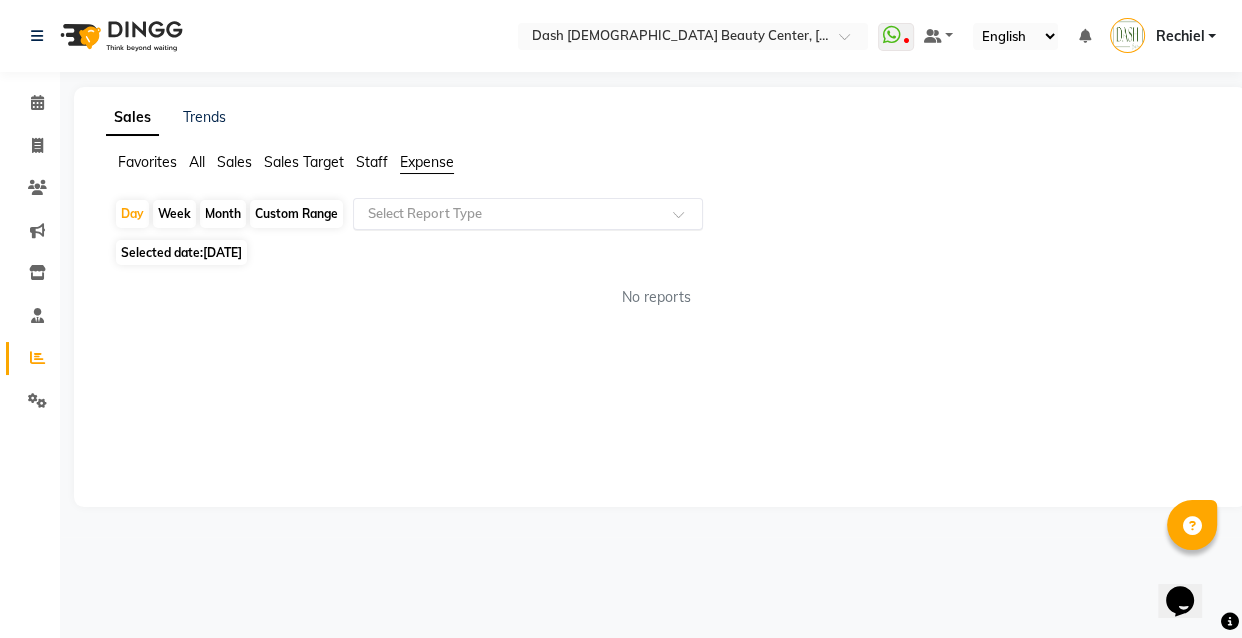 click 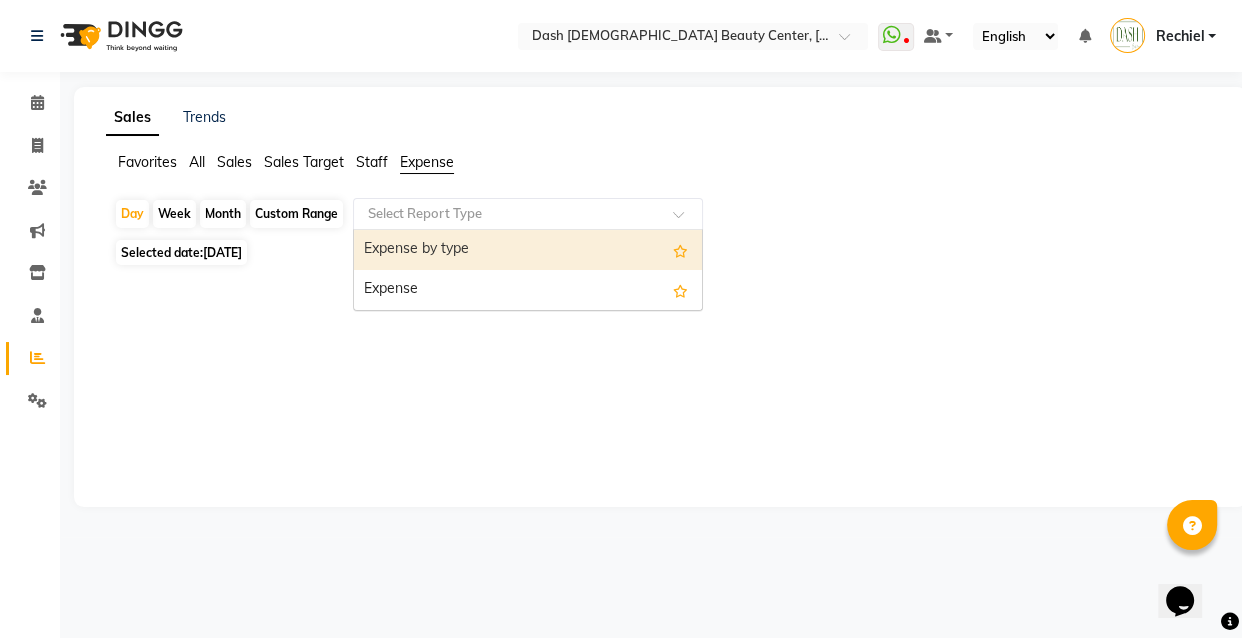 click on "Expense" at bounding box center [528, 290] 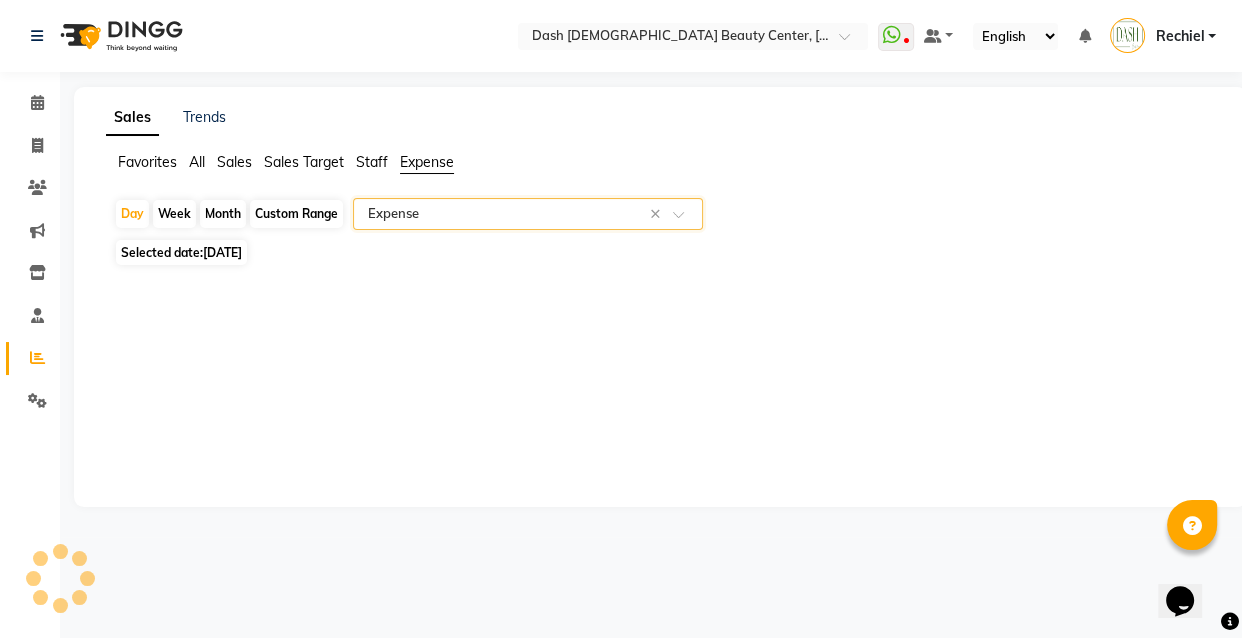 select on "full_report" 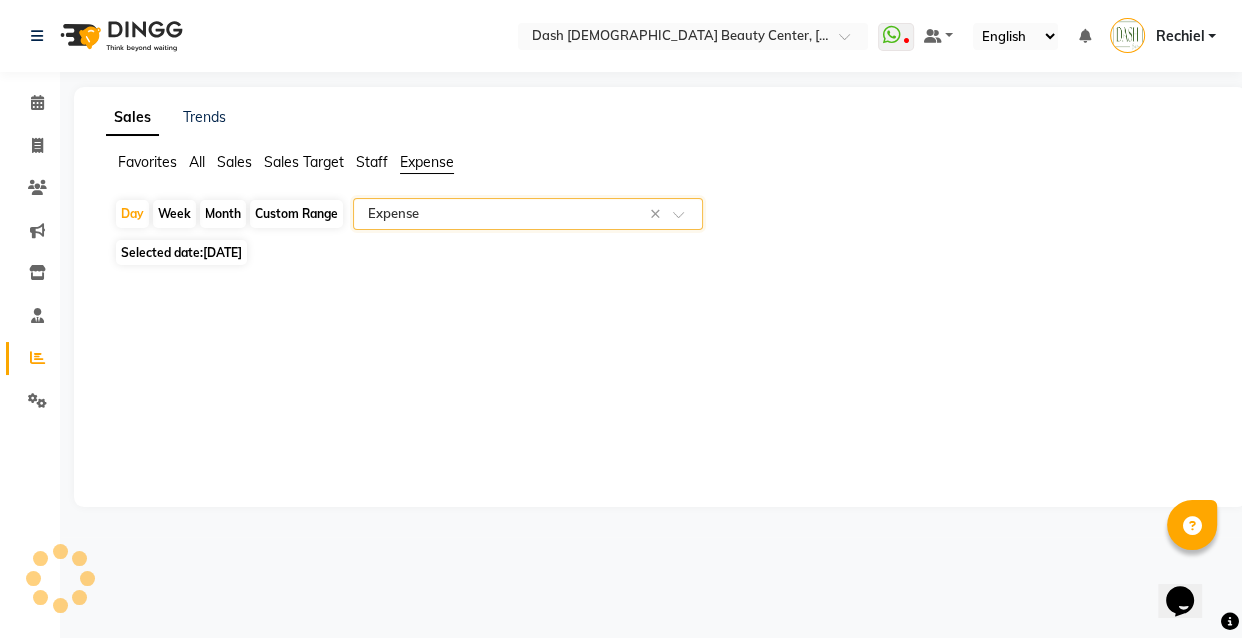 select on "pdf" 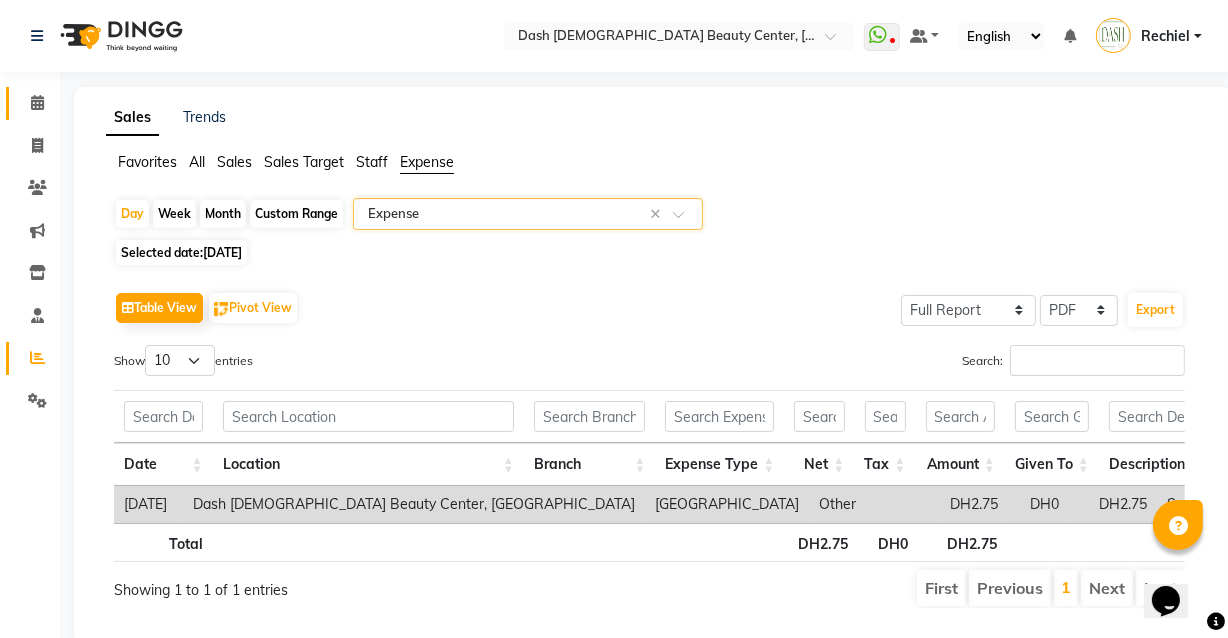 click 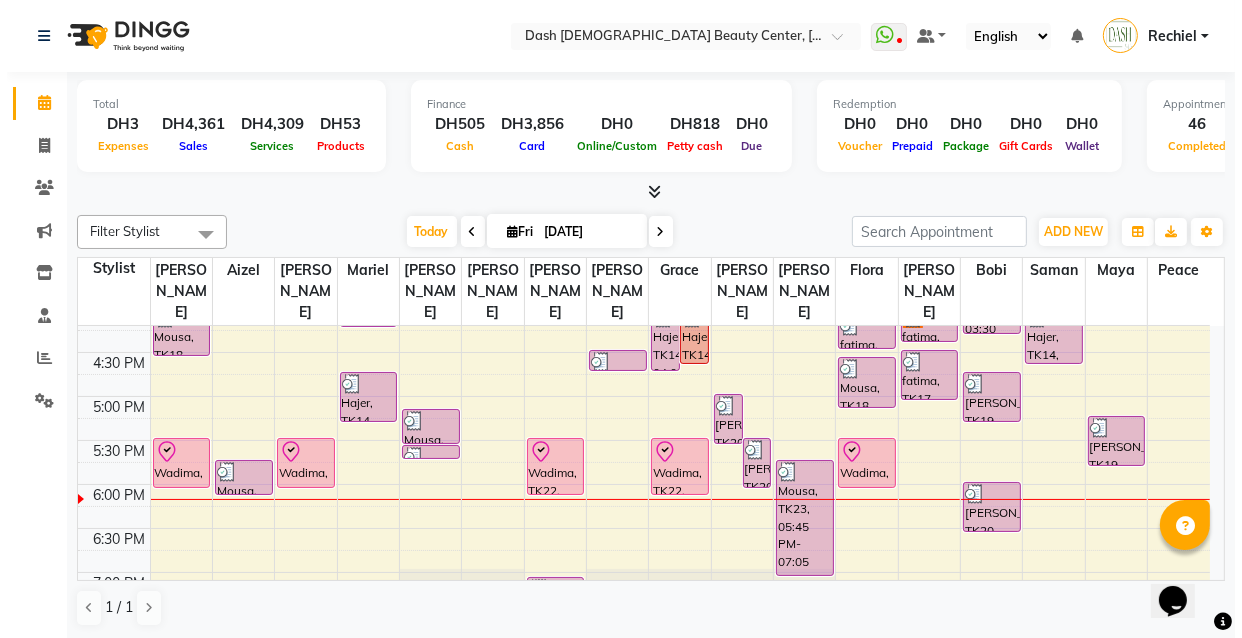 scroll, scrollTop: 643, scrollLeft: 0, axis: vertical 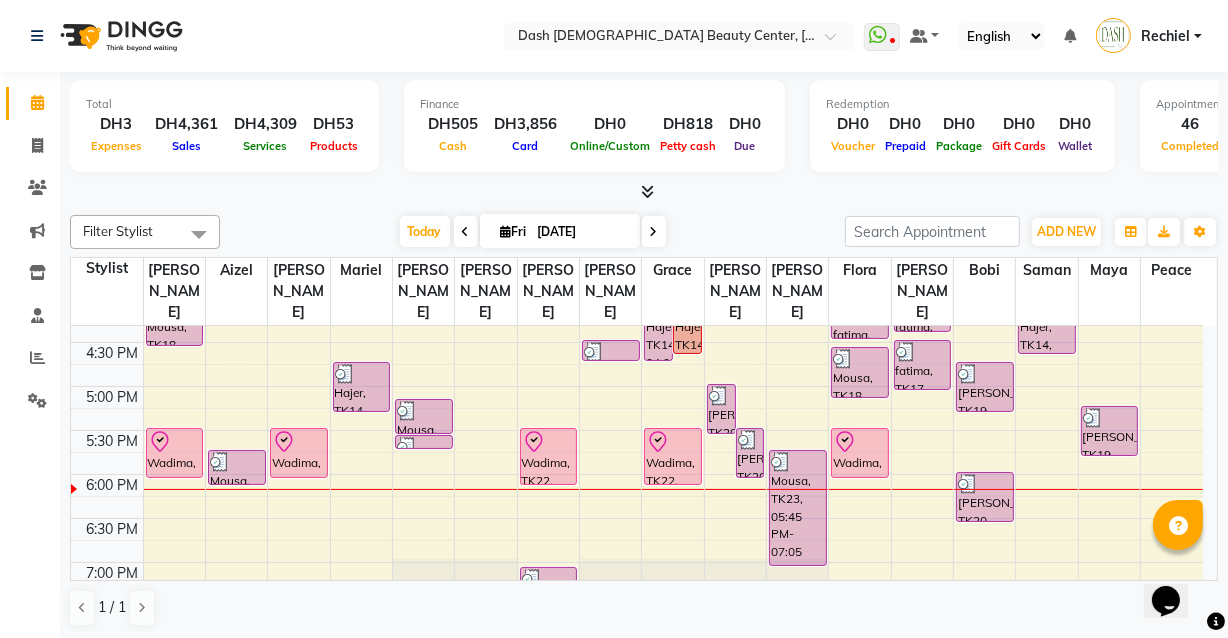 click on "Rechiel" at bounding box center [1165, 36] 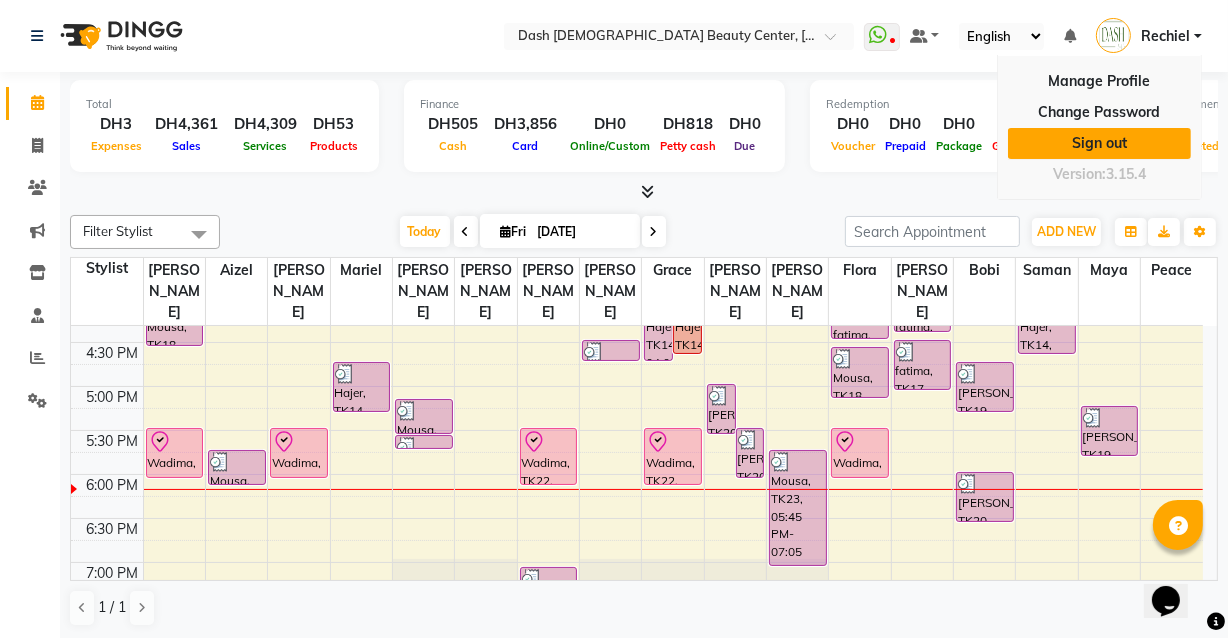 click on "Sign out" at bounding box center (1099, 143) 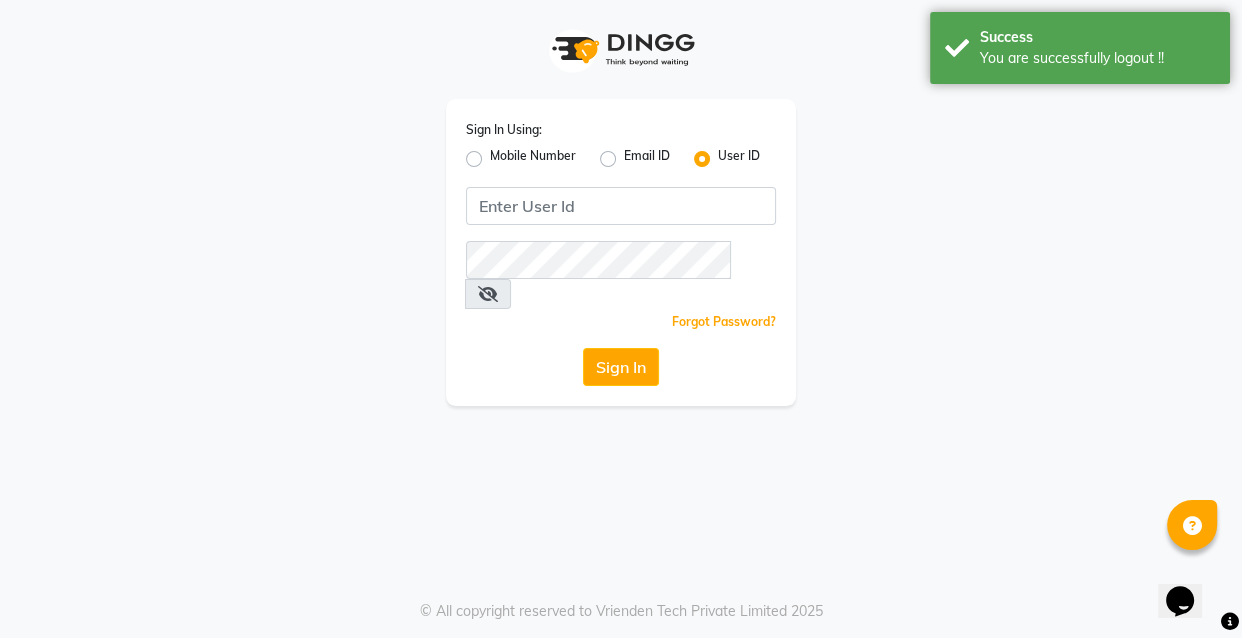 click on "Mobile Number" 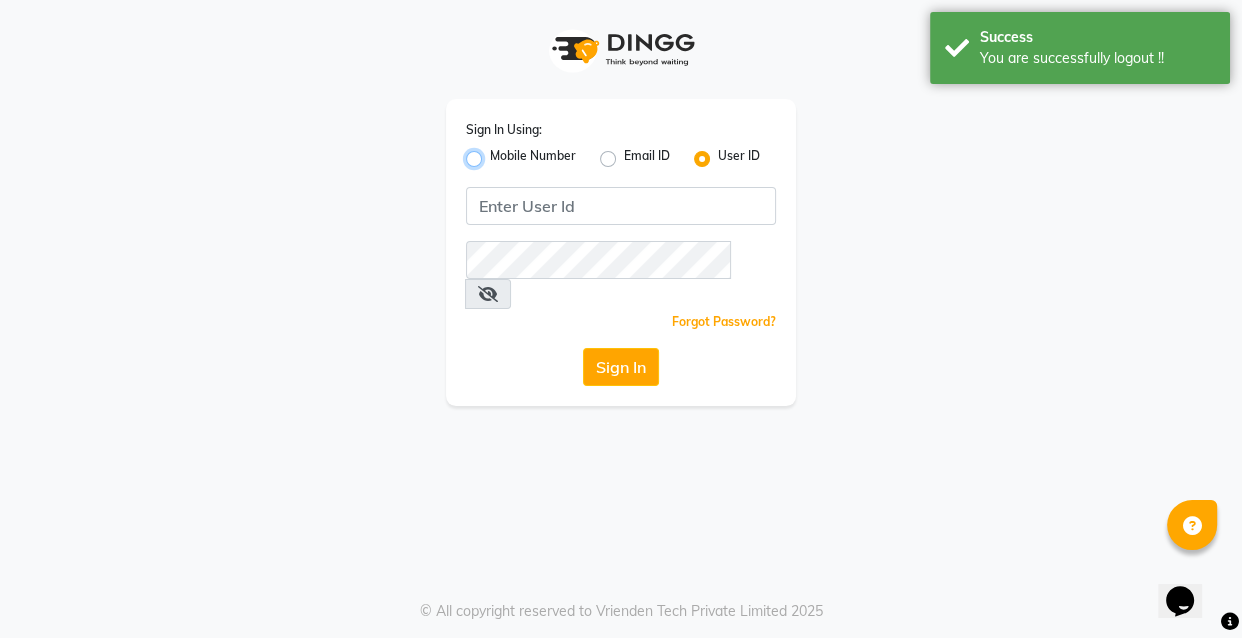 click on "Mobile Number" at bounding box center [496, 153] 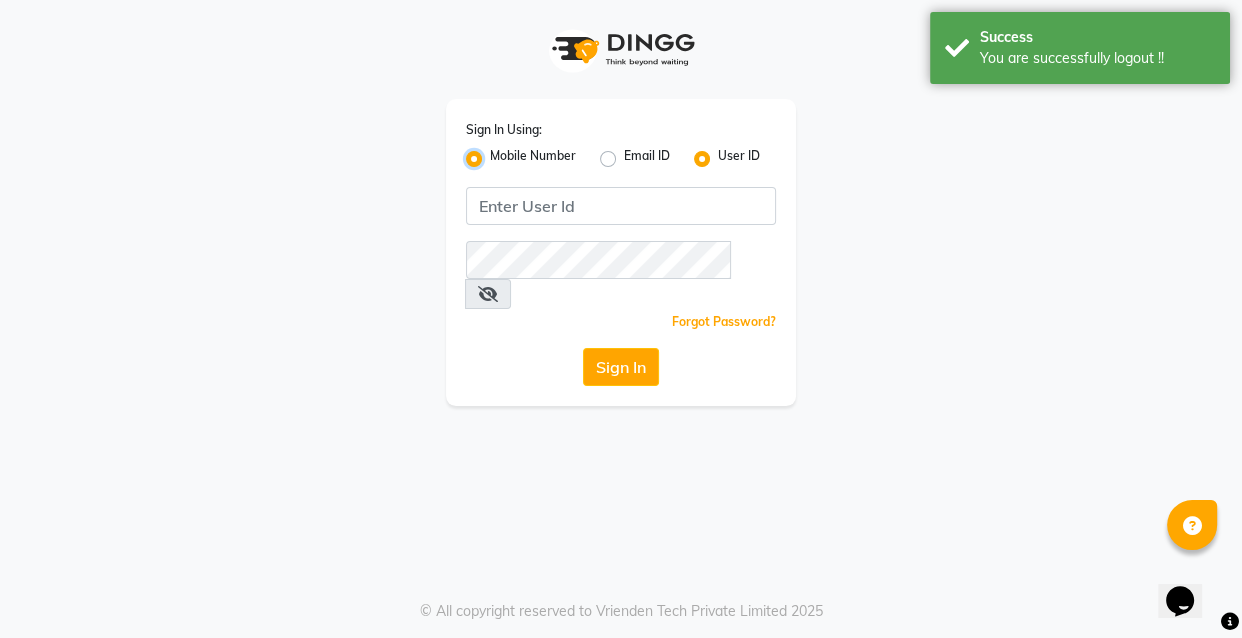radio on "false" 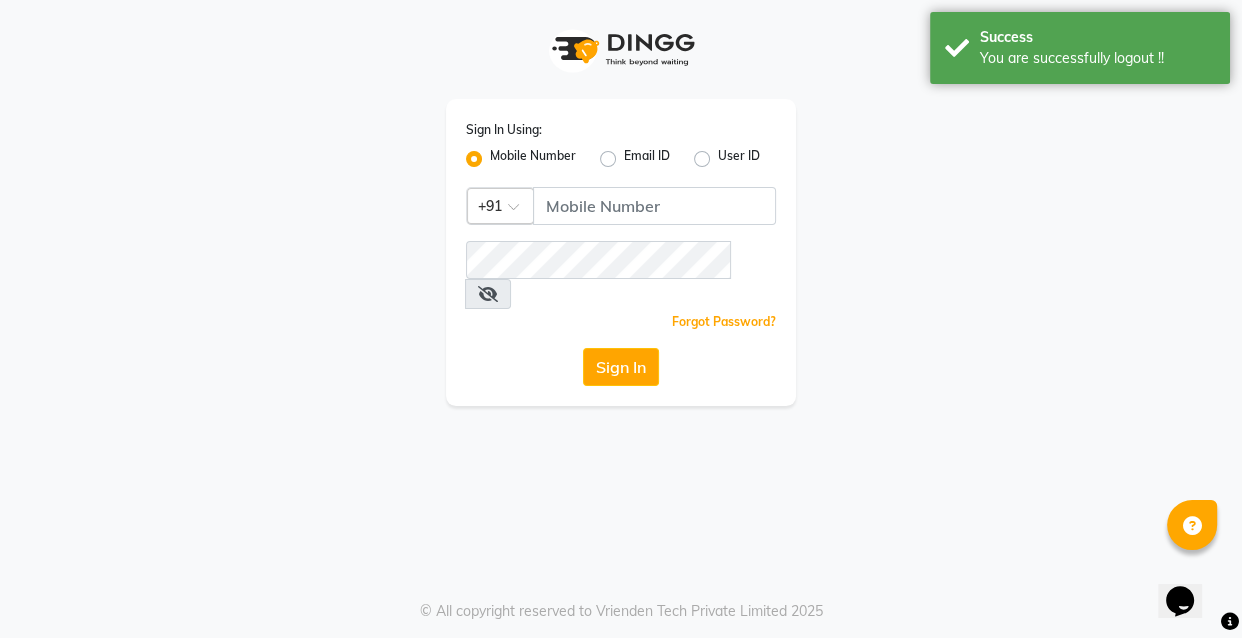 click 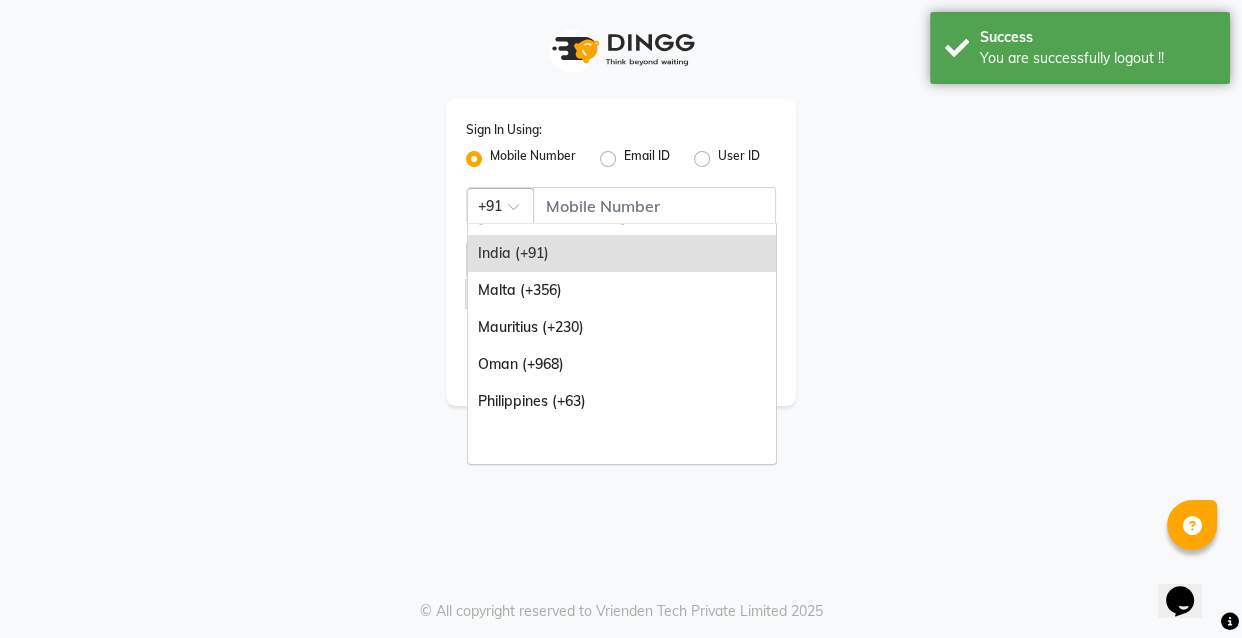 scroll, scrollTop: 500, scrollLeft: 0, axis: vertical 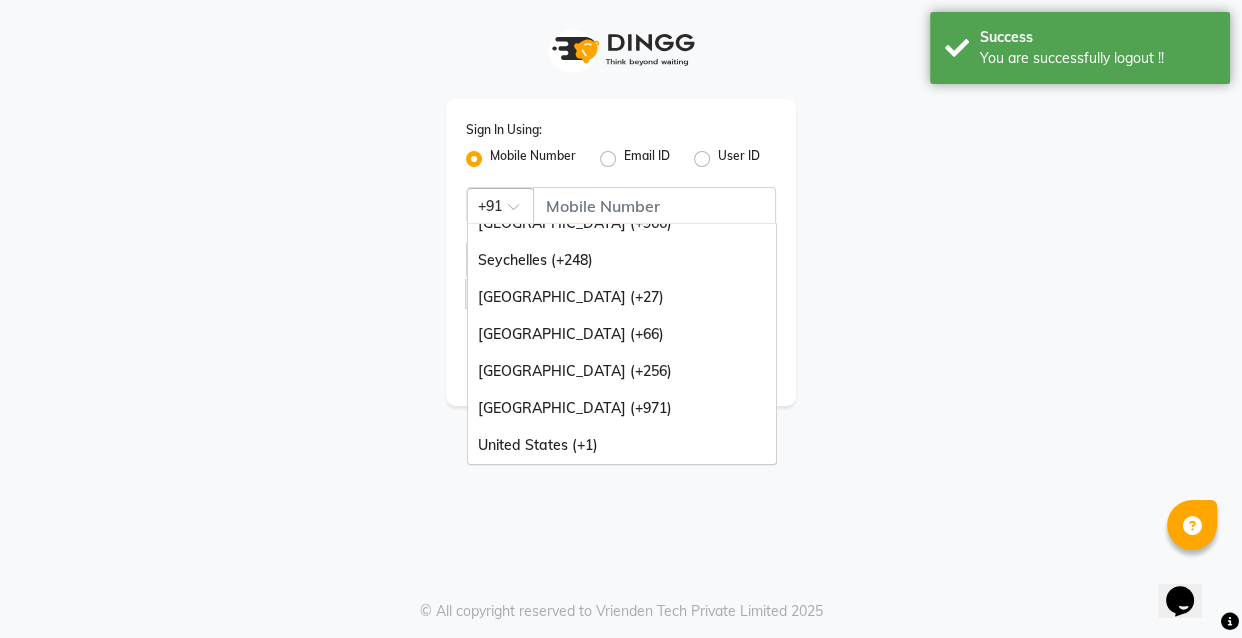 click on "[GEOGRAPHIC_DATA] (+971)" at bounding box center [622, 408] 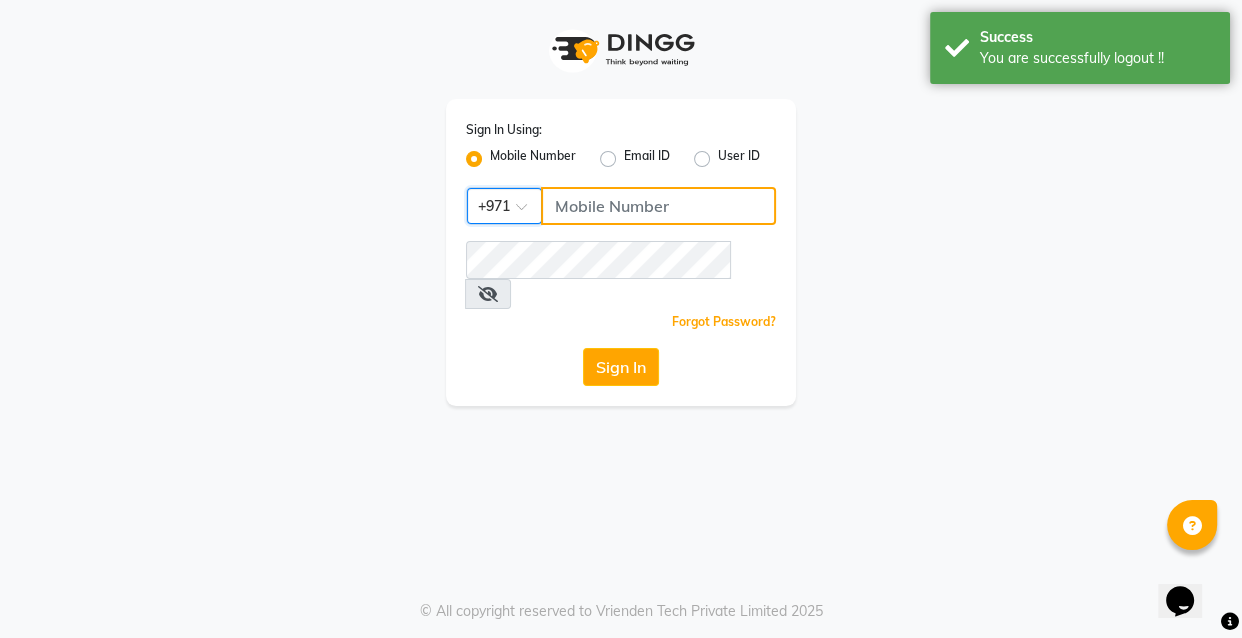 click 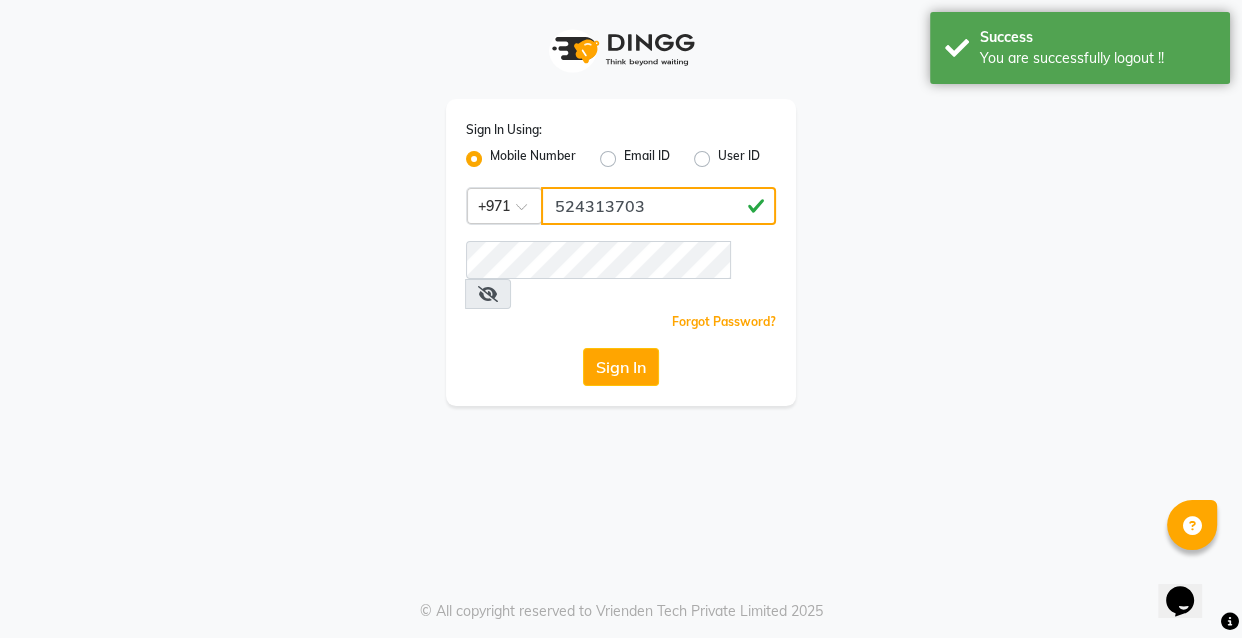 type on "524313703" 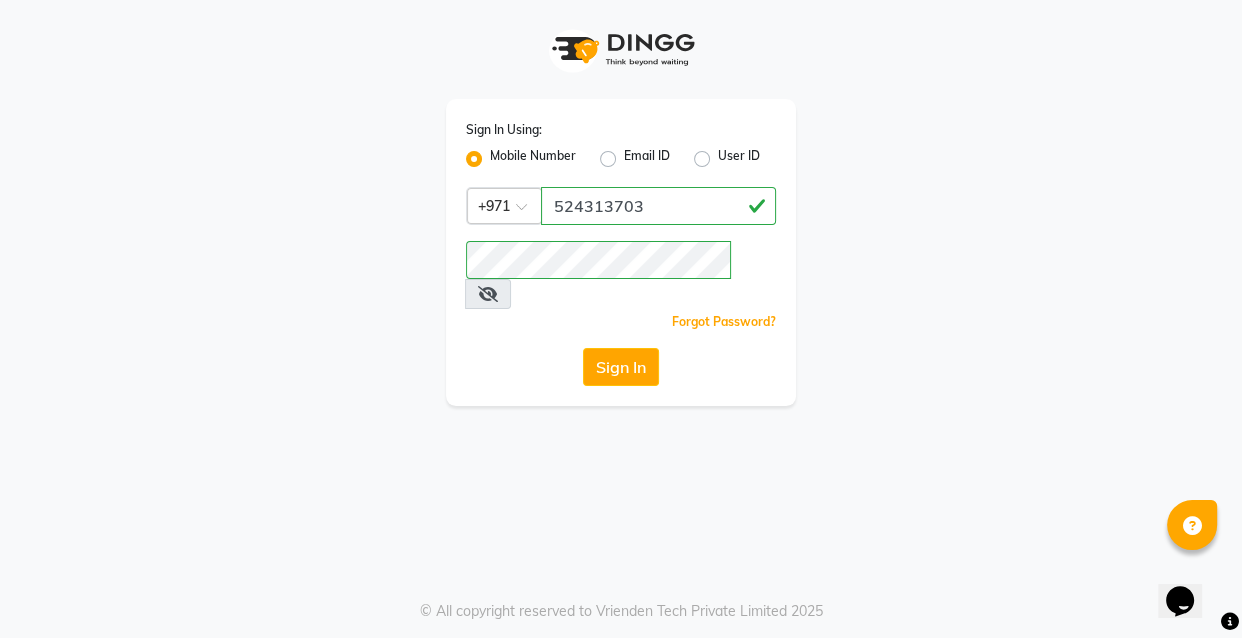 click at bounding box center (488, 294) 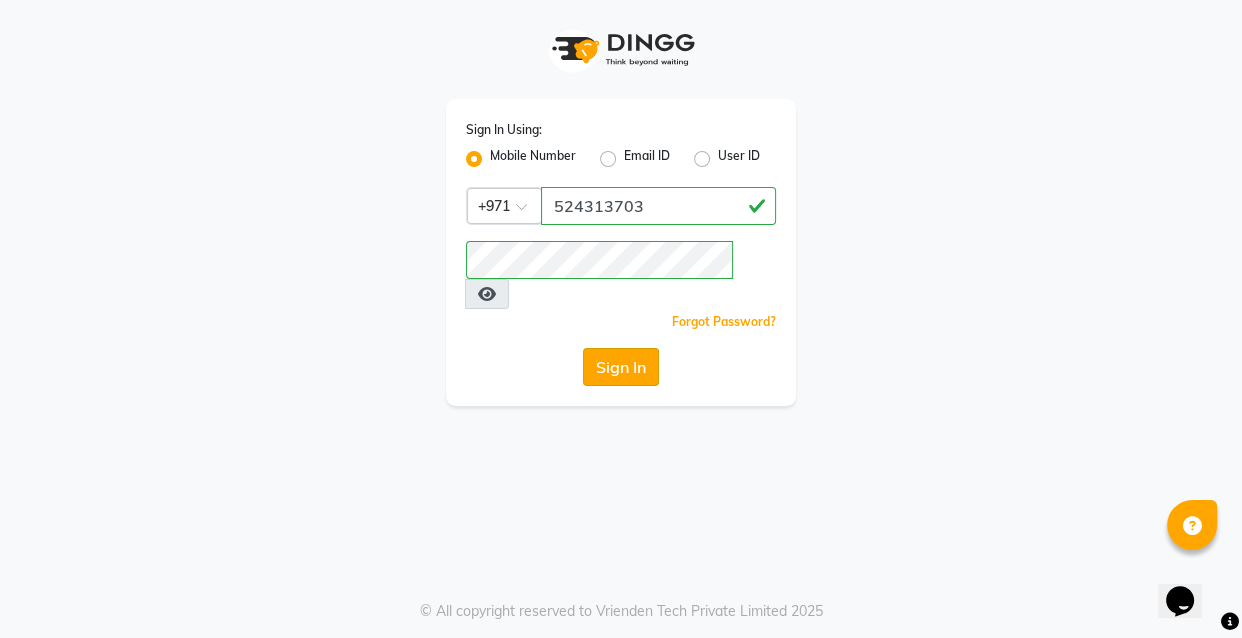click on "Sign In" 